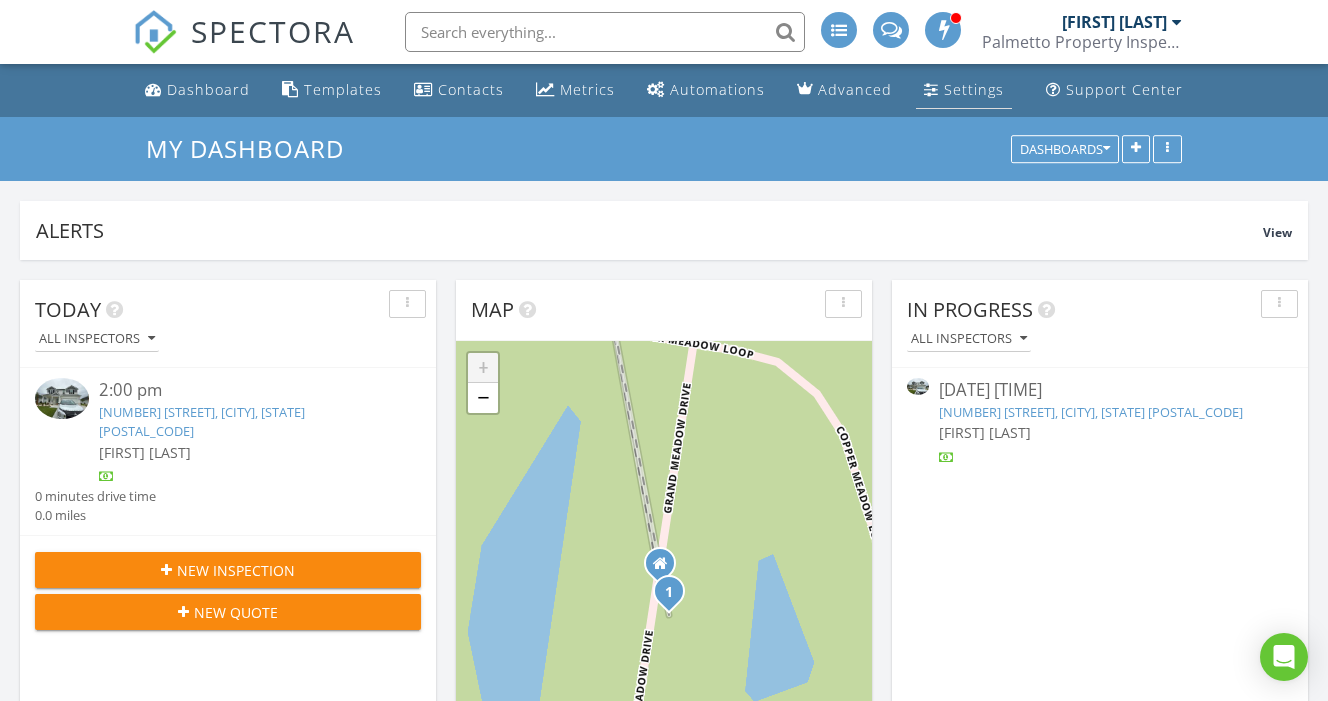 scroll, scrollTop: 0, scrollLeft: 0, axis: both 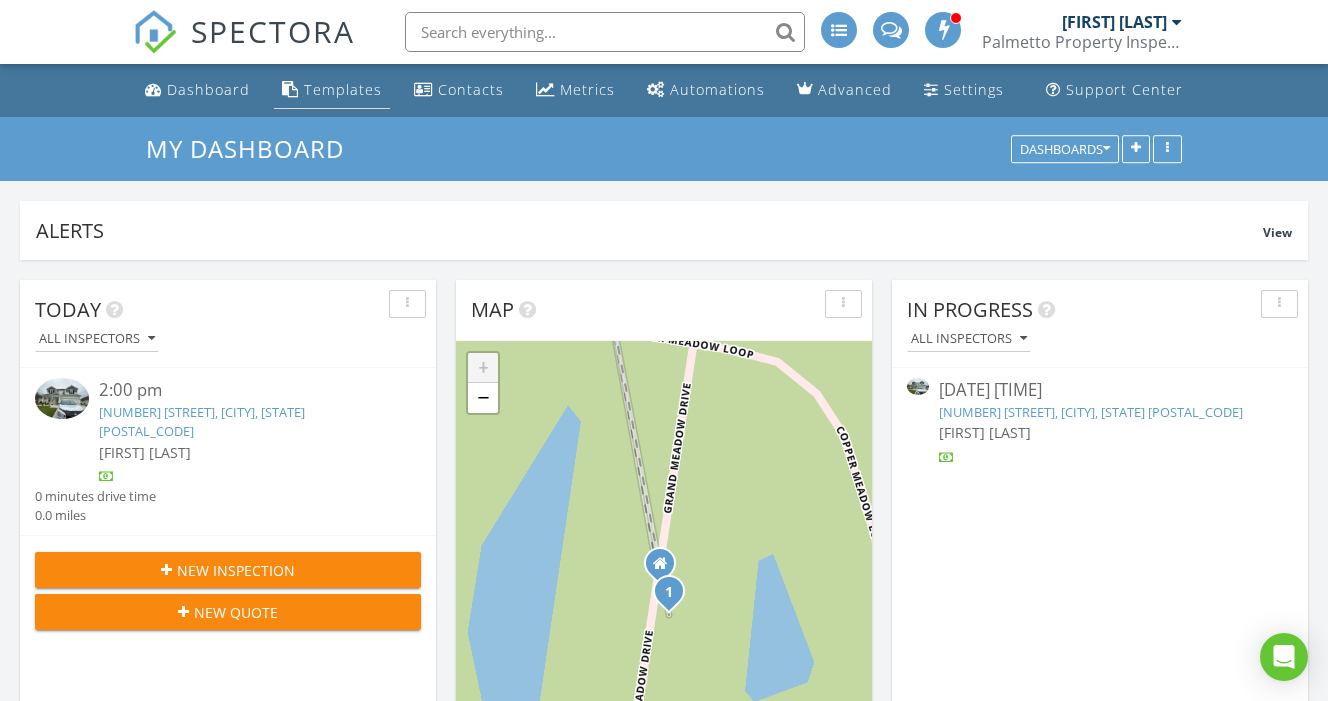 click on "Templates" at bounding box center (343, 89) 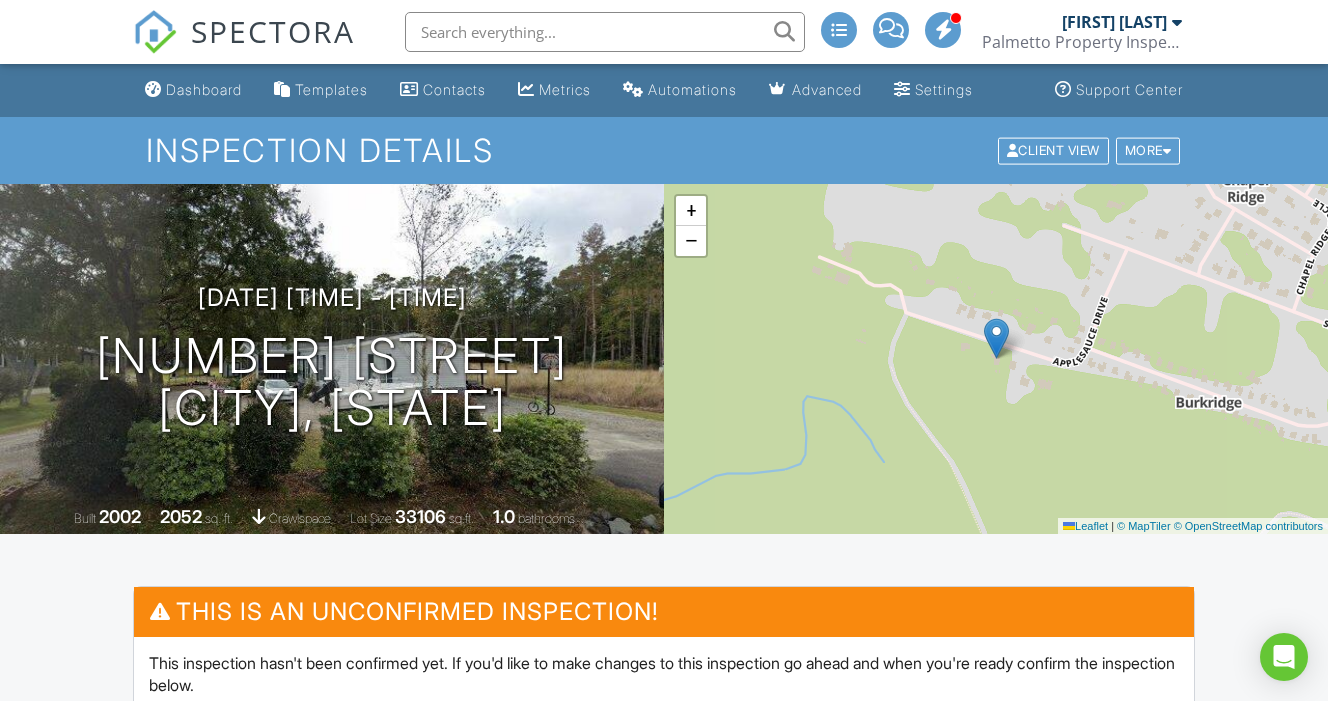 scroll, scrollTop: 0, scrollLeft: 0, axis: both 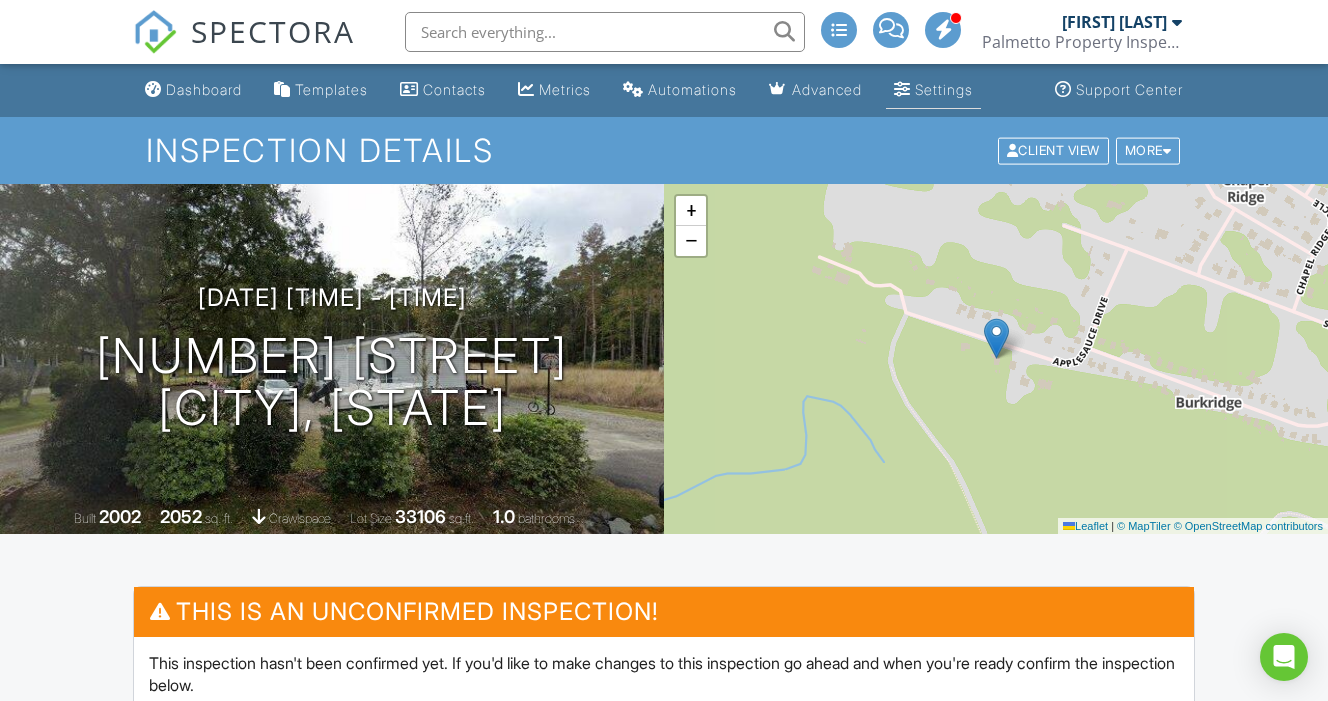 click on "Settings" at bounding box center (944, 89) 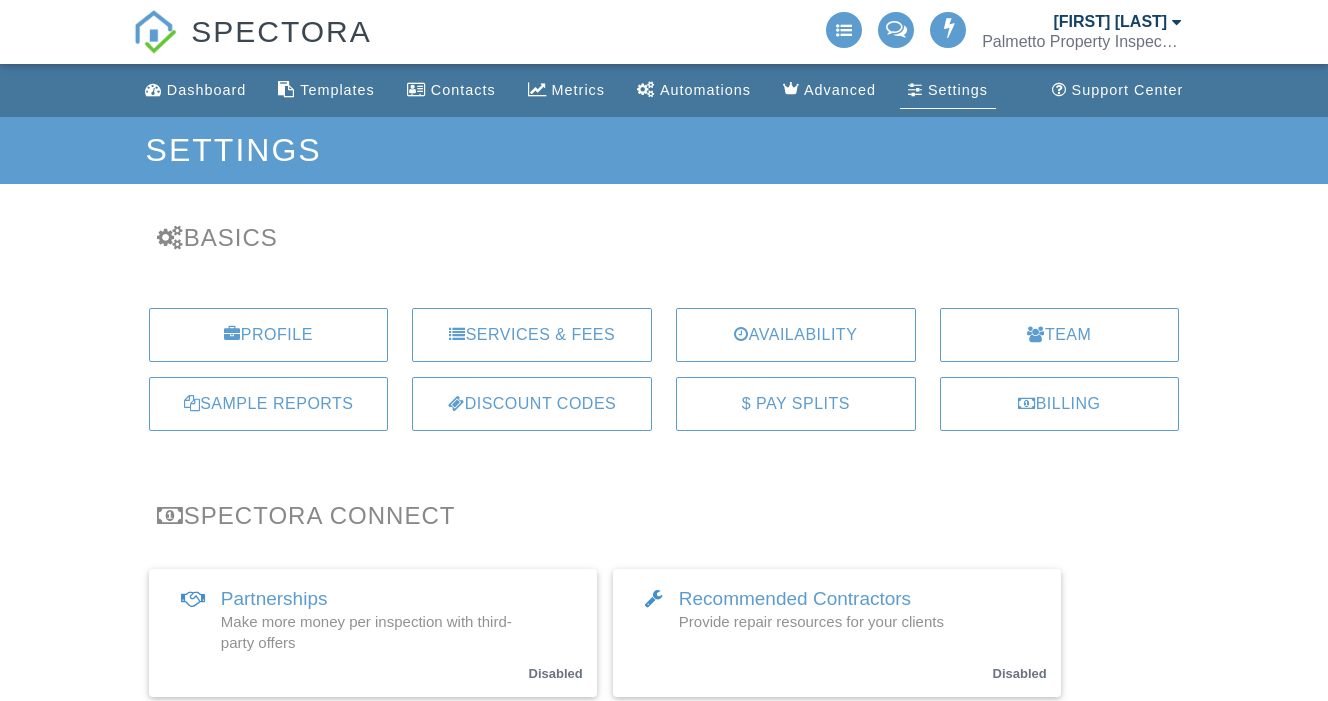 scroll, scrollTop: 0, scrollLeft: 0, axis: both 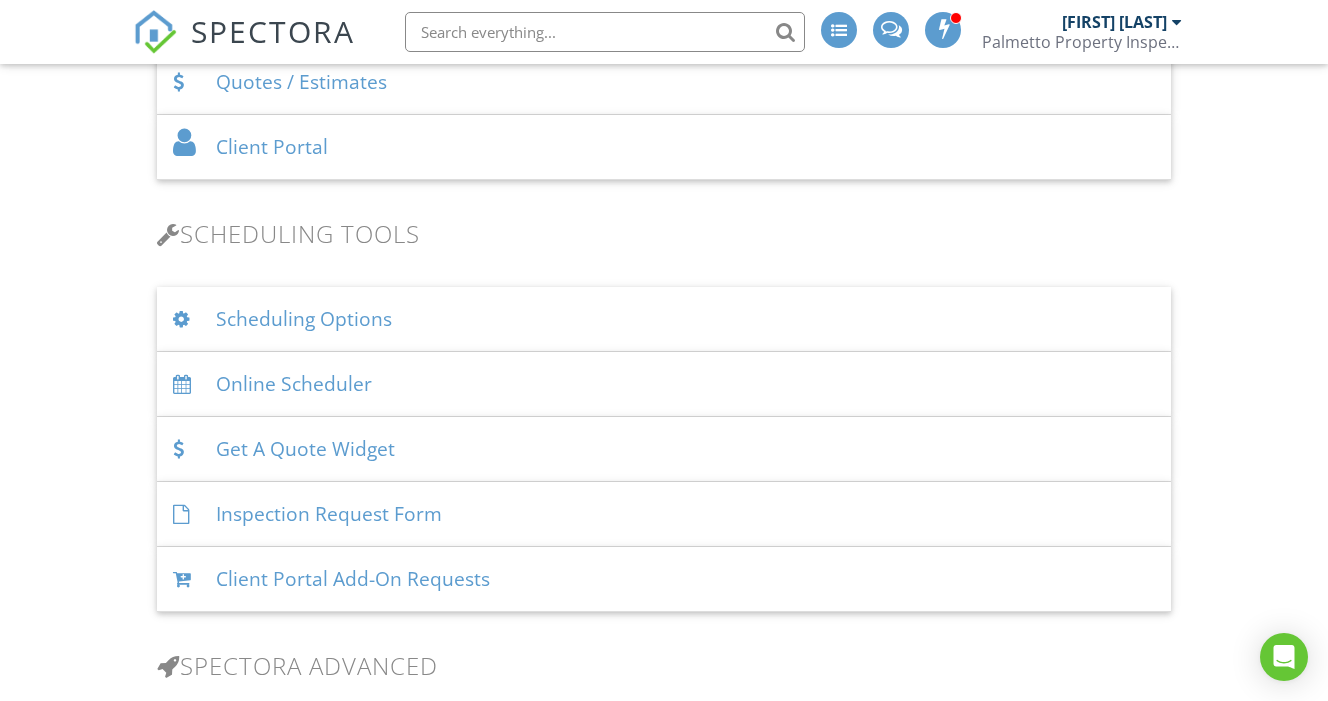 click on "Scheduling Options" at bounding box center [664, 319] 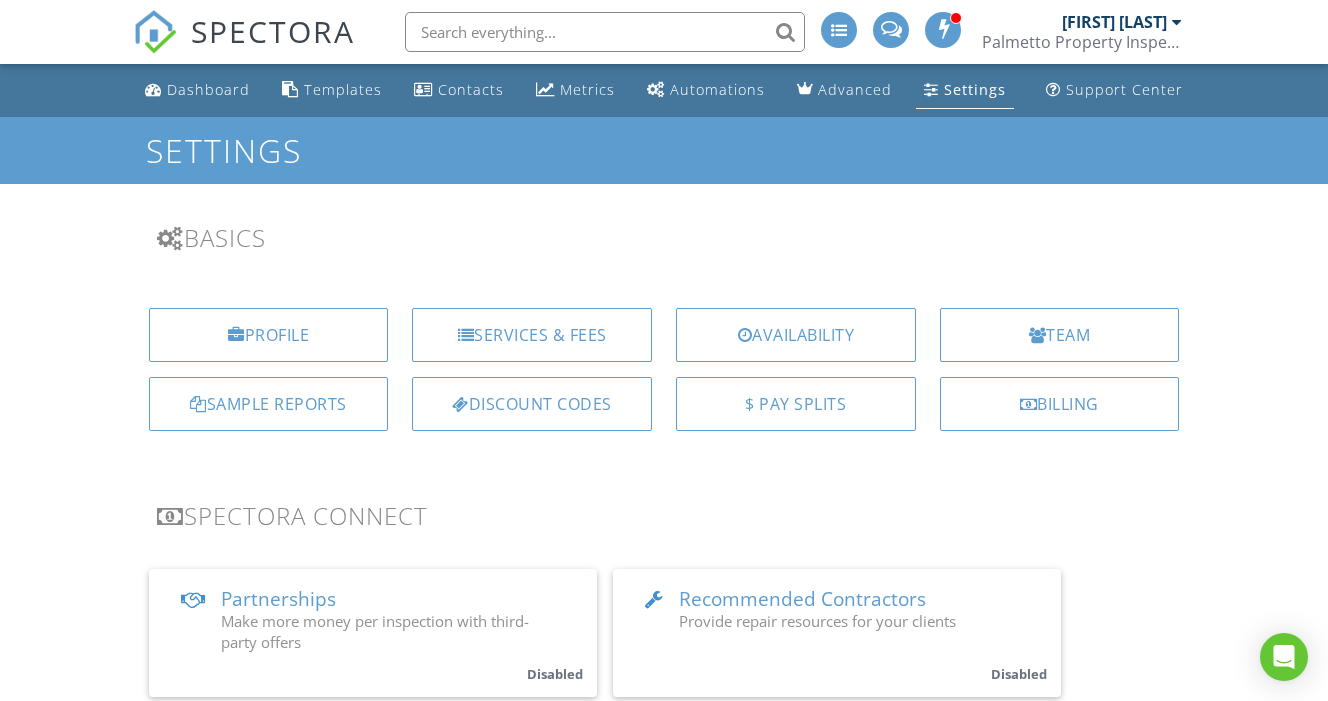 scroll, scrollTop: 0, scrollLeft: 0, axis: both 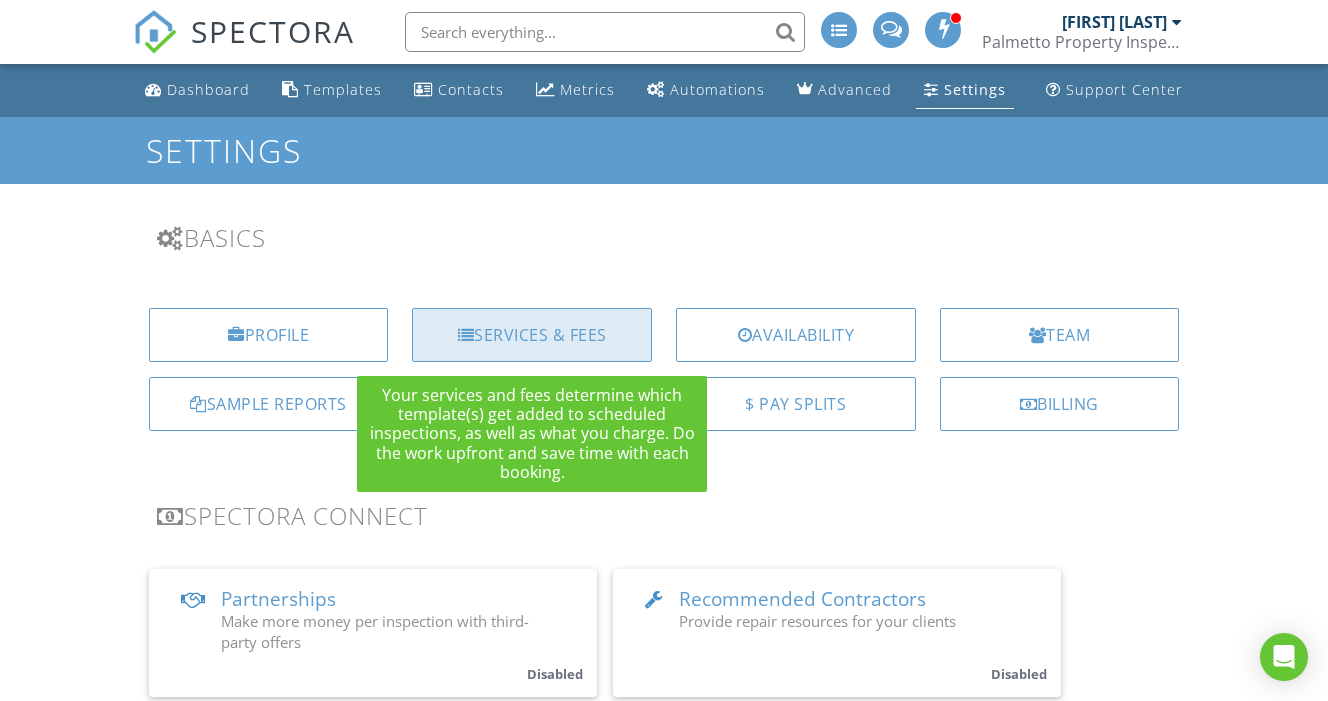 click on "Services & Fees" at bounding box center (532, 335) 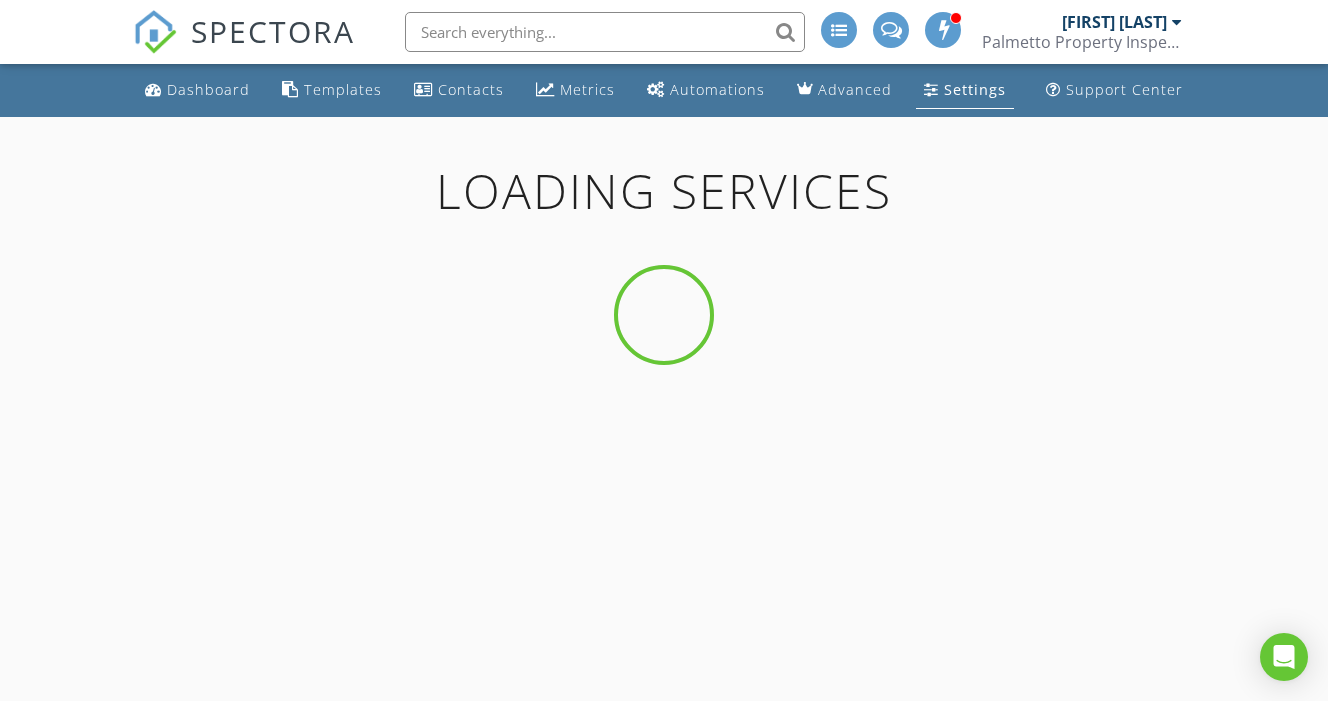 scroll, scrollTop: 0, scrollLeft: 0, axis: both 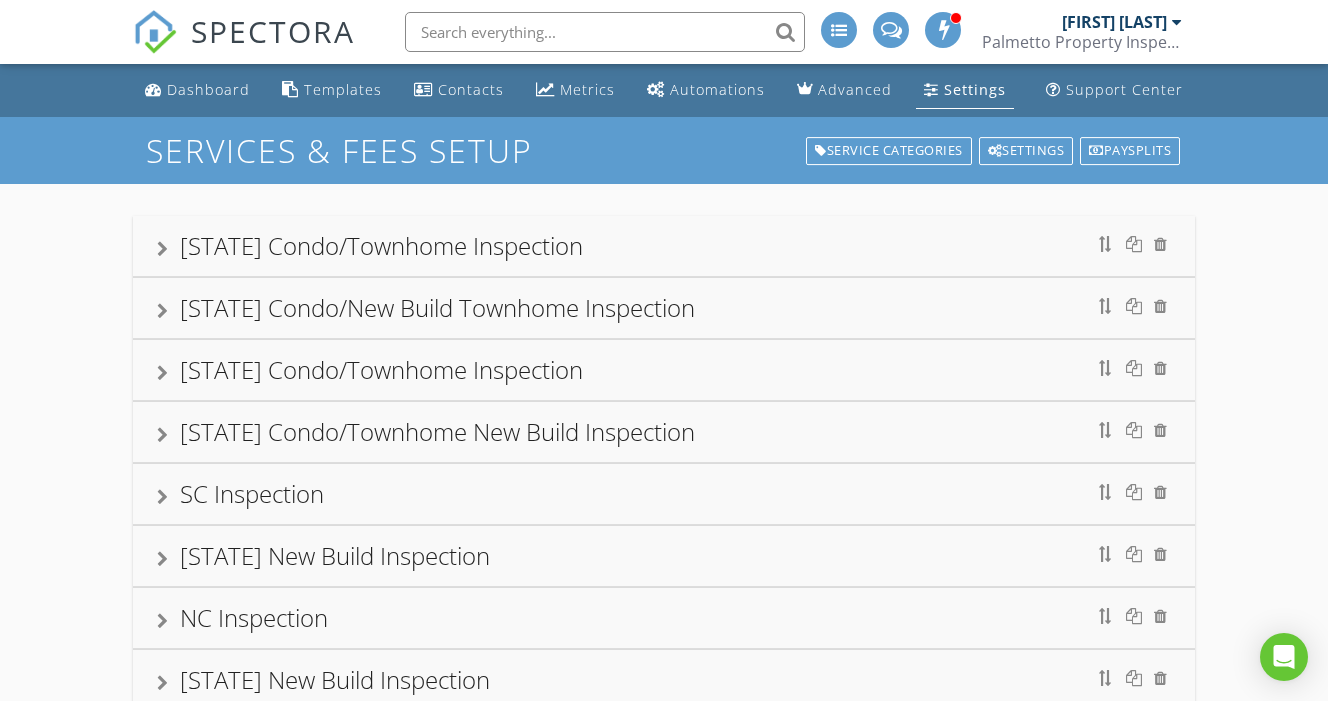 click on "[STATE] Condo/Townhome Inspection" at bounding box center [664, 246] 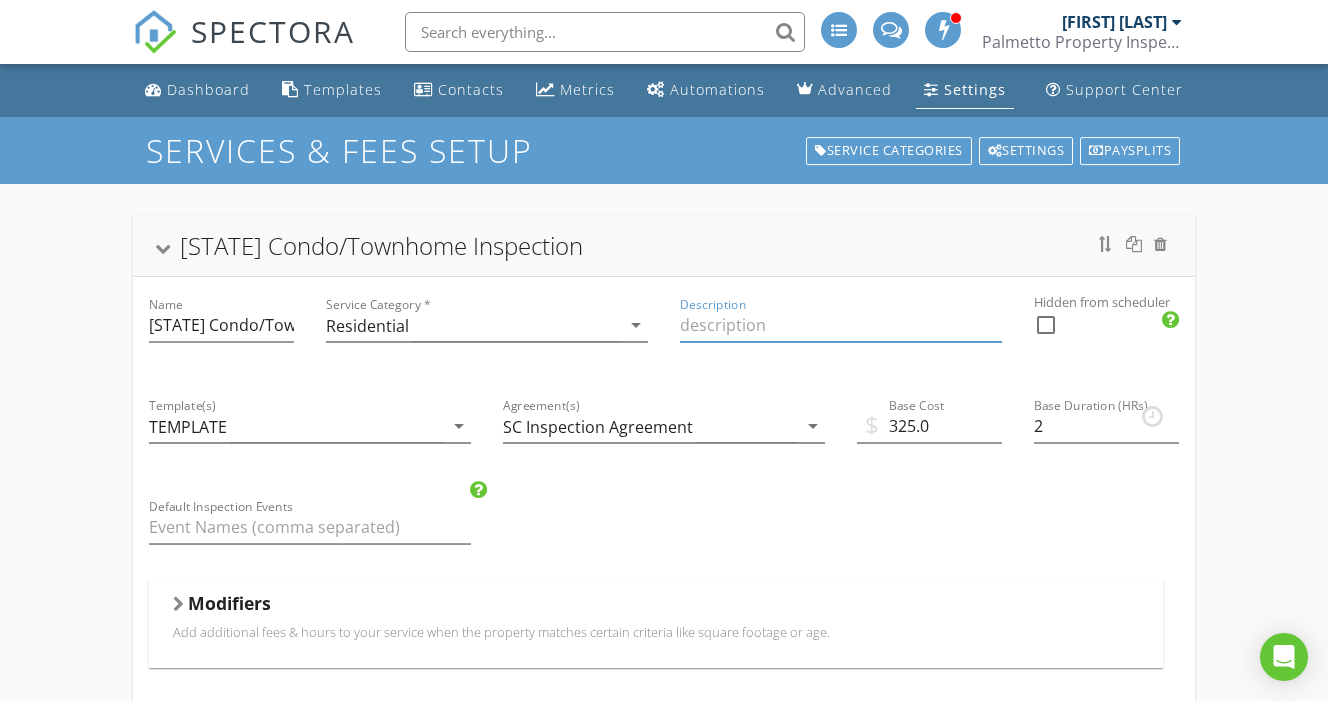 click at bounding box center (841, 325) 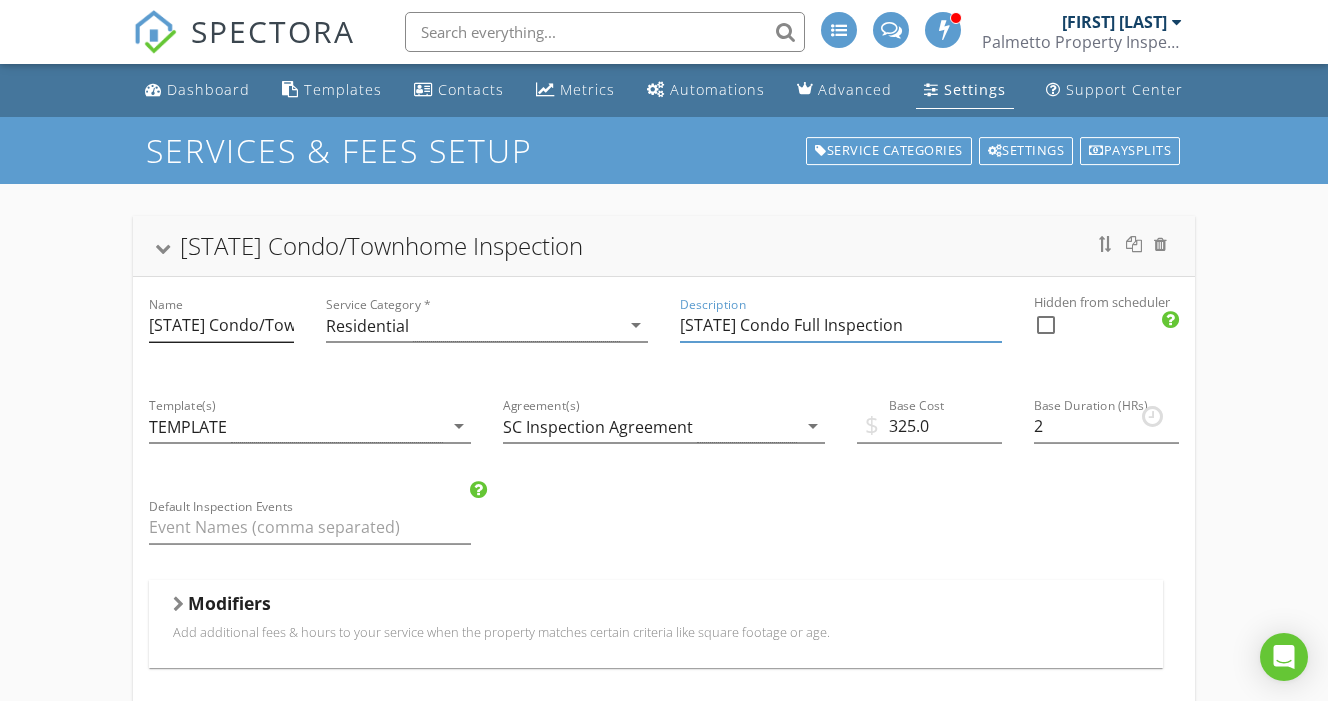 type on "[STATE] Condo Full Inspection" 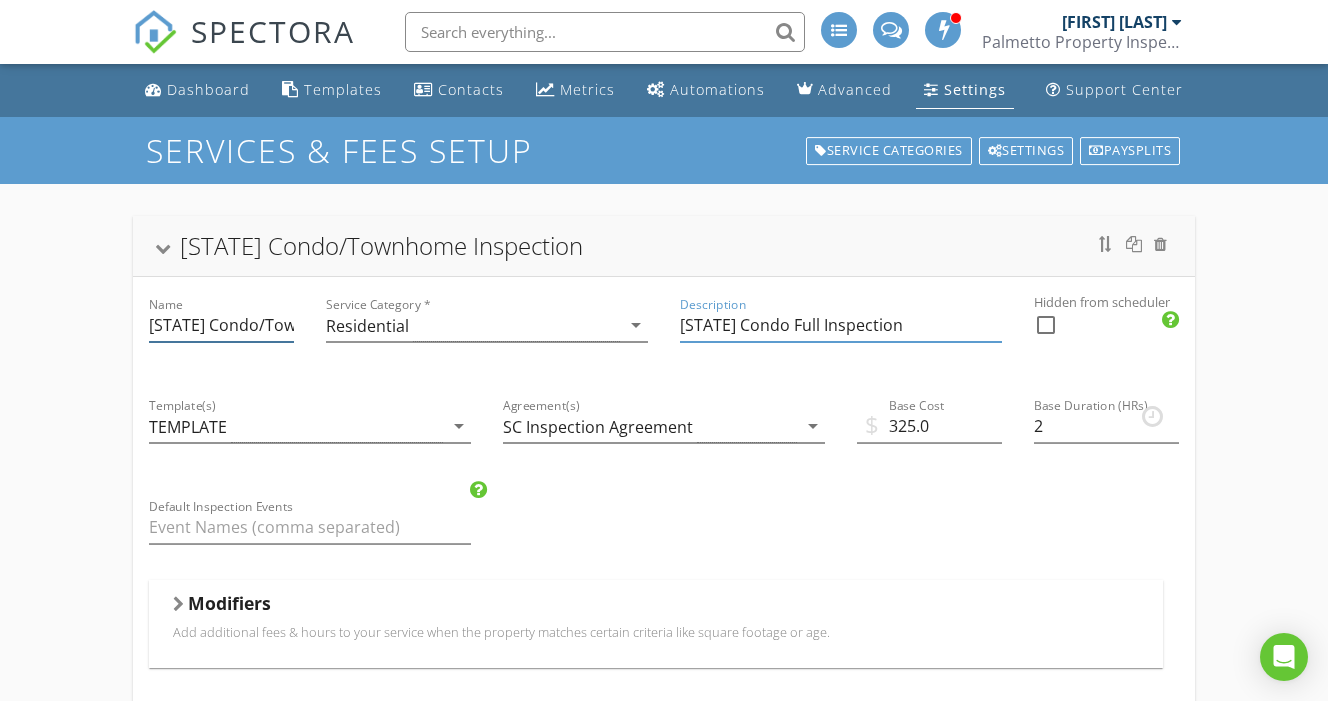 click on "[STATE] Condo/Townhome Inspection" at bounding box center (221, 325) 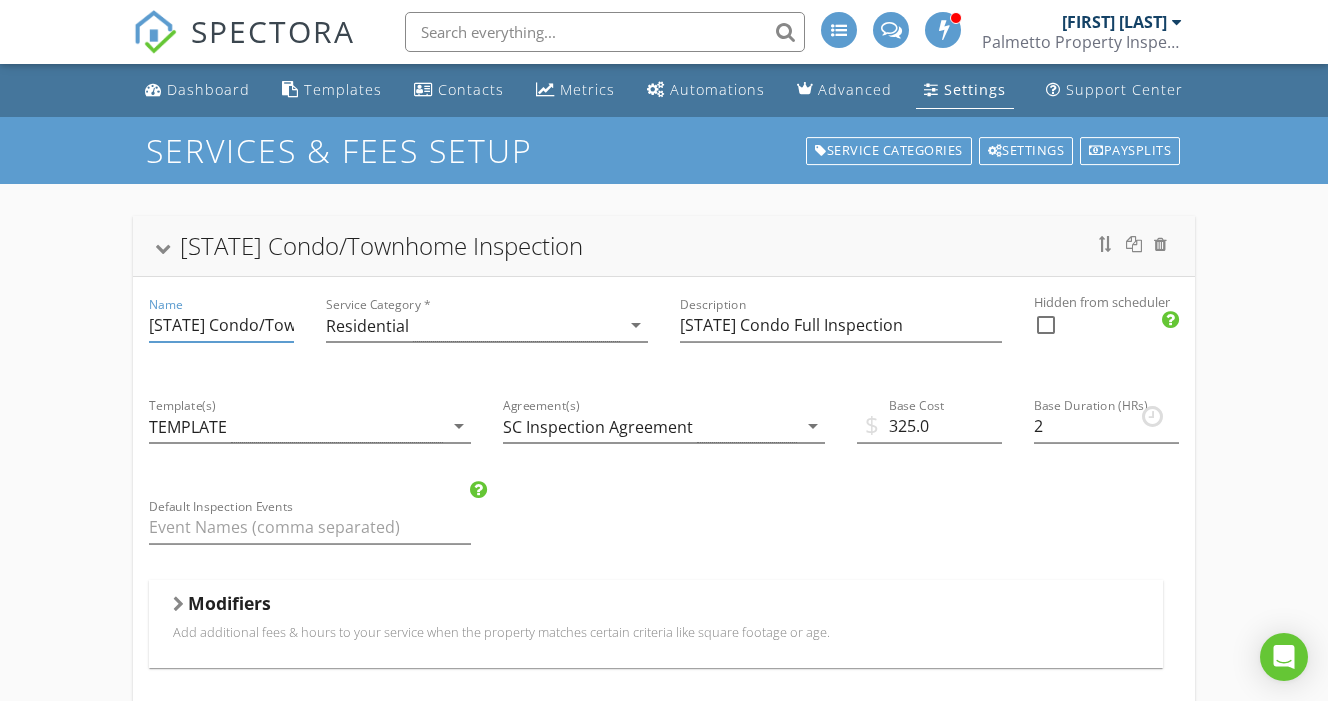 click on "[STATE] Condo/Townhome Inspection" at bounding box center (221, 325) 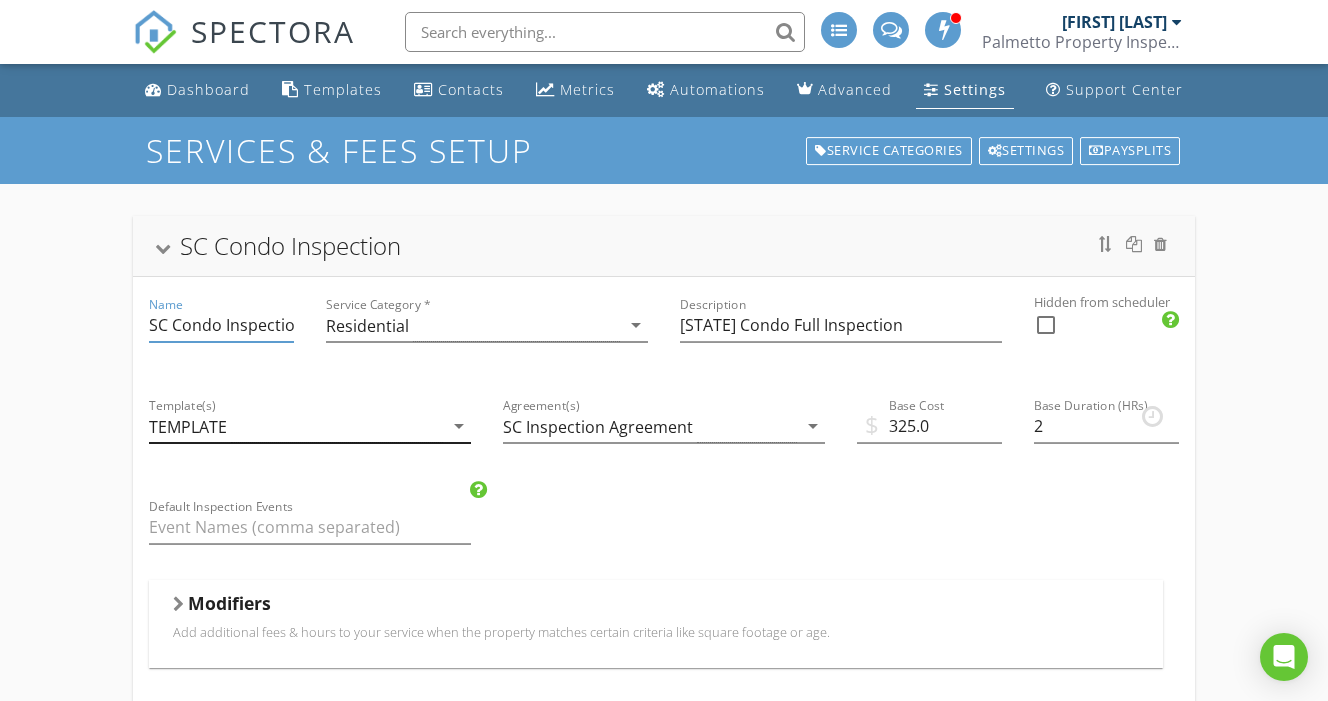 type on "SC Condo Inspection" 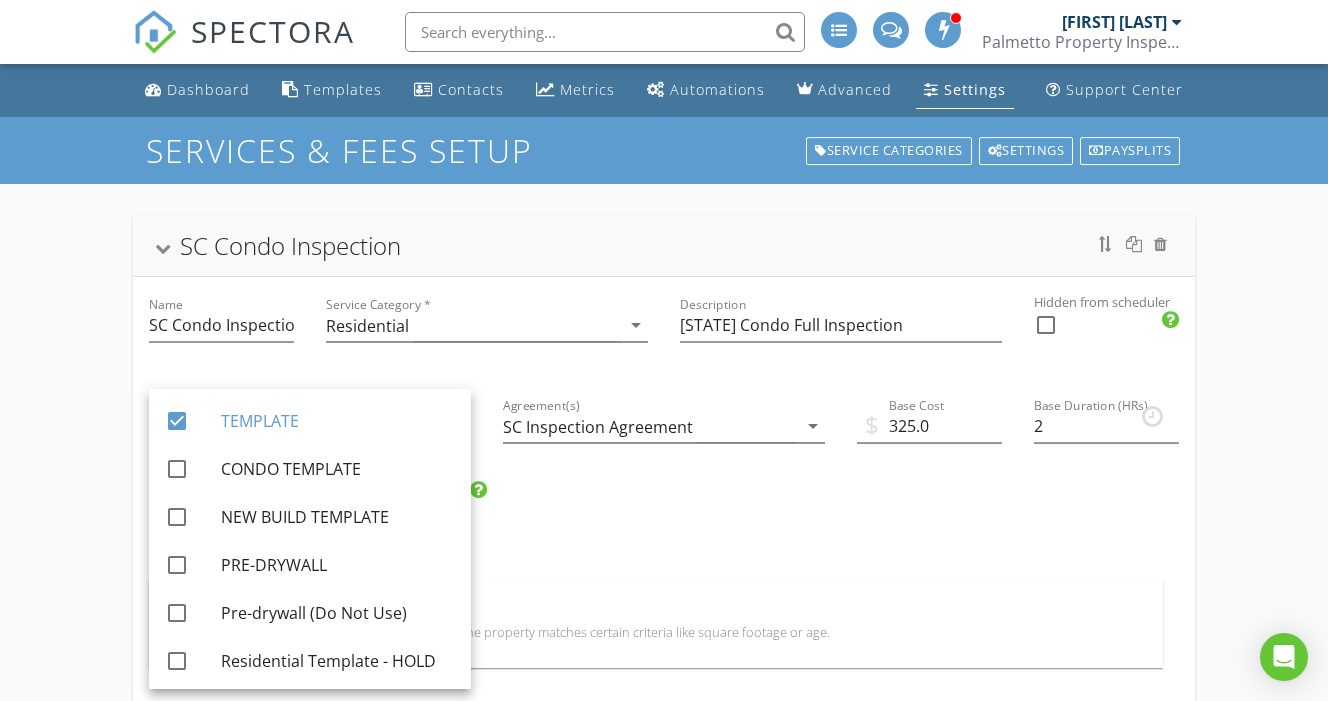 click on "[STATE] Condo Inspection   Name [STATE] Condo Inspection   Service Category * Residential arrow_drop_down   Description South Carolina Condo Full Inspection   Hidden from scheduler   check_box_outline_blank     Template(s) TEMPLATE arrow_drop_down   Agreement(s) [STATE] Inspection Agreement arrow_drop_down   $   Base Cost 325.0   Base Duration (HRs) 2   Default Inspection Events               Modifiers
Add additional fees & hours to your service when the
property matches certain criteria like square footage or age.
When Age of Home arrow_drop_down     Greater than (>) [AGE]   Less than or Equal to (<=) [AGE]       Add Fee 25.0   Add Hours 0.5   When Age of Home arrow_drop_down     Greater than (>) [AGE]   Less than or Equal to (<=) [AGE]       Add Fee 50.0   Add Hours 1   When Age of Home arrow_drop_down     Greater than (>) [AGE]   Less than or Equal to (<=) [AGE]       Add Fee 75.0   Add Hours 1.5   When Age of Home arrow_drop_down     Greater than (>) [AGE]   [AGE]       Add Fee 100.0" at bounding box center (664, 3694) 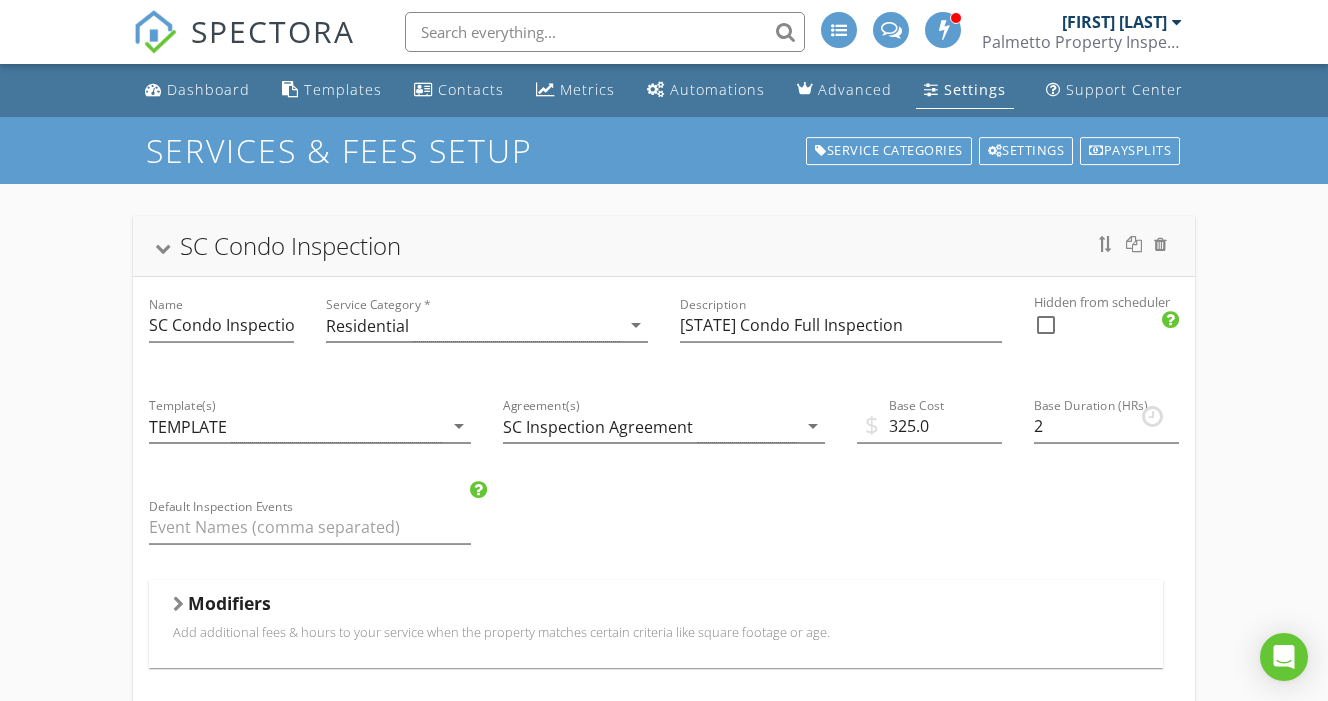 scroll, scrollTop: 0, scrollLeft: 0, axis: both 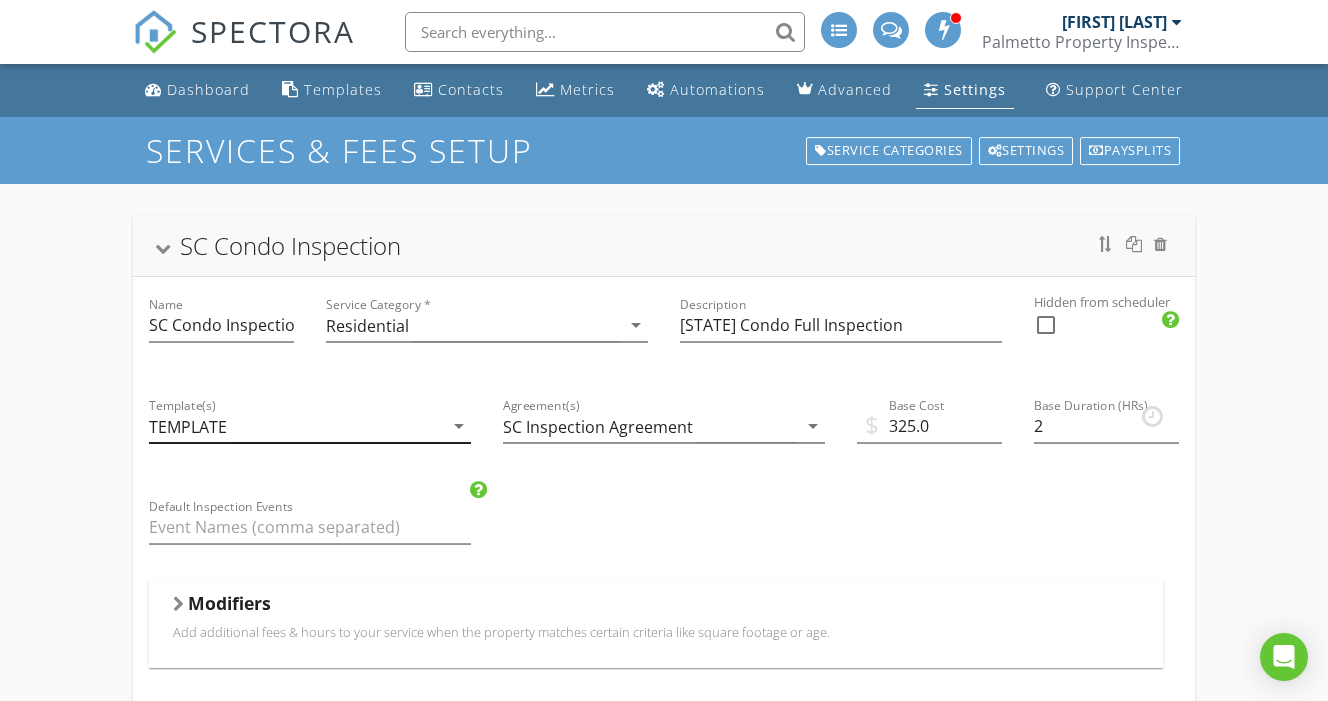 click on "TEMPLATE" at bounding box center [188, 427] 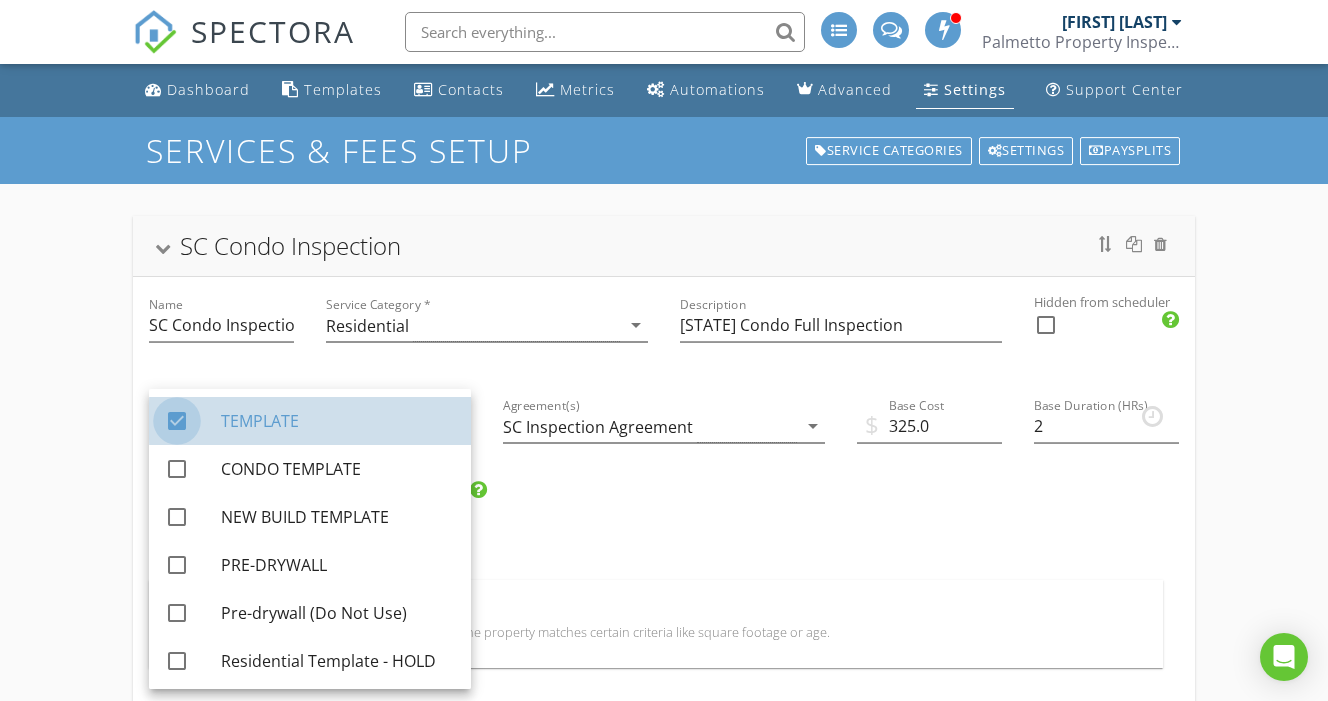 click at bounding box center (177, 421) 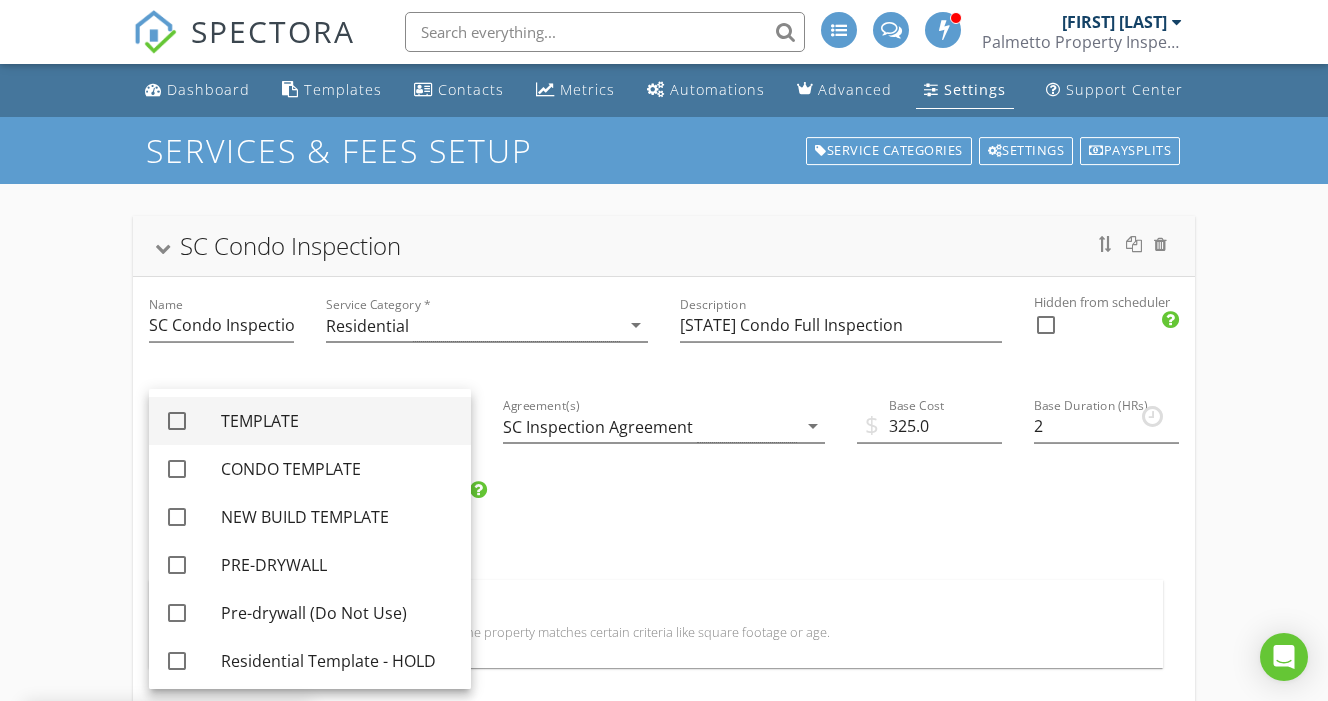 click at bounding box center (177, 421) 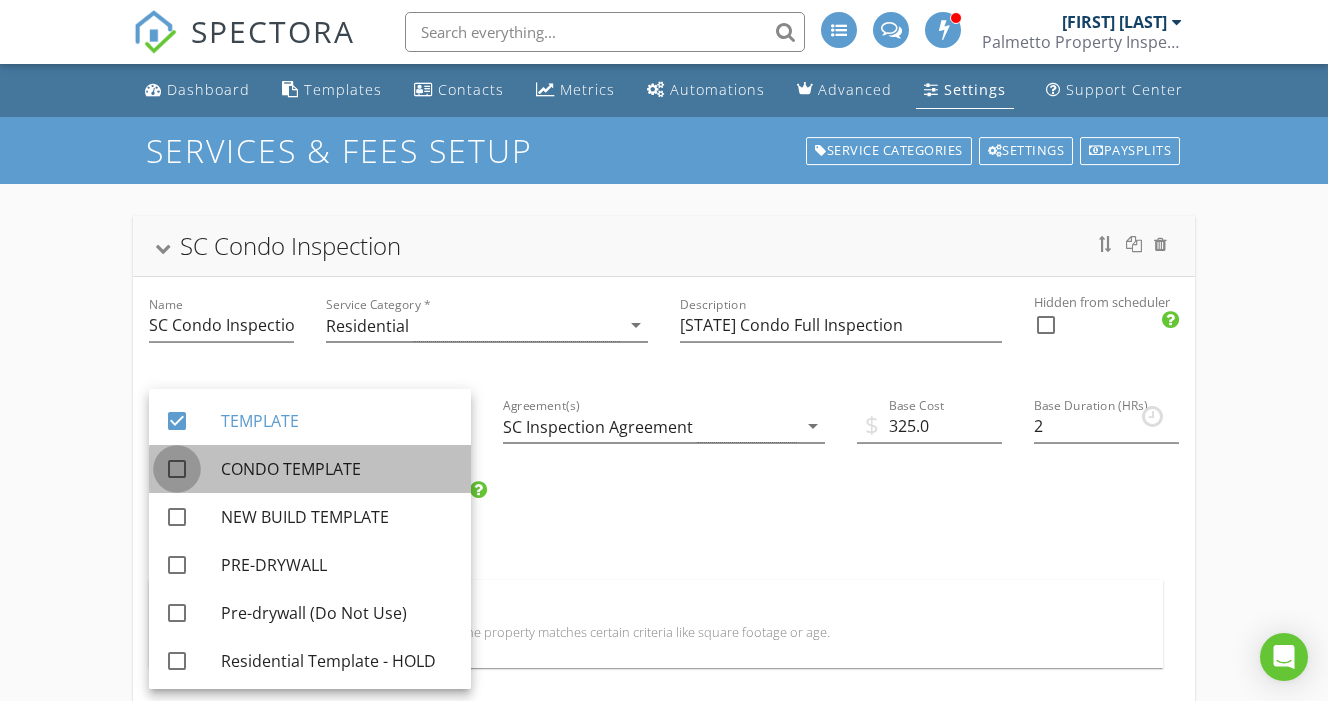 click at bounding box center (177, 469) 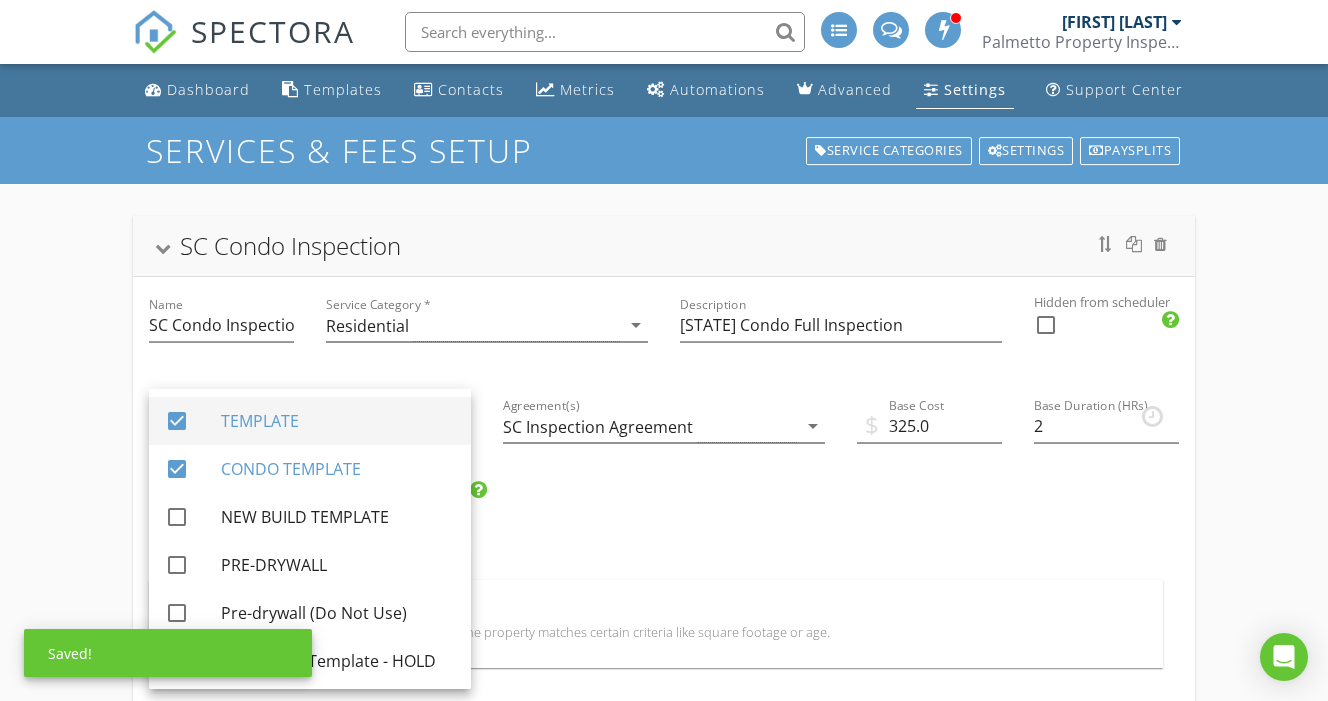click at bounding box center (177, 421) 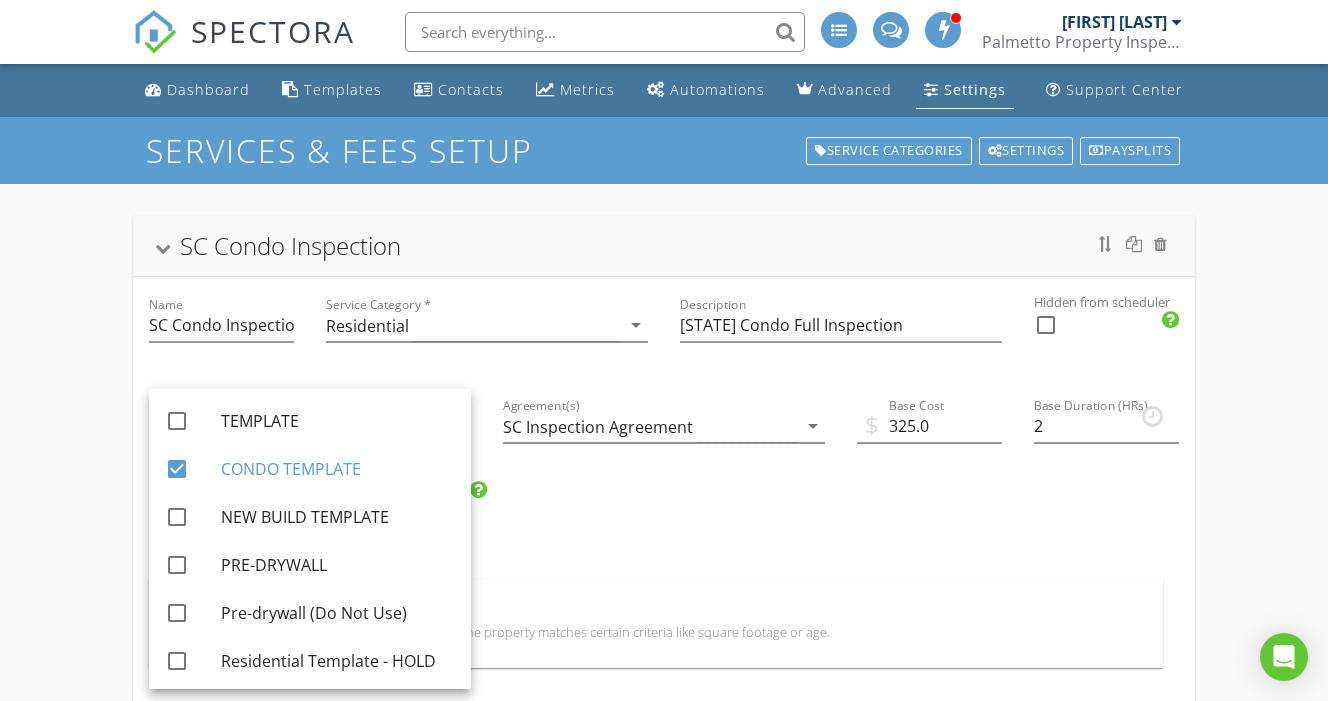 click on "[STATE] Condo Inspection   Name [STATE] Condo Inspection   Service Category * Residential arrow_drop_down   Description South Carolina Condo Full Inspection   Hidden from scheduler   check_box_outline_blank     Template(s) CONDO TEMPLATE arrow_drop_down   Agreement(s) [STATE] Inspection Agreement arrow_drop_down   $   Base Cost 325.0   Base Duration (HRs) 2   Default Inspection Events               Modifiers
Add additional fees & hours to your service when the
property matches certain criteria like square footage or age.
When Age of Home arrow_drop_down     Greater than (>) [AGE]   Less than or Equal to (<=) [AGE]       Add Fee 25.0   Add Hours 0.5   When Age of Home arrow_drop_down     Greater than (>) [AGE]   Less than or Equal to (<=) [AGE]       Add Fee 50.0   Add Hours 1   When Age of Home arrow_drop_down     Greater than (>) [AGE]   Less than or Equal to (<=) [AGE]       Add Fee 75.0   Add Hours 1.5   When Age of Home arrow_drop_down     Greater than (>) [AGE]   [AGE]       Add Fee" at bounding box center [664, 3694] 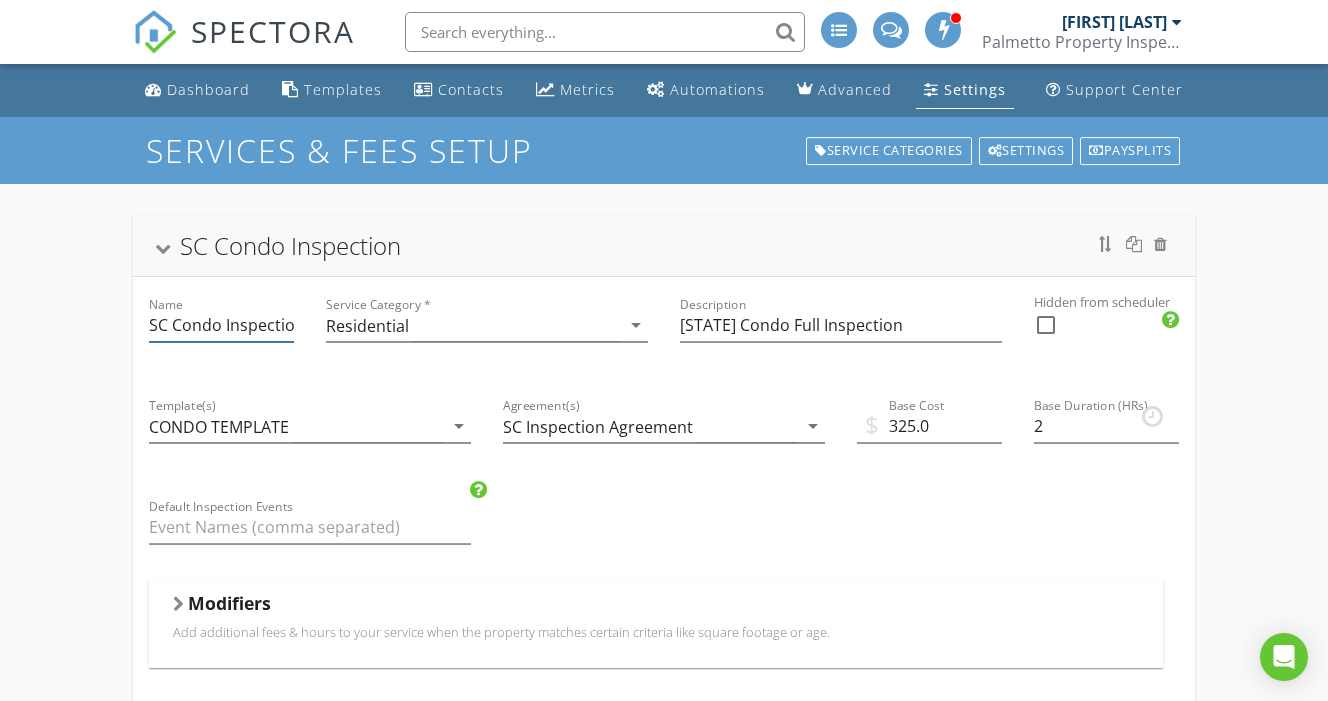 click on "SC Condo Inspection" at bounding box center [221, 325] 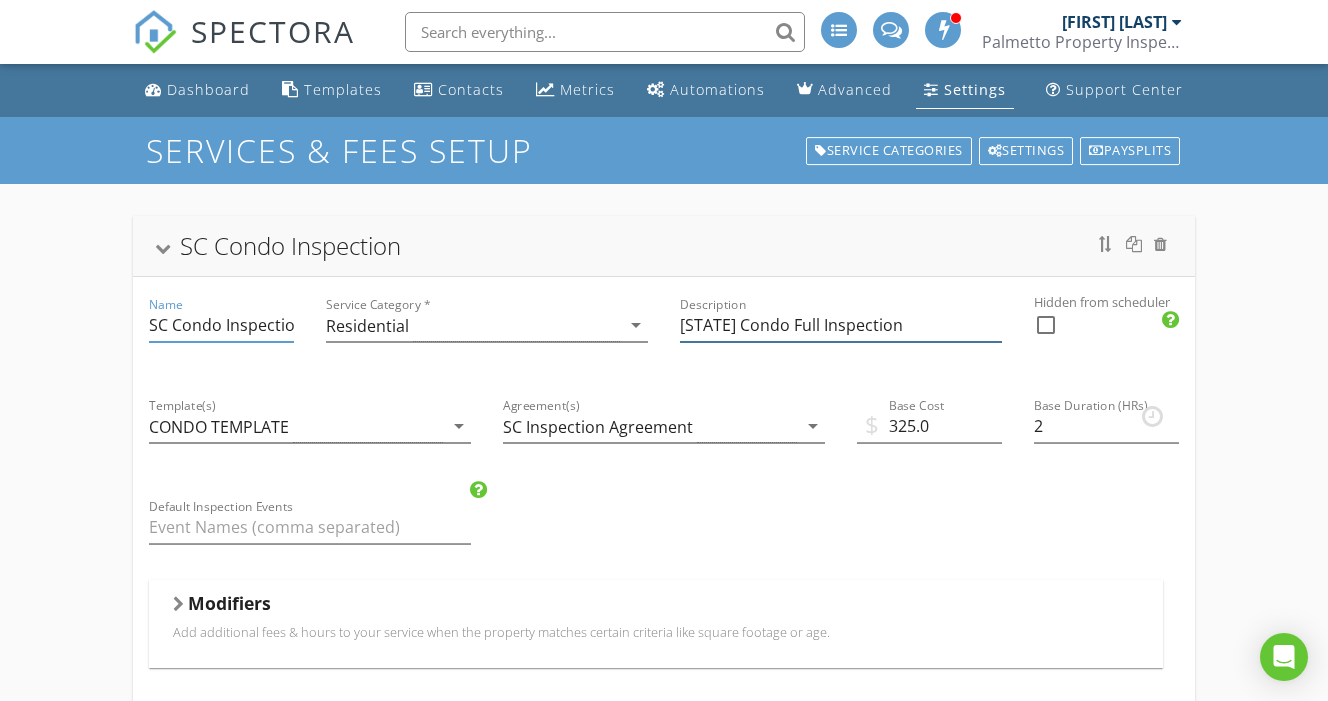 click on "[STATE] Condo Full Inspection" at bounding box center [841, 325] 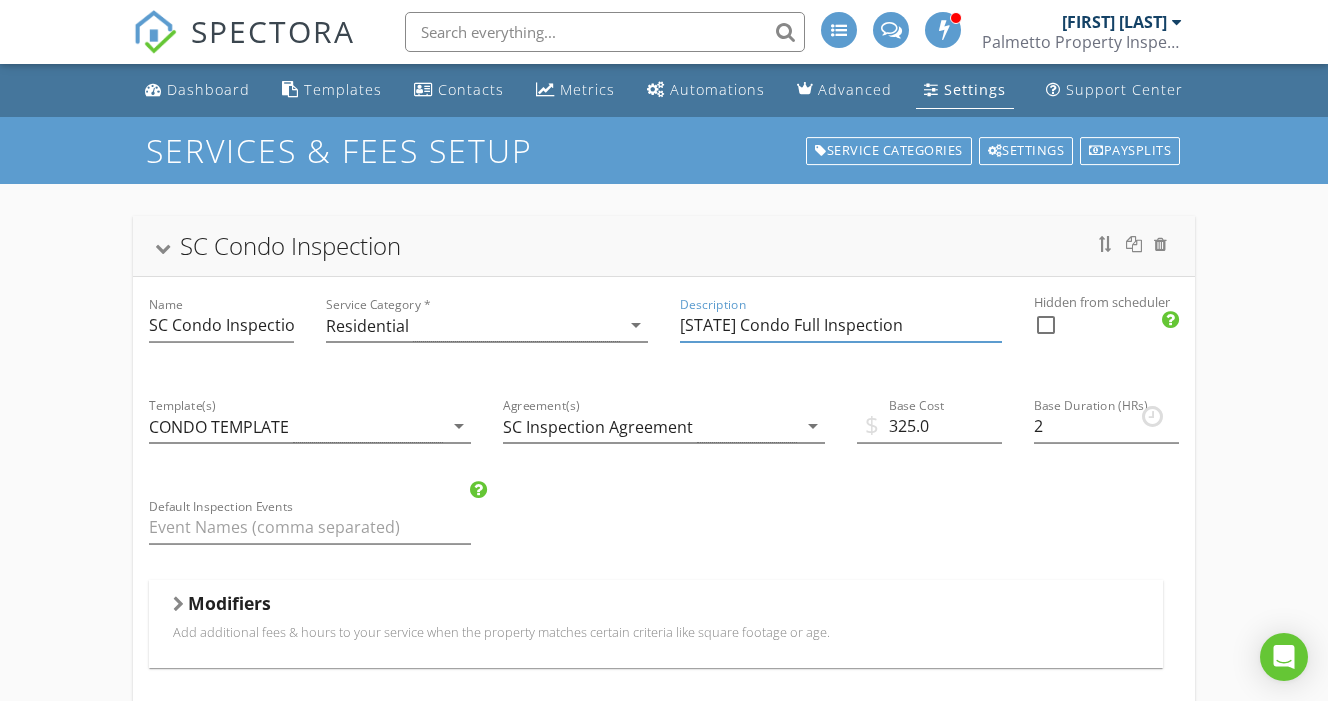 click on "[STATE] Condo Full Inspection" at bounding box center [841, 325] 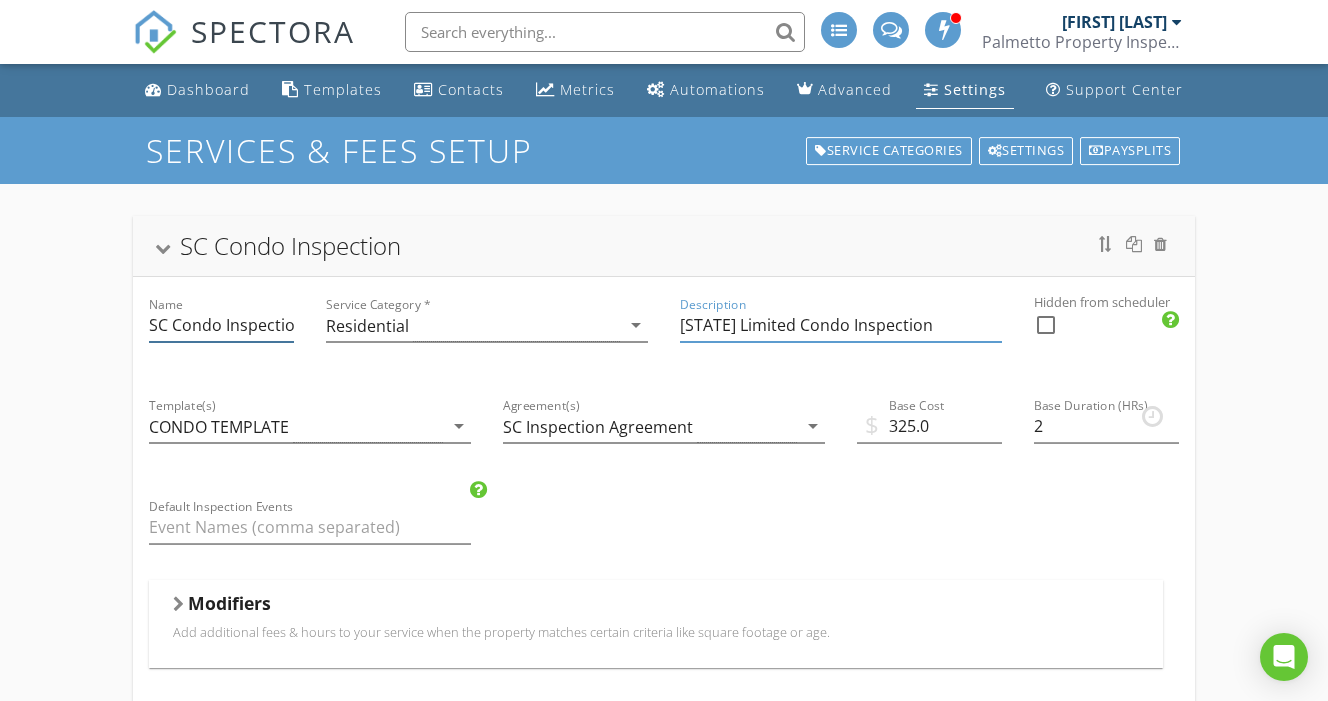 click on "SC Condo Inspection" at bounding box center [221, 325] 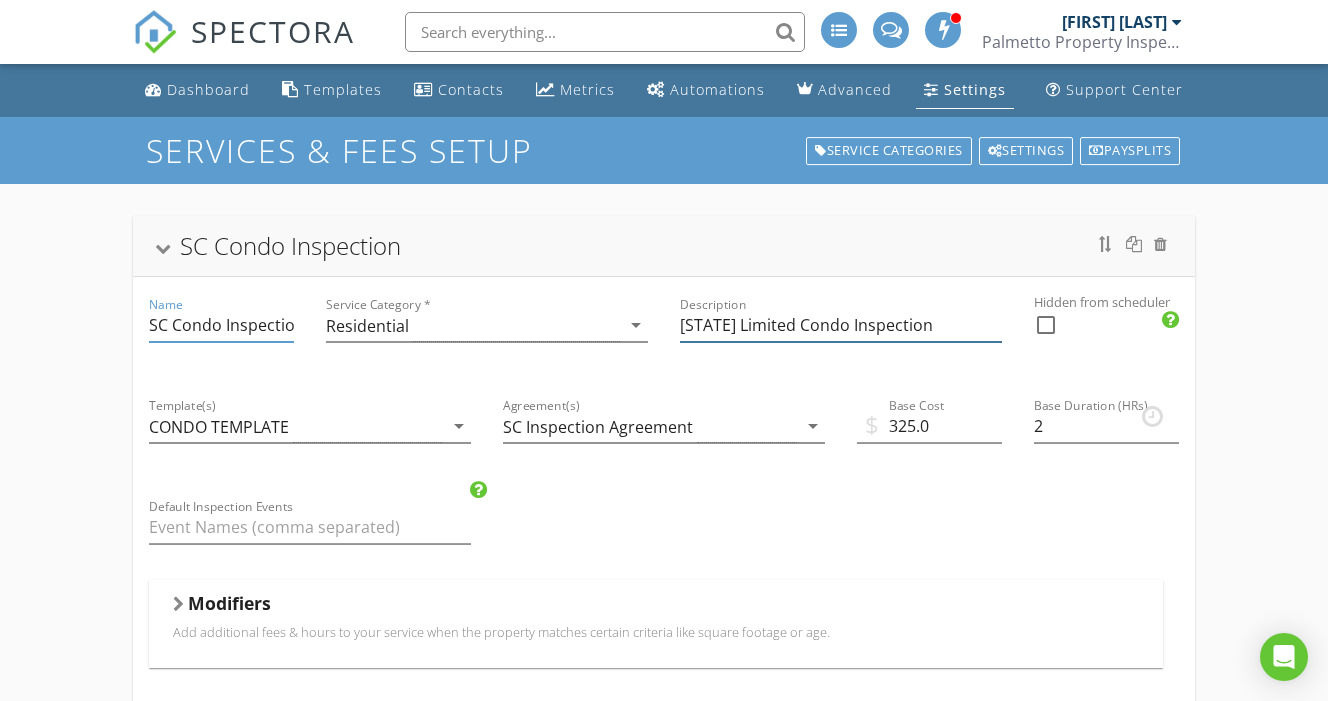 click on "[STATE] Limited Condo Inspection" at bounding box center [841, 325] 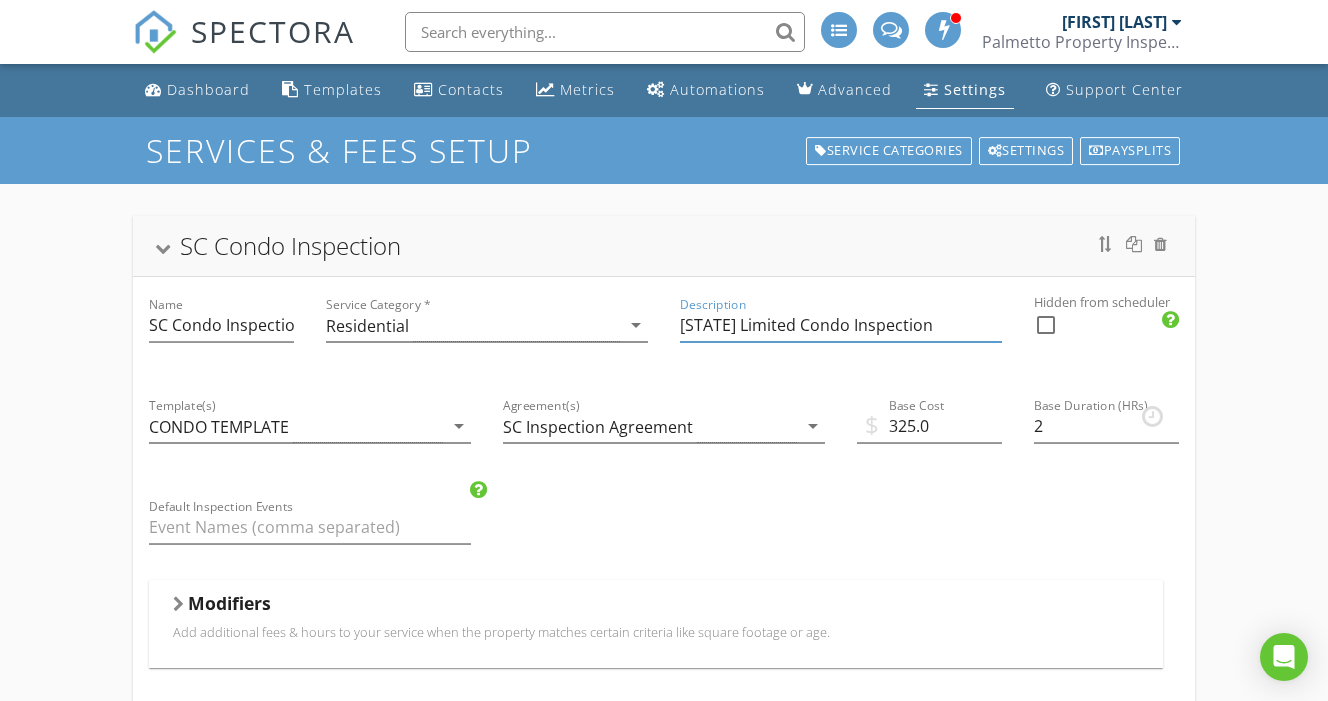 click on "[STATE] Limited Condo Inspection" at bounding box center (841, 325) 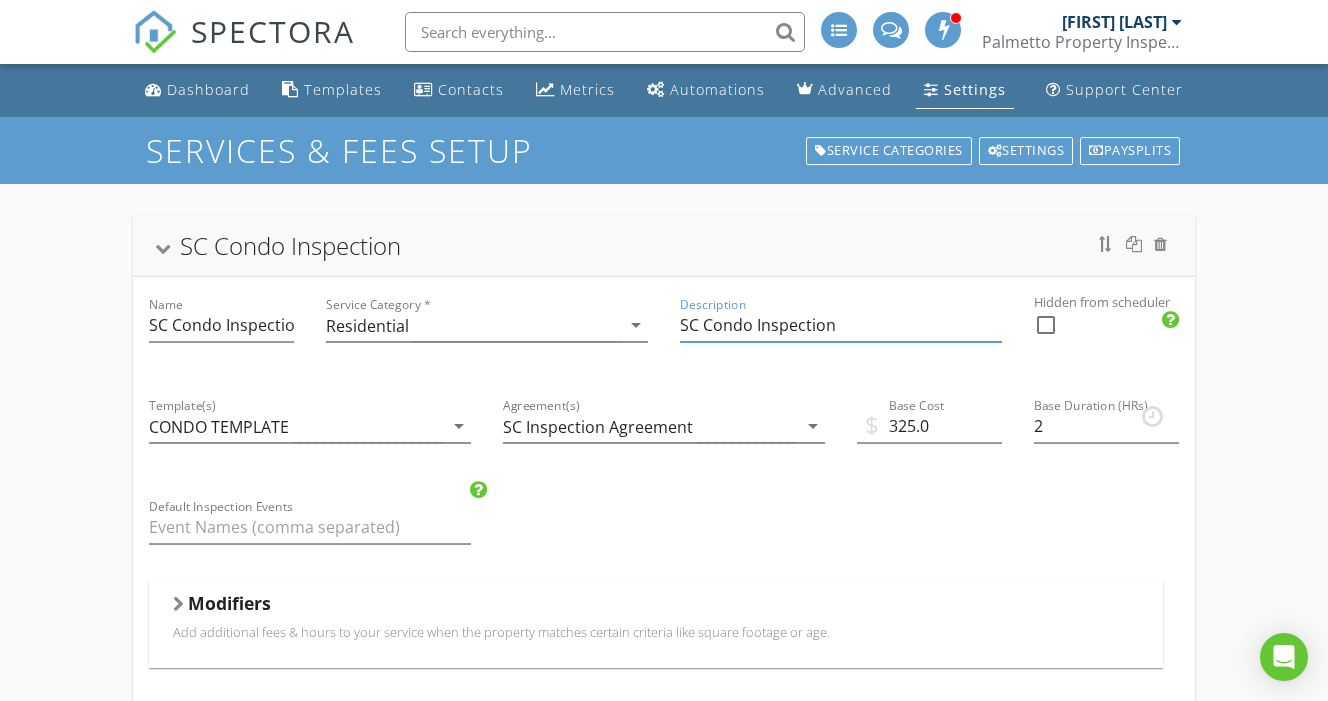 type on "SC Condo Inspection" 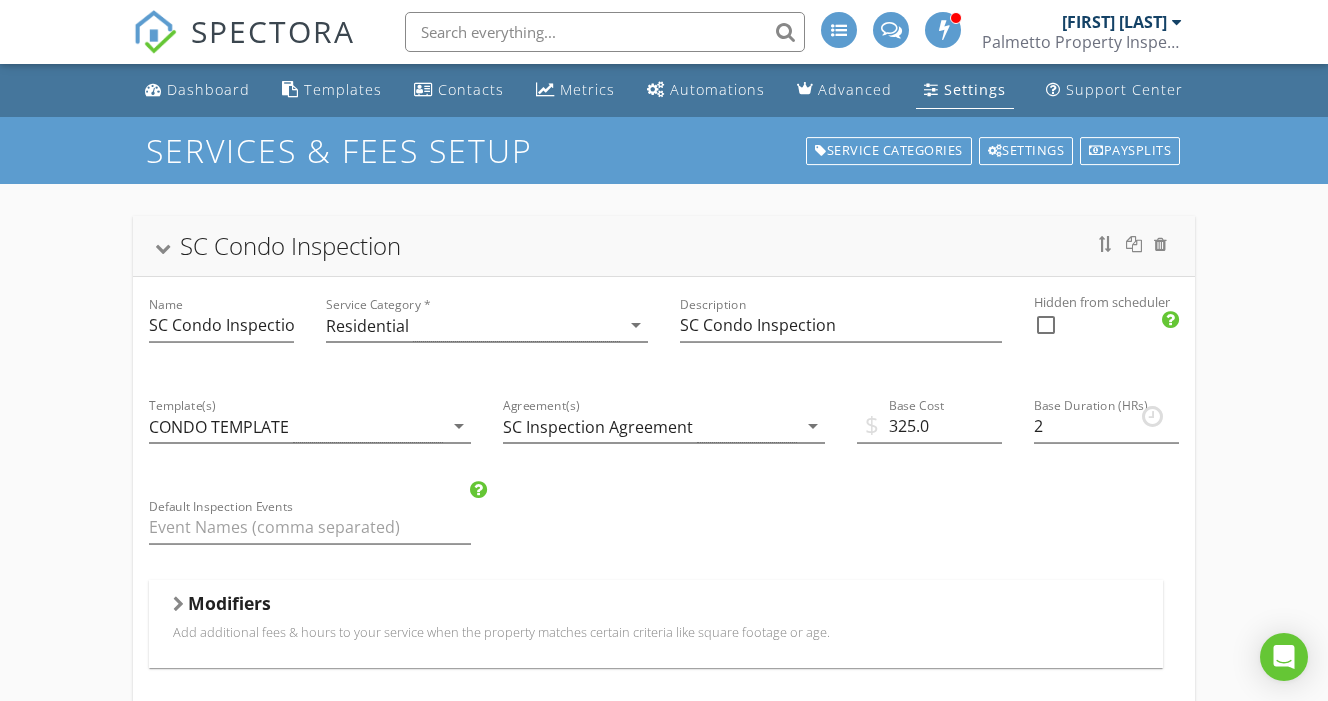 click on "SC Condo Inspection" at bounding box center (664, 246) 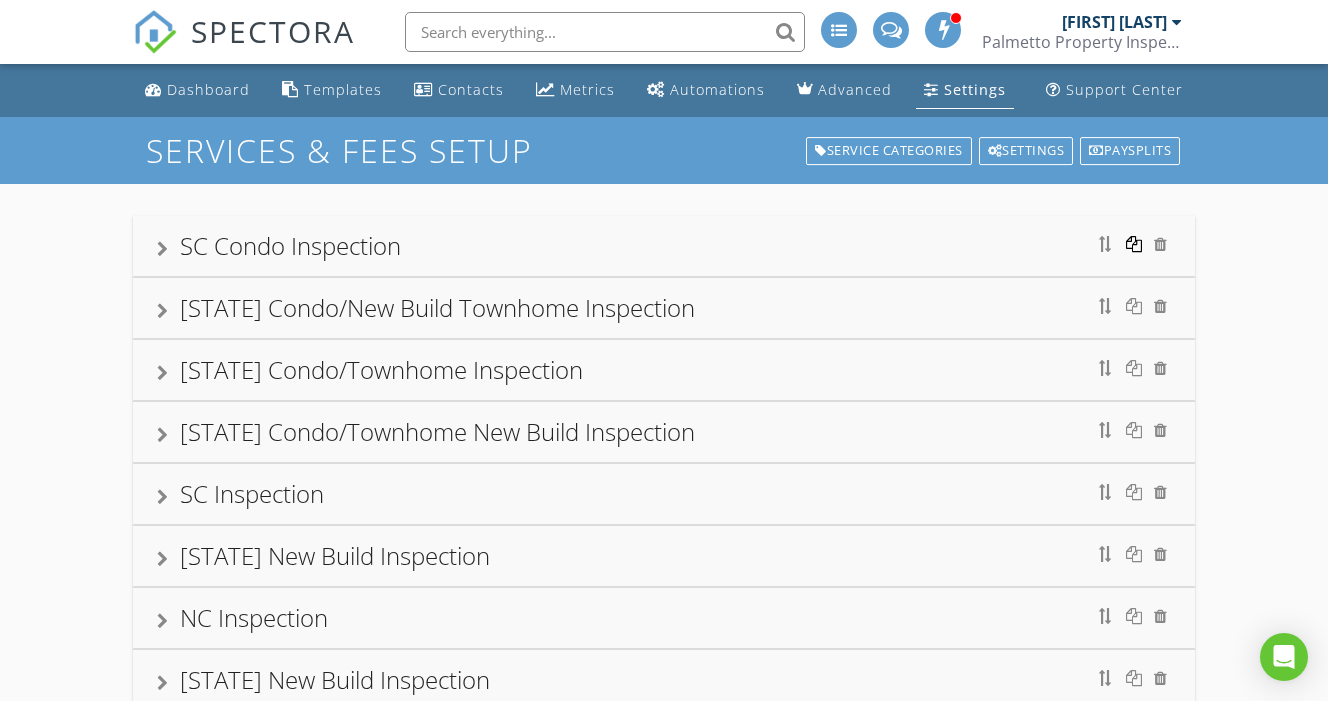 click at bounding box center [1134, 244] 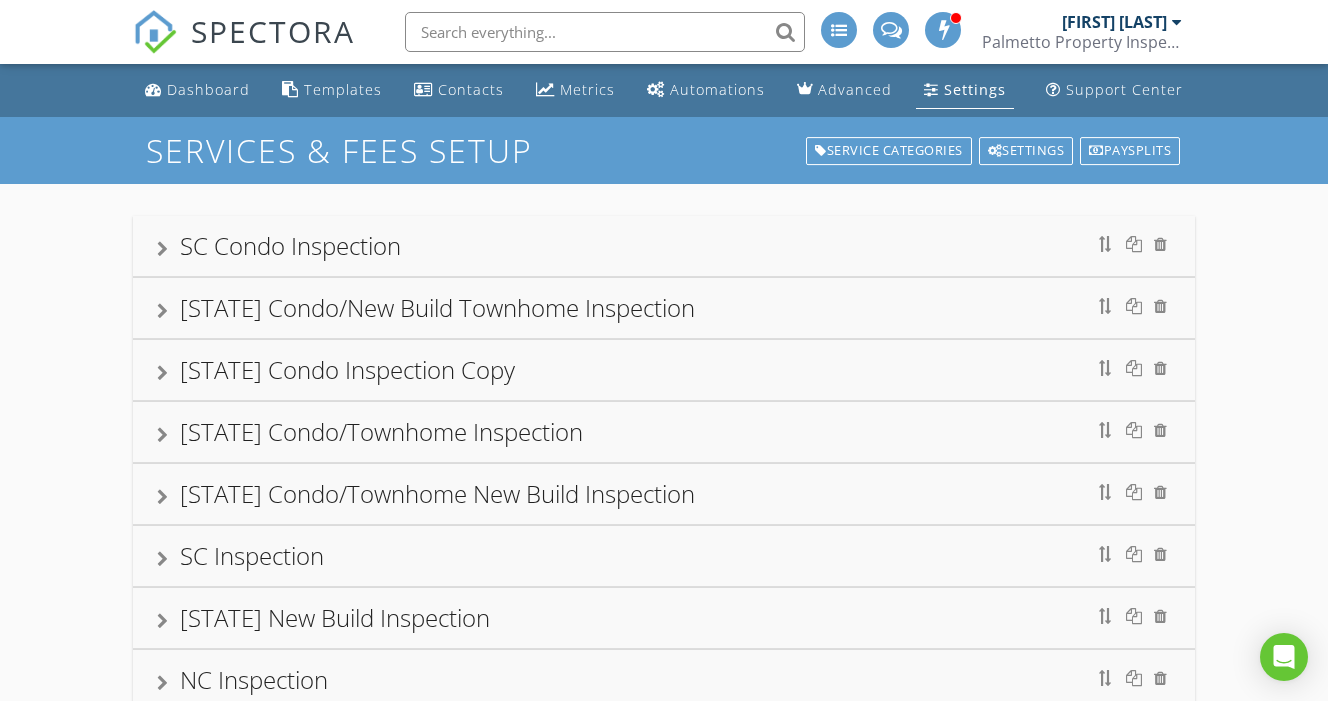 click on "SC Condo Inspection   Name SC Condo Inspection   Service Category * Residential arrow_drop_down   Description SC Condo Inspection   Hidden from scheduler   check_box_outline_blank             SC Condo/Townhome New Build Inspection         SC Condo Inspection Copy         NC Condo/Townhome Inspection         NC Condo/Townhome New Build Inspection         SC Inspection         SC New Build Inspection         NC Inspection         NC New Build Inspection         SC 4-Point         NC 4-Point         SC Pre-Drywall         NC Pre-Drywall         Termite Inspection         Mold Inspection         Pool & Spa Inspection         HUD Certification         Radon Testing         HUD RE-CERTIFICATION         Sewer Scope         Re-Inspection         Walk & Talk         Well Inspection         Draw Inspection         Basic Water Analysis         FHA/VA Water Analysis         Complete Water Analysis         Separate Structure         Lead Test         Asbestos Sampling
Add Service" at bounding box center [664, 1187] 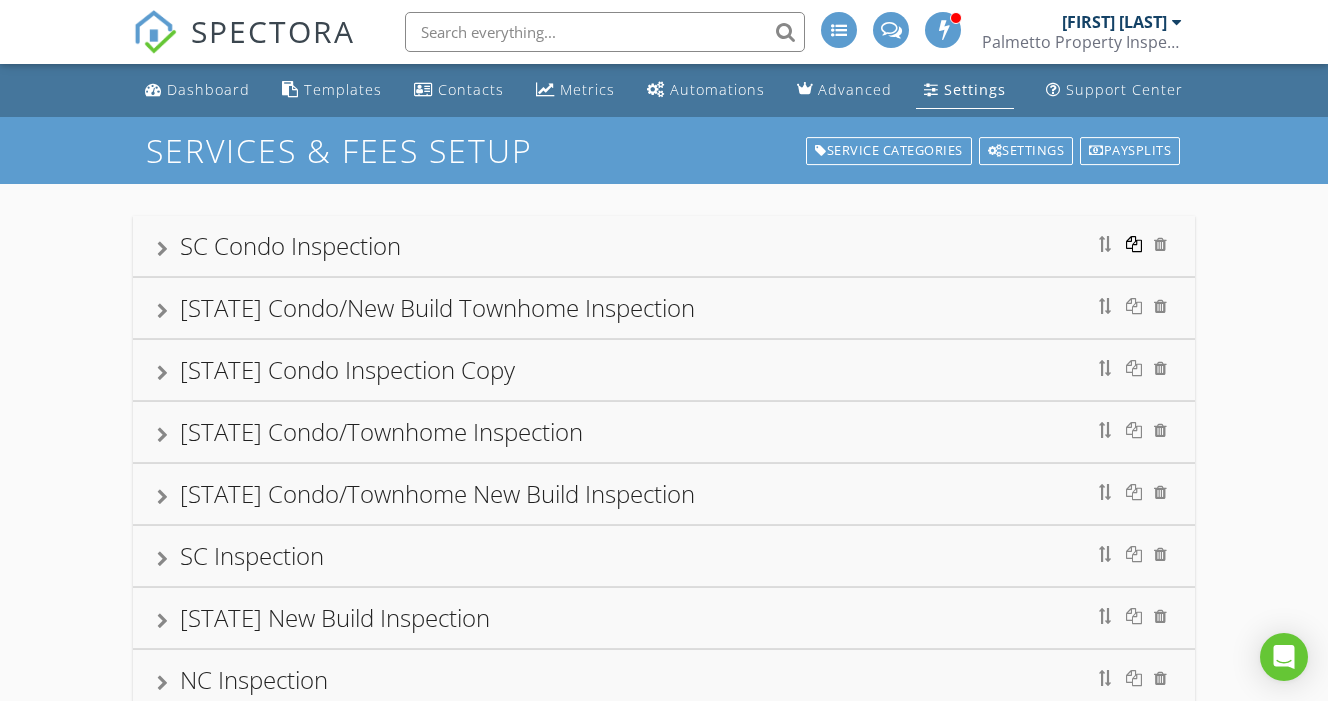 click at bounding box center (1134, 244) 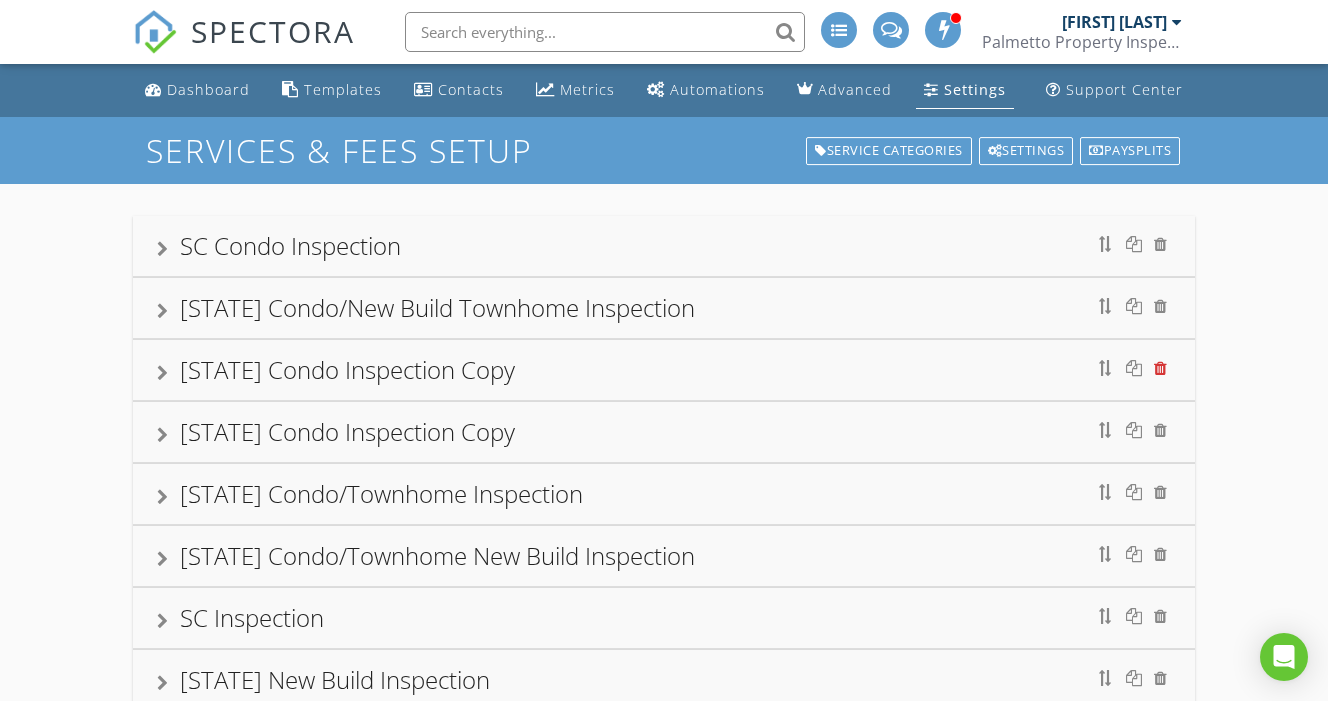 click at bounding box center [1160, 368] 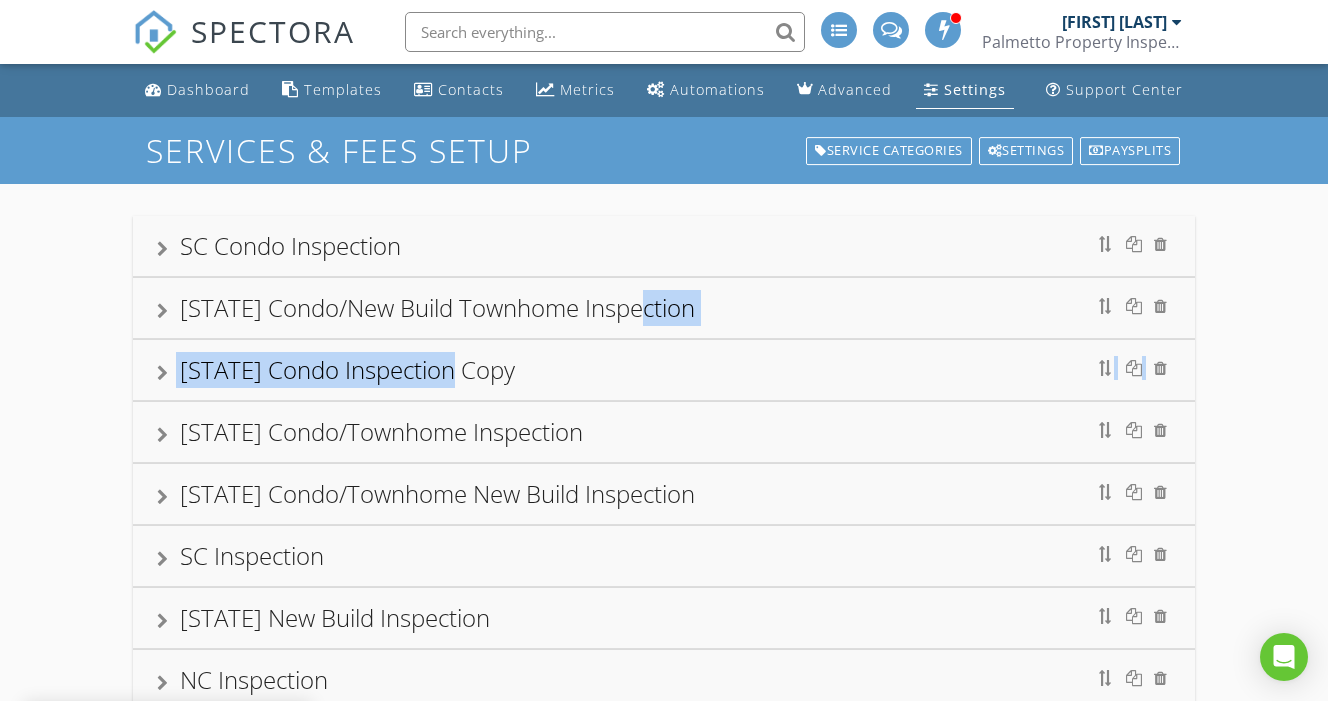 drag, startPoint x: 777, startPoint y: 370, endPoint x: 779, endPoint y: 307, distance: 63.03174 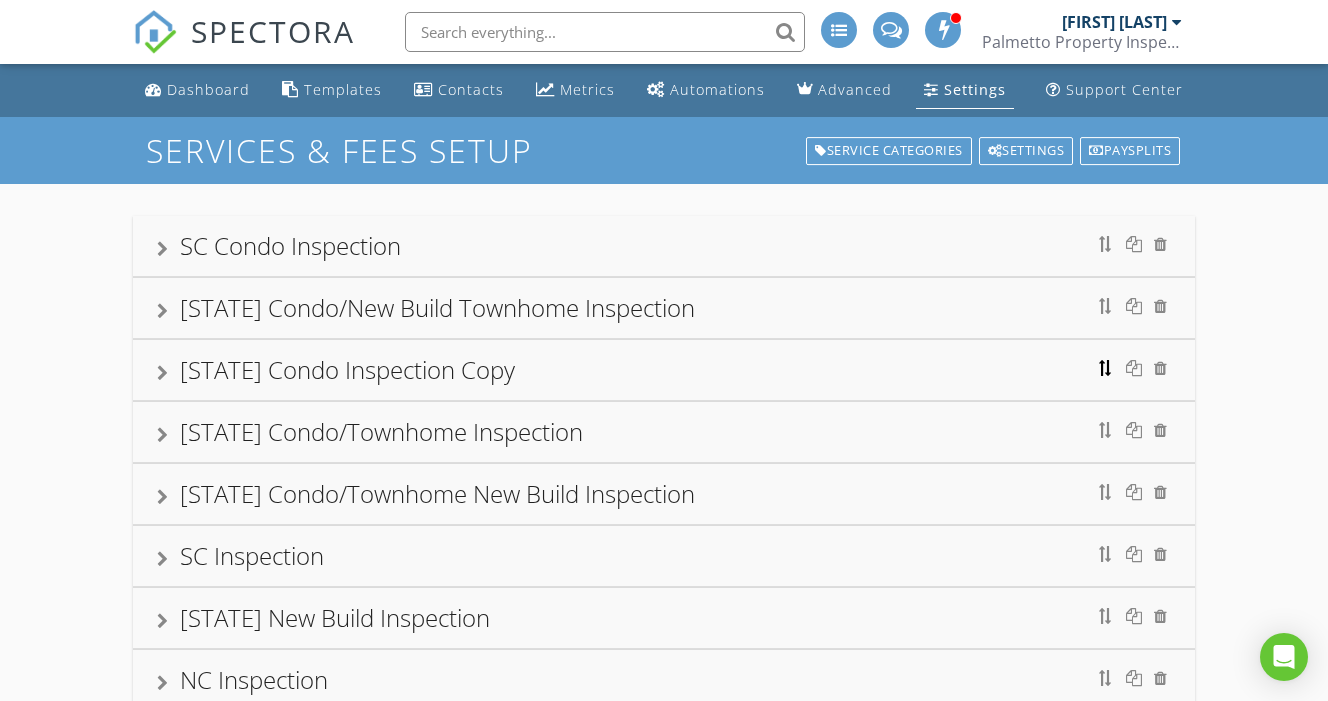 type 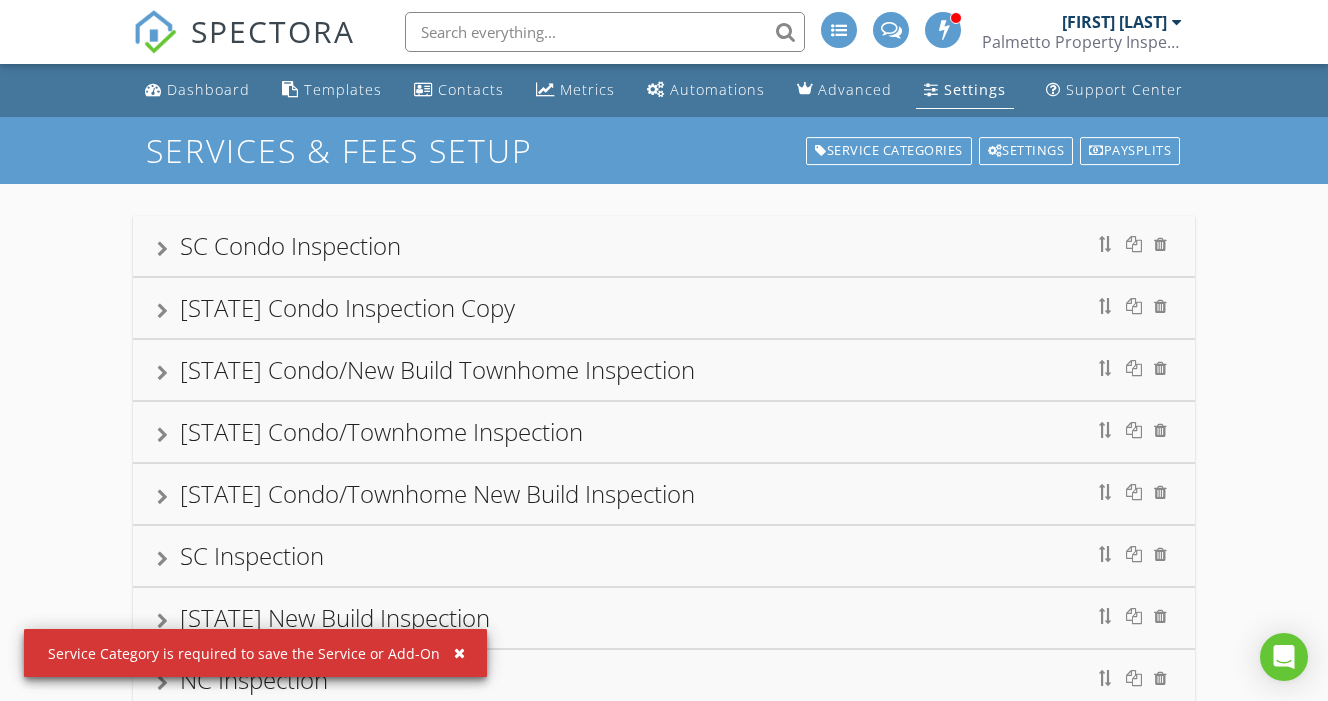 click at bounding box center [459, 653] 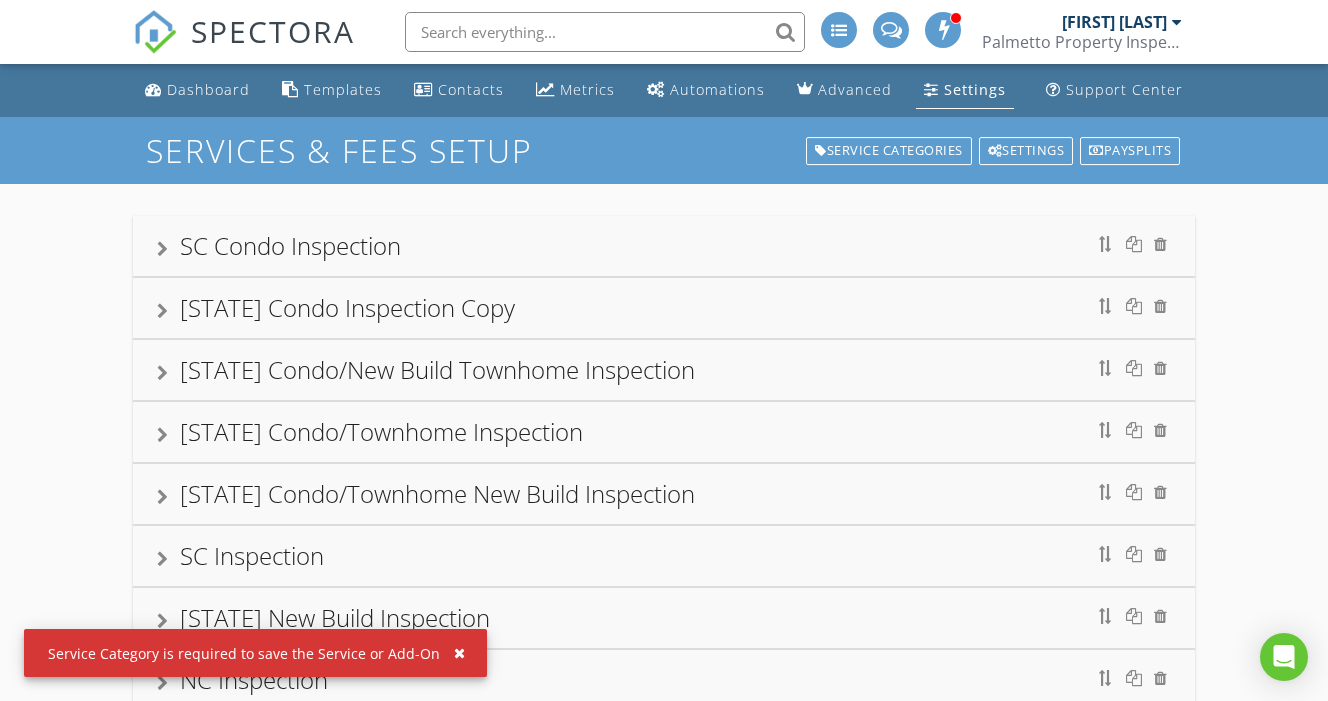click at bounding box center [459, 653] 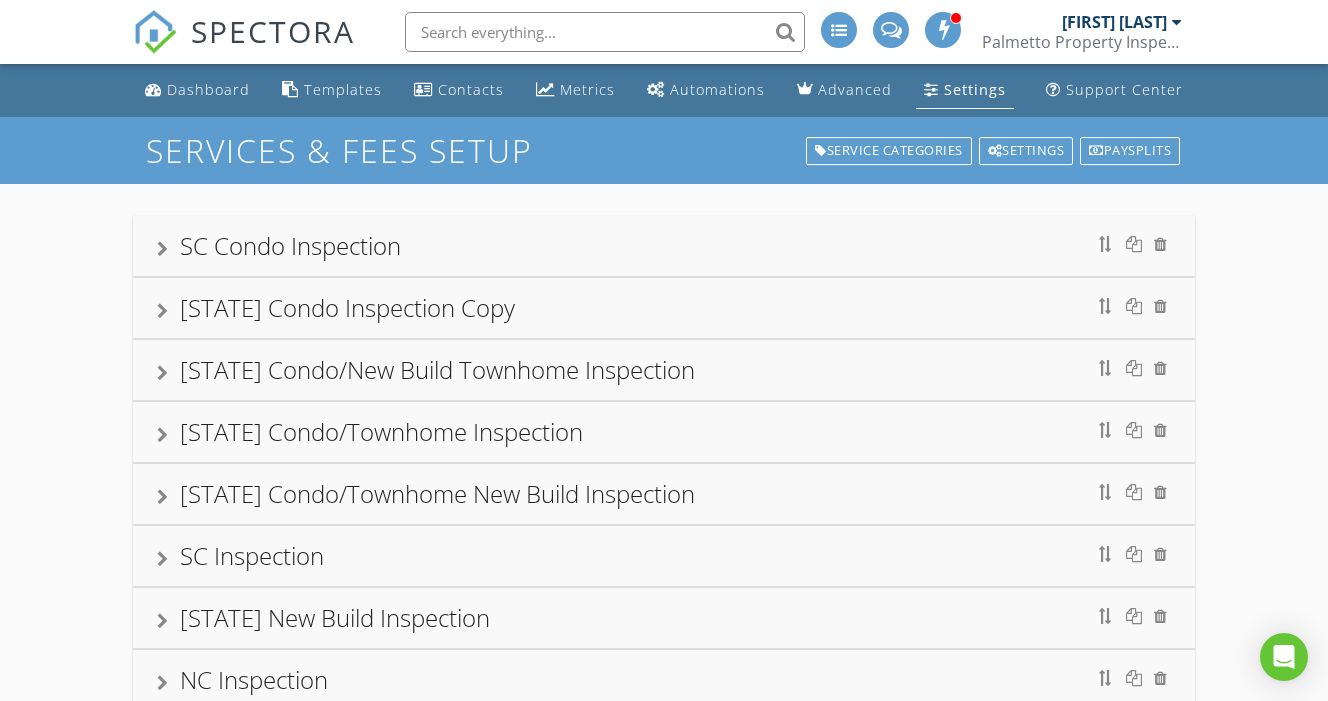 click at bounding box center [162, 311] 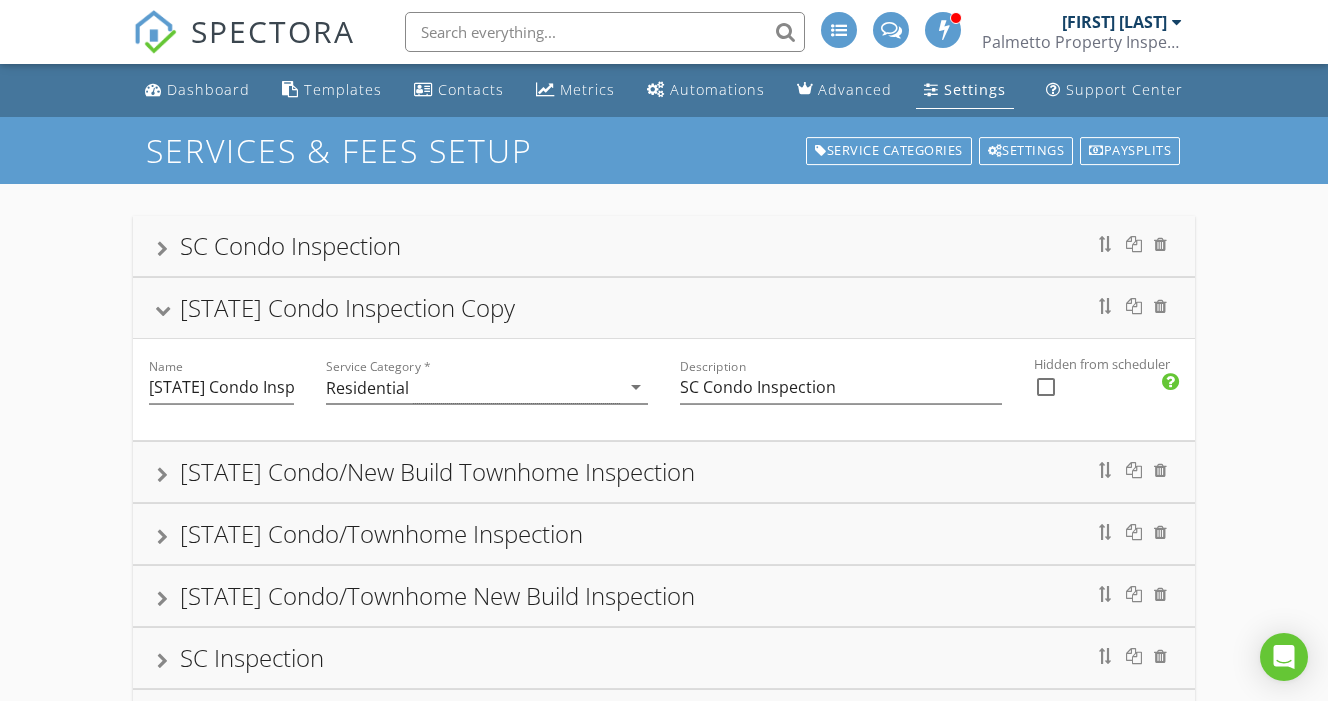scroll, scrollTop: 145, scrollLeft: 0, axis: vertical 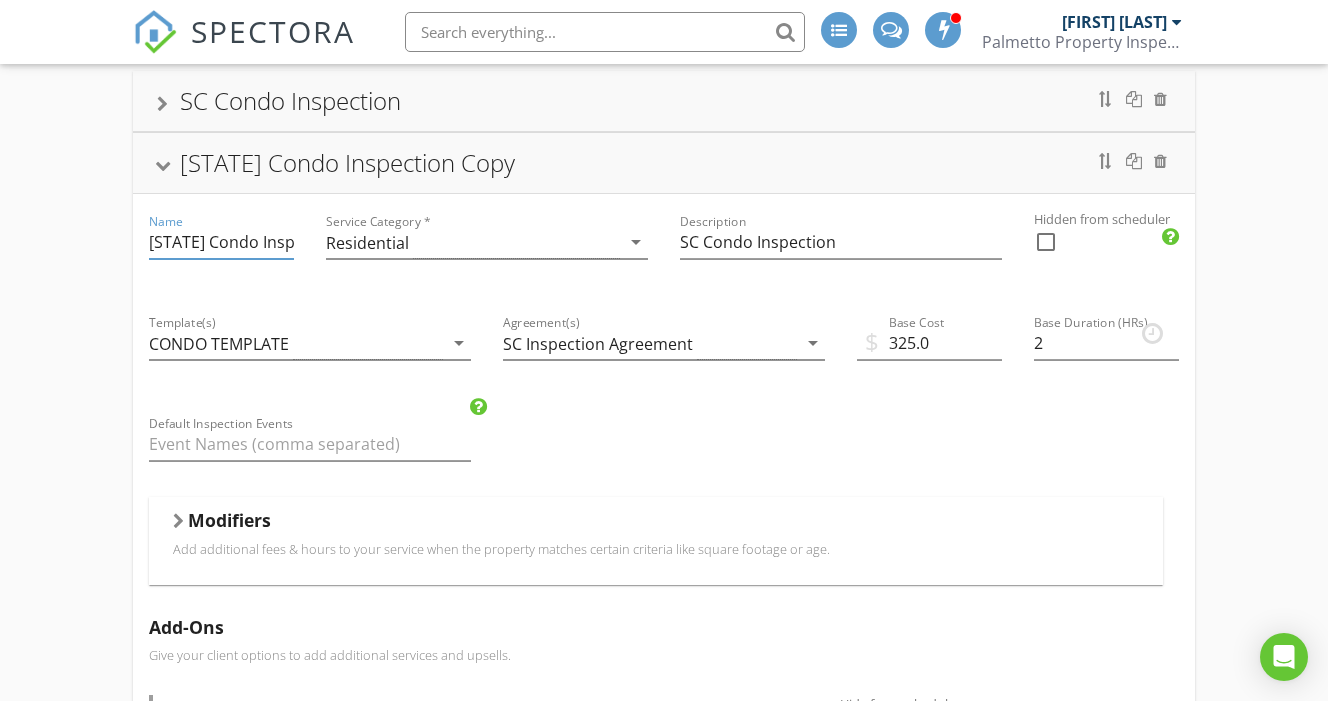 click on "[STATE] Condo Inspection Copy" at bounding box center (221, 242) 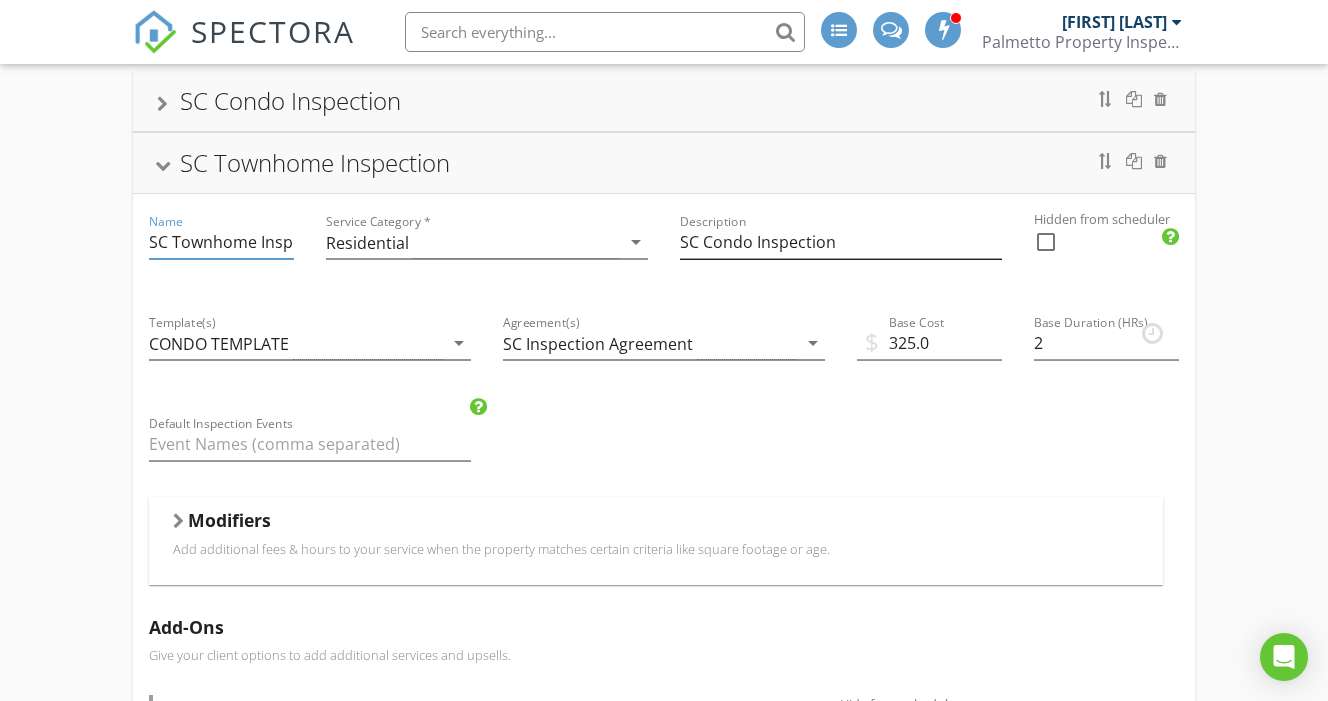 type on "SC Townhome Inspection" 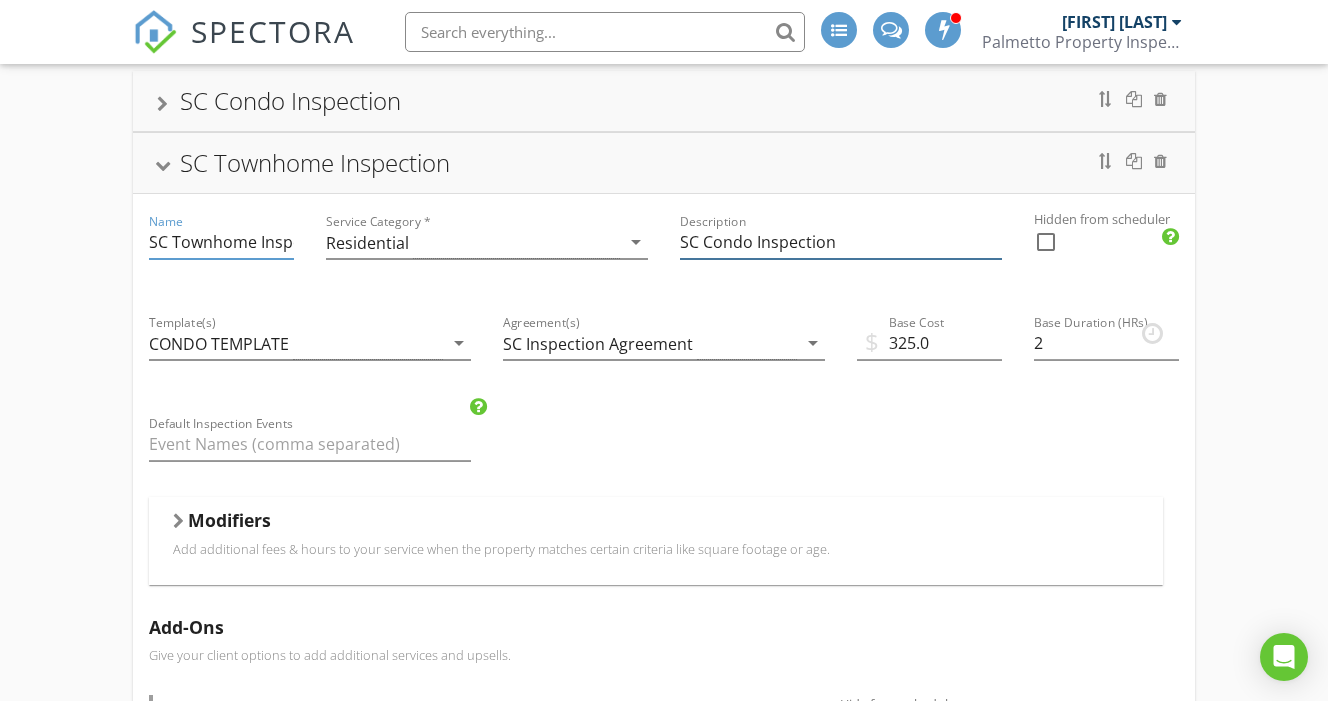 click on "SC Condo Inspection" at bounding box center (841, 242) 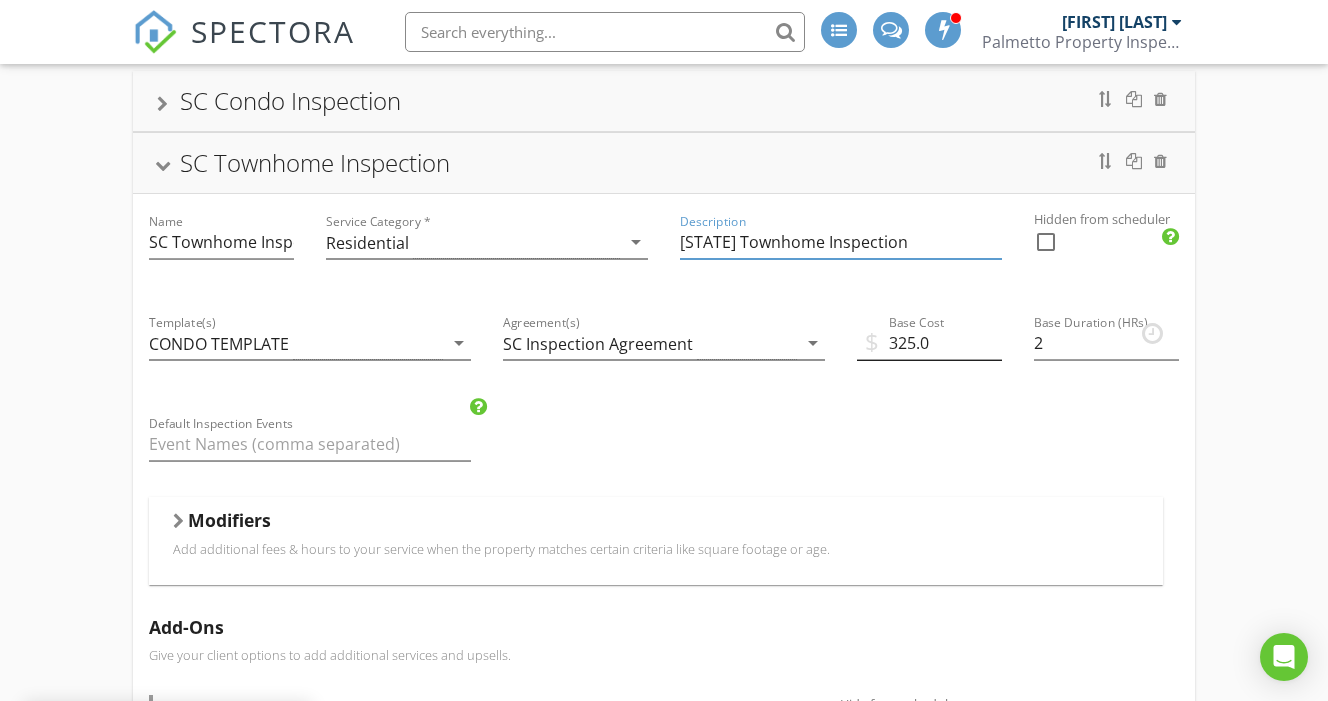 type on "[STATE] Townhome Inspection" 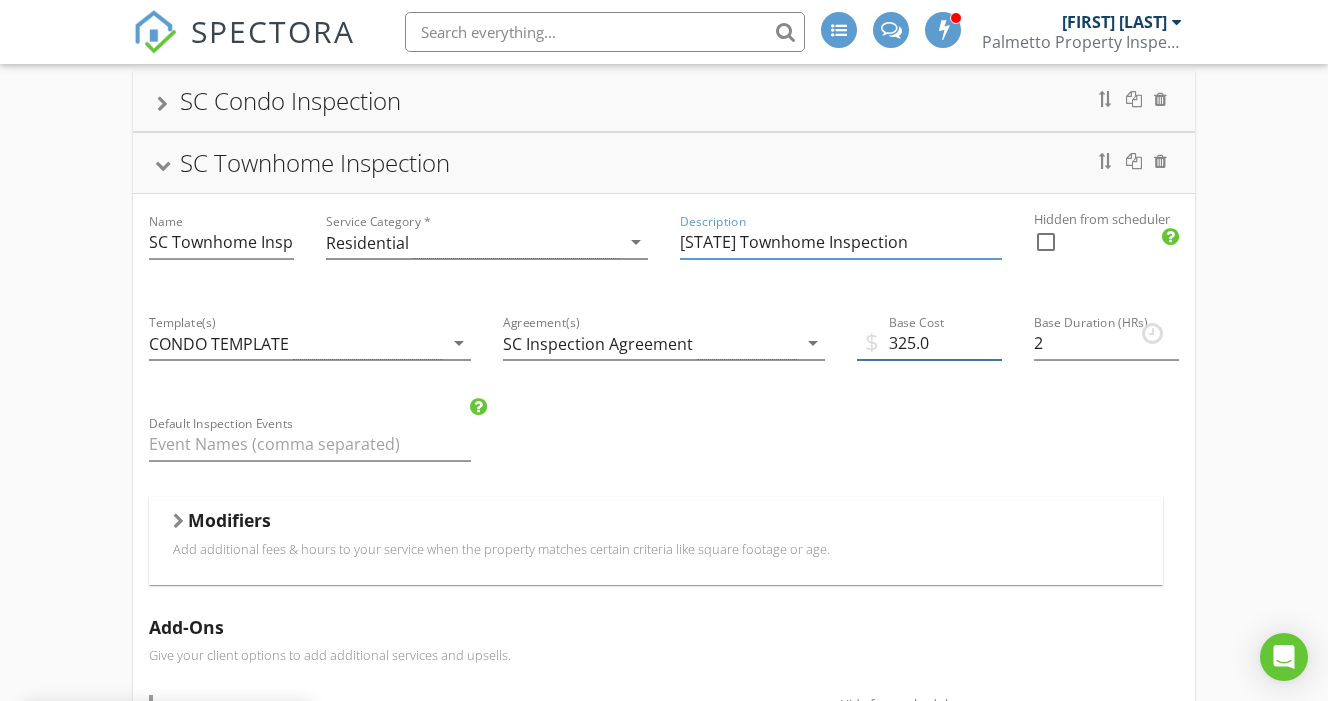 click on "325.0" at bounding box center [929, 343] 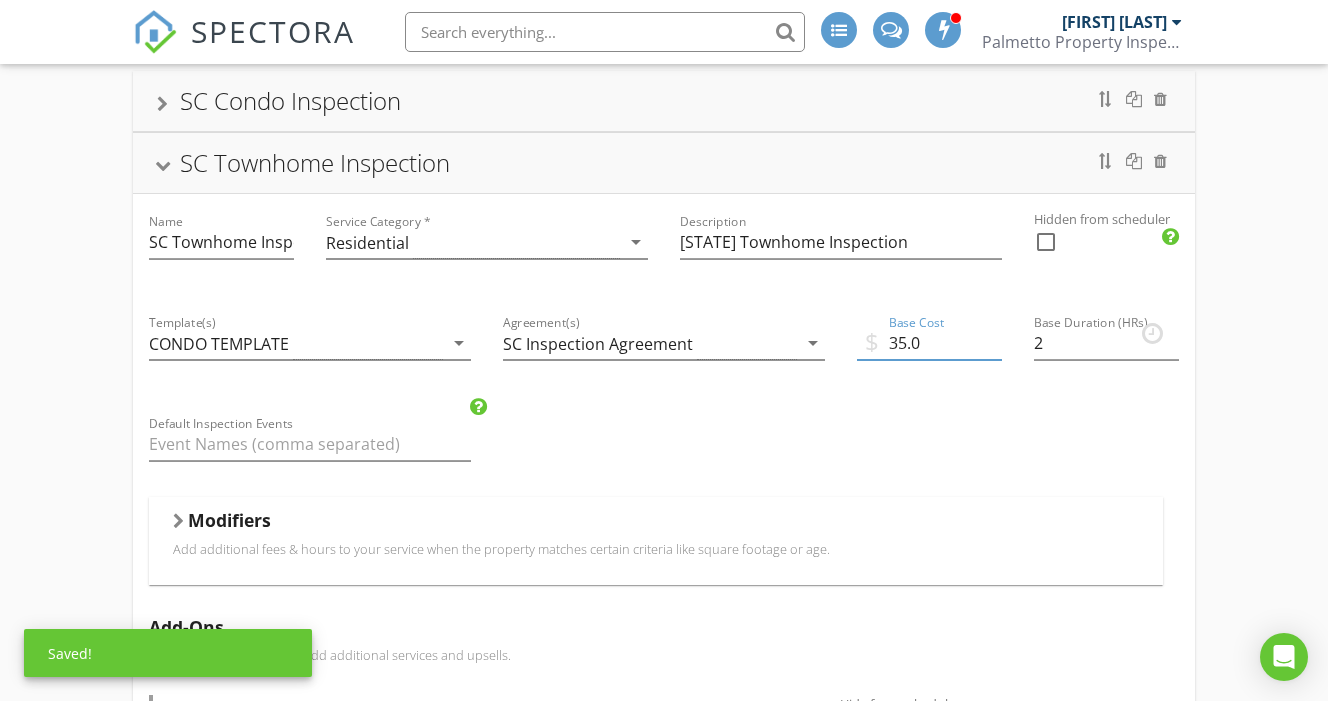 type on "375.0" 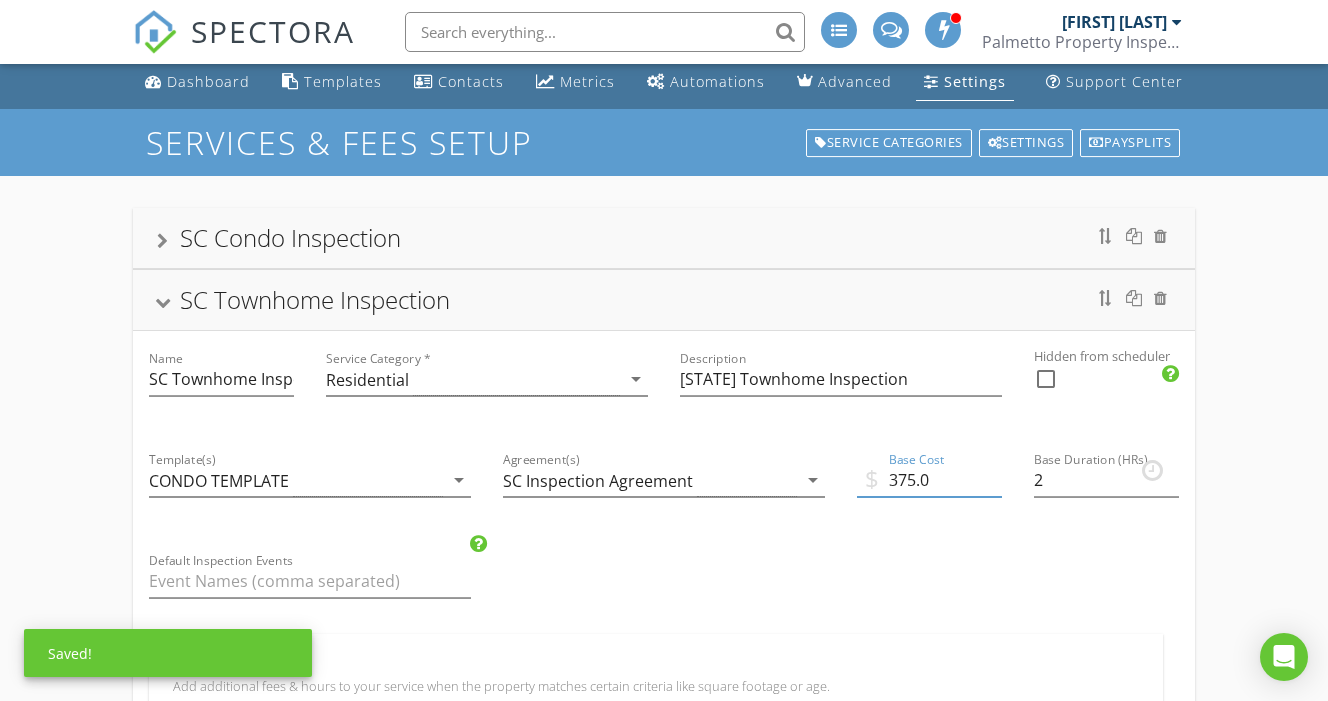 scroll, scrollTop: 8, scrollLeft: 1, axis: both 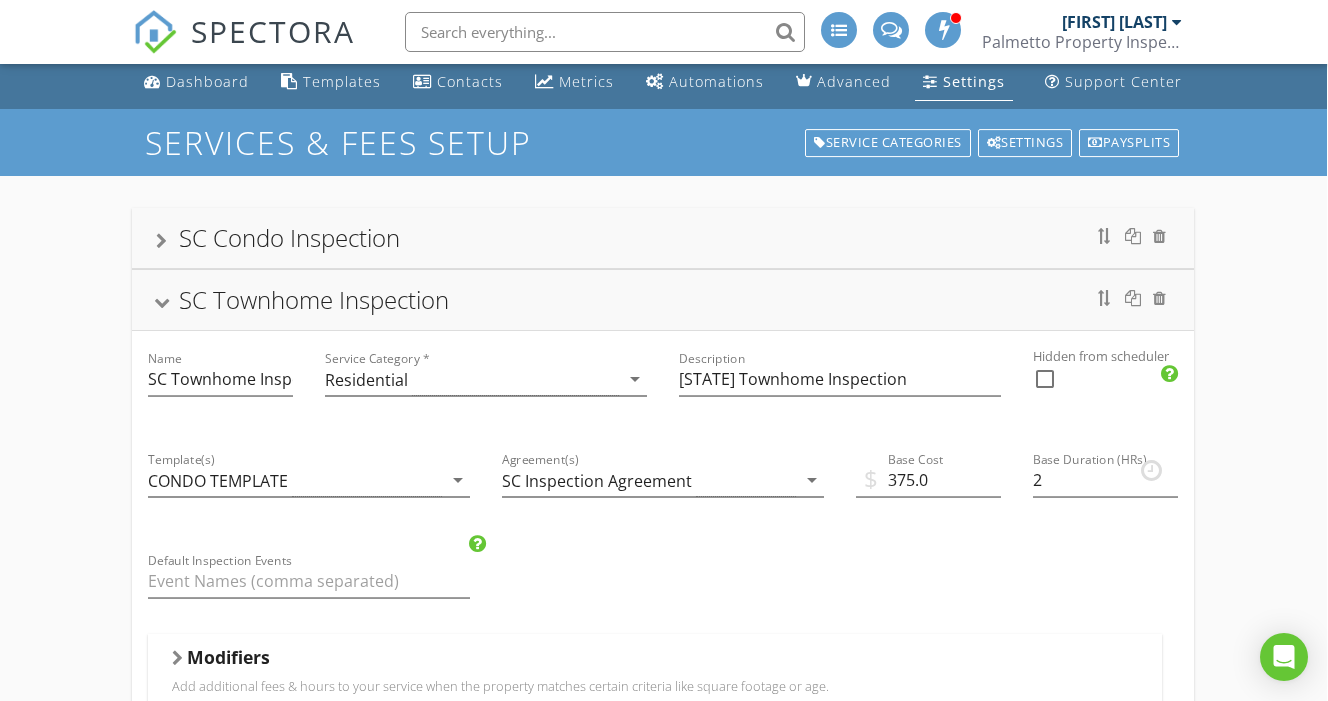 click on "SC Townhome Inspection" at bounding box center [663, 300] 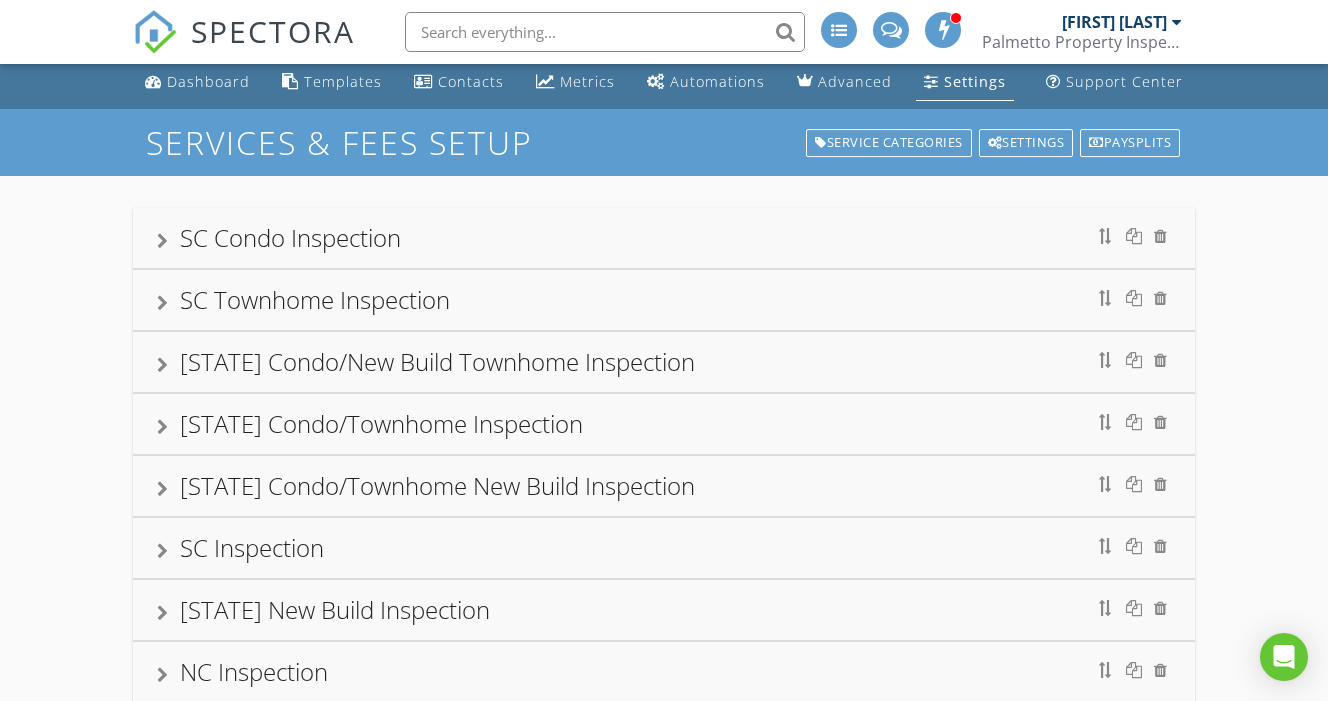 click on "SC Condo Inspection" at bounding box center (664, 238) 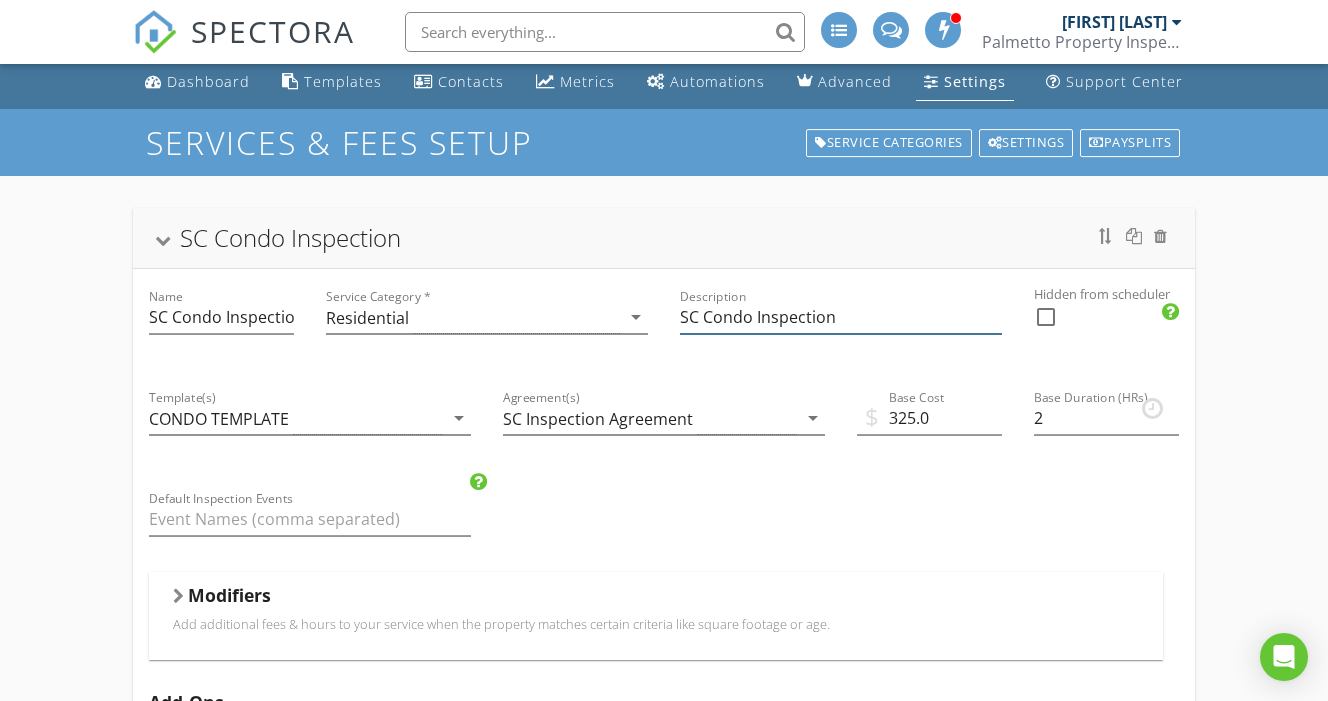 click on "SC Condo Inspection" at bounding box center [841, 317] 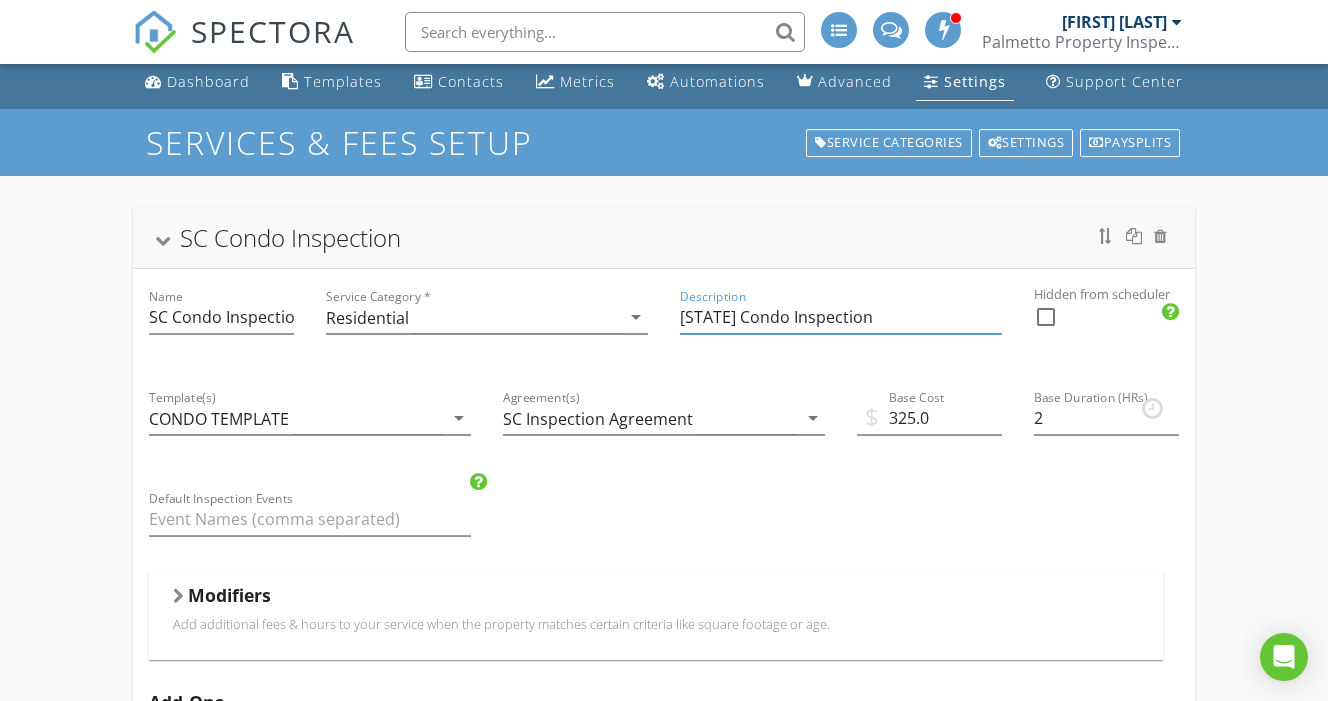type on "[STATE] Condo Inspection" 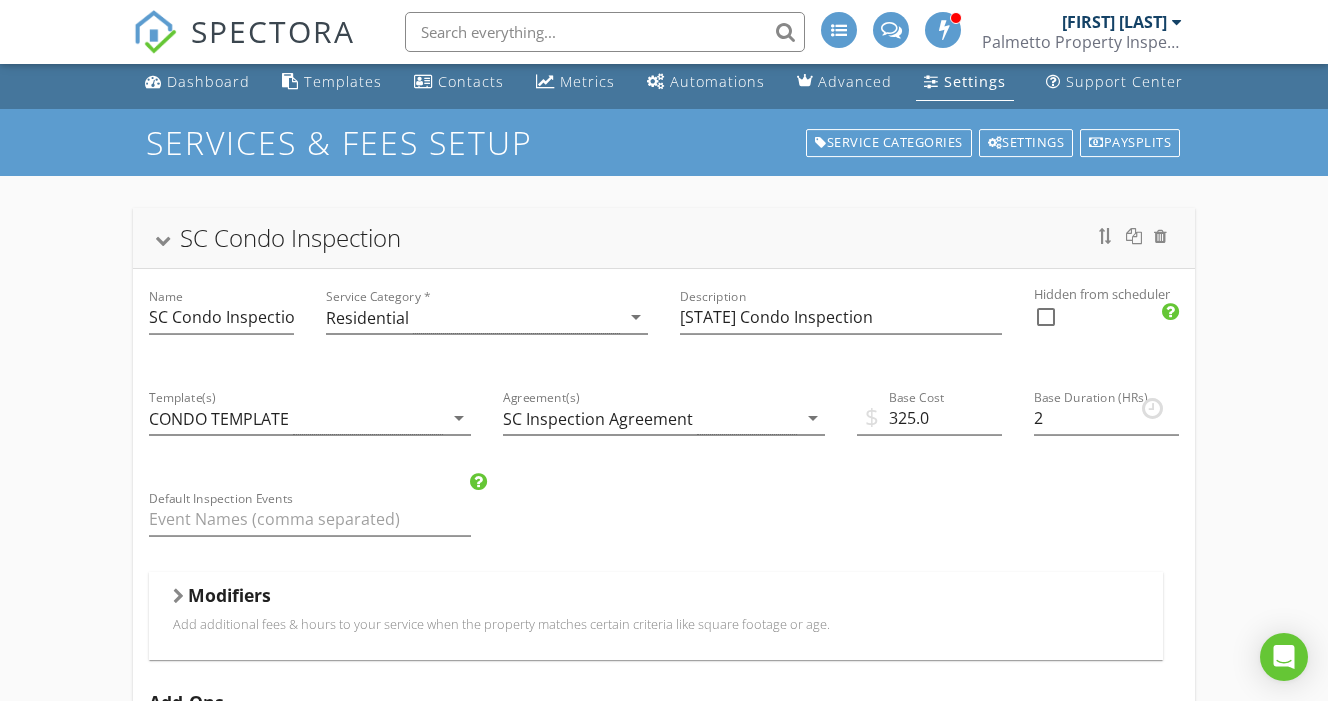 click on "SC Condo Inspection" at bounding box center (664, 238) 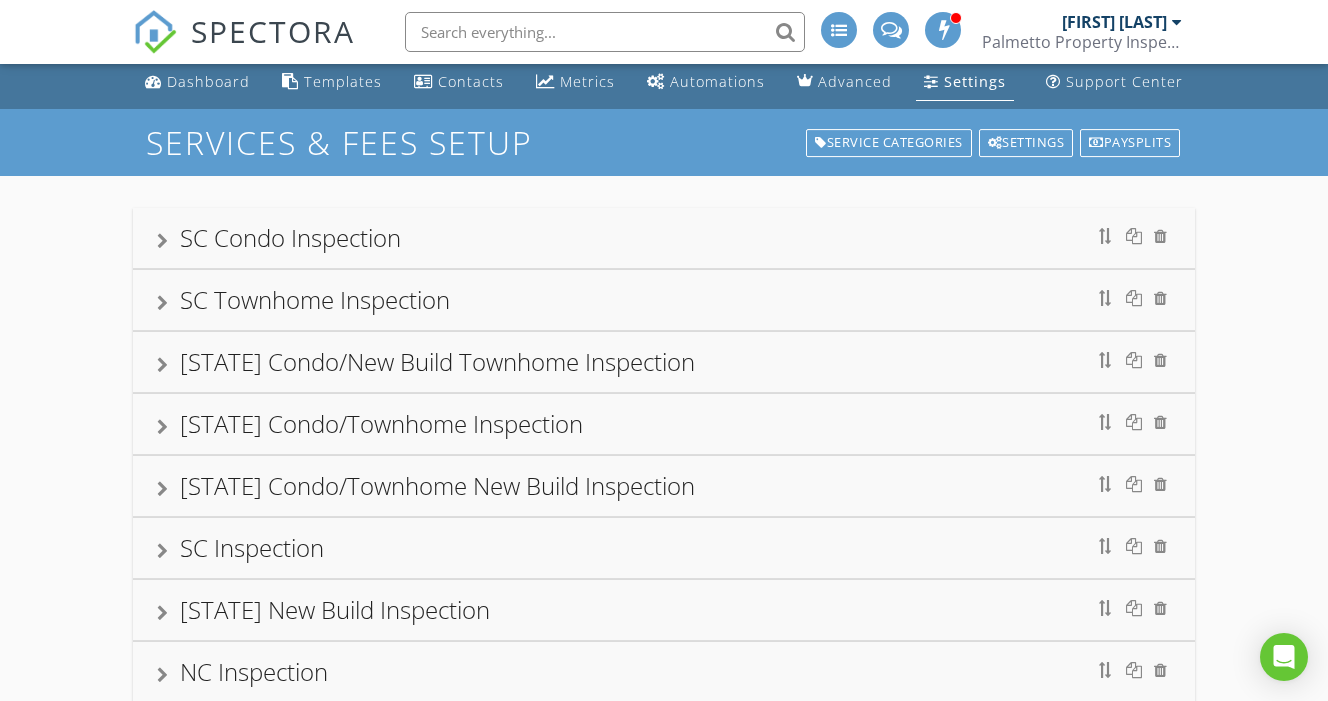 click on "SC Townhome Inspection" at bounding box center (664, 300) 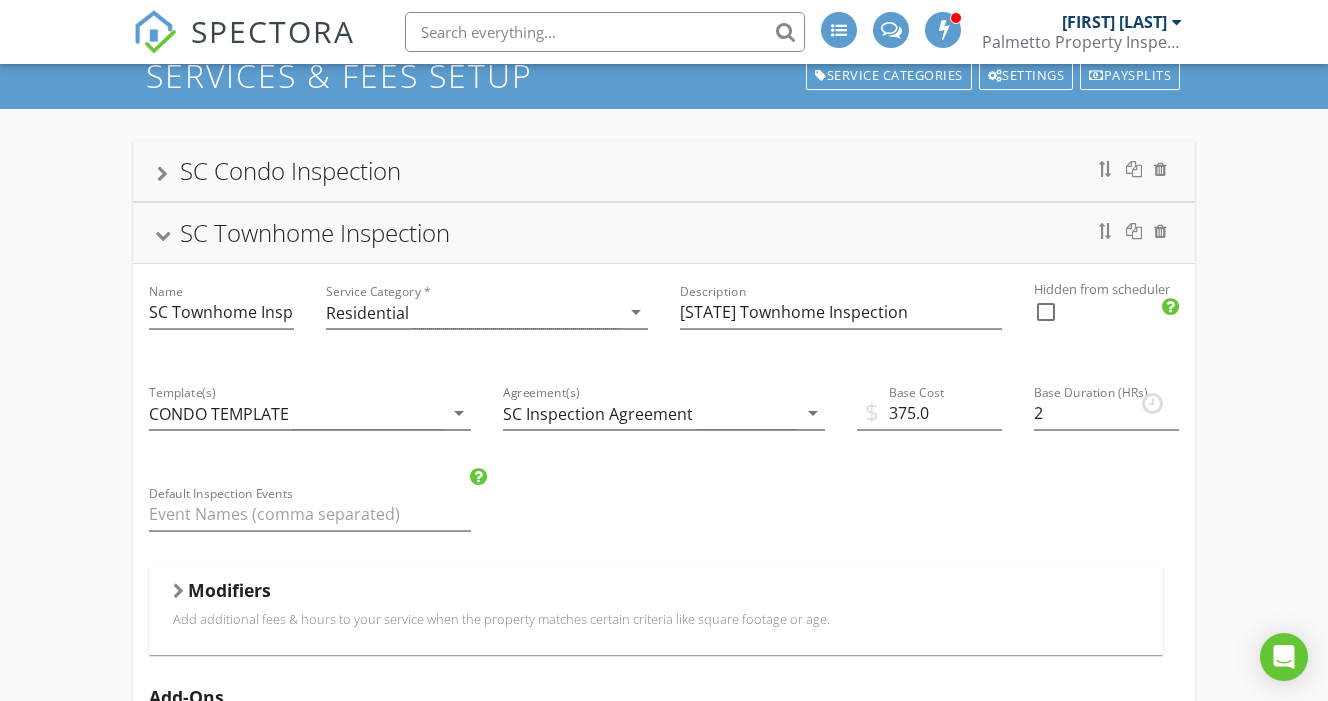 scroll, scrollTop: 107, scrollLeft: 0, axis: vertical 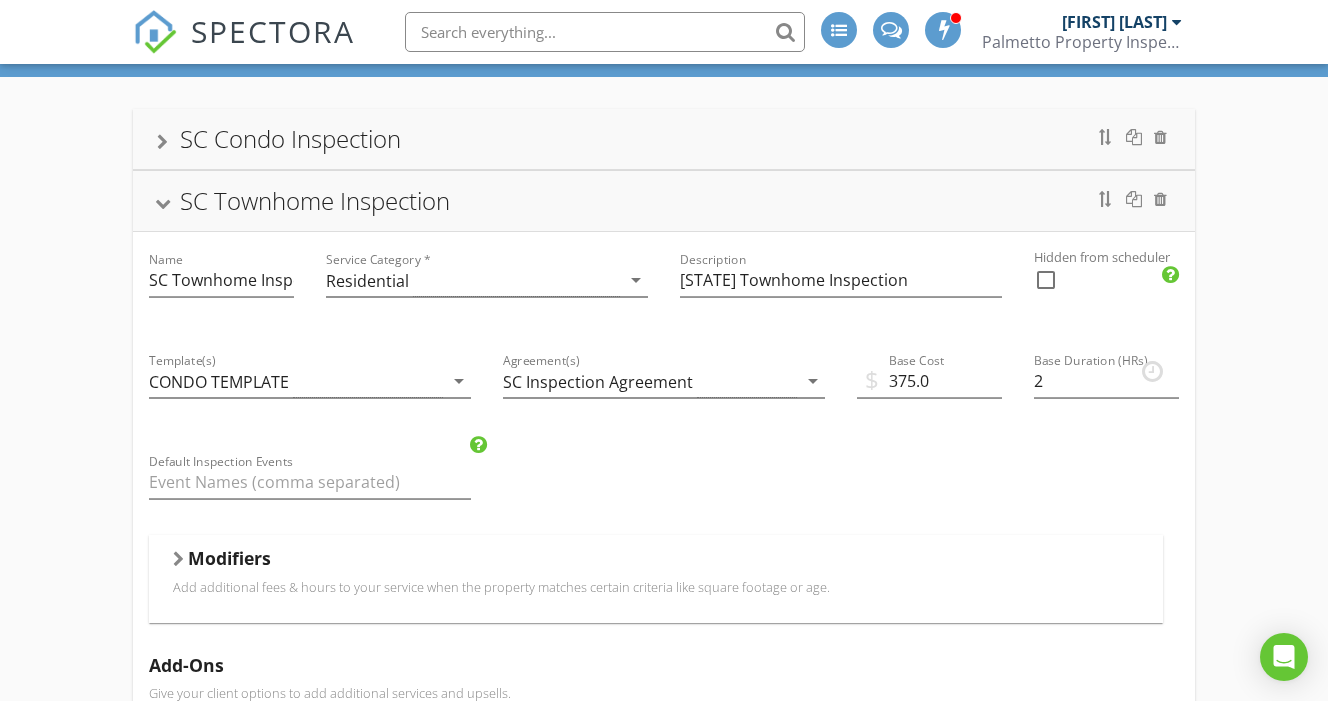 click on "SC Townhome Inspection" at bounding box center (664, 201) 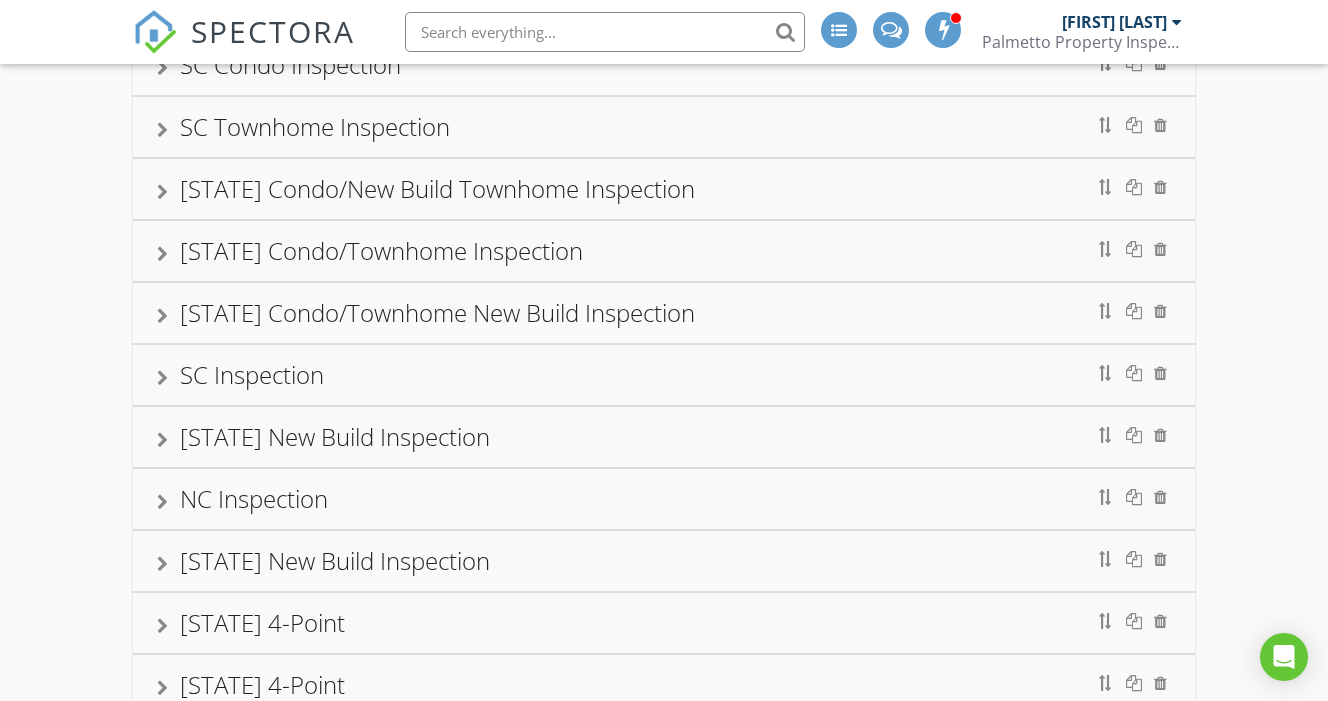 scroll, scrollTop: 131, scrollLeft: 0, axis: vertical 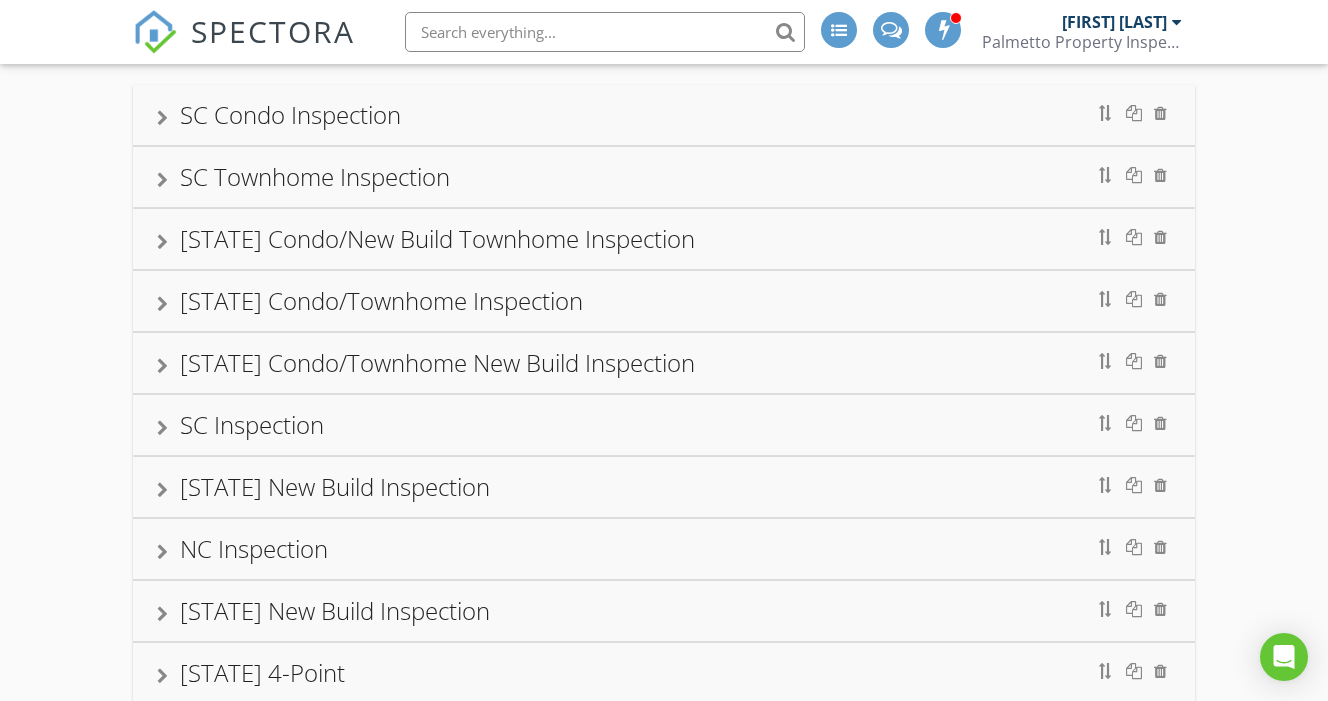 click on "[STATE] Condo/New Build Townhome Inspection" at bounding box center [664, 239] 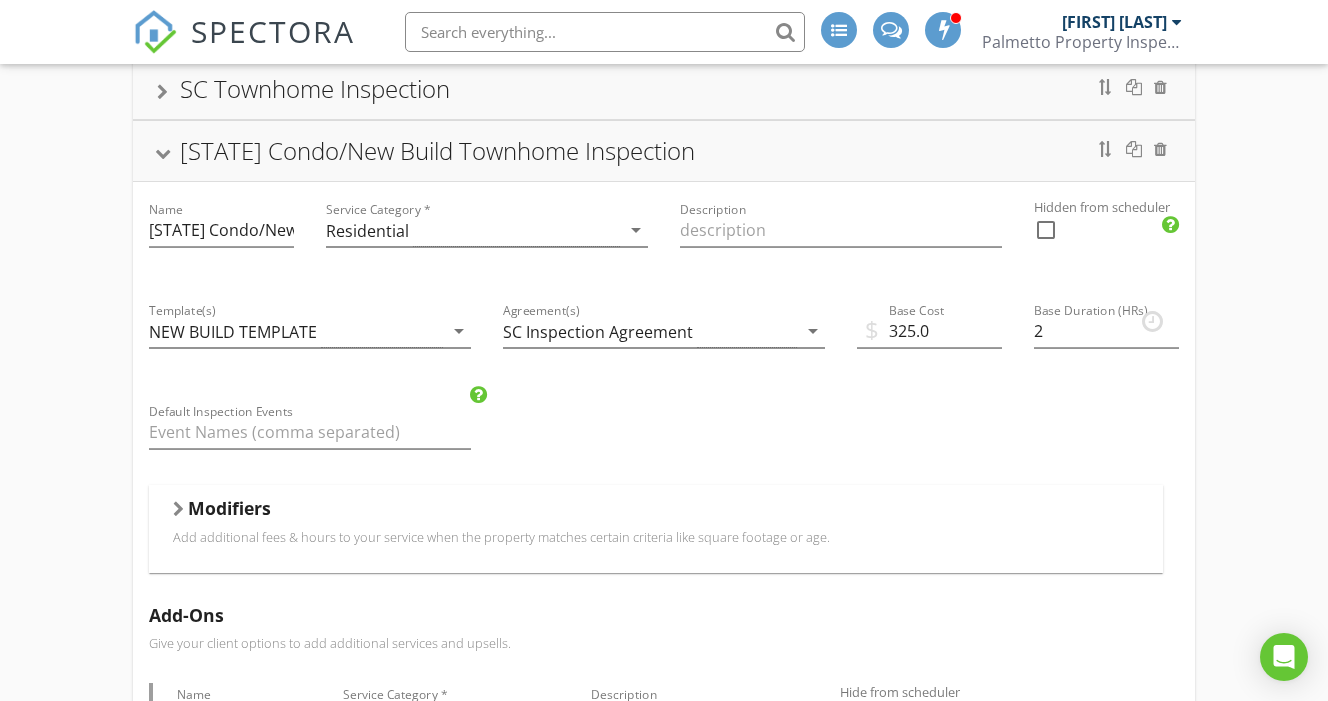 scroll, scrollTop: 236, scrollLeft: 0, axis: vertical 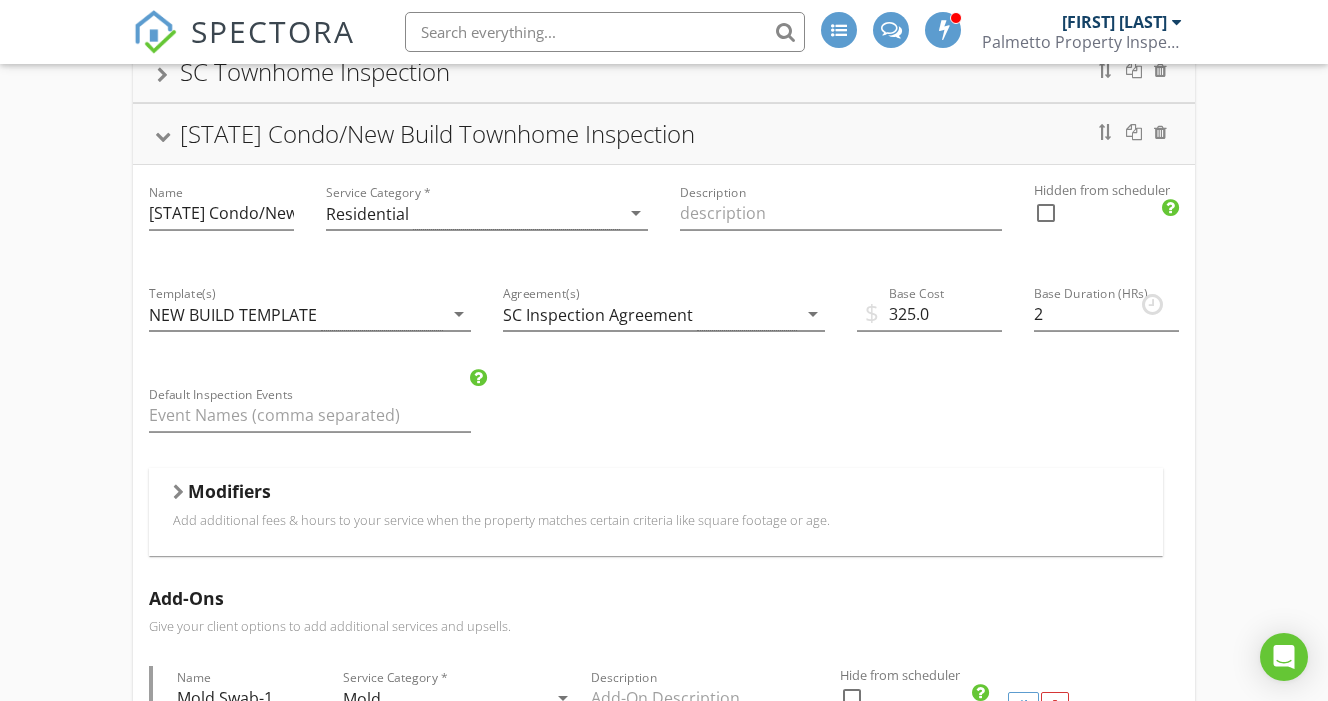 click on "[STATE] Condo/New Build Townhome Inspection" at bounding box center [664, 134] 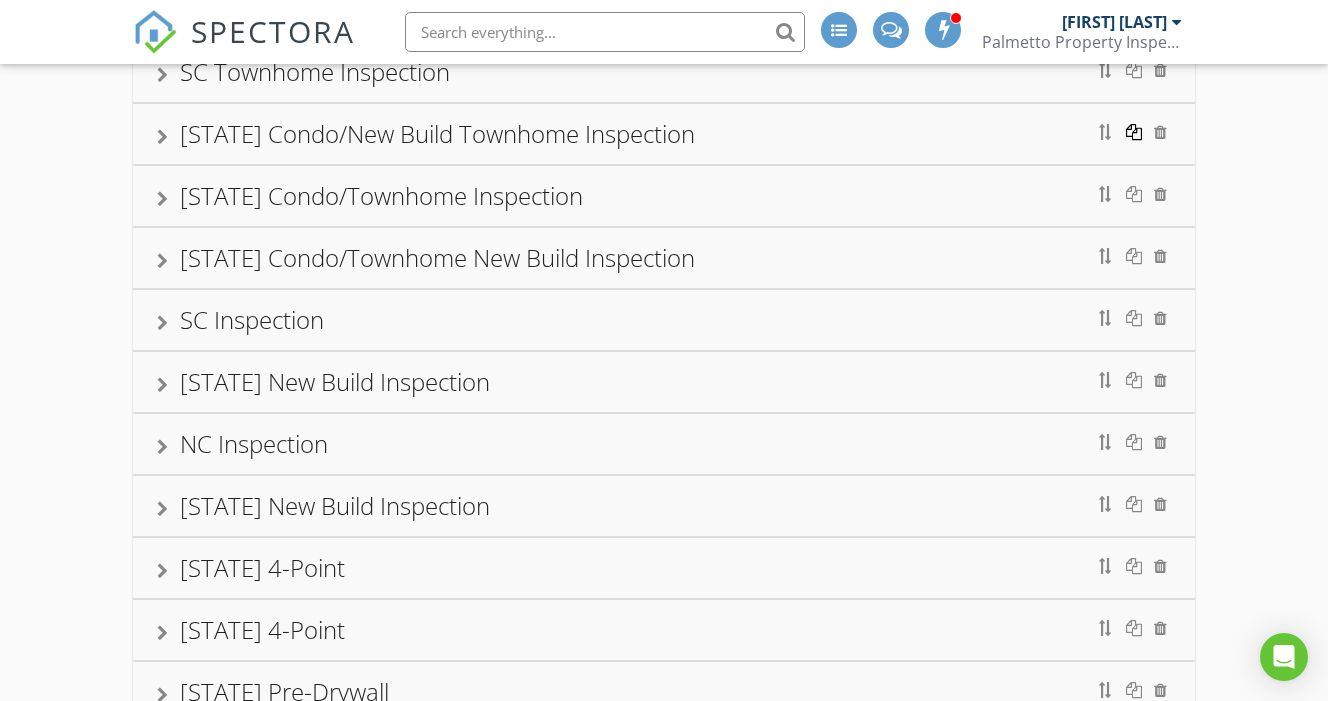 click at bounding box center (1134, 132) 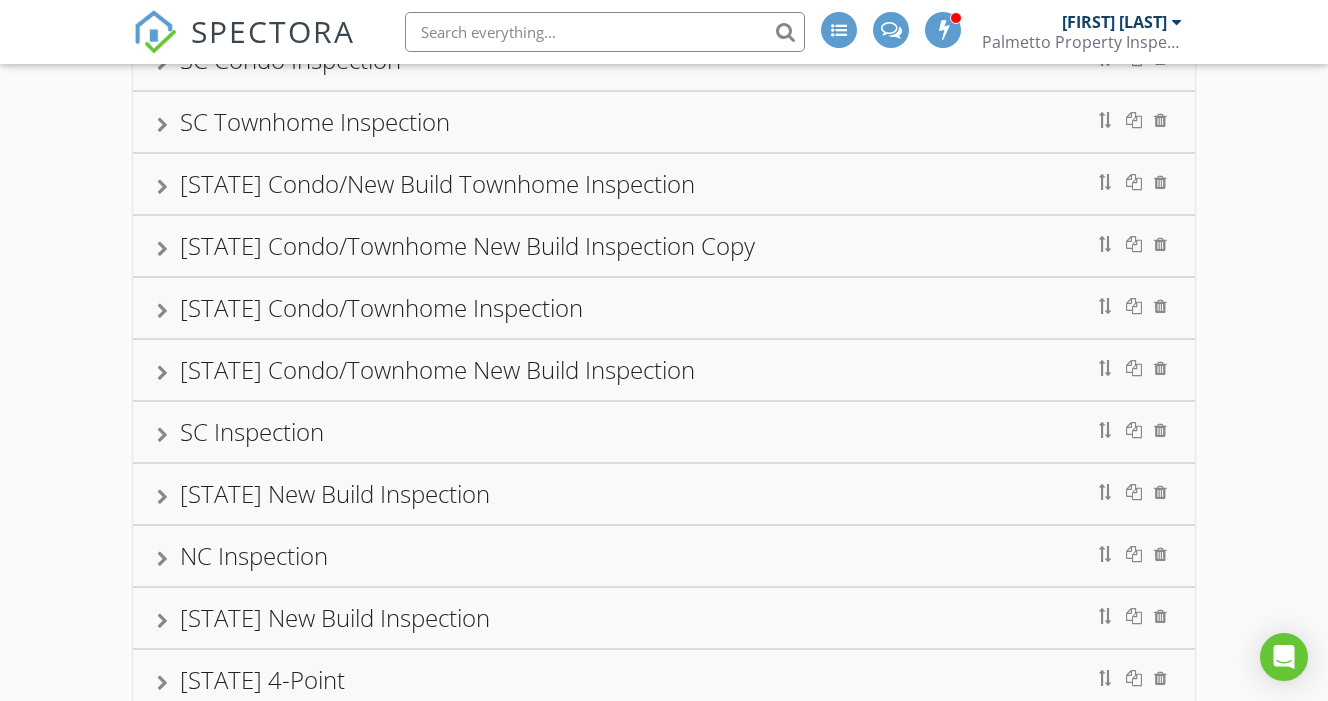 scroll, scrollTop: 198, scrollLeft: 0, axis: vertical 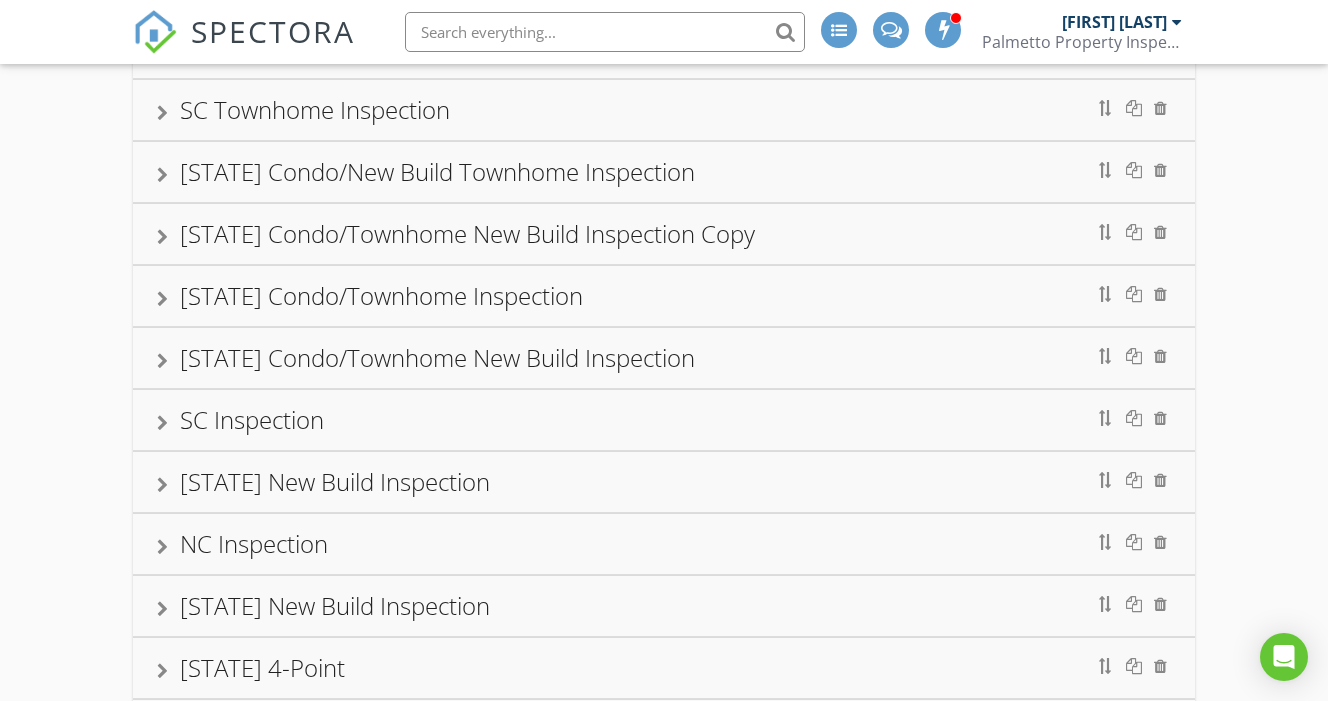 click on "[STATE] Condo/New Build Townhome Inspection" at bounding box center [664, 172] 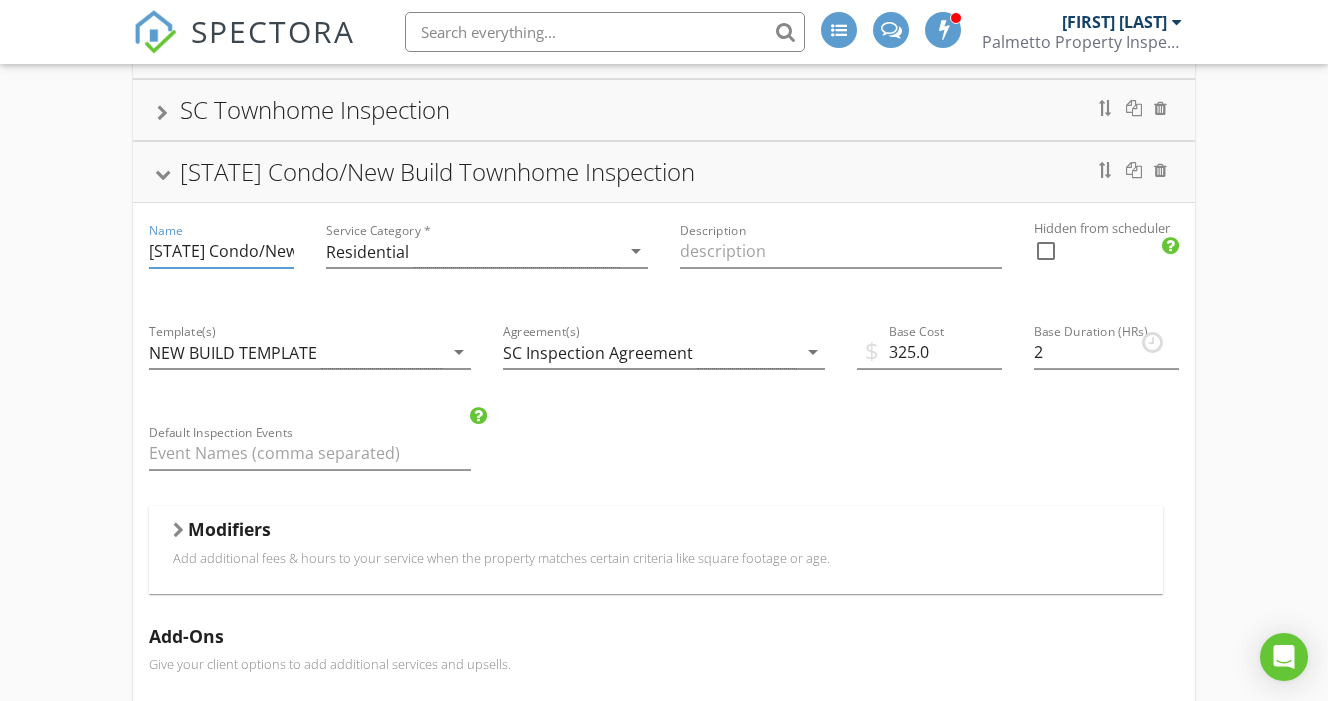 click on "[STATE] Condo/New Build Townhome Inspection" at bounding box center (221, 251) 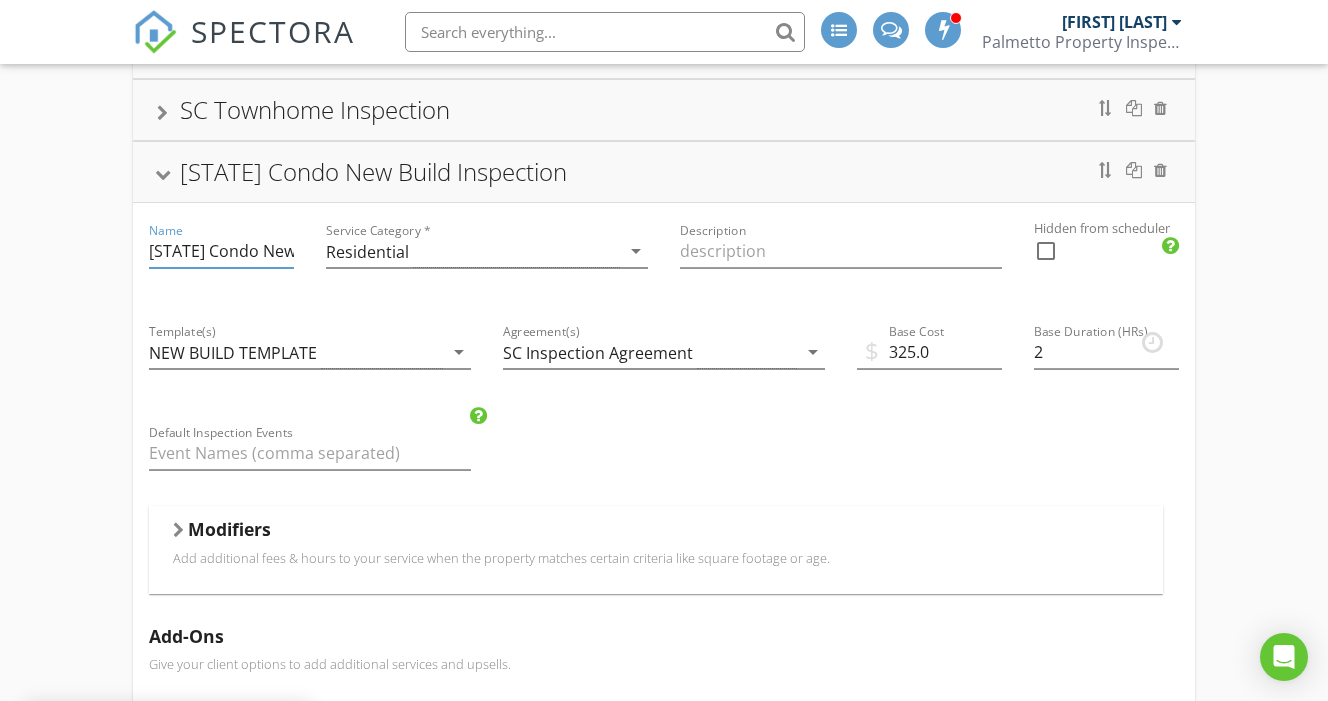 click on "[STATE] Condo New Build Inspection" at bounding box center [221, 251] 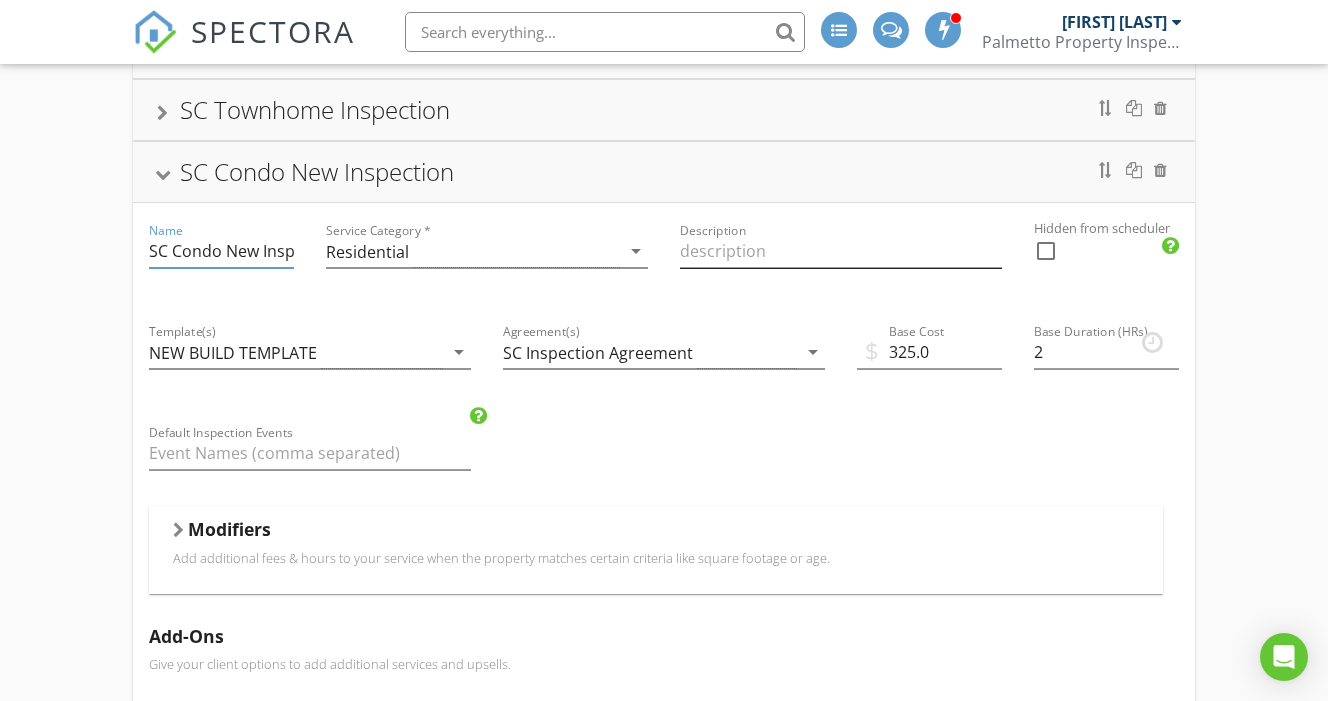 type on "SC Condo New Inspection" 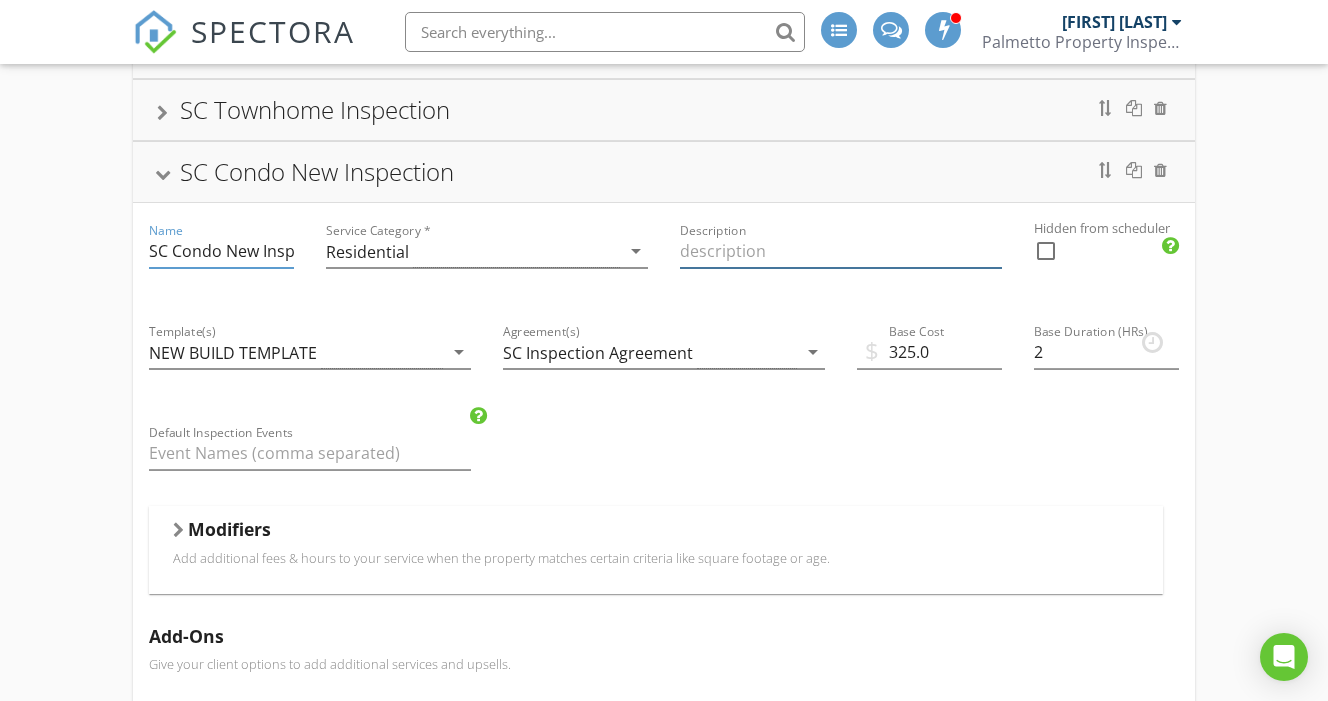 click at bounding box center (841, 251) 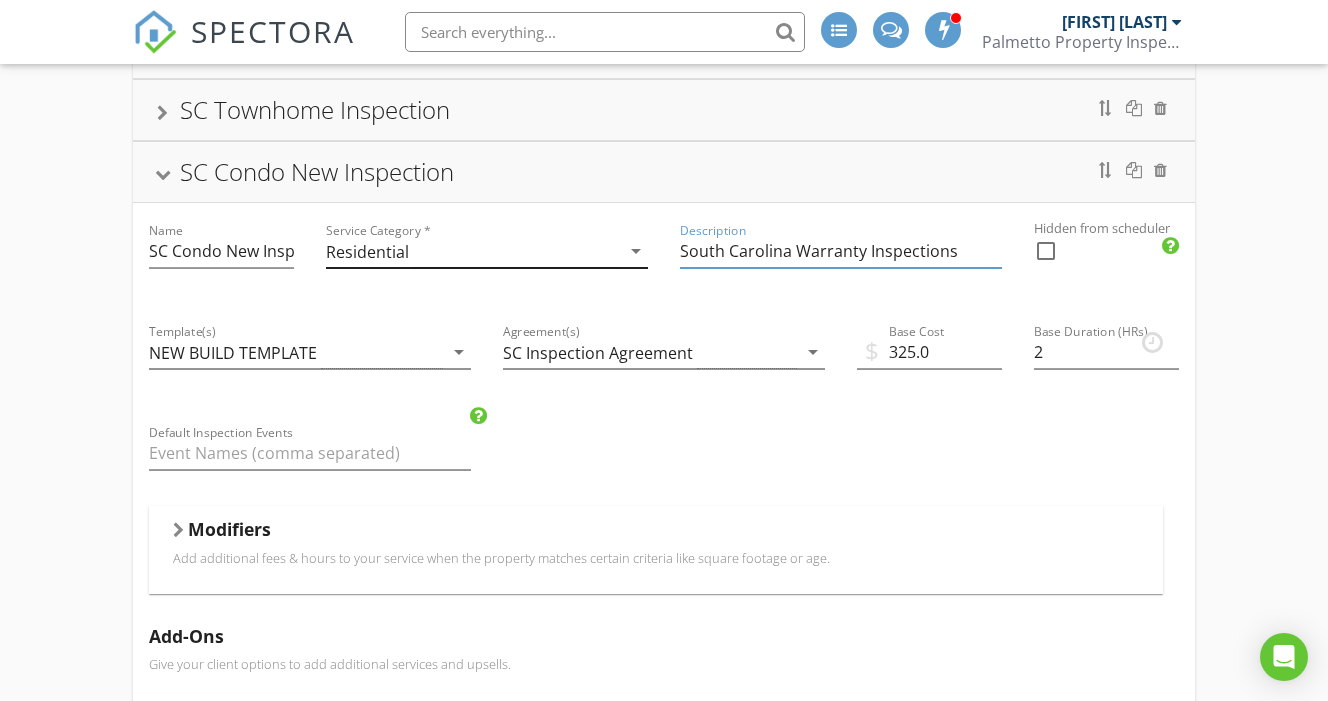 type on "South Carolina Warranty Inspections" 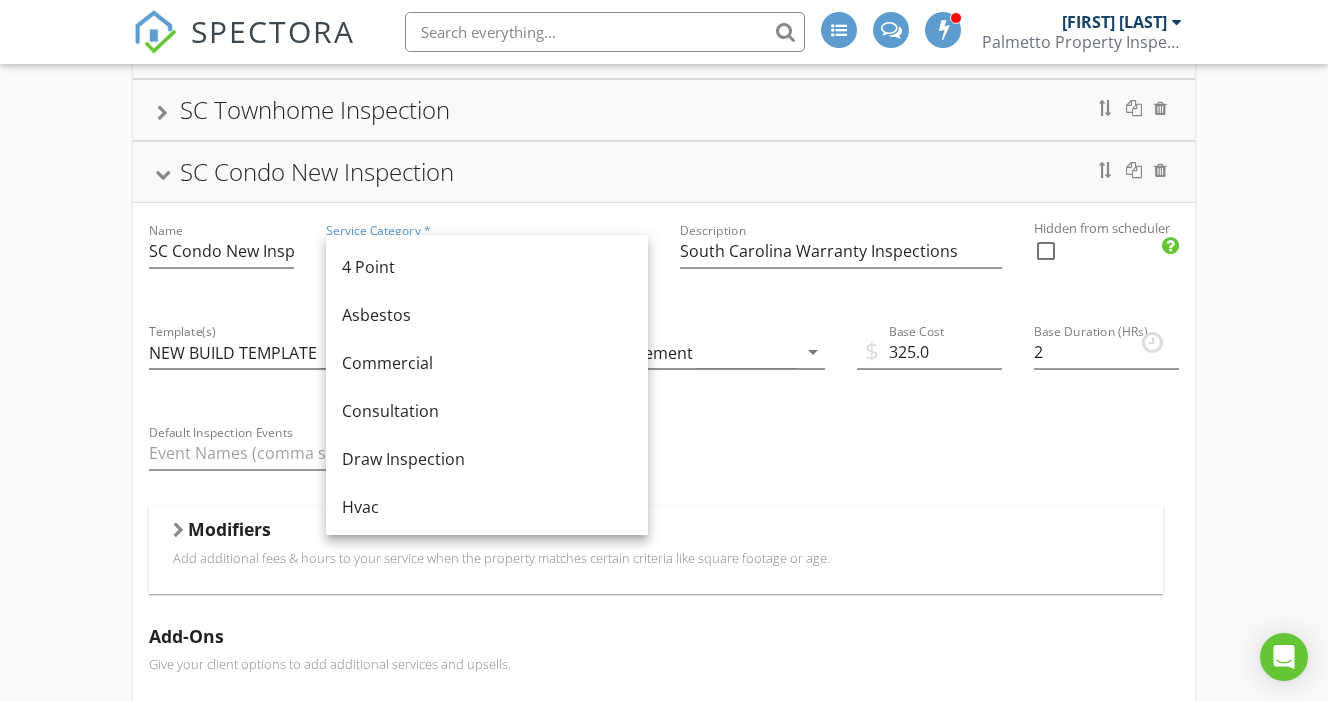 click on "Agreement(s) SC Inspection Agreement arrow_drop_down" at bounding box center (664, 354) 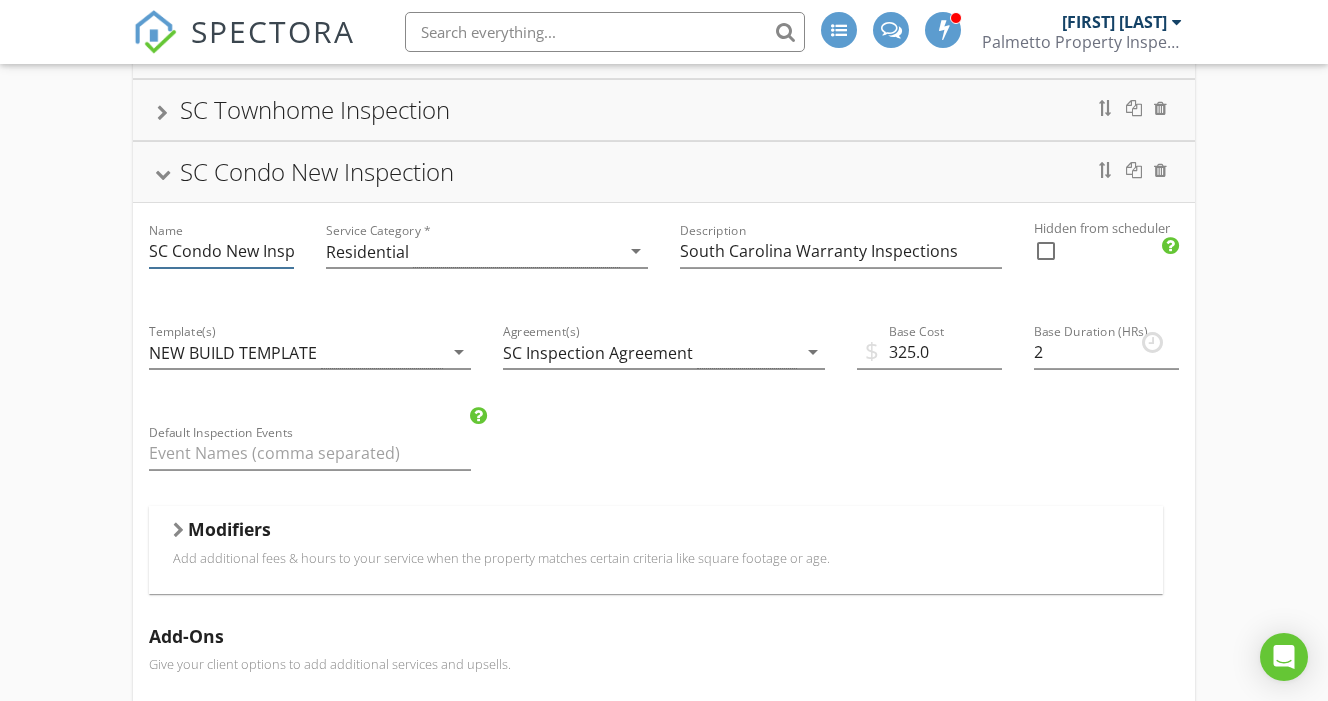click on "SC Condo New Inspection" at bounding box center [221, 251] 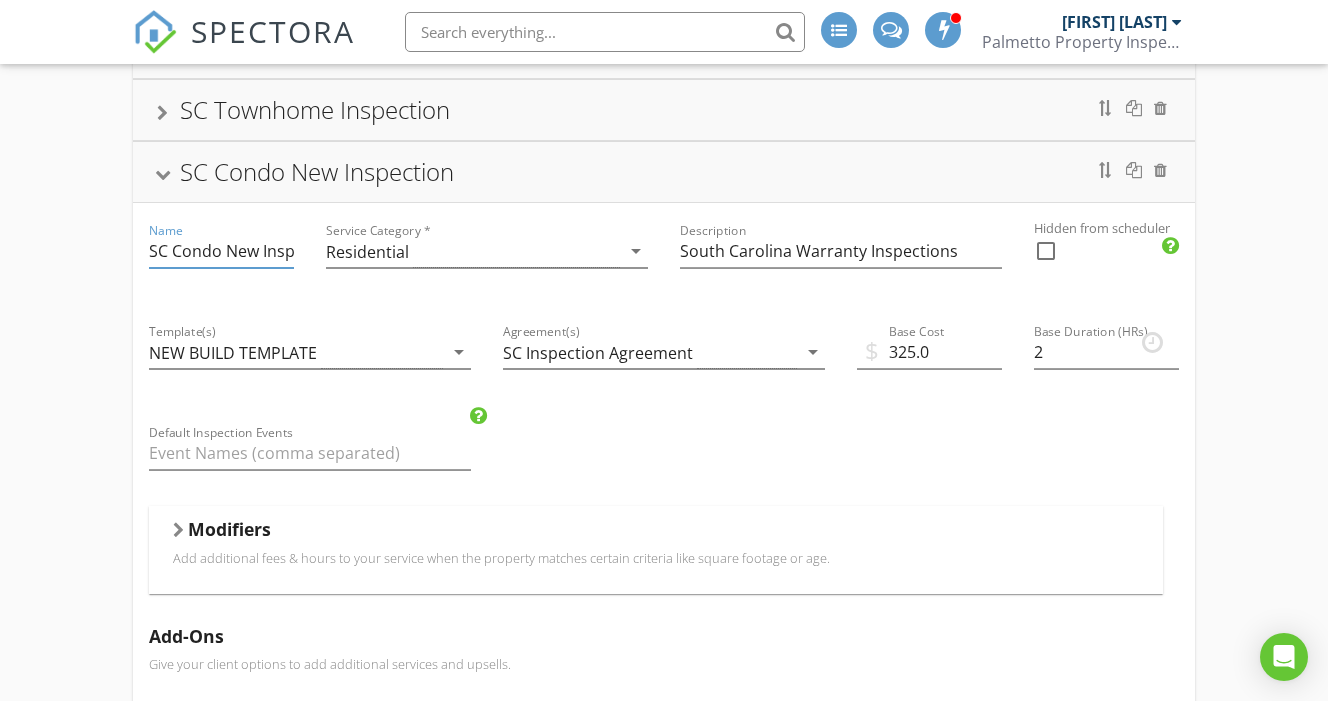 click on "SC Condo New Inspection" at bounding box center [221, 251] 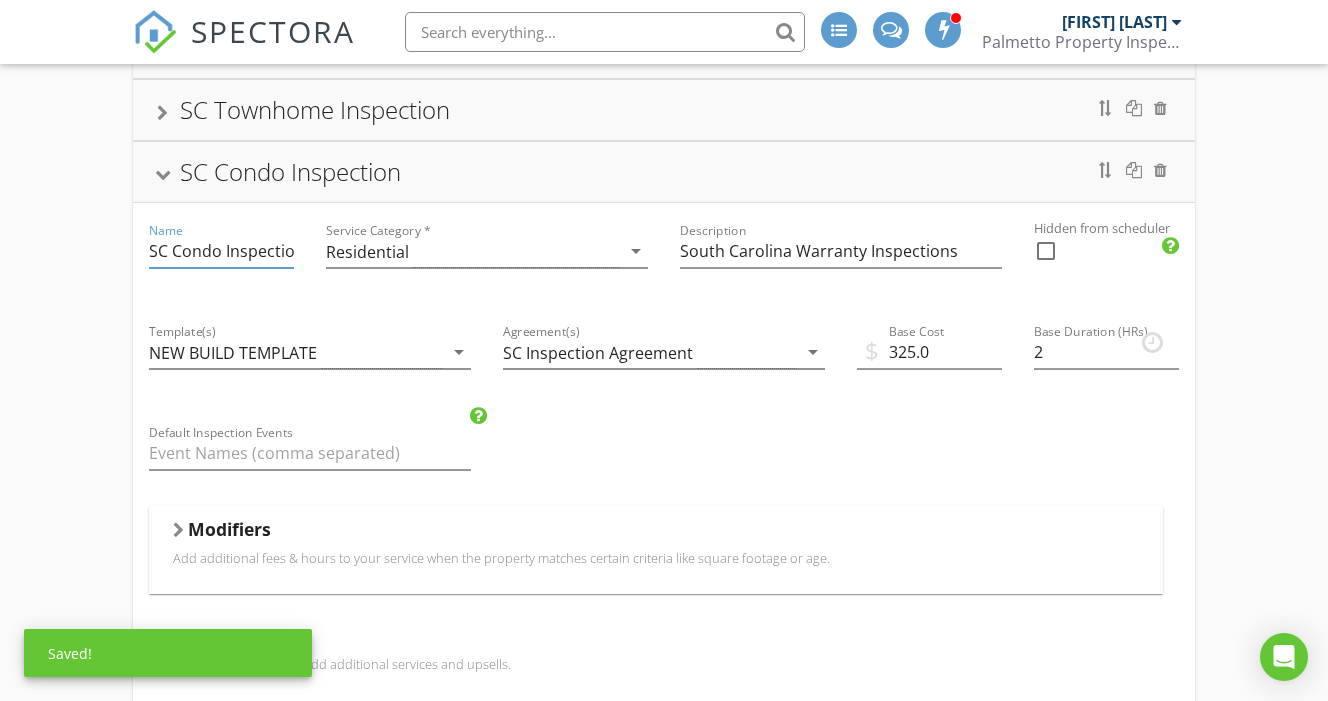 click on "SC Condo Inspection" at bounding box center (221, 251) 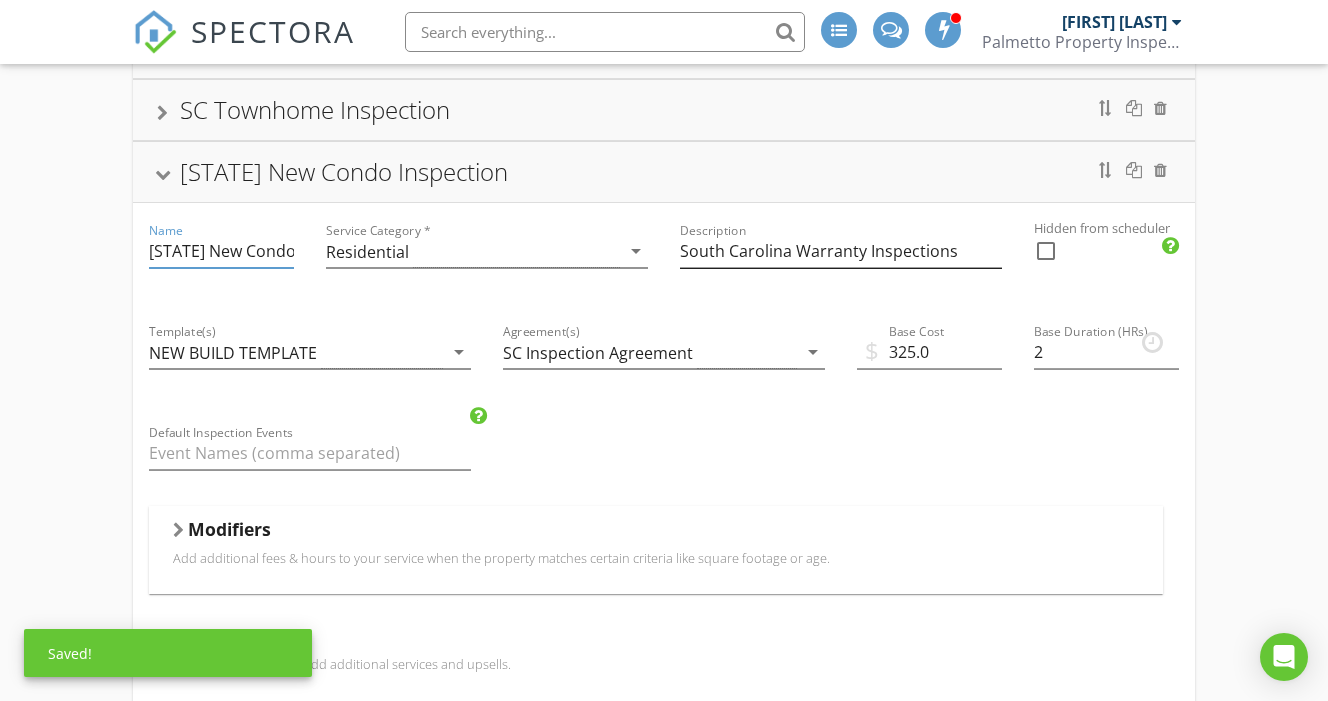 type on "[STATE] New Condo Inspection" 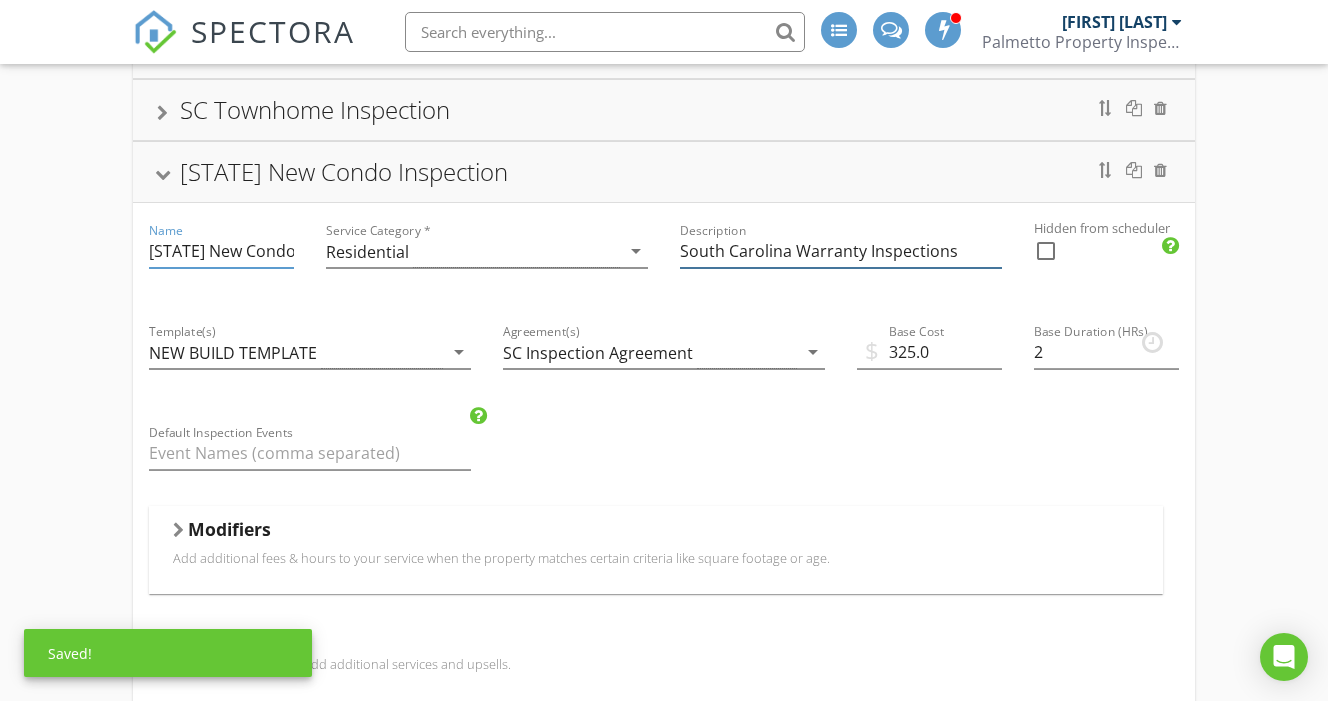 click on "South Carolina Warranty Inspections" at bounding box center (841, 251) 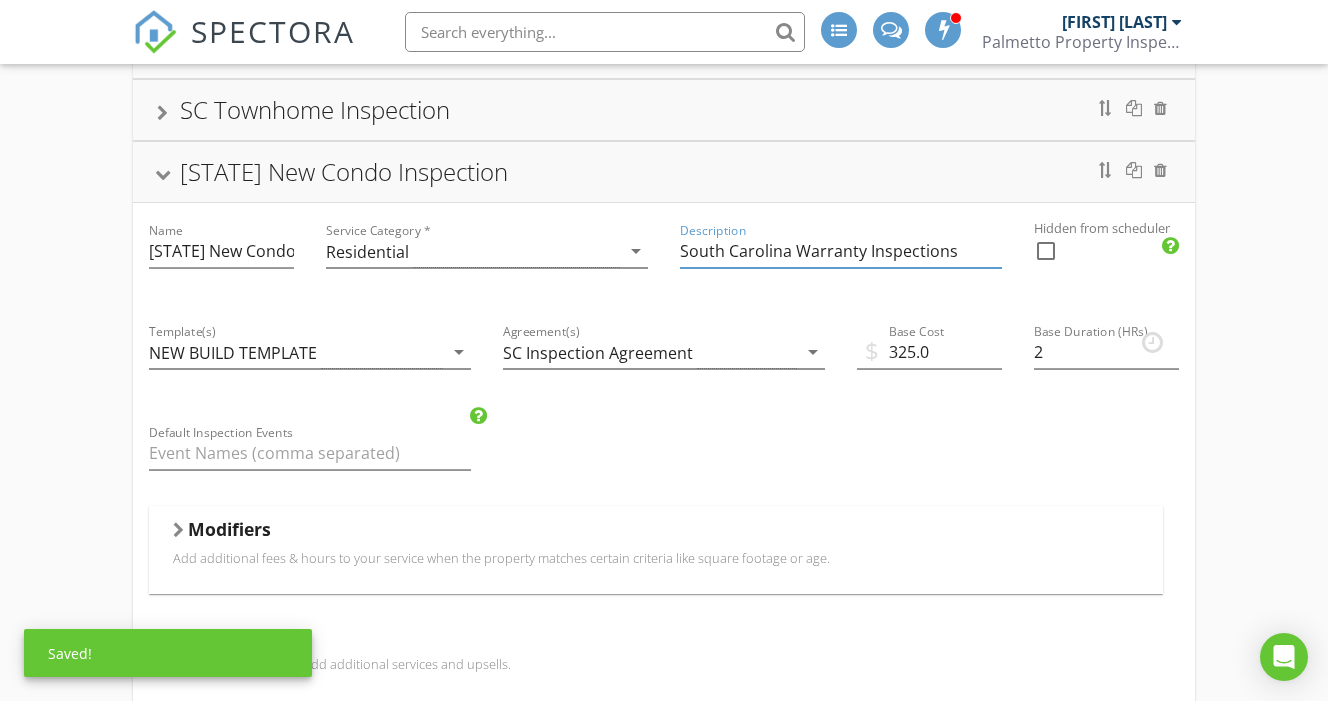 click on "South Carolina Warranty Inspections" at bounding box center [841, 251] 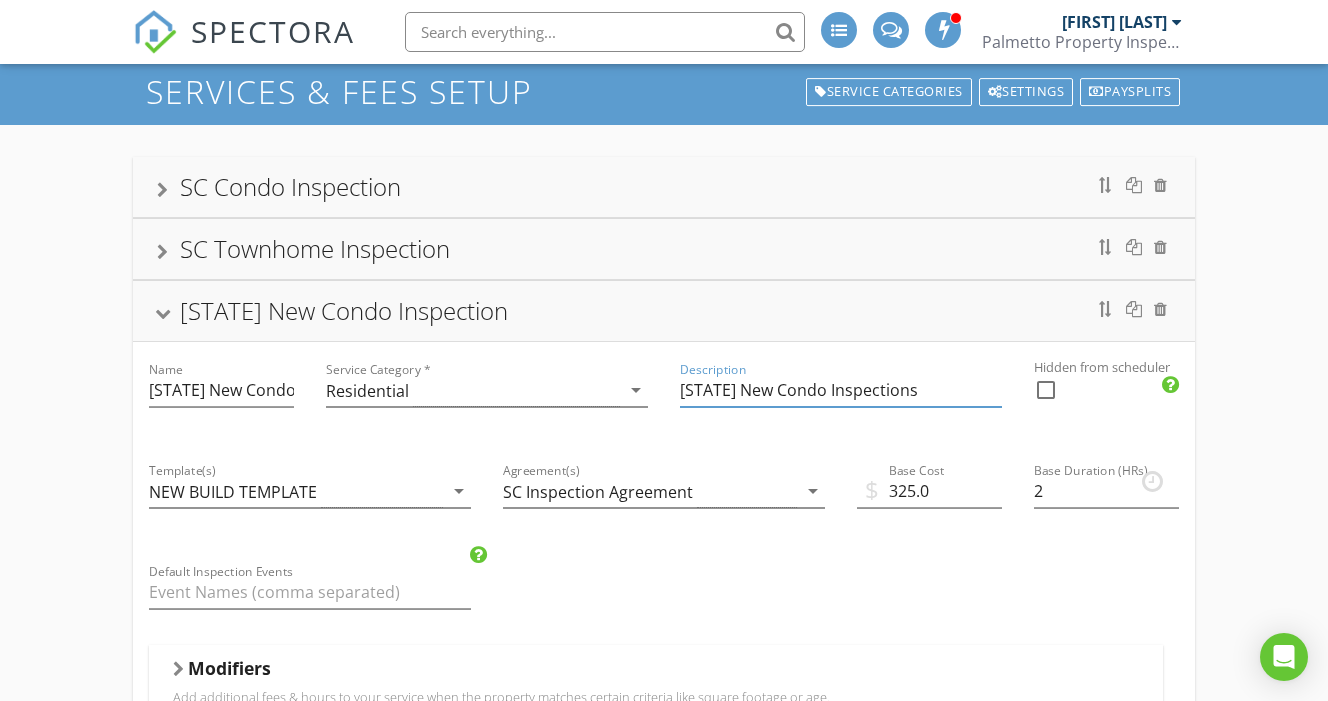 scroll, scrollTop: 131, scrollLeft: 1, axis: both 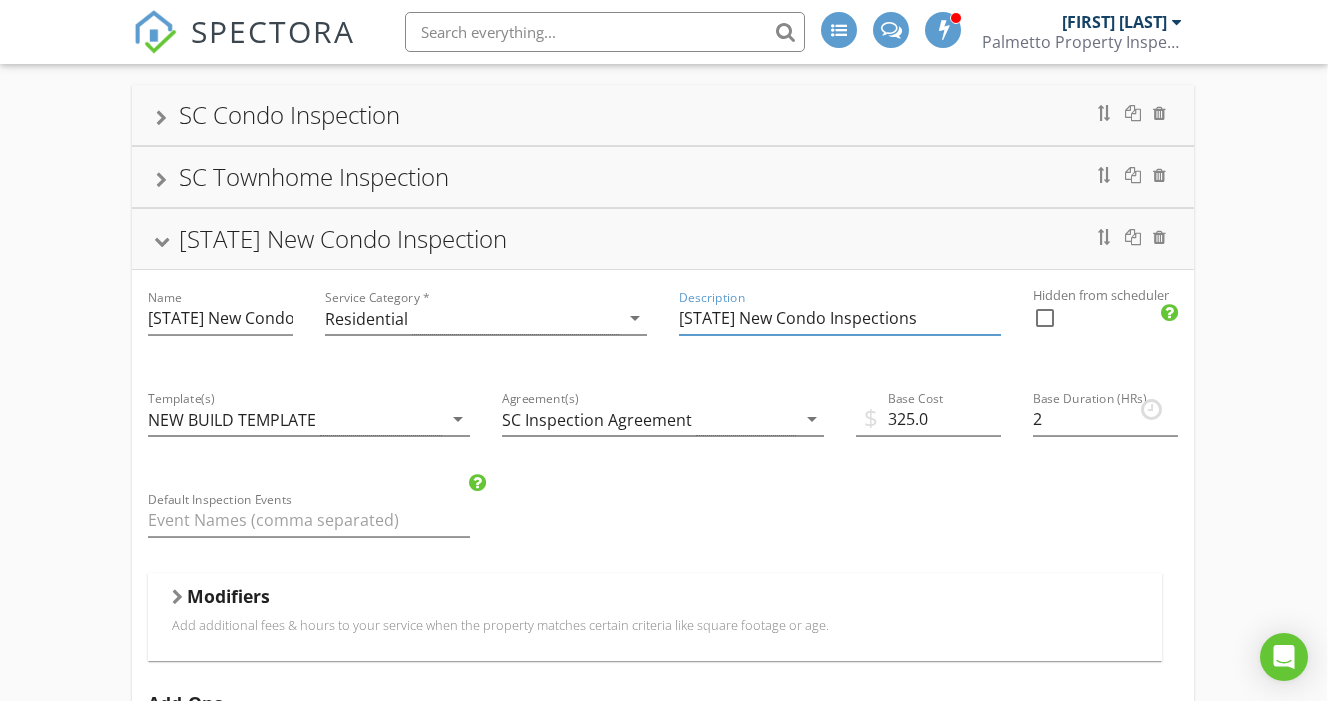 click on "[STATE] New Condo Inspections" at bounding box center (840, 318) 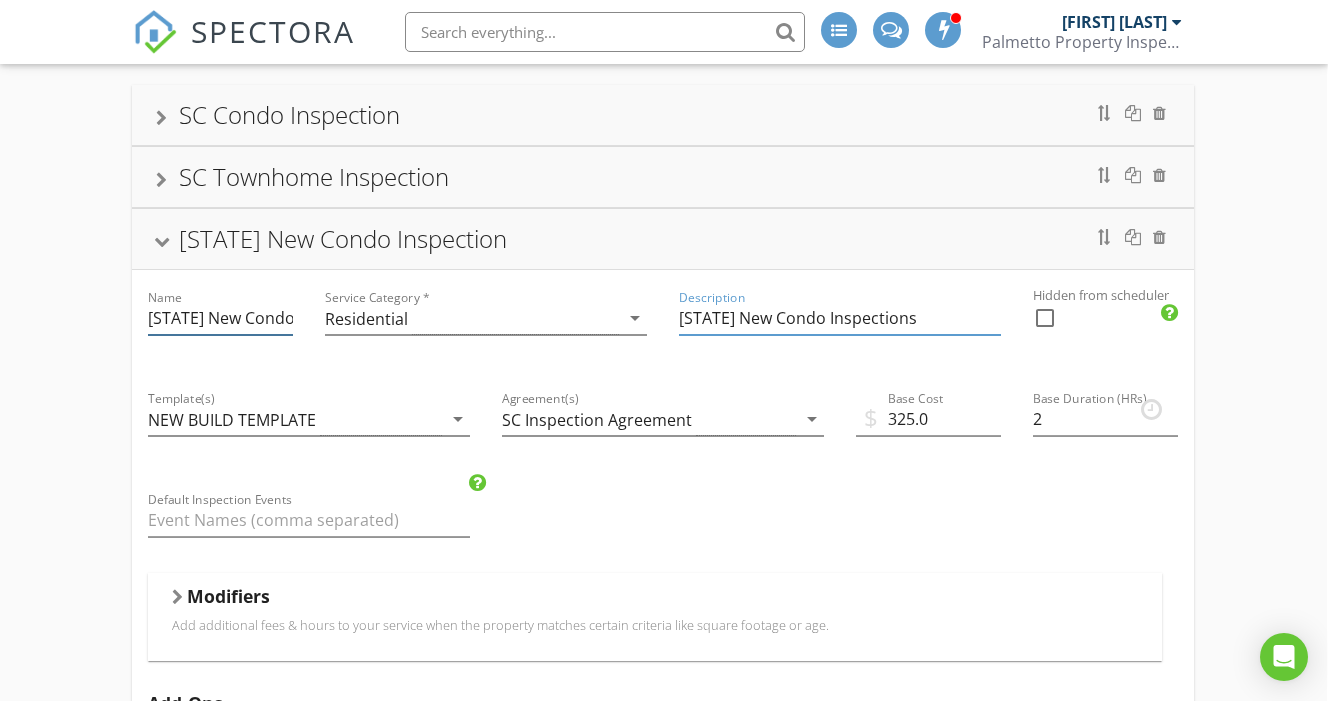 click on "[STATE] New Condo Inspection" at bounding box center (220, 318) 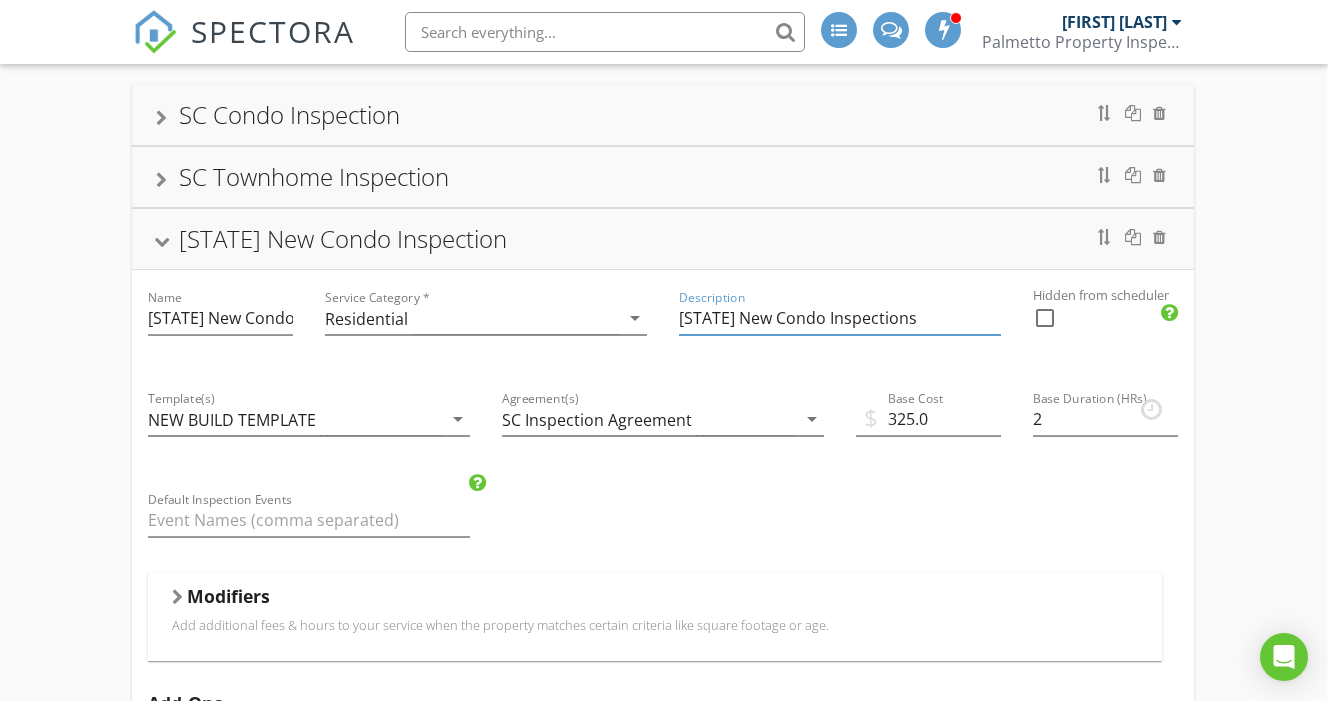 click on "[STATE] New Condo Inspections" at bounding box center (840, 318) 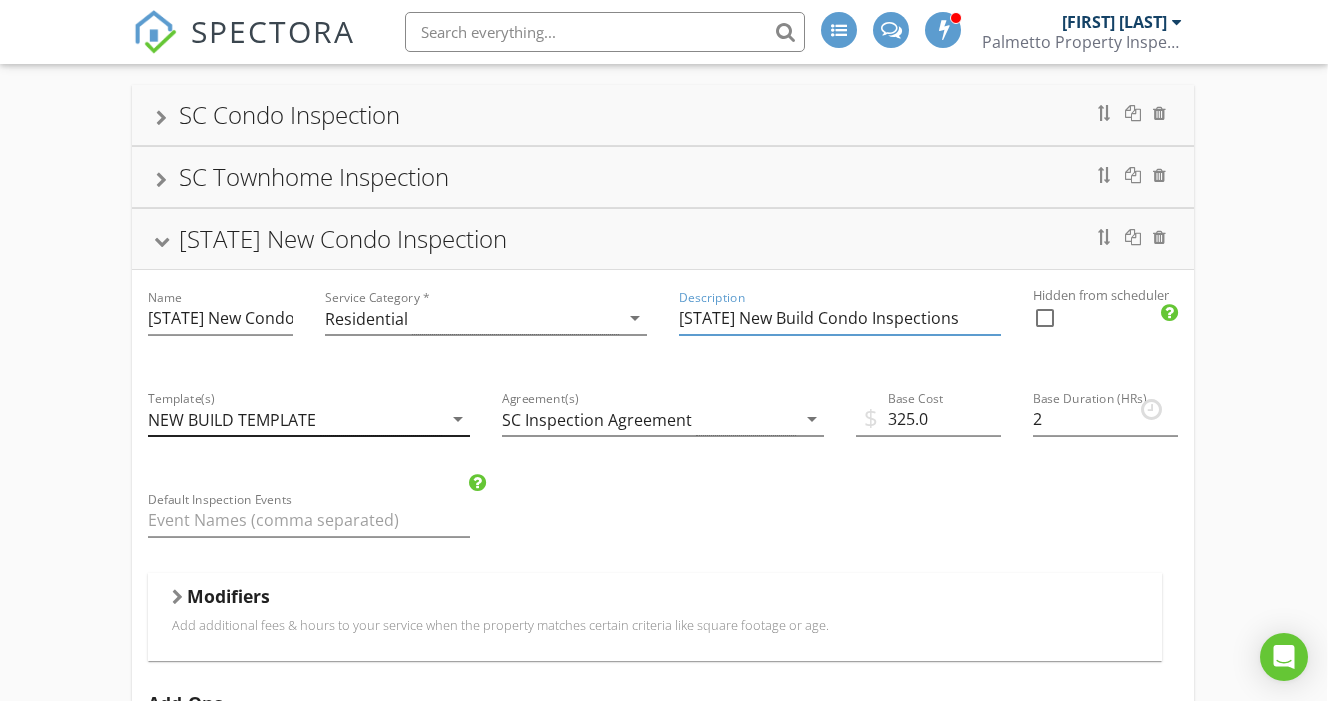 type on "[STATE] New Build Condo Inspections" 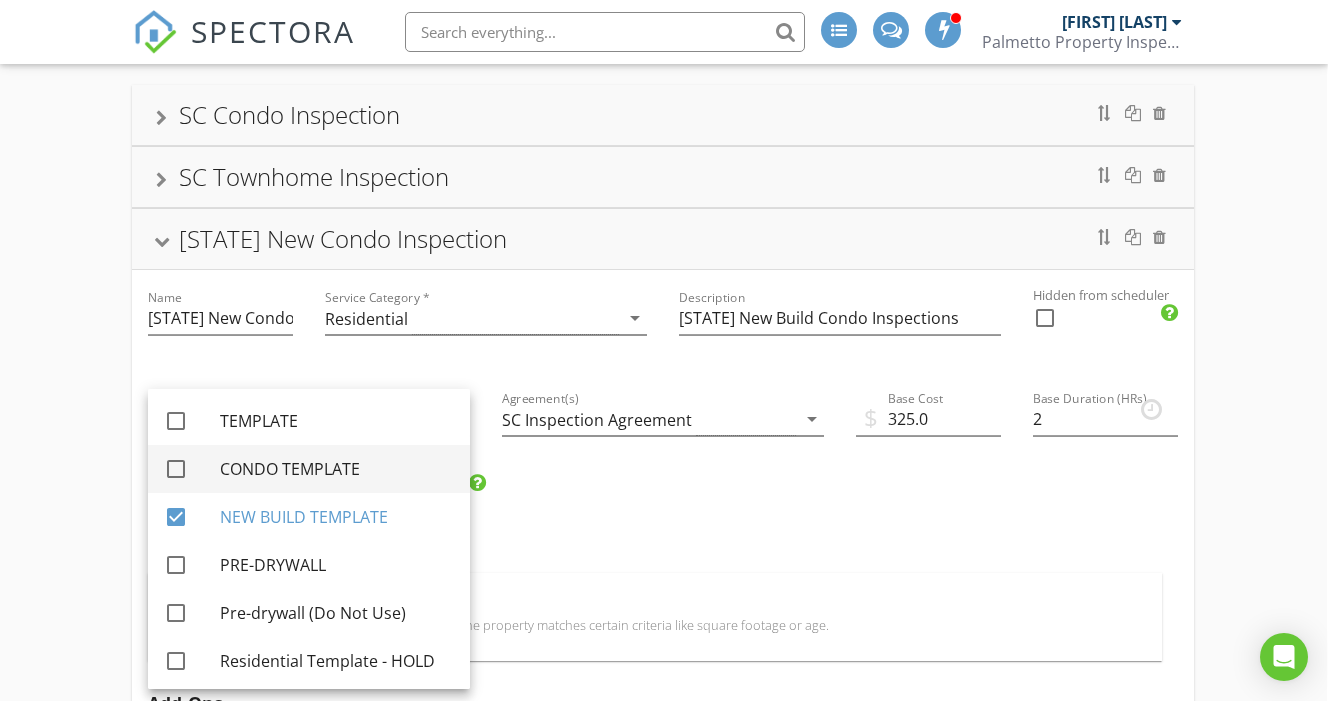 click at bounding box center (176, 469) 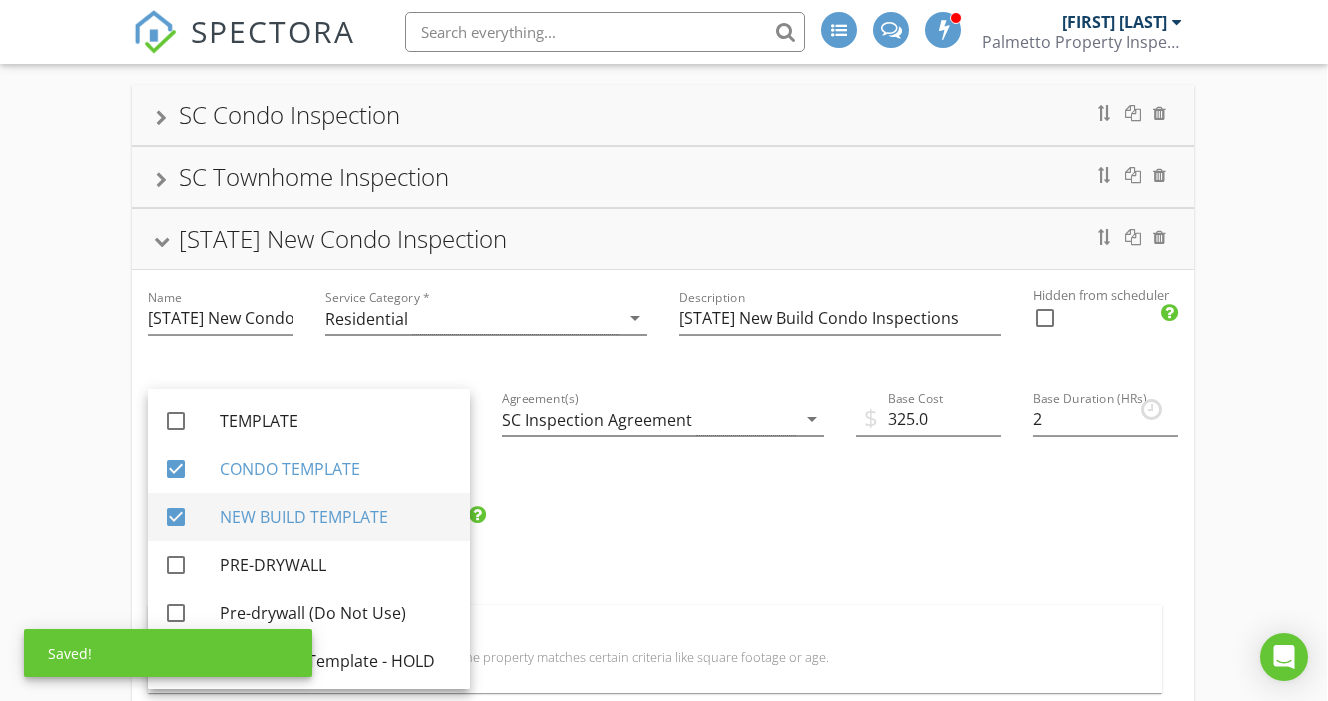 click at bounding box center [176, 517] 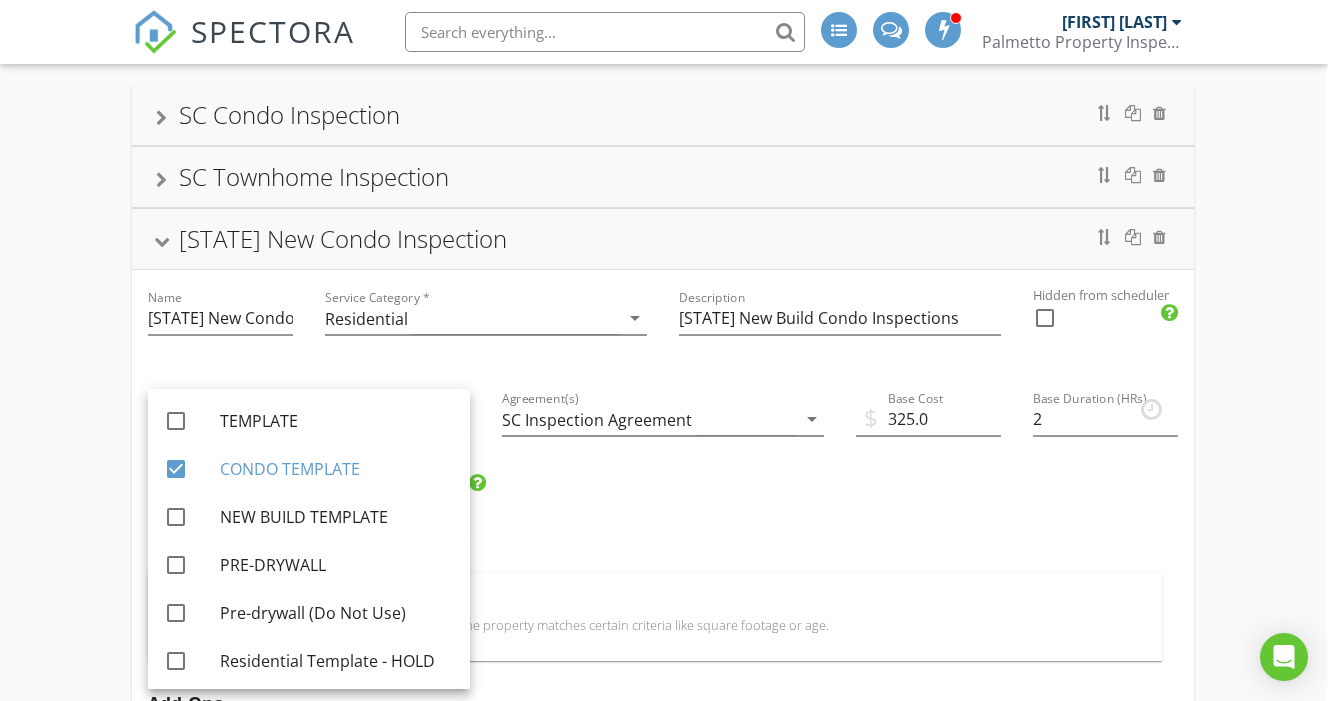 click on "[STATE] Condo Inspection Name [STATE] Condo Inspection Service Category * Residential arrow_drop_down Description [STATE] Townhome Inspection Hidden from scheduler check_box_outline_blank [STATE] Townhome Inspection Name [STATE] Townhome Inspection Service Category * Residential arrow_drop_down Description [STATE] Townhome Inspection Hidden from scheduler check_box_outline_blank [STATE] New Condo Inspection Name [STATE] New Condo Inspection Service Category * Residential arrow_drop_down Description [STATE] New Build Condo Inspections Hidden from scheduler check_box_outline_blank Template(s) CONDO TEMPLATE arrow_drop_down Agreement(s) [STATE] Inspection Agreement arrow_drop_down $ Base Cost 325.0 Base Duration (HRs) 2 Default Inspection Events Modifiers Add additional fees hours to your service when the property matches certain criteria like square footage or age. When Age of Home arrow_drop_down" at bounding box center (663, 3625) 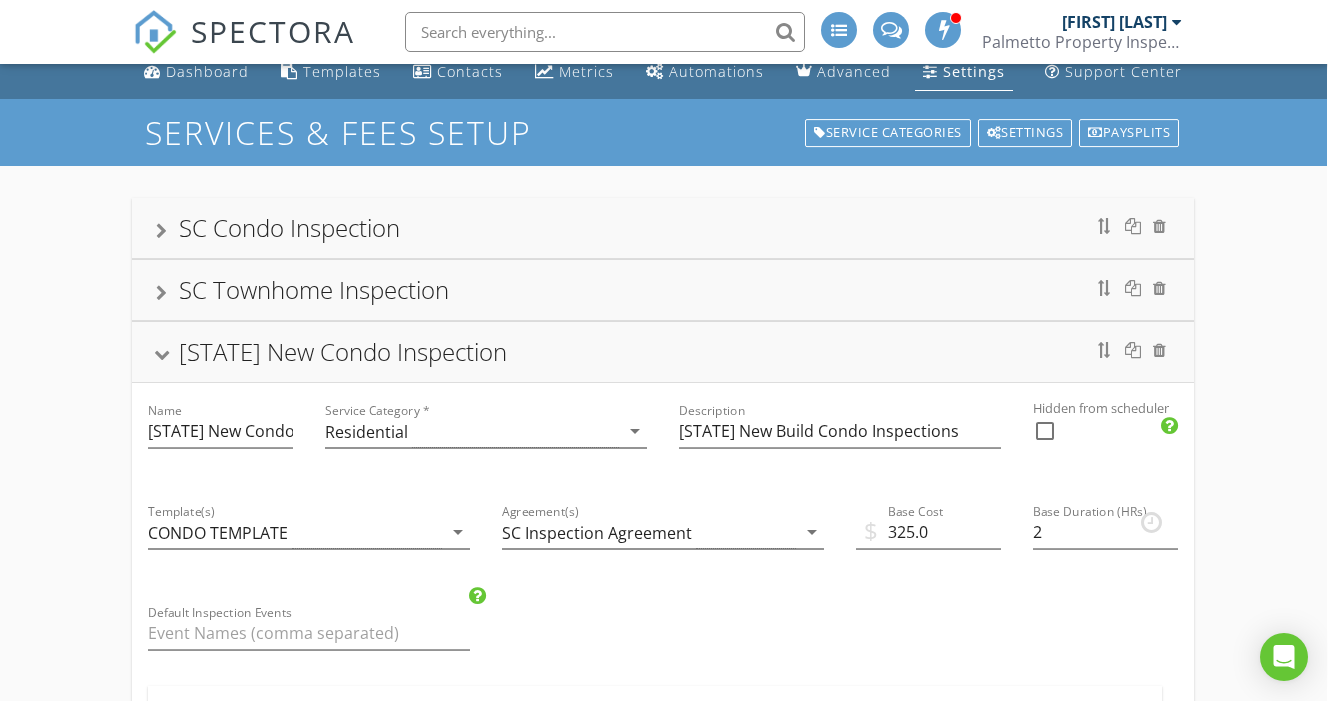 scroll, scrollTop: 10, scrollLeft: 3, axis: both 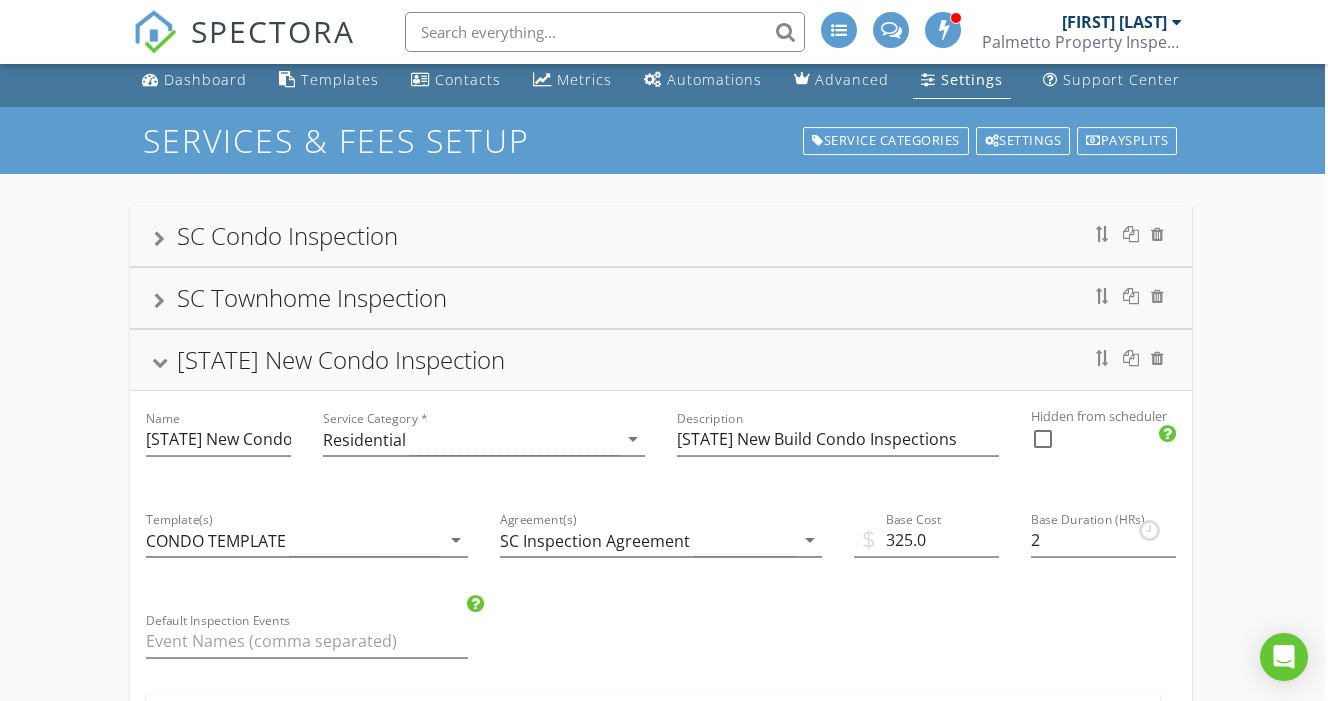 click on "[STATE] New Condo Inspection" at bounding box center (661, 360) 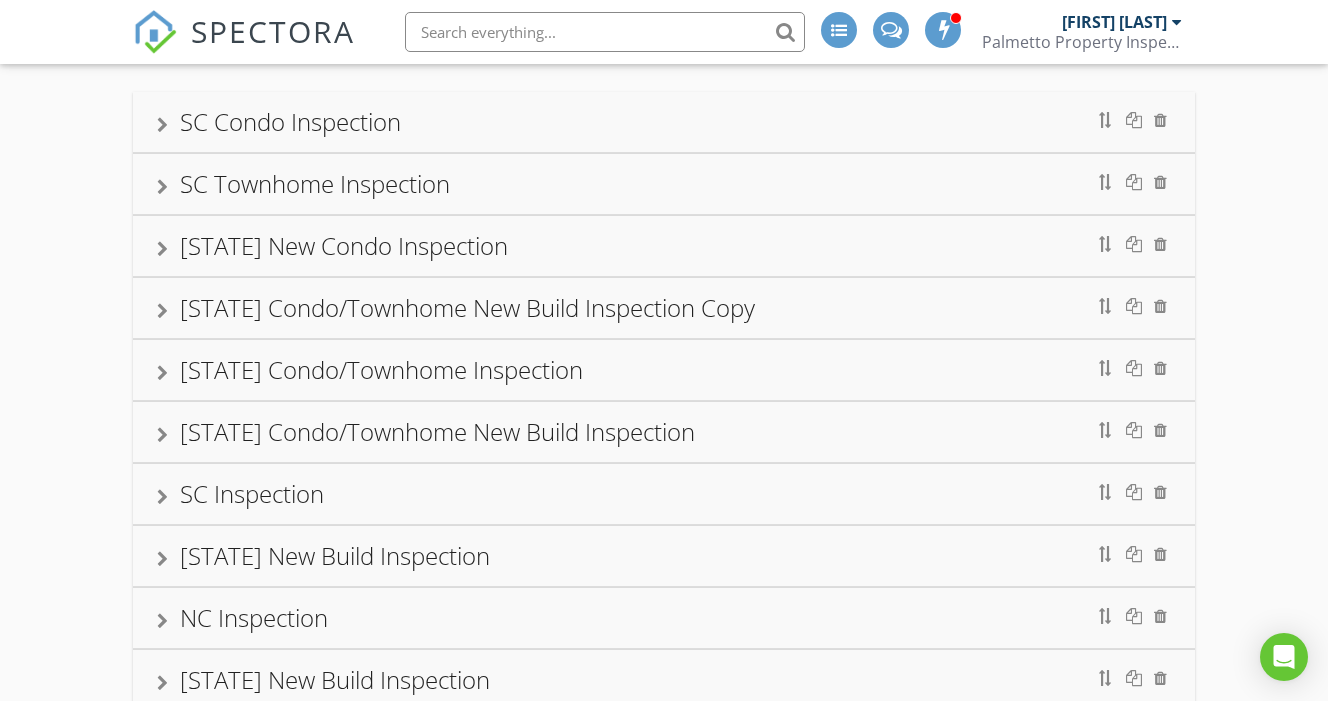 scroll, scrollTop: 124, scrollLeft: 0, axis: vertical 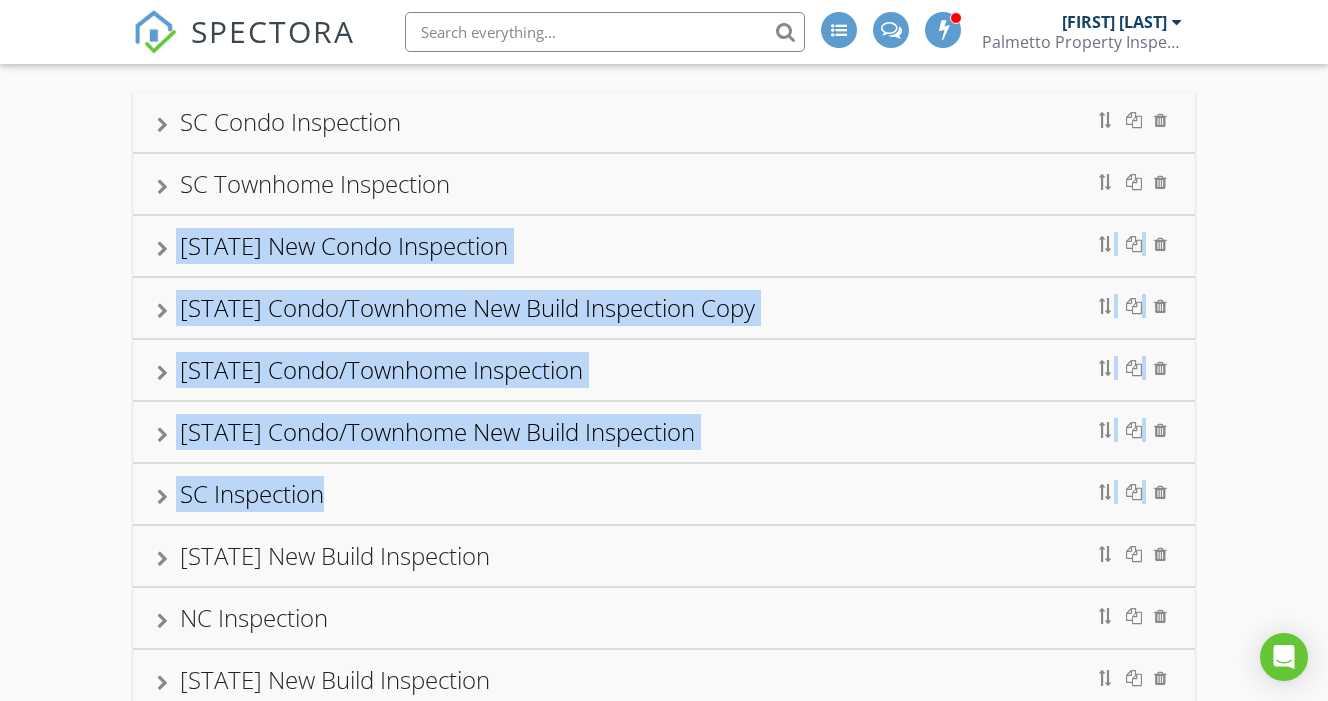 drag, startPoint x: 612, startPoint y: 485, endPoint x: 622, endPoint y: 184, distance: 301.16608 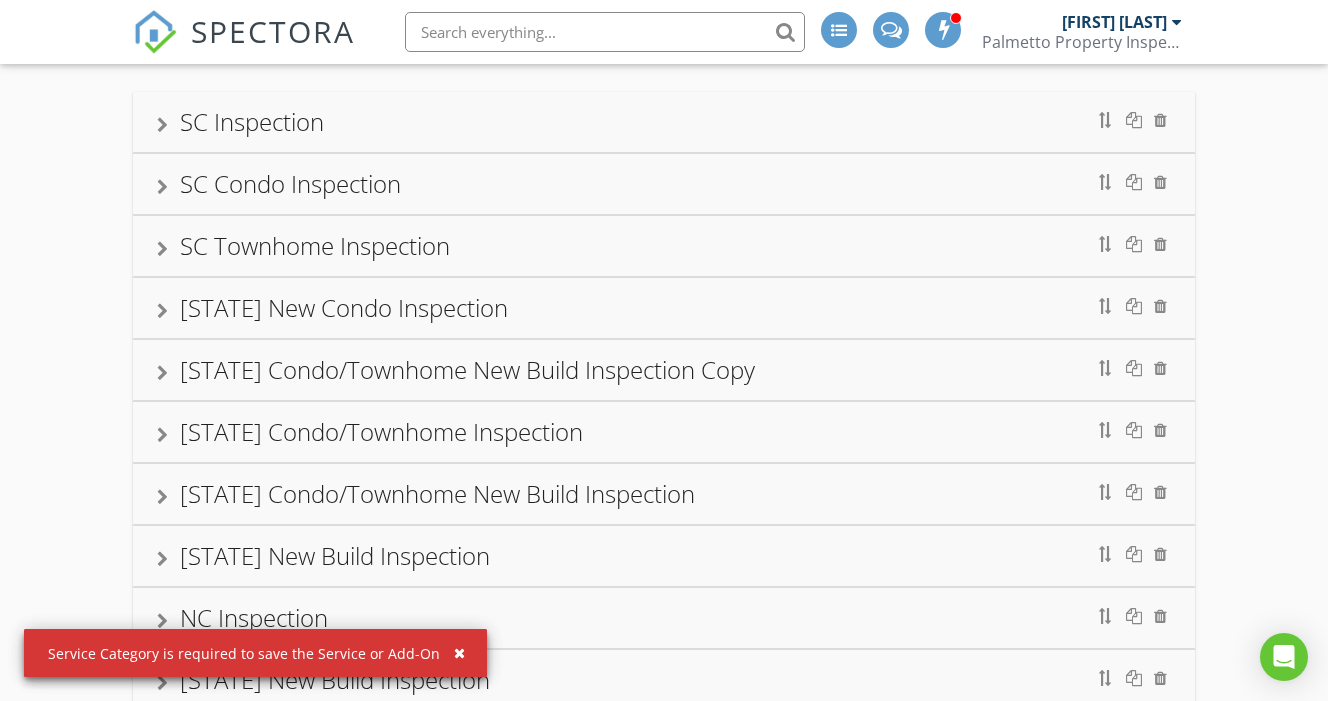 click at bounding box center [459, 653] 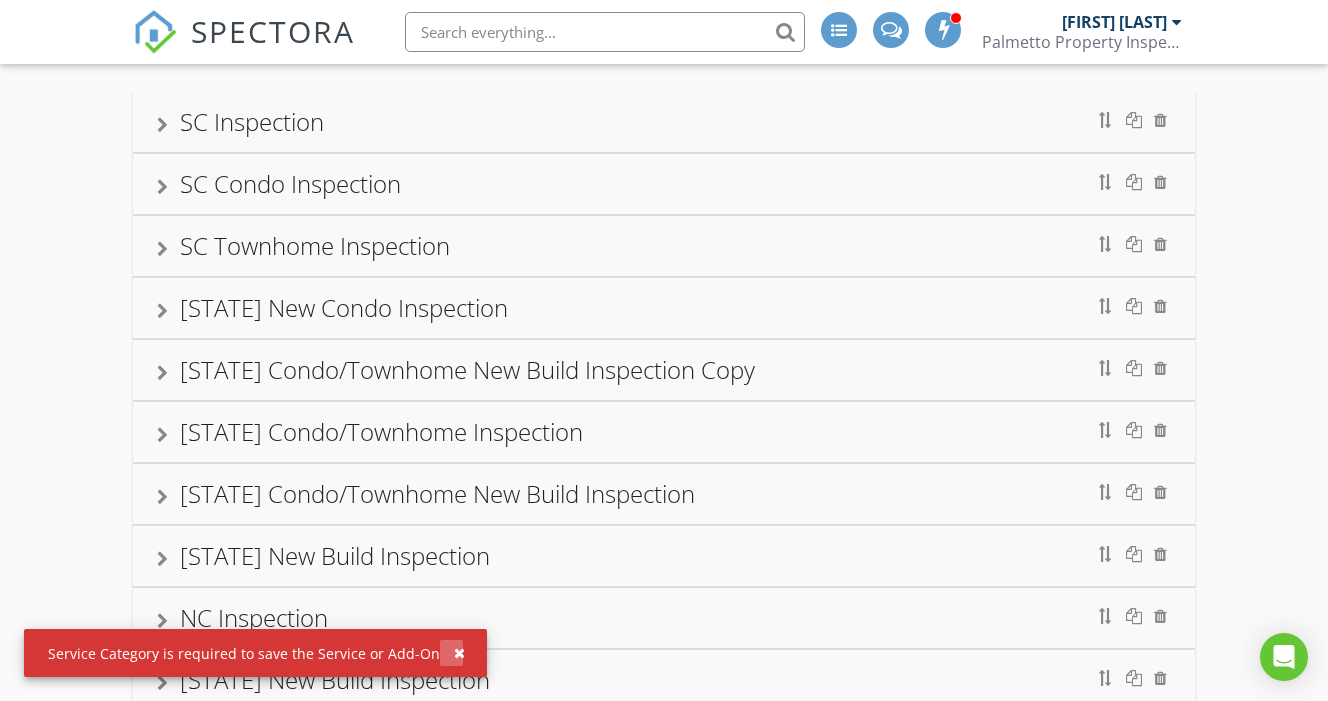 click at bounding box center [459, 653] 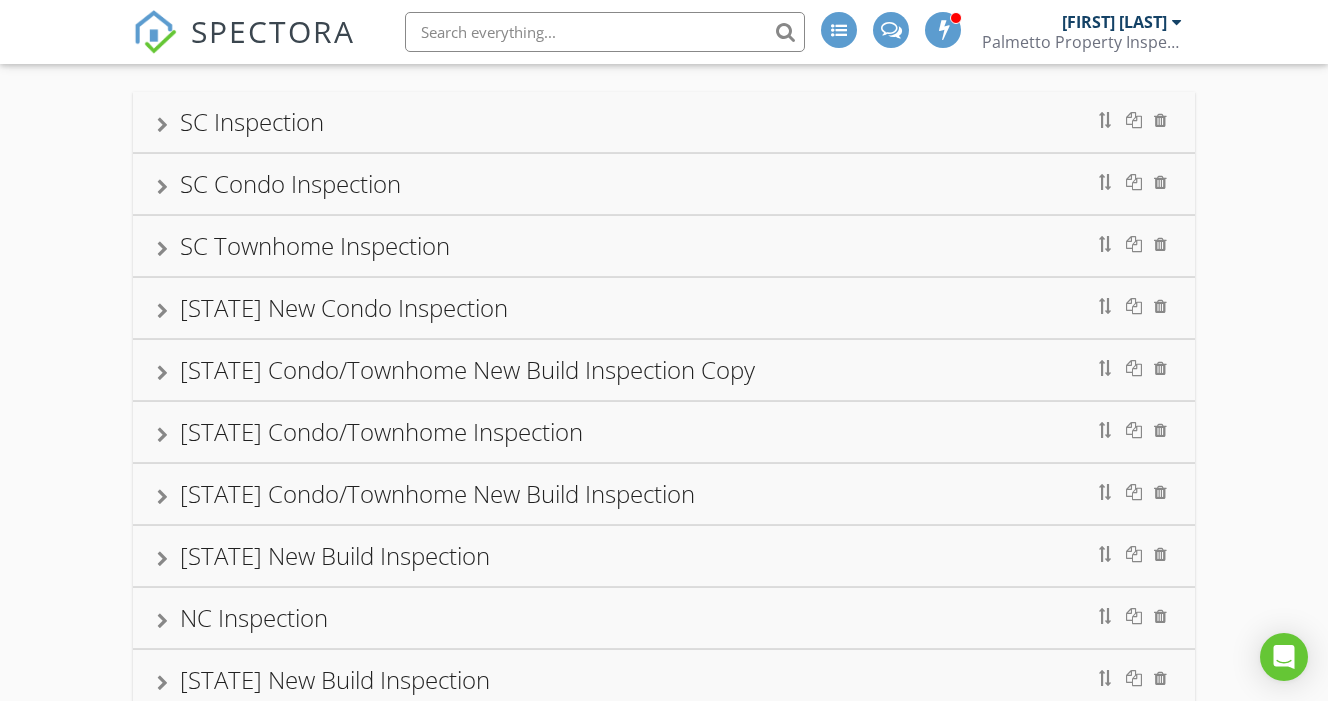 click on "SC Inspection" at bounding box center [664, 122] 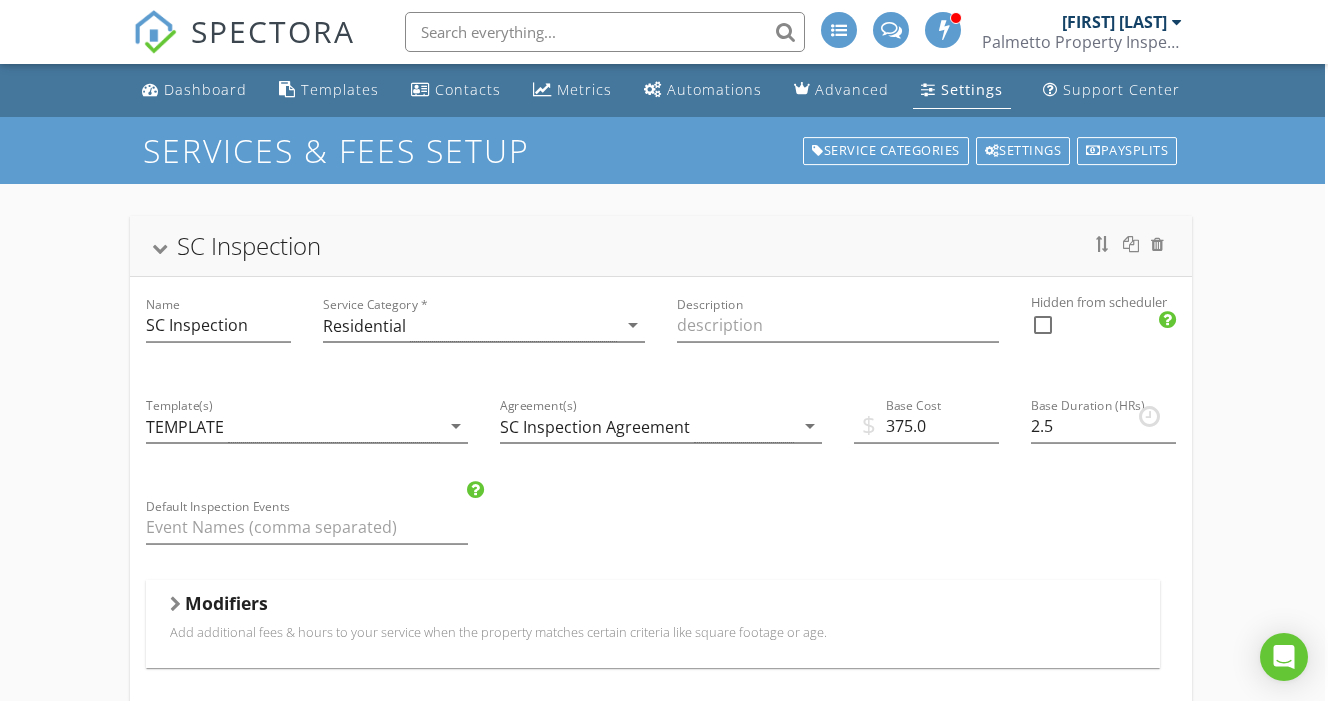 scroll, scrollTop: 0, scrollLeft: 3, axis: horizontal 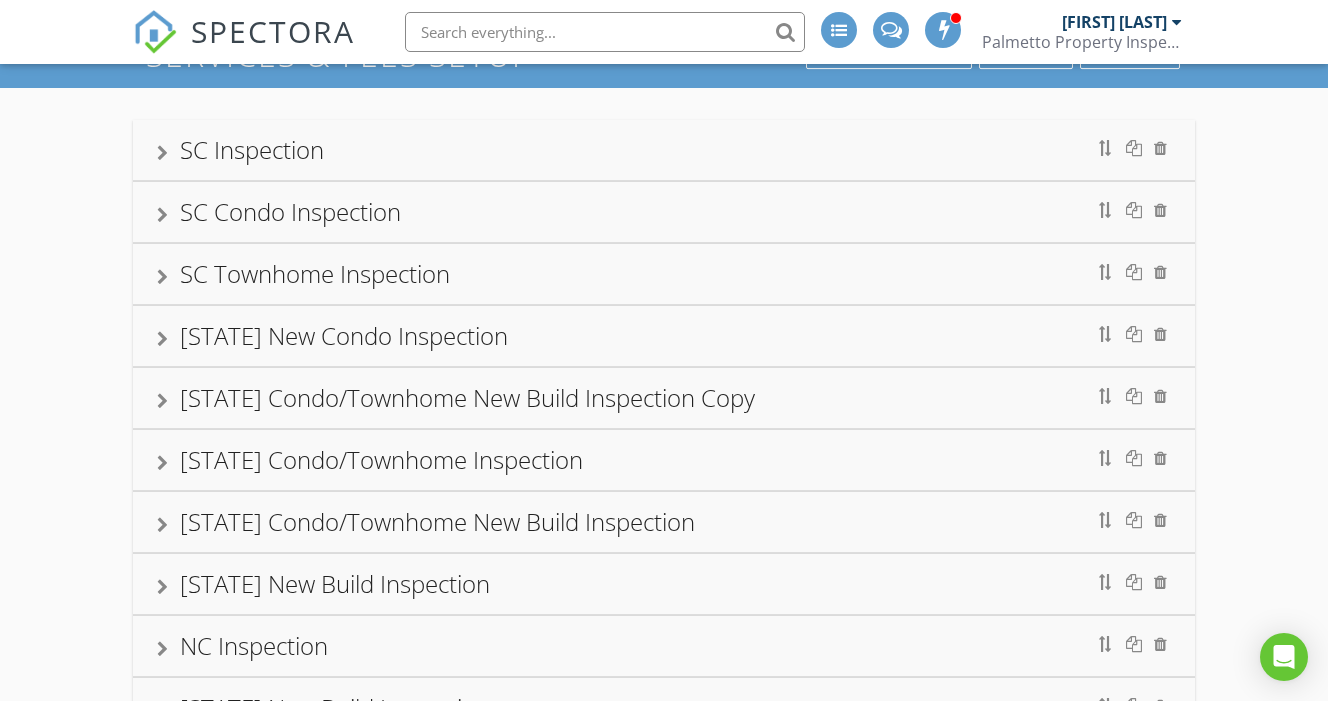 click on "SC Condo Inspection" at bounding box center (664, 212) 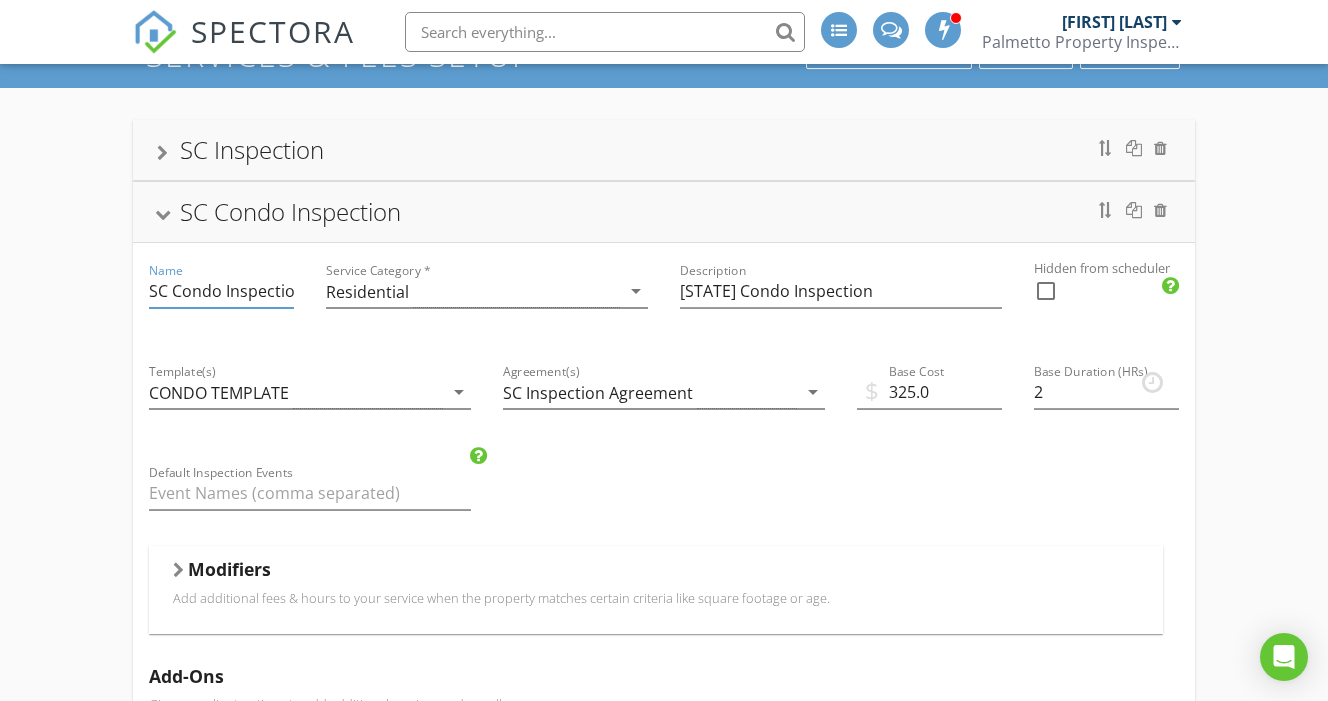 click on "SC Condo Inspection" at bounding box center [221, 291] 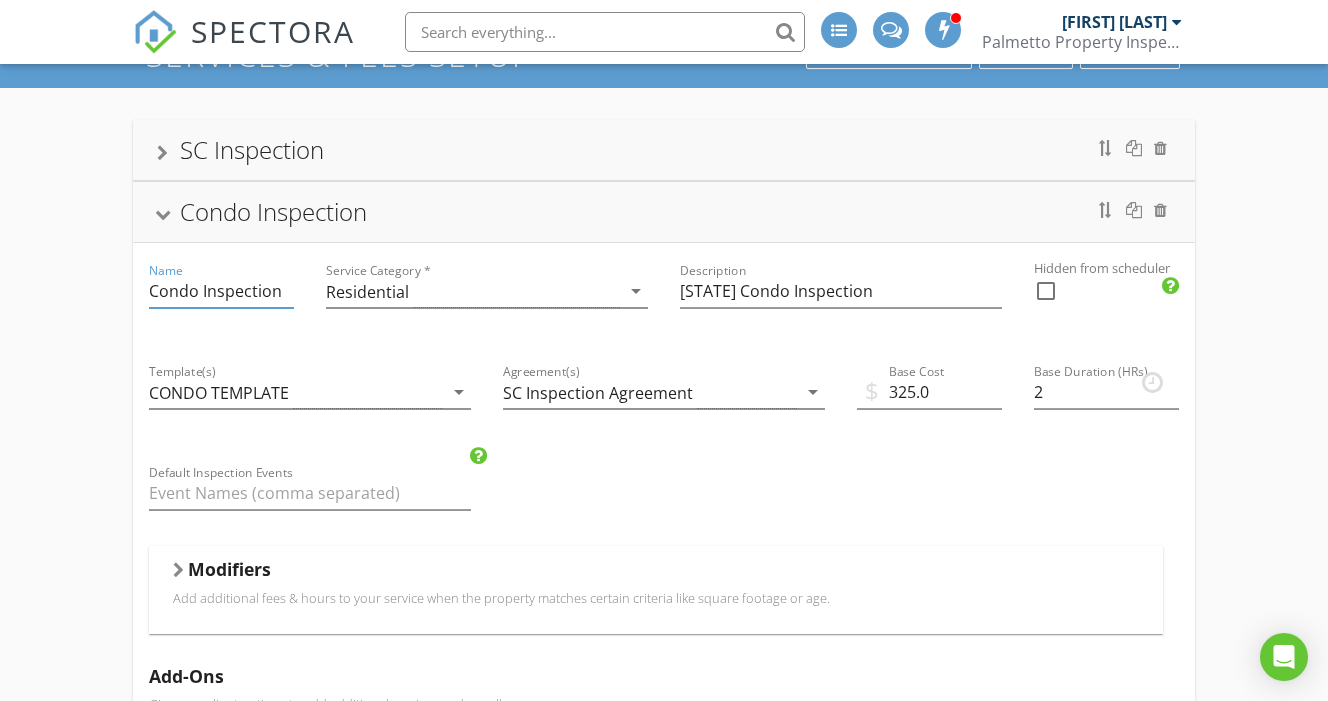 click on "Condo Inspection" at bounding box center (221, 291) 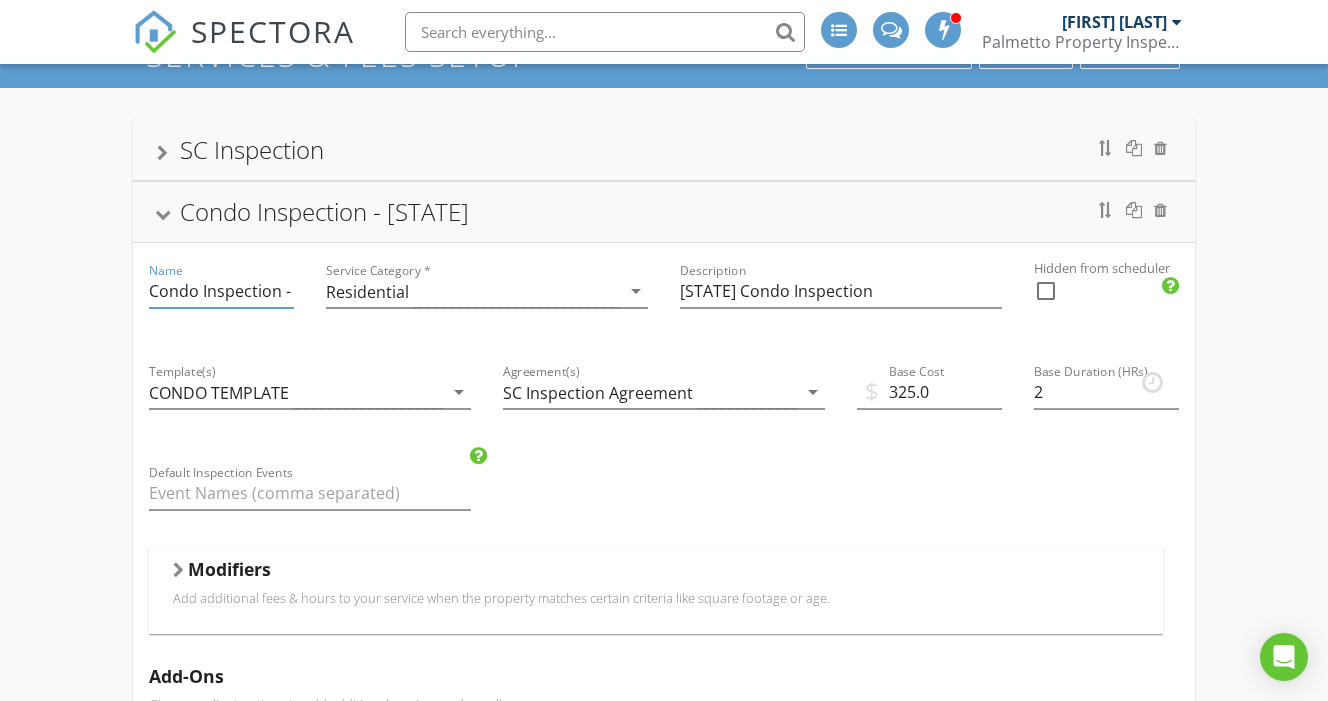type on "Condo Inspection - [STATE]" 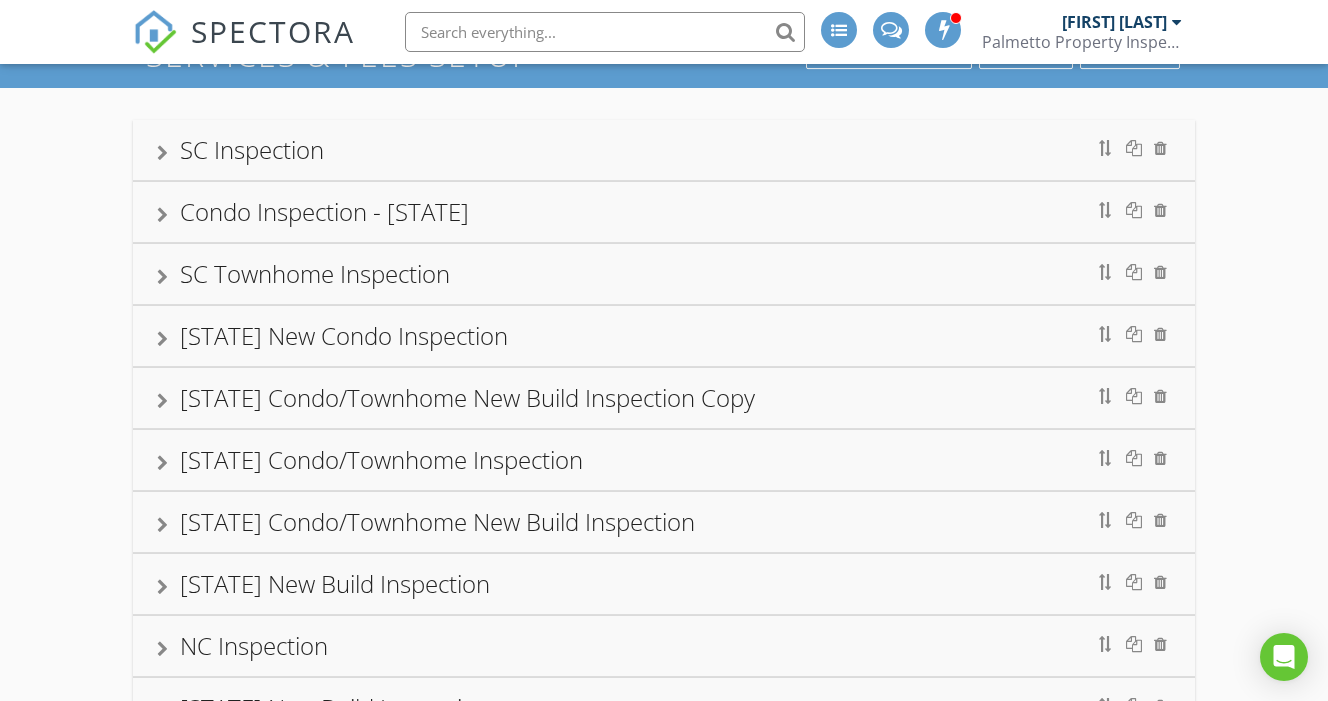 click on "SC Inspection" at bounding box center (664, 150) 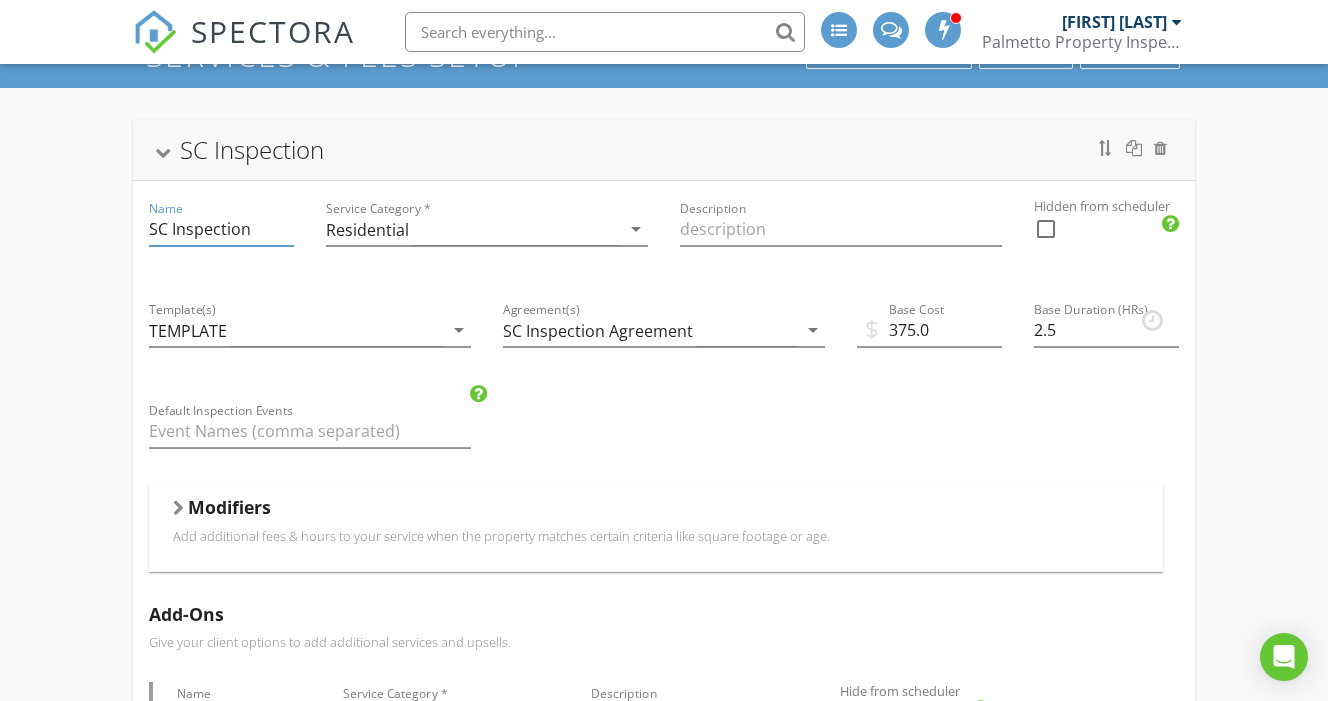 click on "SC Inspection" at bounding box center [221, 229] 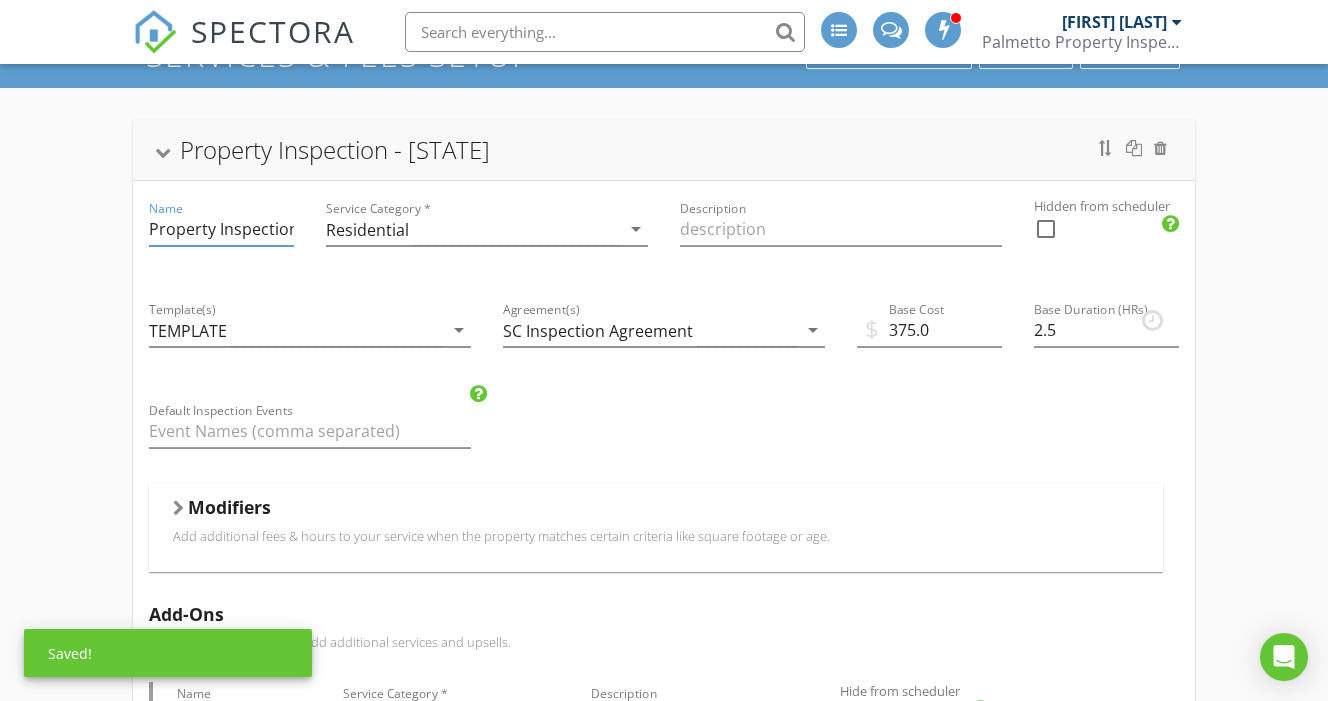 type on "Property Inspection - [STATE]" 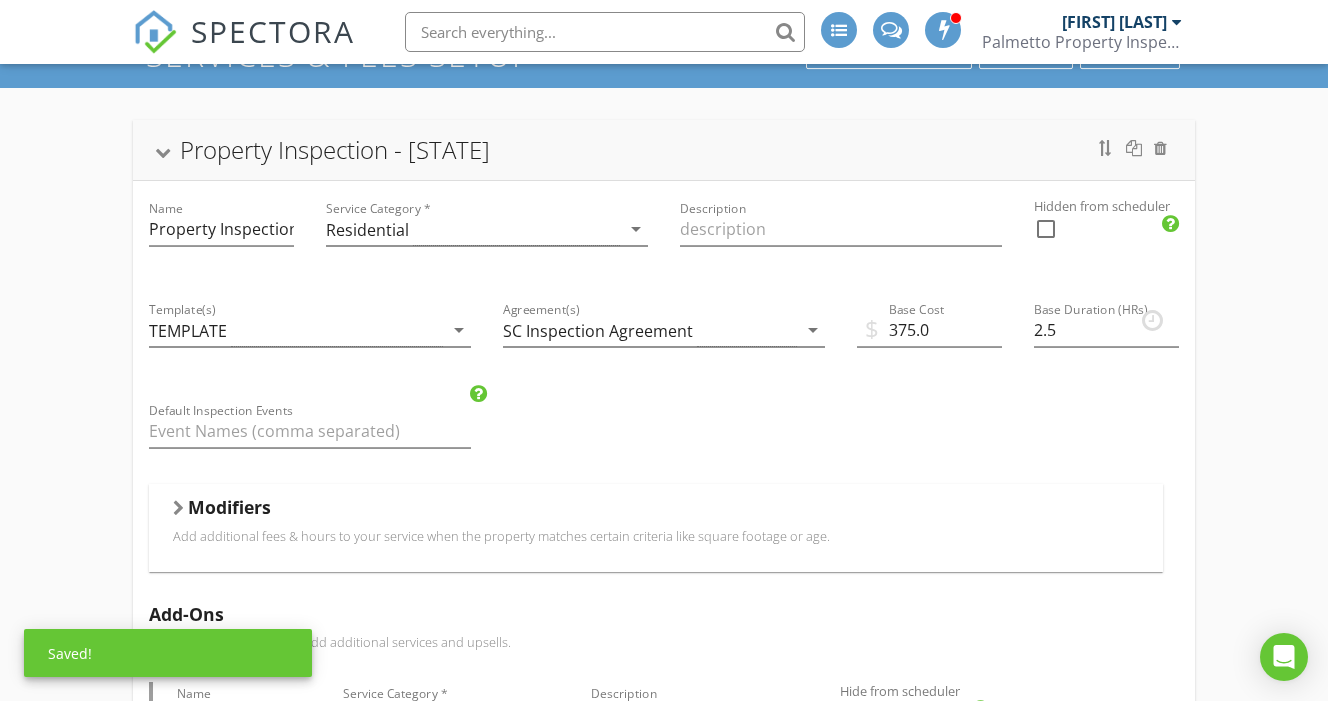 click on "Property Inspection - [STATE]" at bounding box center [664, 150] 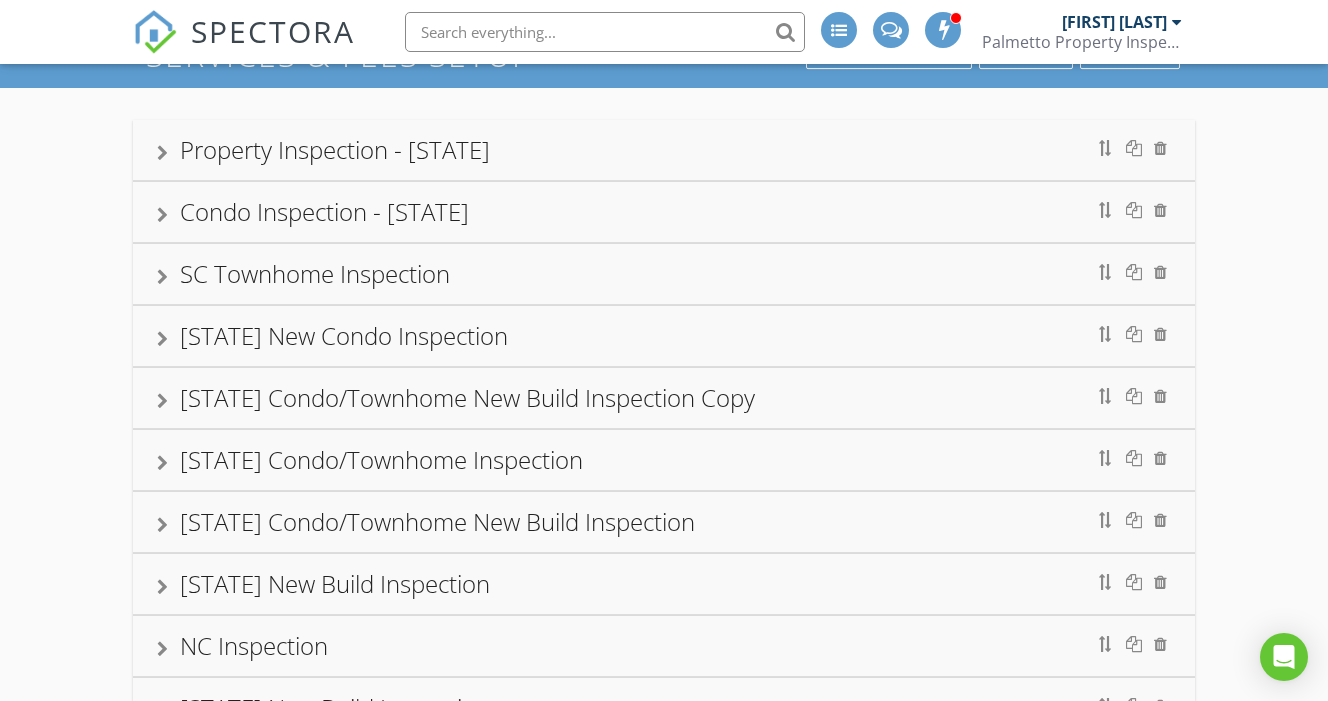 click on "SC Townhome Inspection" at bounding box center (664, 274) 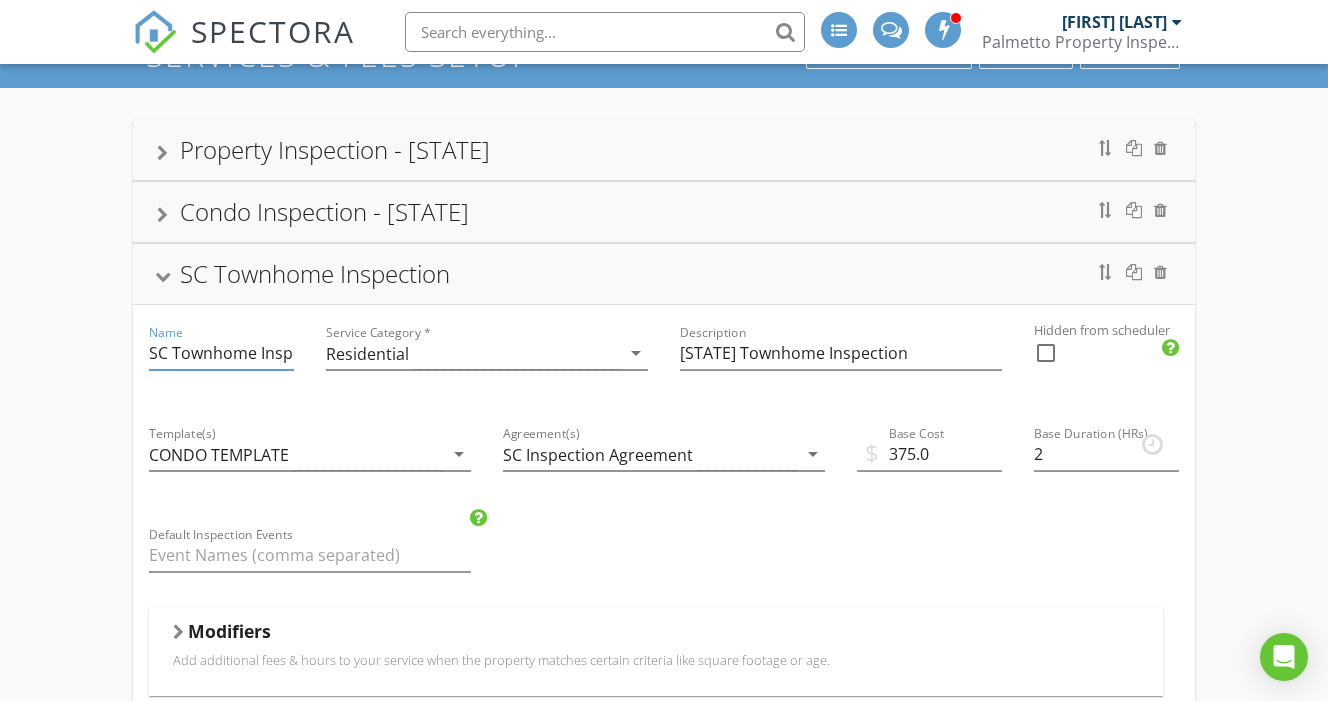 click on "SC Townhome Inspection" at bounding box center [221, 353] 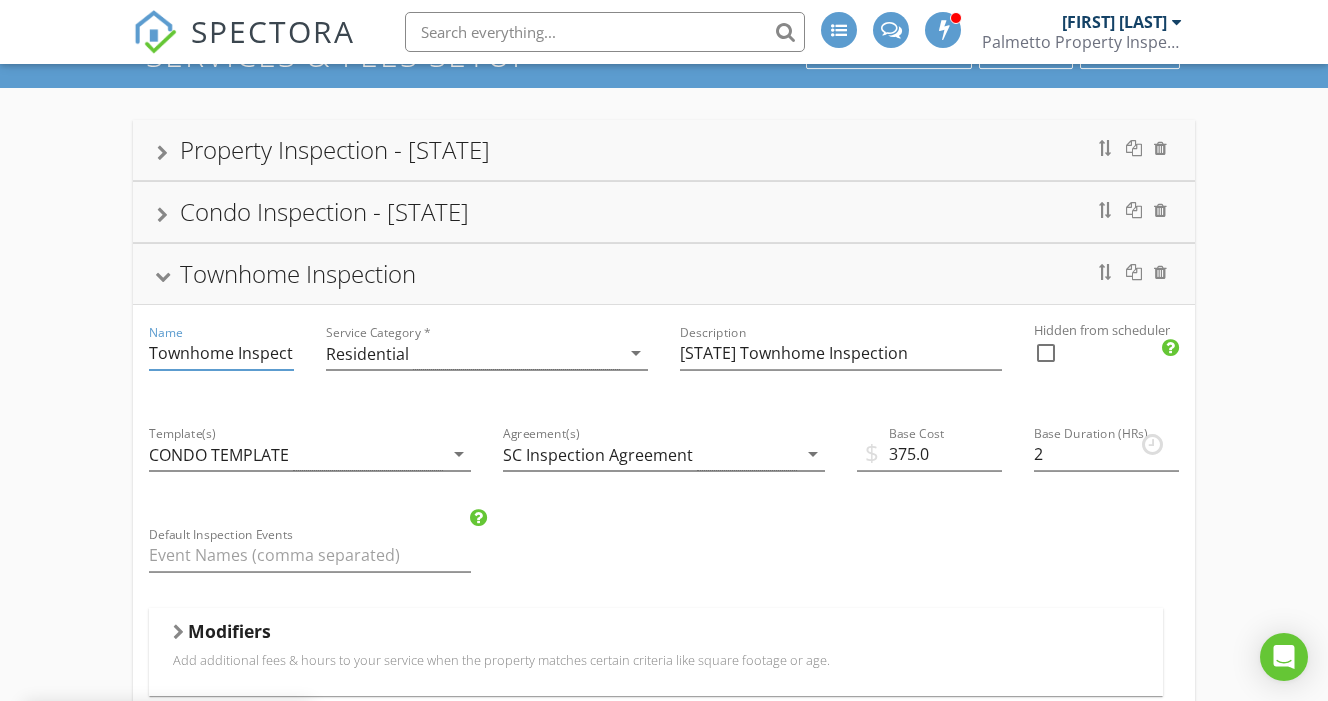 click on "Townhome Inspection" at bounding box center (221, 353) 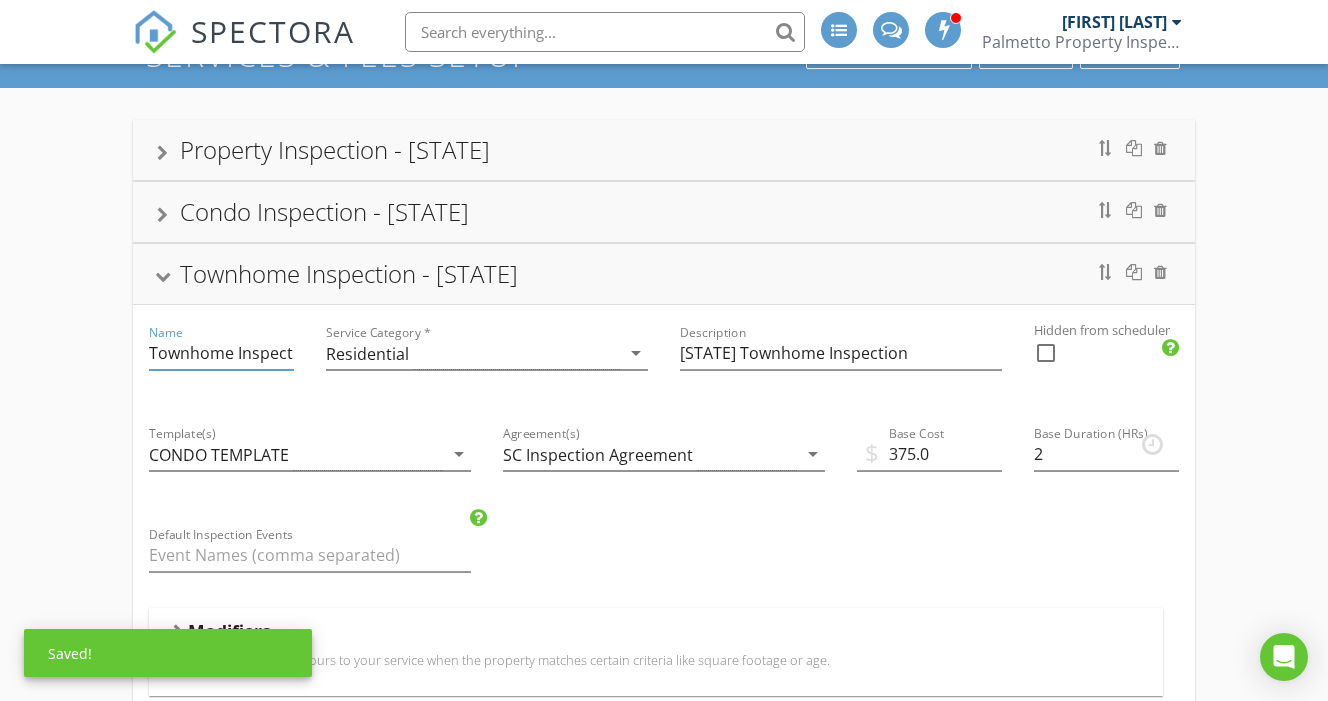 type on "Townhome Inspection - [STATE]" 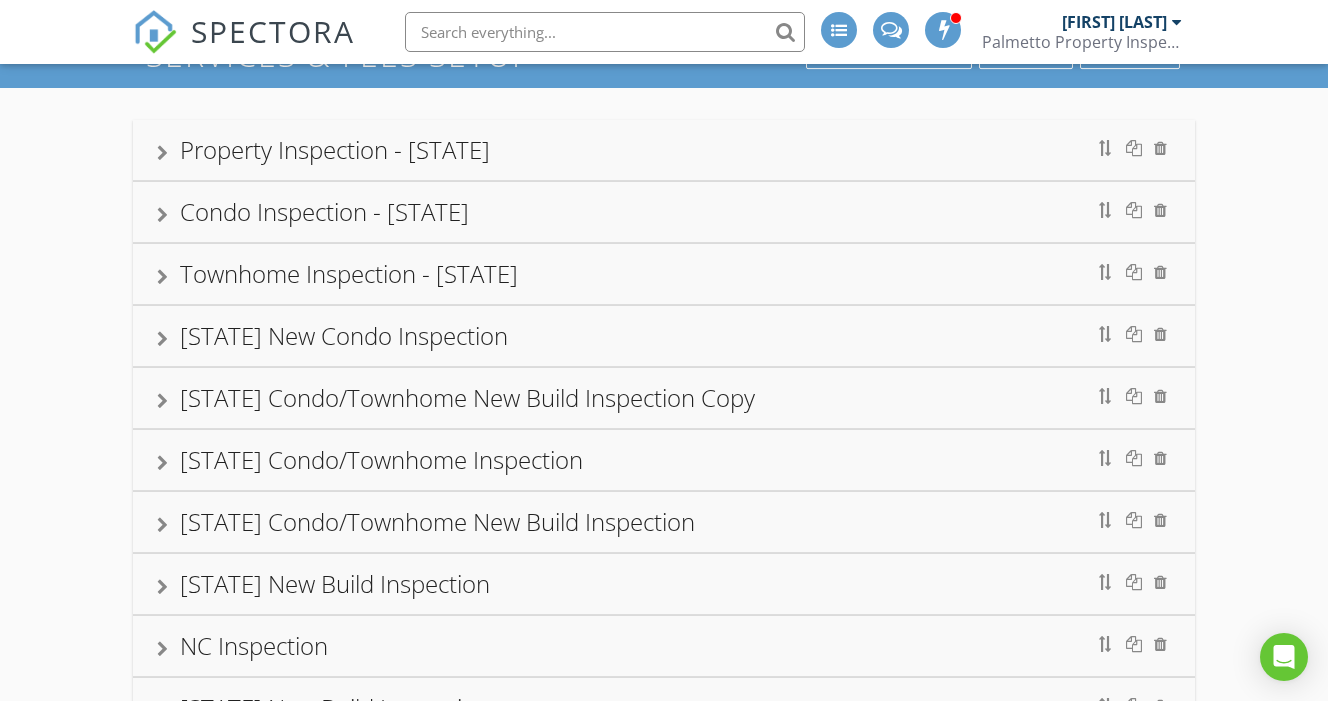 click on "[STATE] New Condo Inspection" at bounding box center [664, 336] 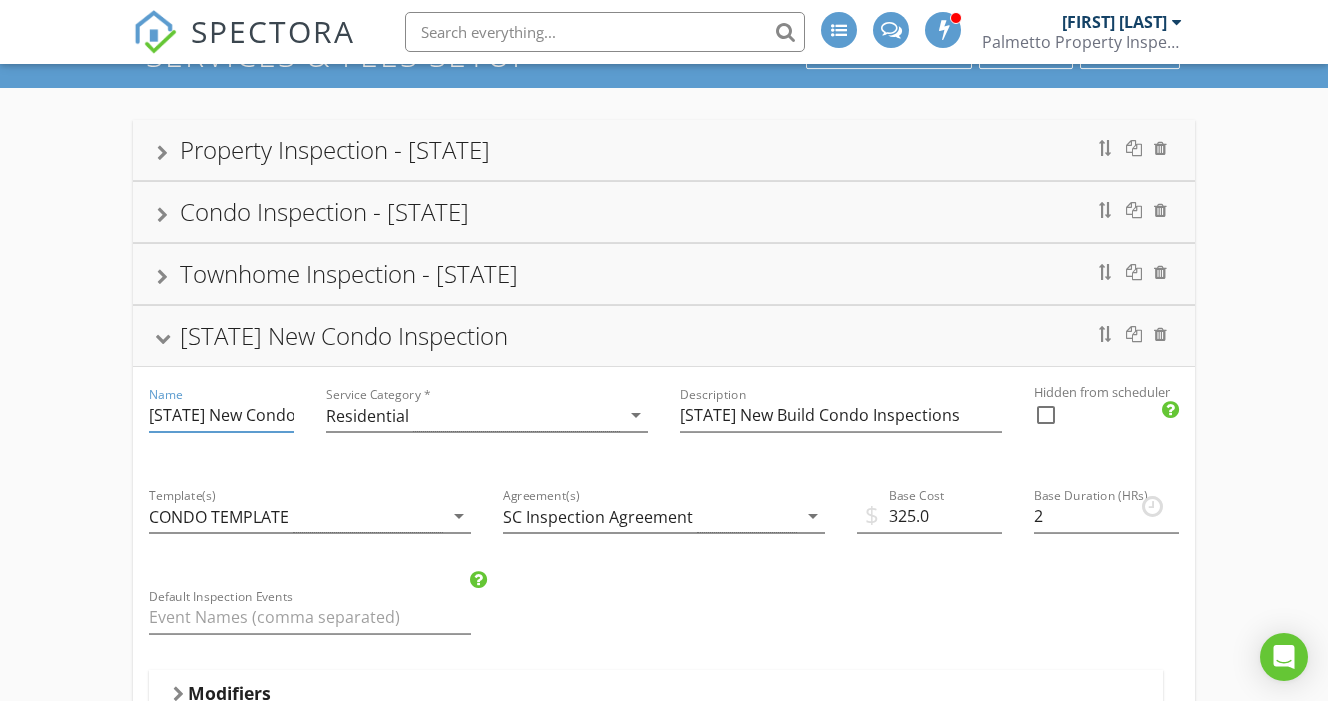 click on "[STATE] New Condo Inspection" at bounding box center (221, 415) 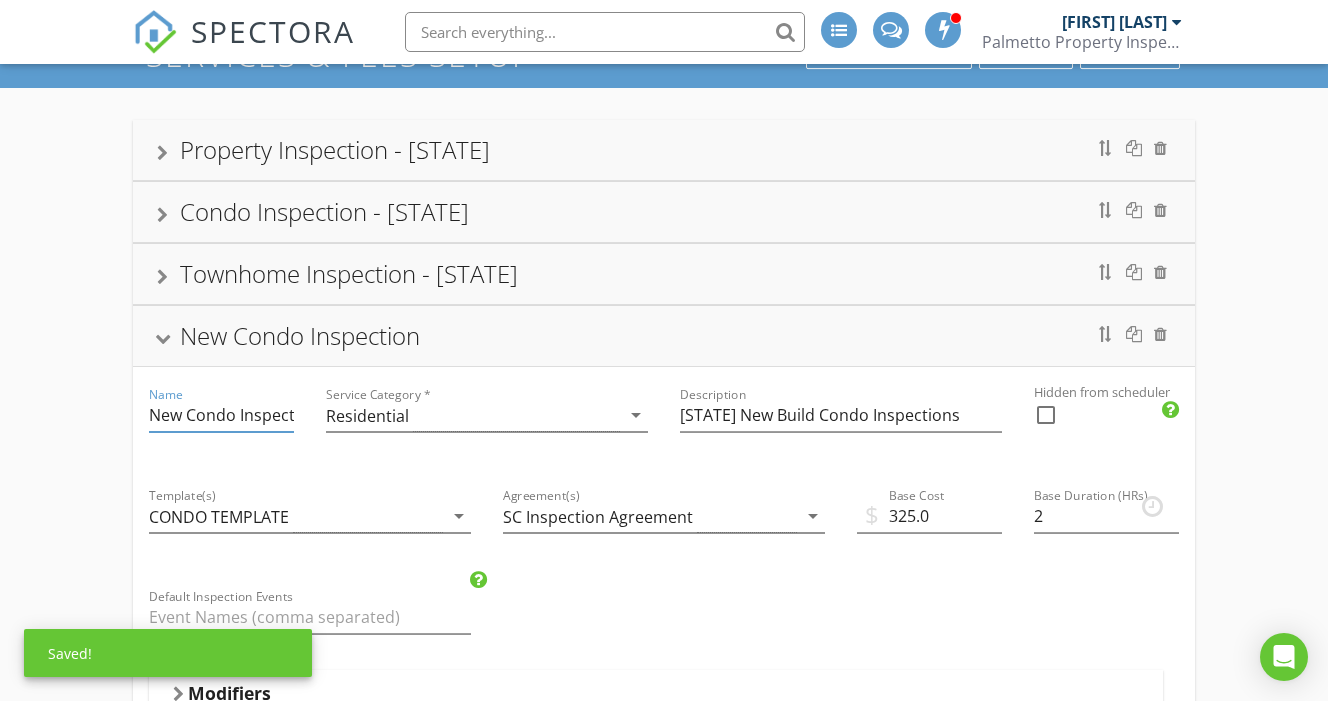 click on "New Condo Inspection" at bounding box center (221, 415) 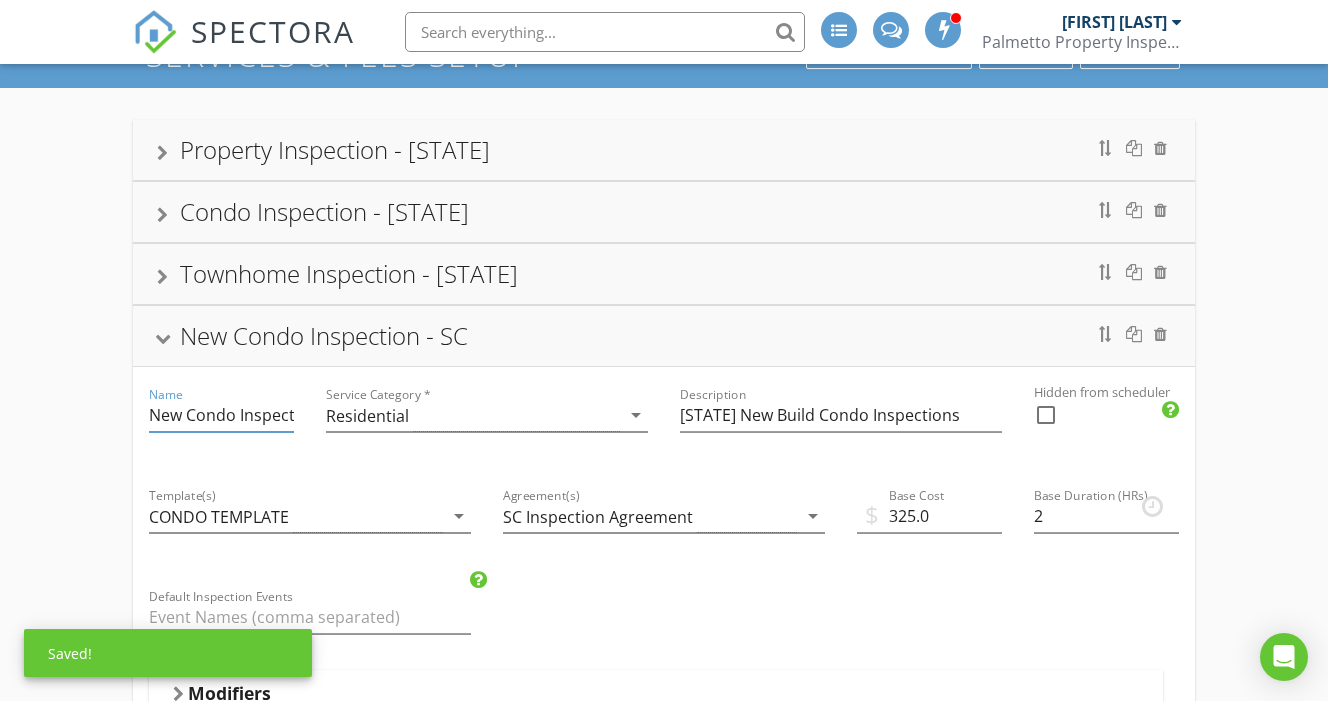 type on "New Condo Inspection - SC" 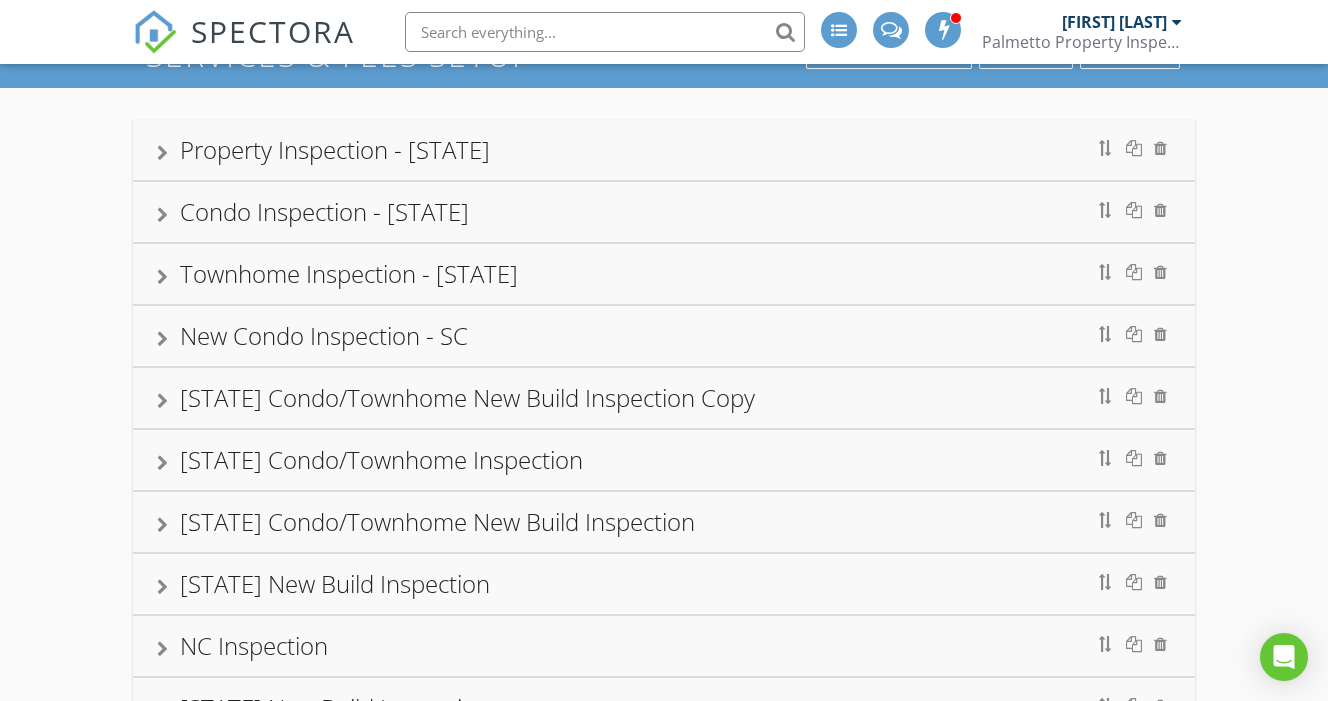 click on "[STATE] Condo/Townhome New Build Inspection Copy" at bounding box center (467, 397) 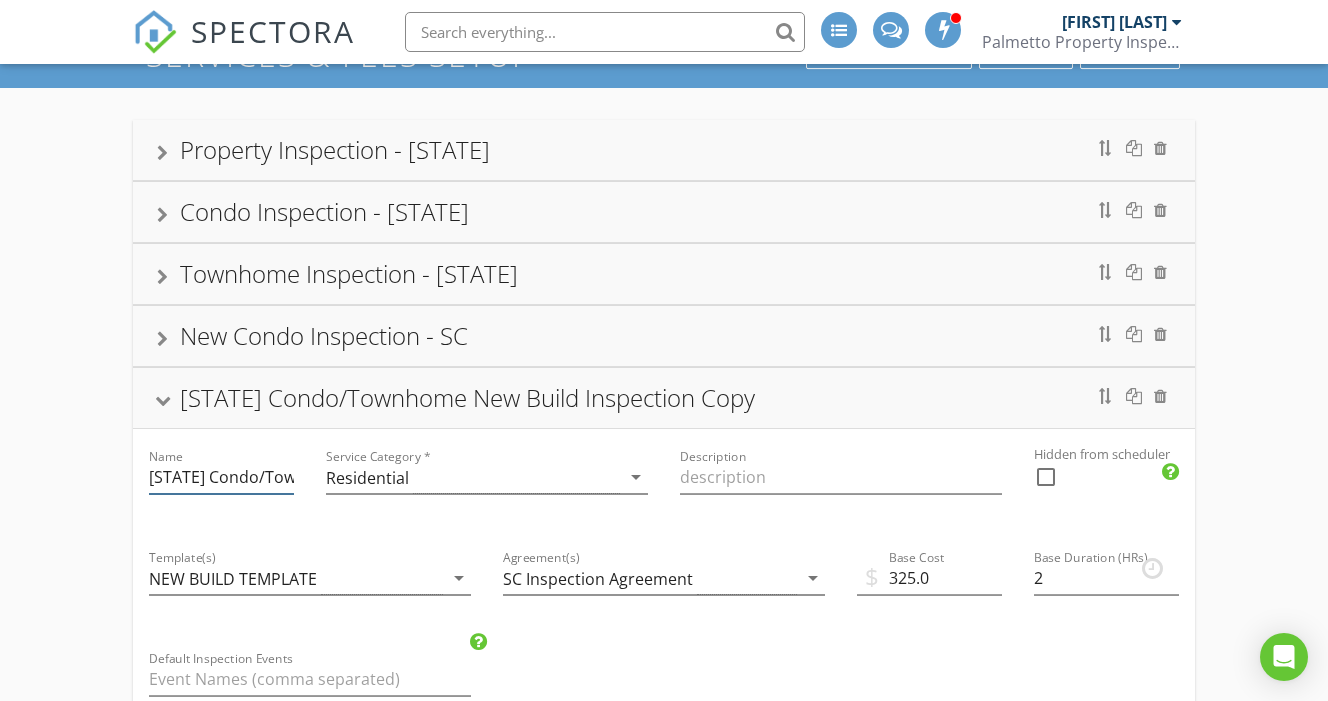 click on "[STATE] Condo/Townhome New Build Inspection Copy" at bounding box center (221, 477) 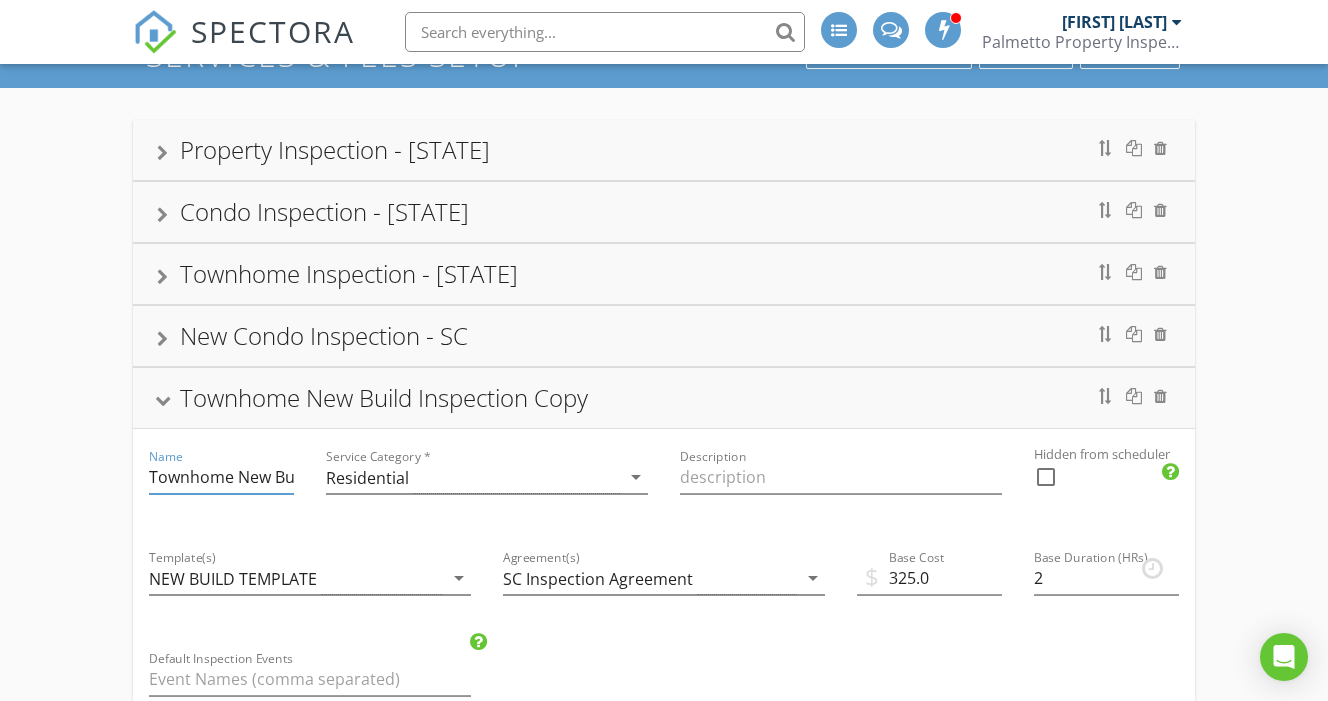 click on "Townhome New Build Inspection Copy" at bounding box center [221, 477] 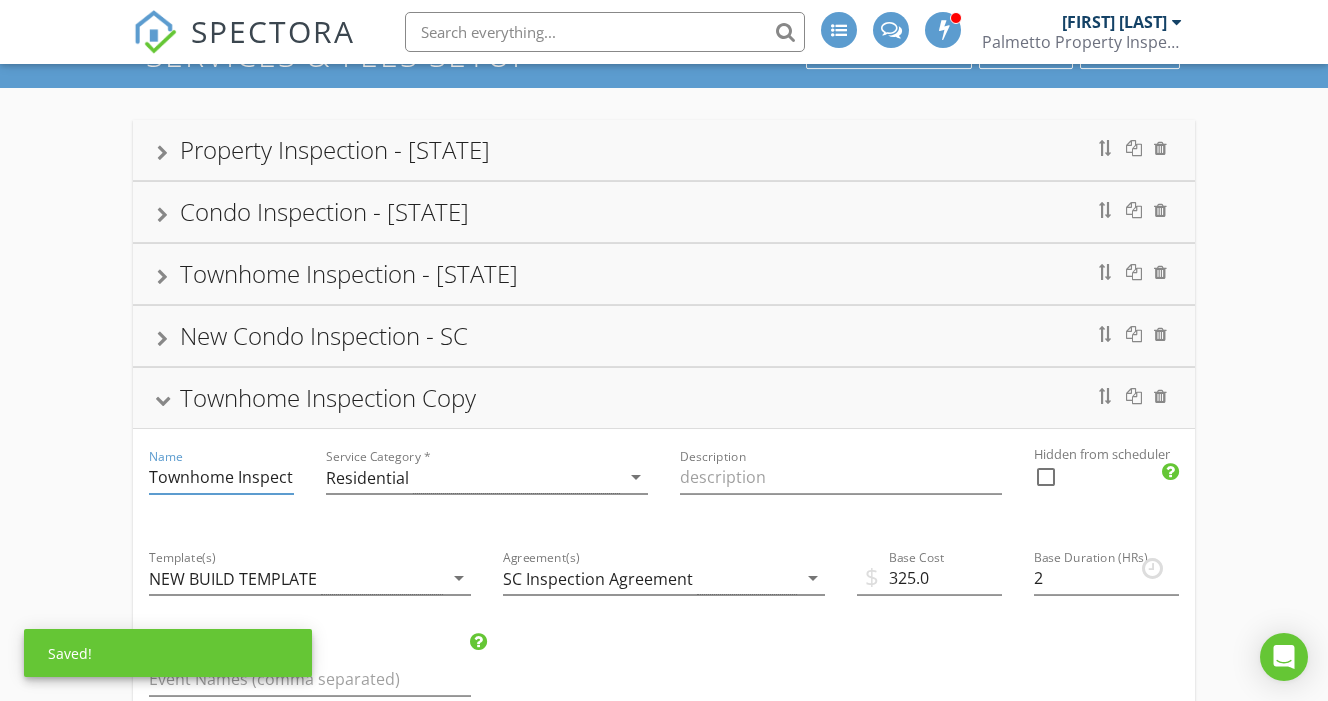 click on "Townhome Inspection Copy" at bounding box center (221, 477) 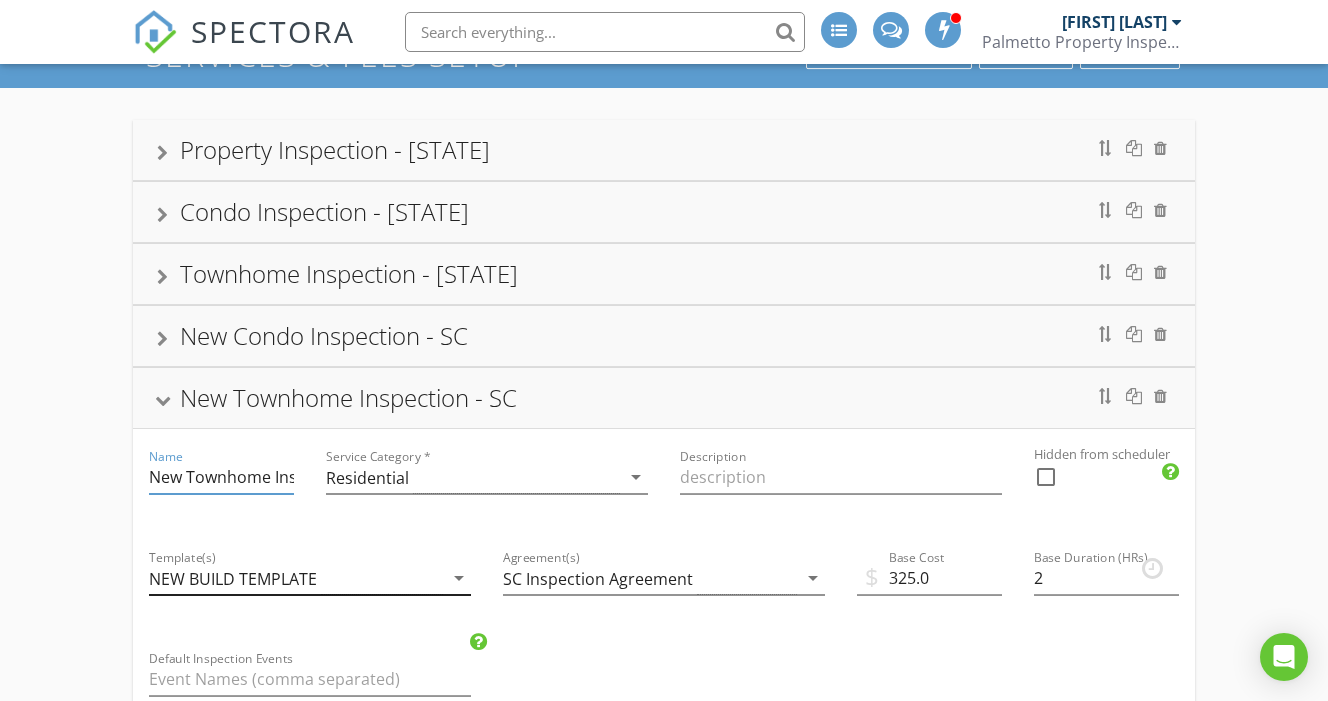 type on "New Townhome Inspection - SC" 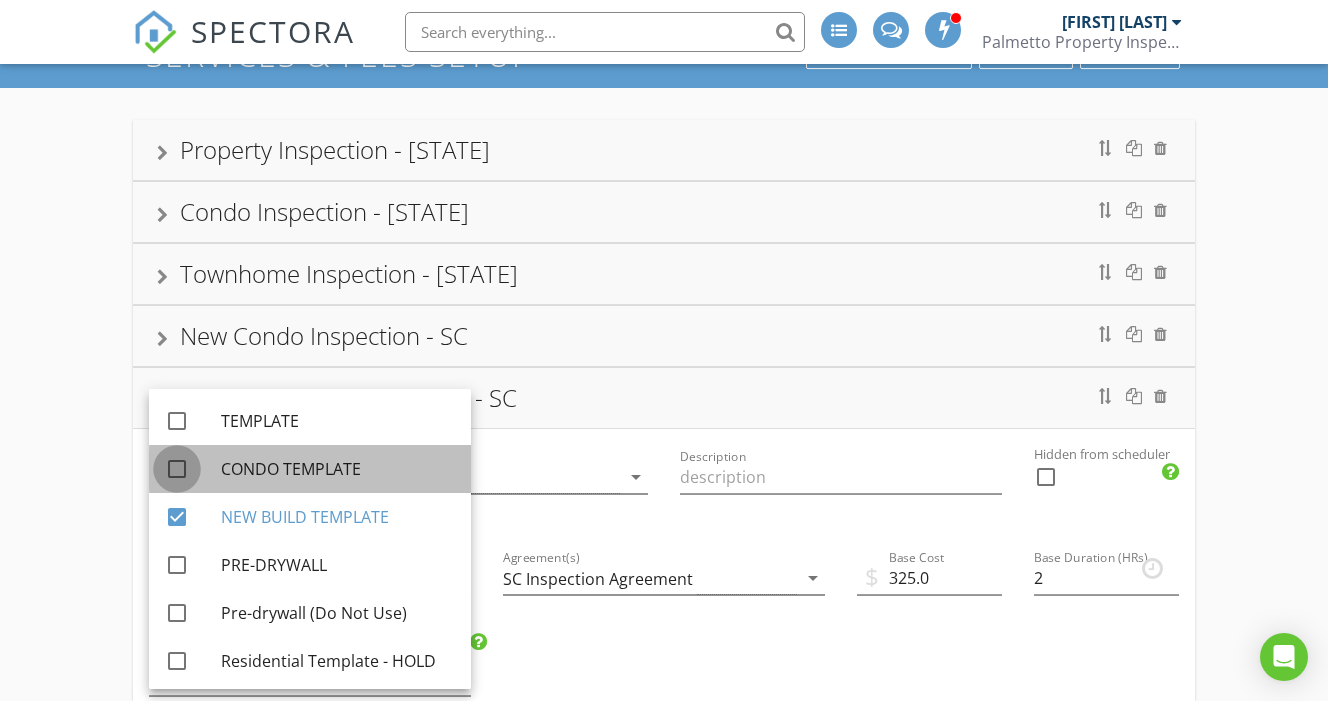 click at bounding box center [177, 469] 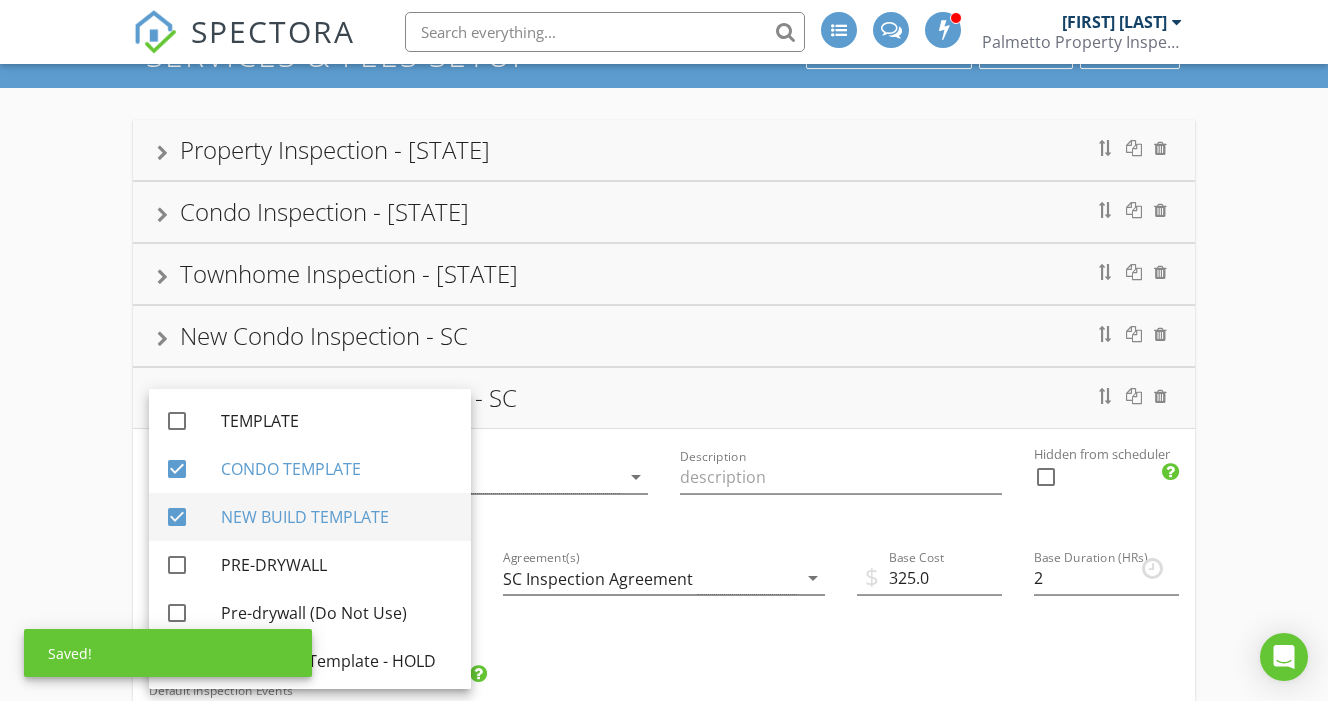 click at bounding box center [177, 517] 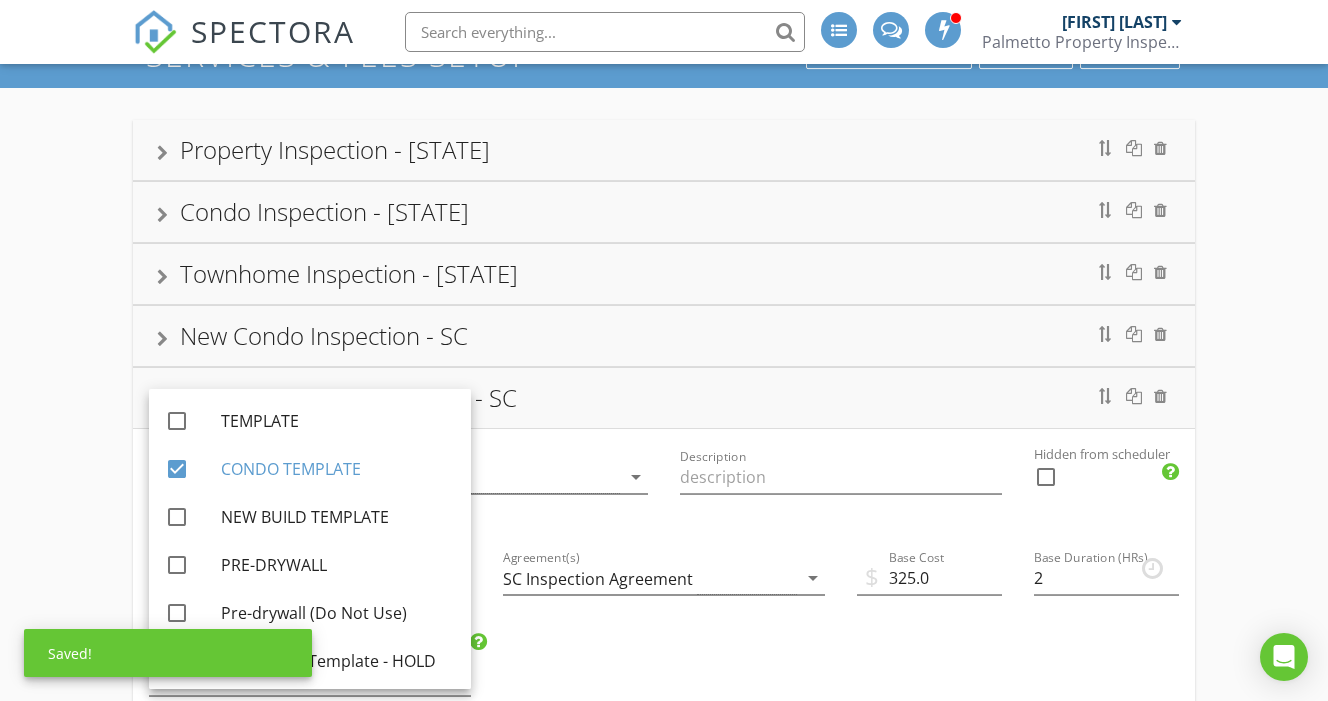click on "Property Inspection - [STATE]   Name Property Inspection - [STATE]   Service Category * Residential arrow_drop_down   Description   Hidden from scheduler   check_box_outline_blank             Condo Inspection - [STATE]   Name Condo Inspection - [STATE]   Service Category * Residential arrow_drop_down   Description [STATE] Condo Inspection   Hidden from scheduler   check_box_outline_blank             Townhome Inspection - [STATE]   Name Townhome Inspection - [STATE]   Service Category * Residential arrow_drop_down   Description [STATE] Townhome Inspection   Hidden from scheduler   check_box_outline_blank             New Condo Inspection - [STATE]   Name New Condo Inspection - [STATE]   Service Category * Residential arrow_drop_down   Description [STATE] New Build Condo Inspections   Hidden from scheduler   check_box_outline_blank             New Townhome Inspection - [STATE]   Name New Townhome Inspection - [STATE]   Service Category * Residential arrow_drop_down   Description   Hidden from scheduler   check_box_outline_blank     Template(s)" at bounding box center [664, 3660] 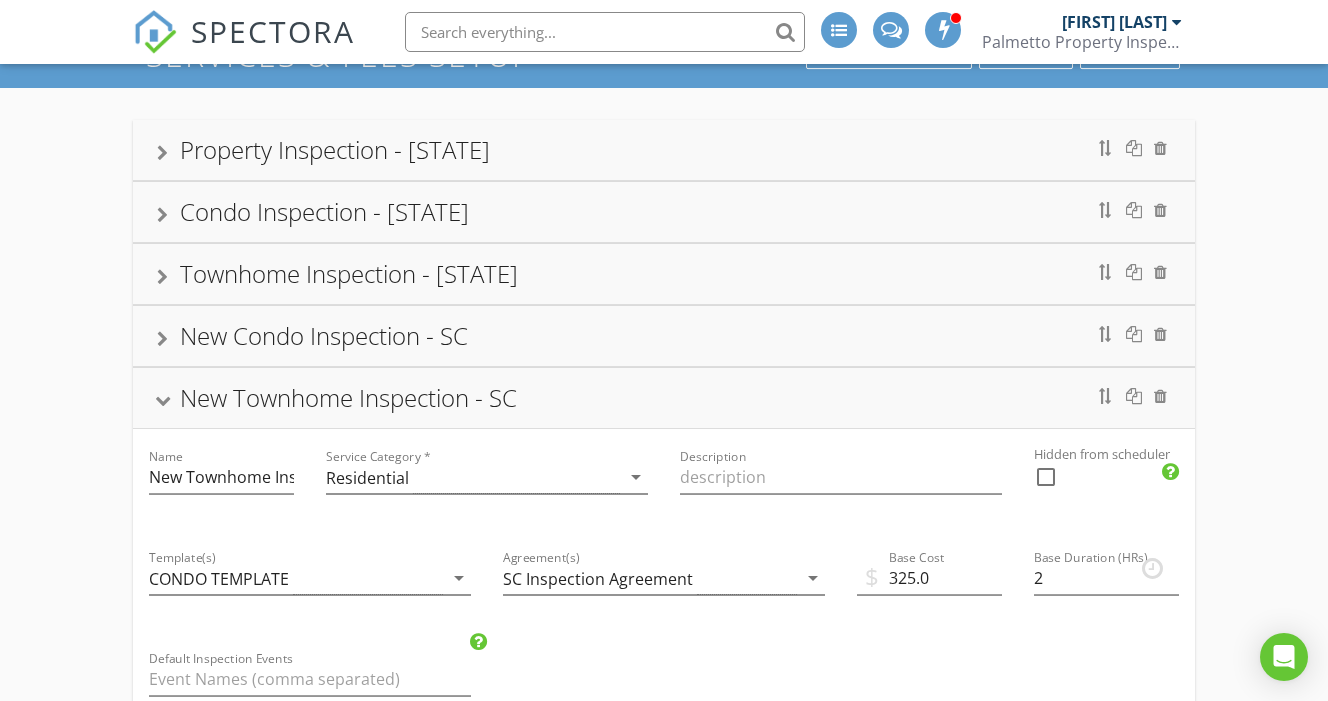 click on "New Townhome Inspection - SC" at bounding box center [664, 398] 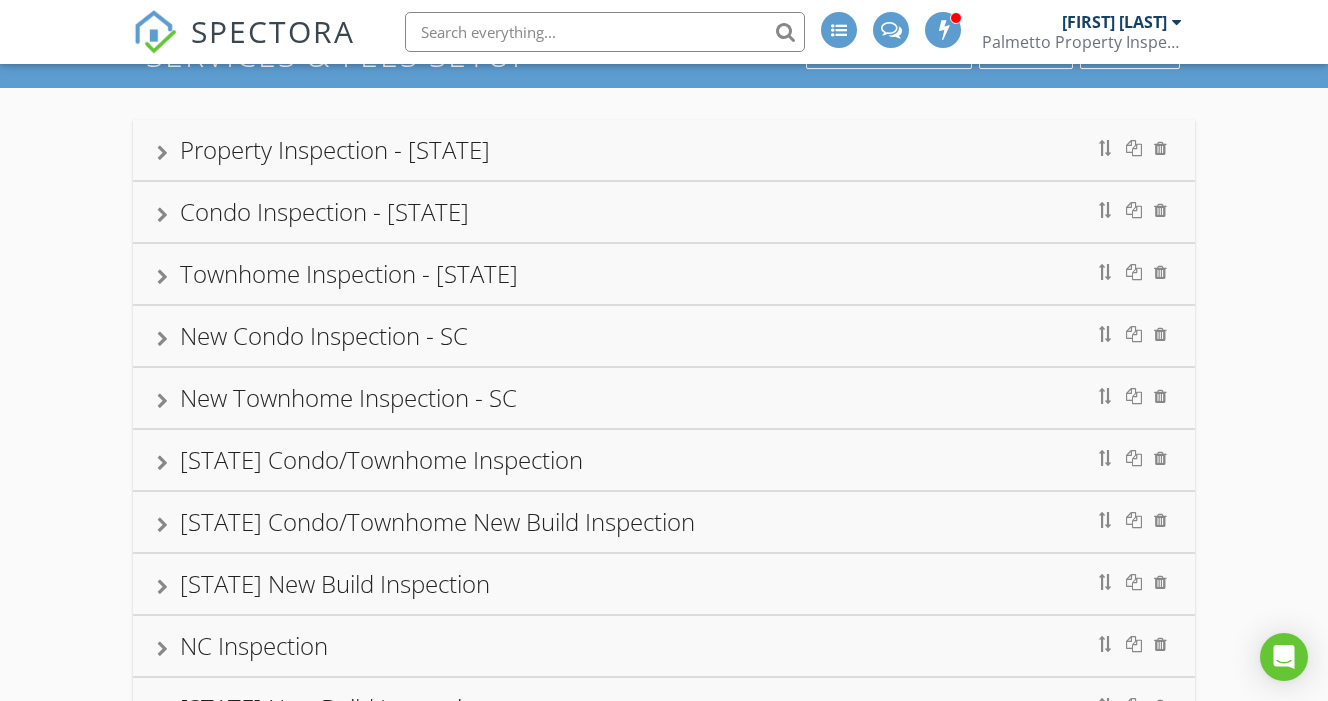 click on "New Condo Inspection - SC" at bounding box center [664, 336] 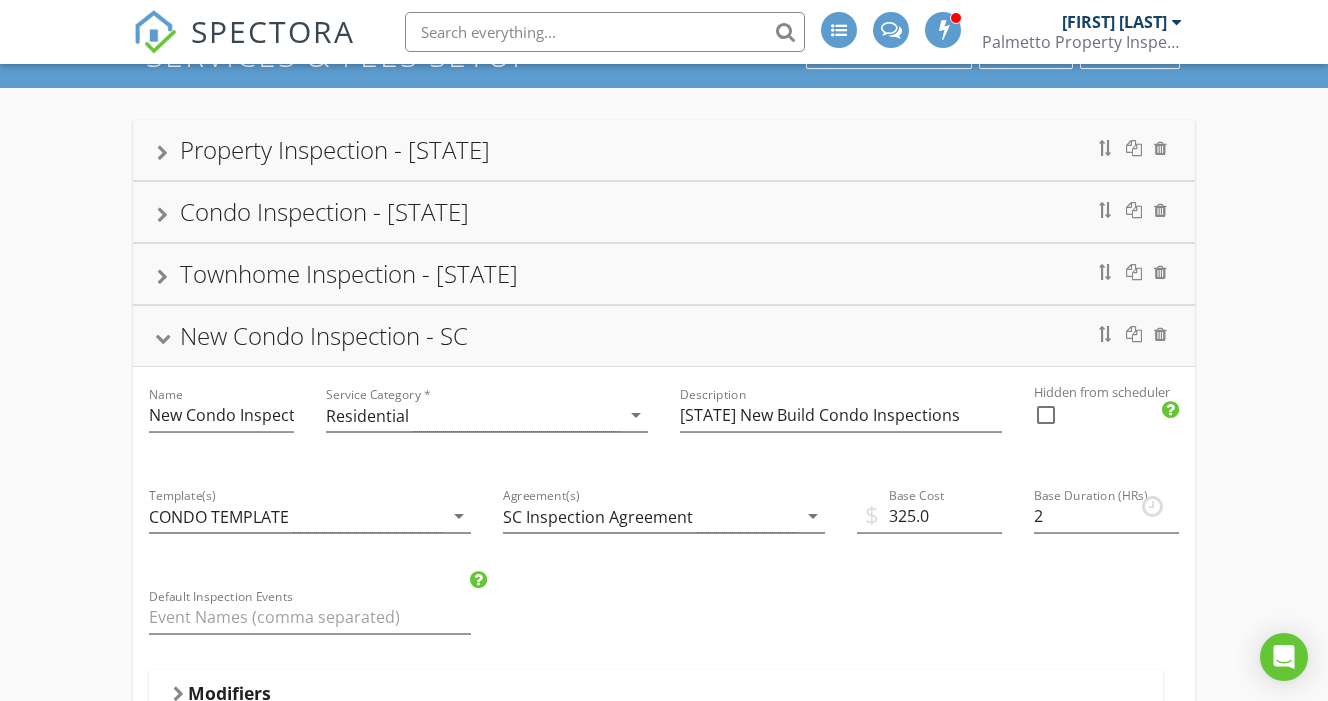 click on "New Condo Inspection - SC" at bounding box center [664, 336] 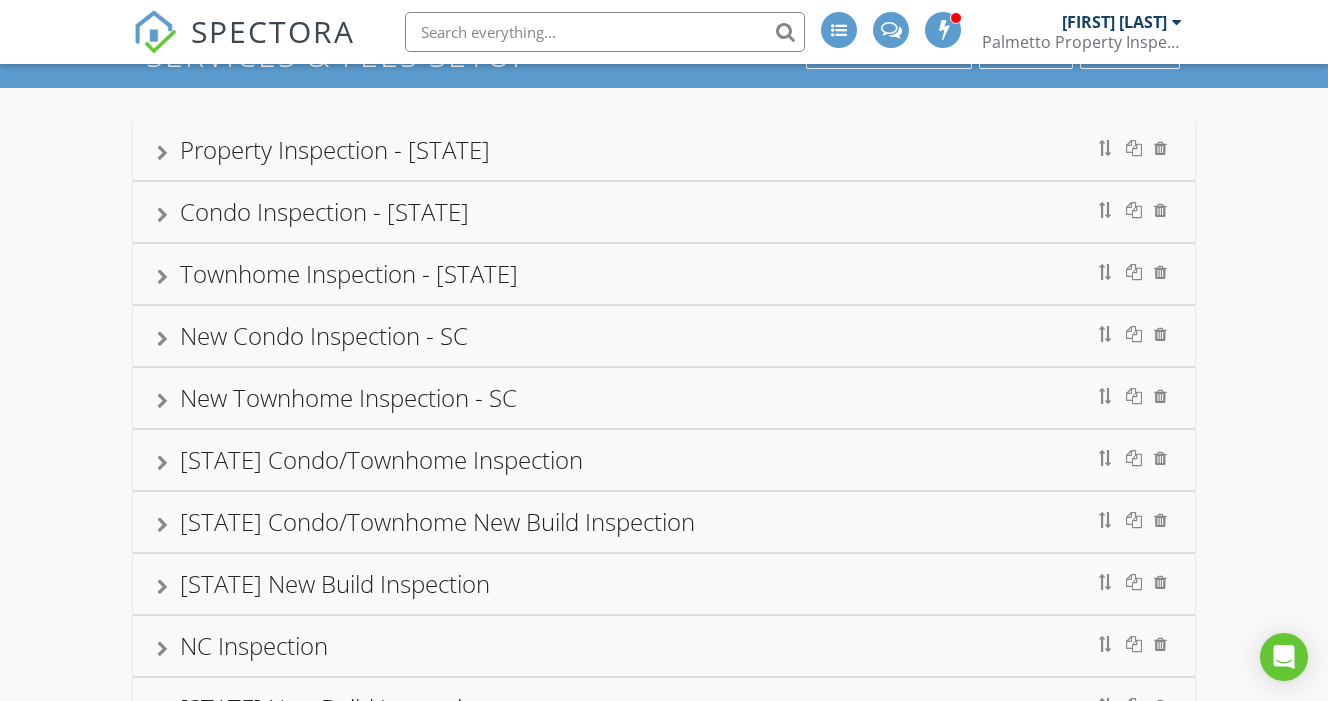 click on "Townhome Inspection - [STATE]" at bounding box center [664, 274] 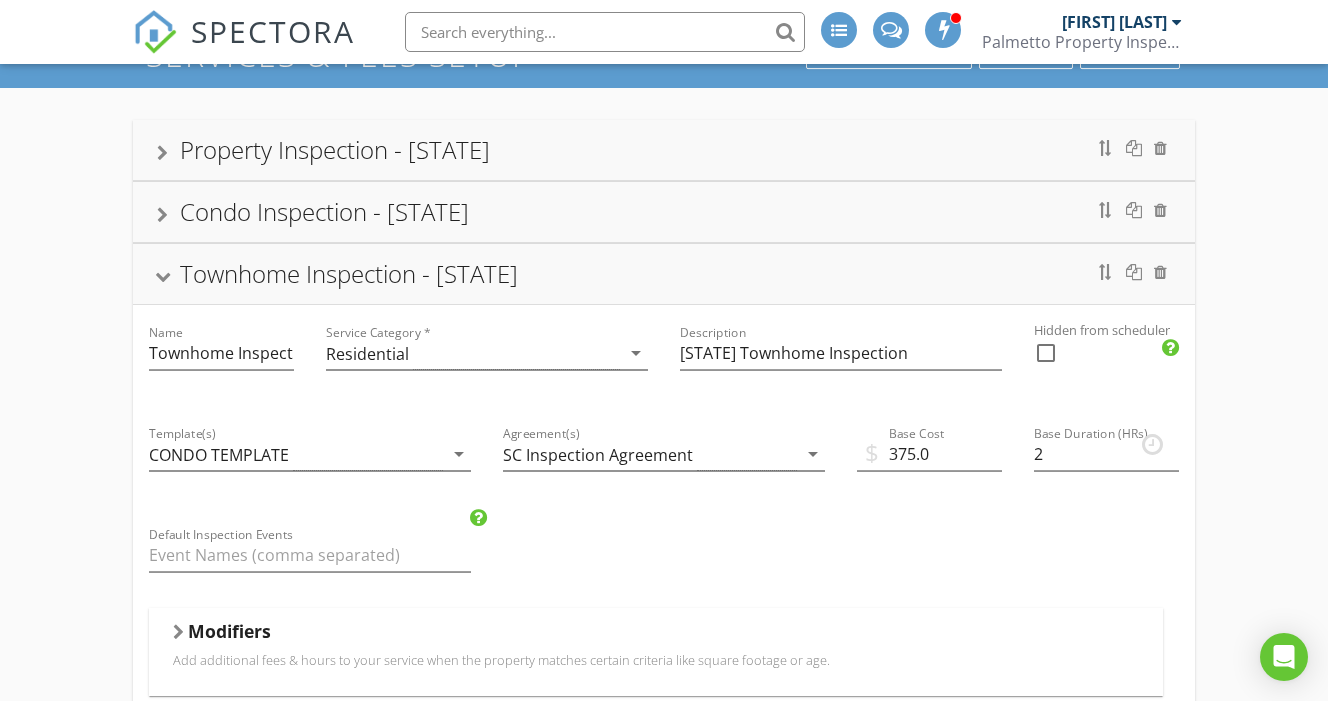 click on "Townhome Inspection - [STATE]" at bounding box center (664, 274) 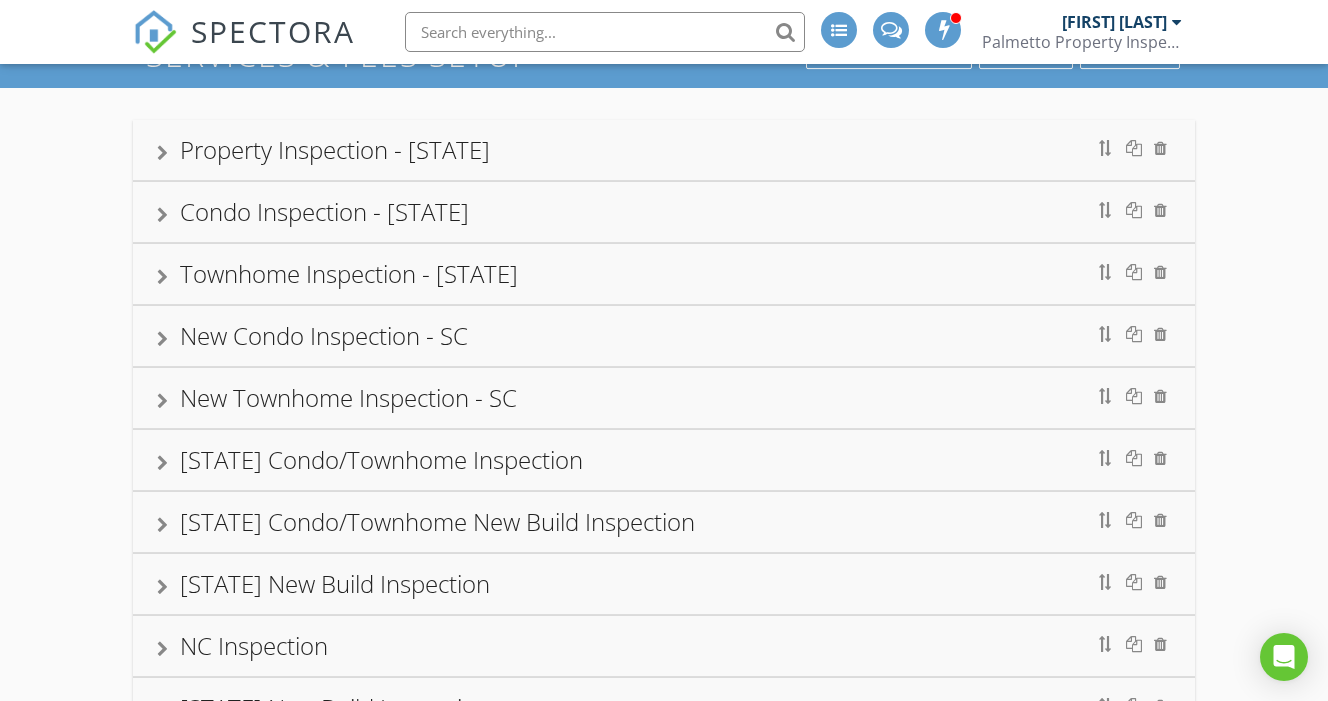click on "Condo Inspection - [STATE]" at bounding box center (664, 212) 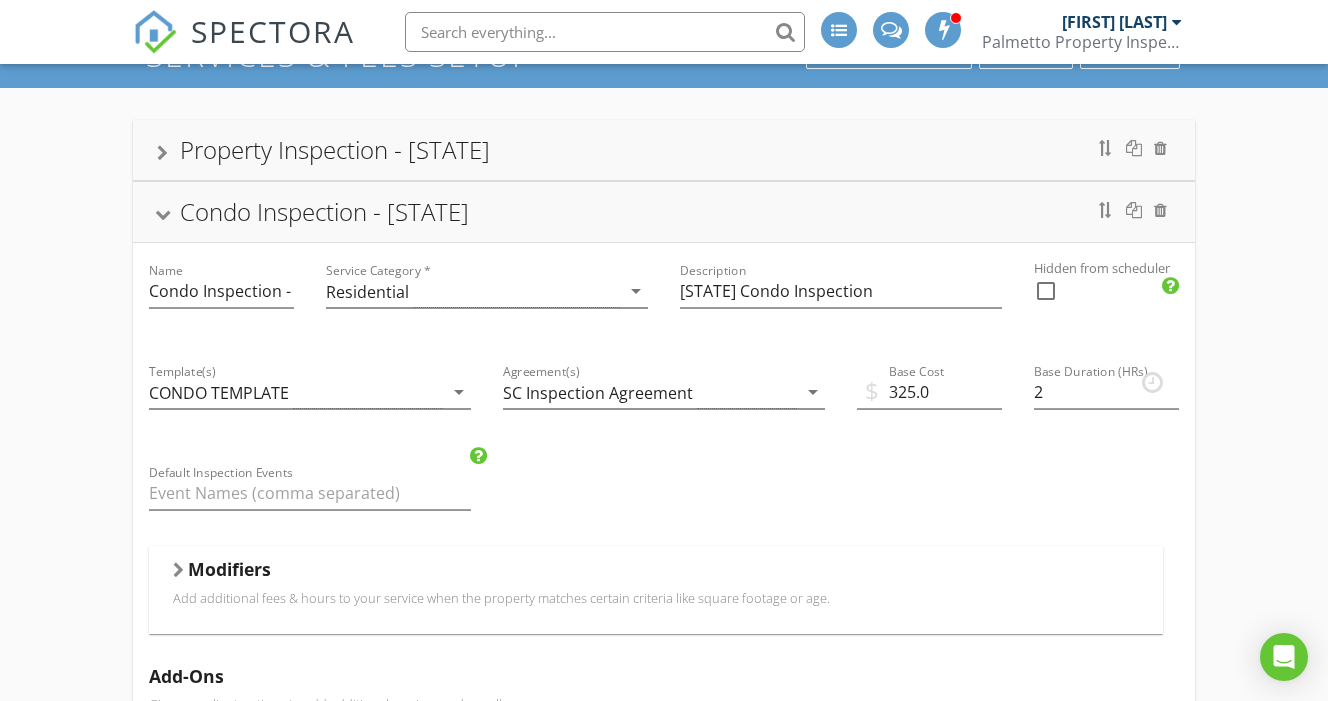 click on "Condo Inspection - [STATE]" at bounding box center (664, 212) 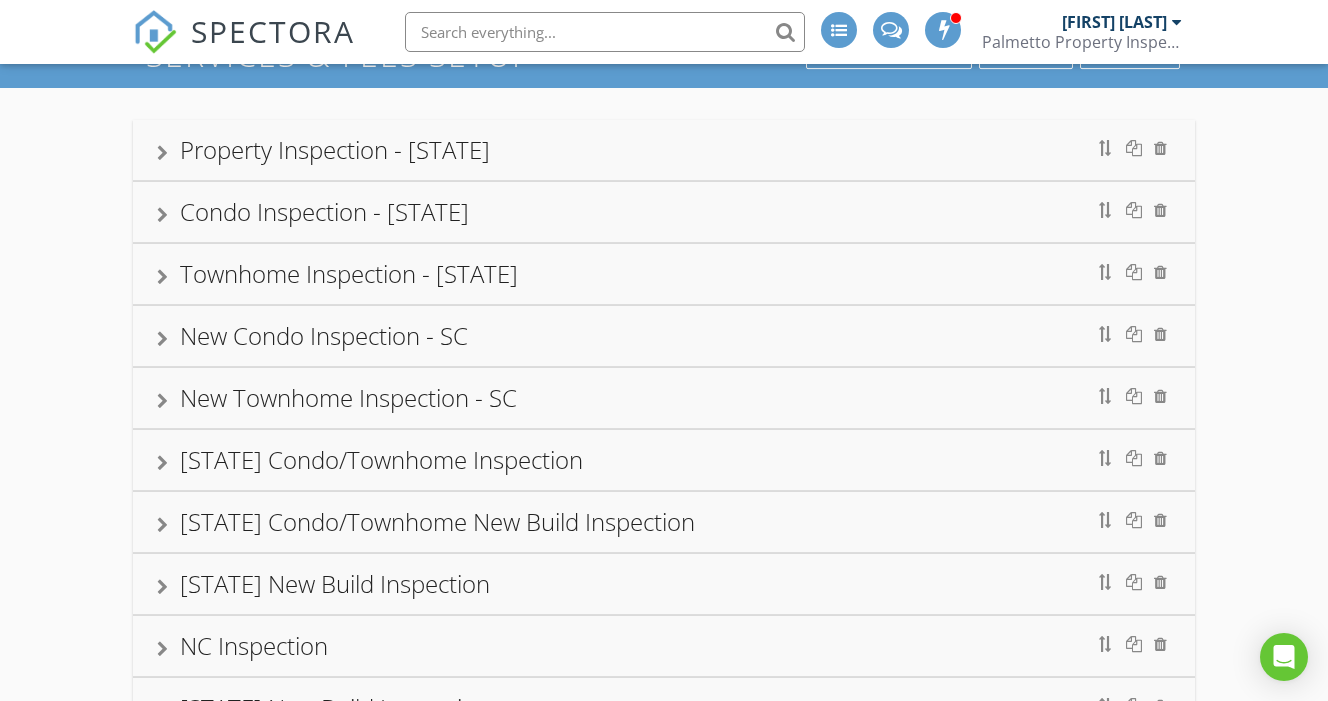 click on "Property Inspection - [STATE]" at bounding box center [664, 150] 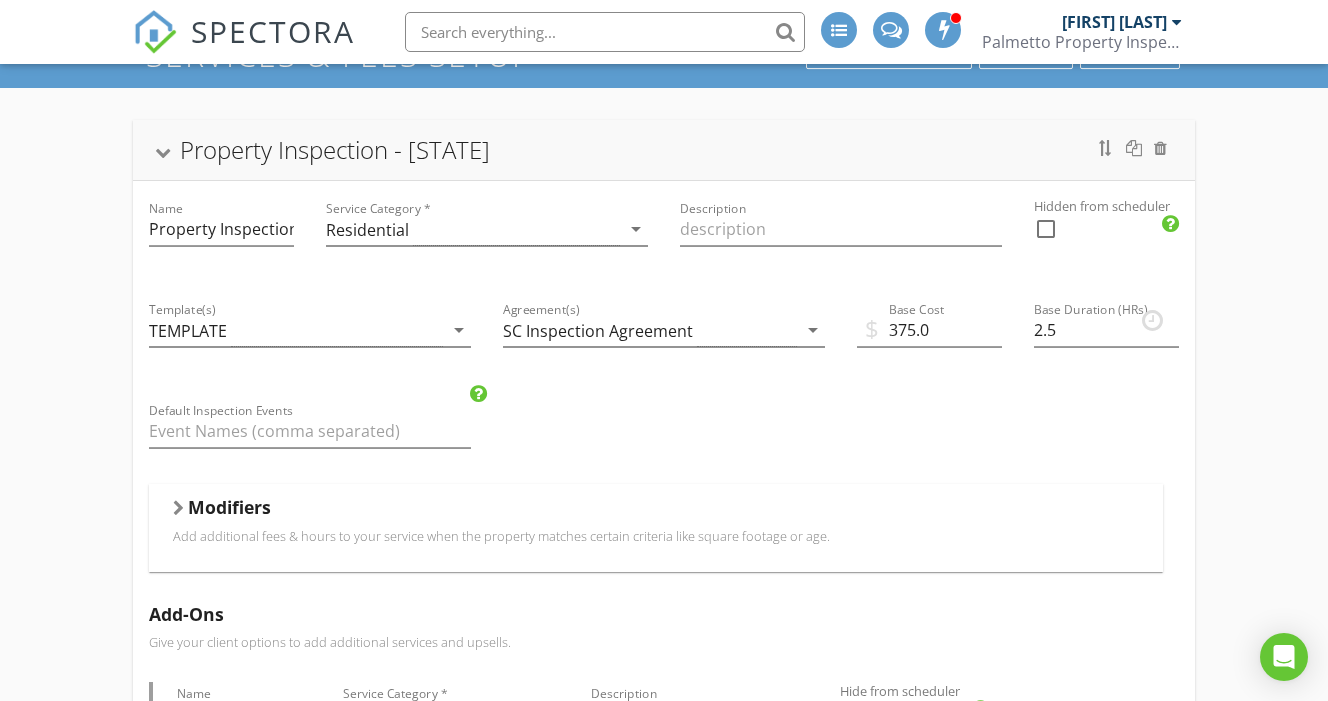 click on "Property Inspection - [STATE]" at bounding box center (664, 150) 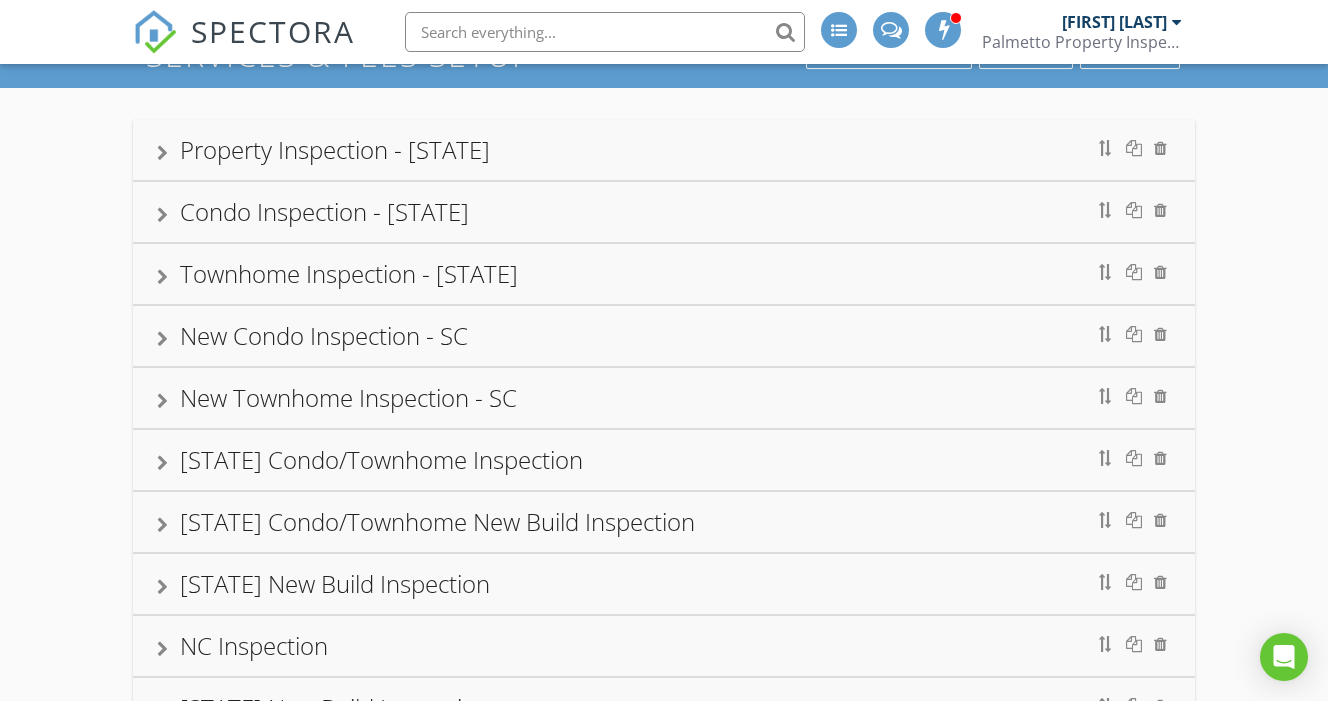 scroll, scrollTop: 108, scrollLeft: 0, axis: vertical 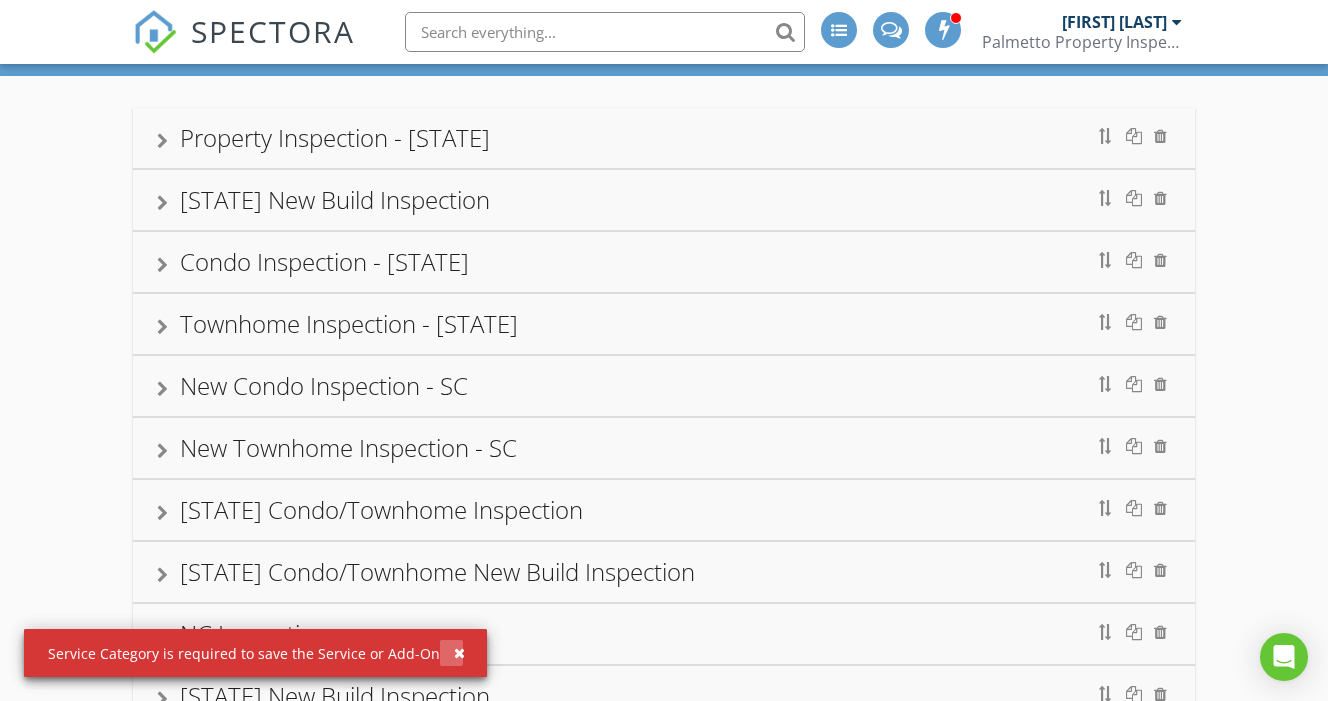 click at bounding box center [459, 653] 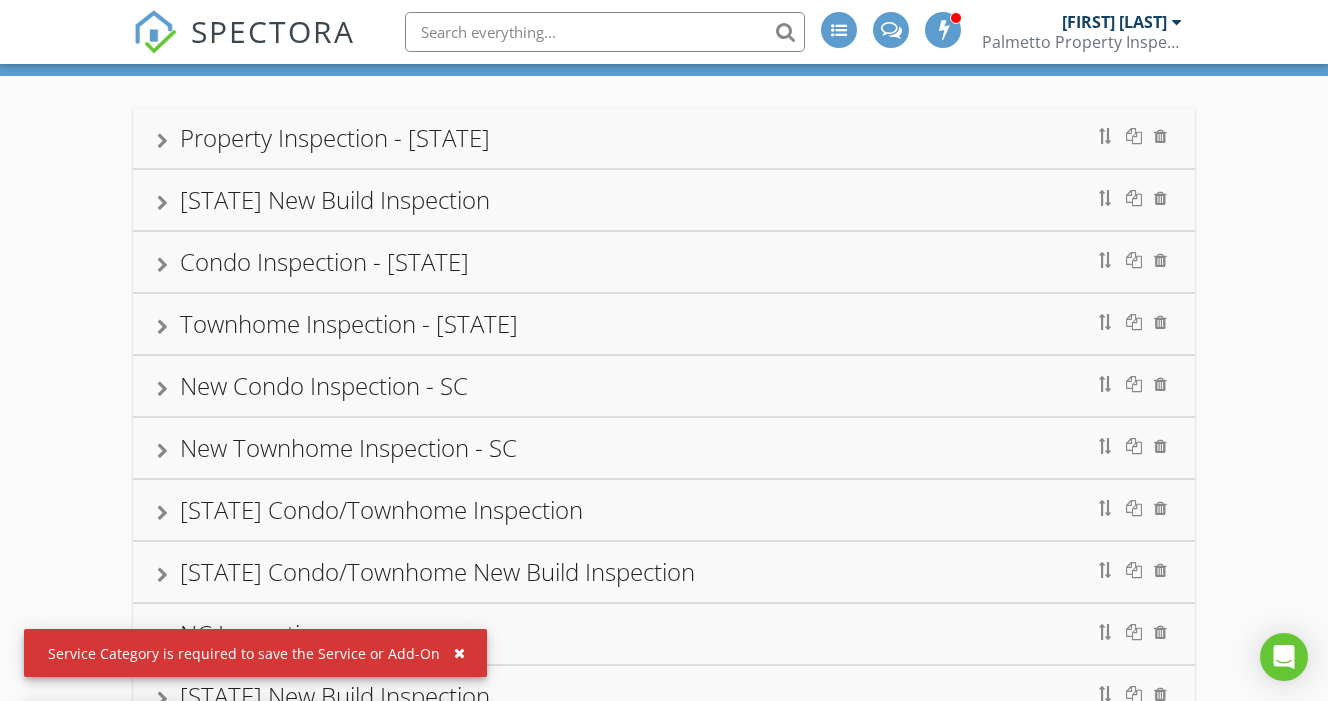 click at bounding box center [459, 653] 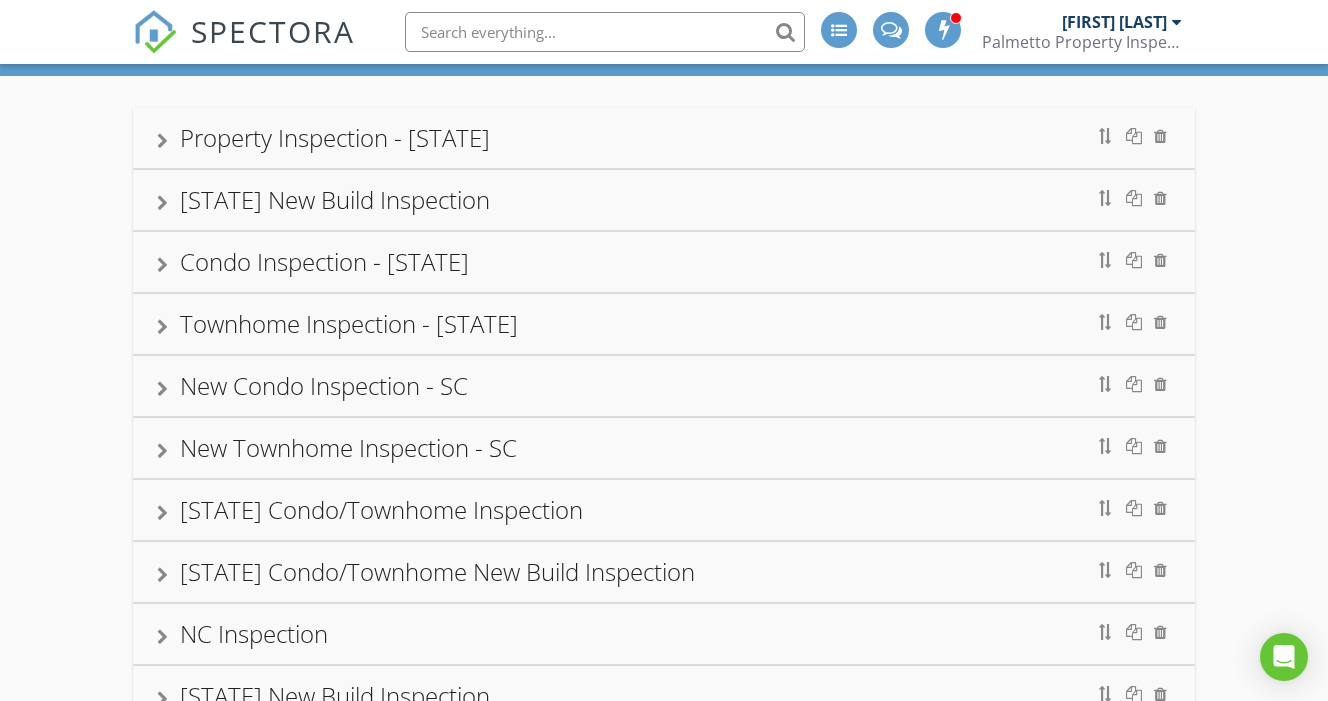 click on "[STATE] New Build Inspection" at bounding box center [664, 200] 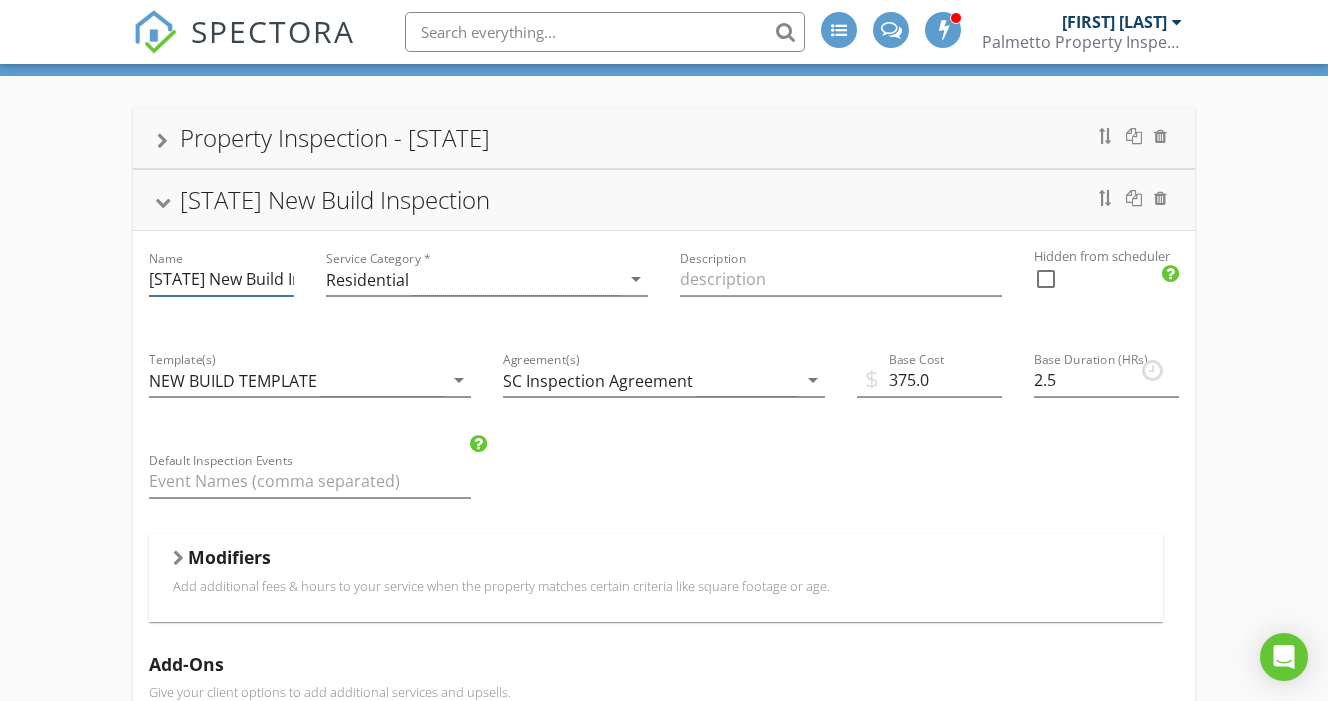 click on "[STATE] New Build Inspection" at bounding box center (221, 279) 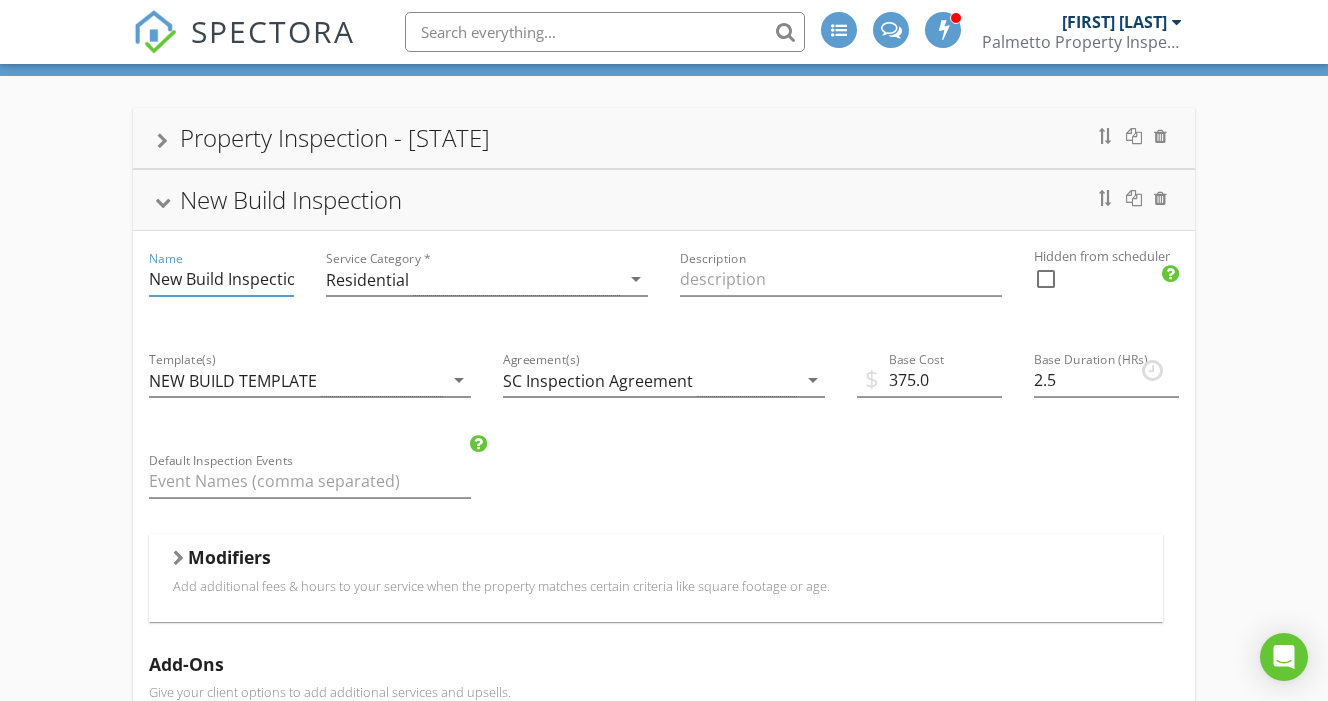 click on "New Build Inspection" at bounding box center (221, 279) 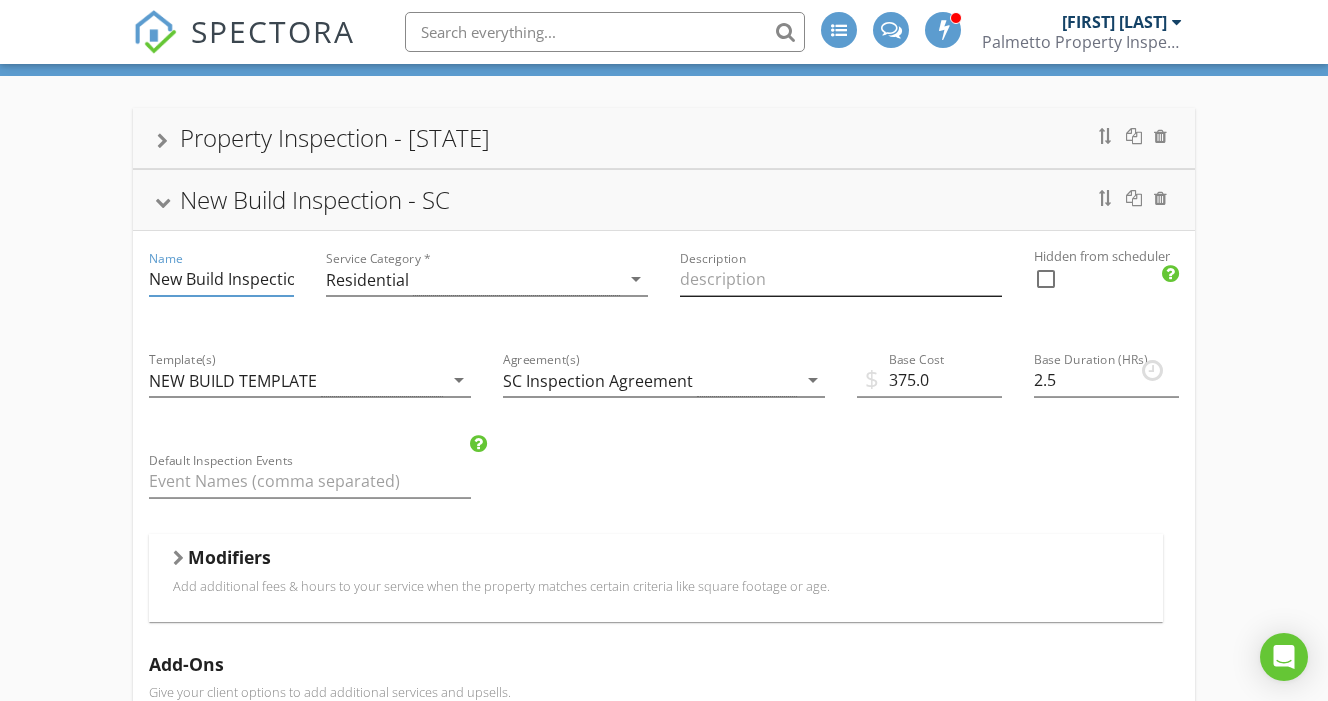 type on "New Build Inspection - SC" 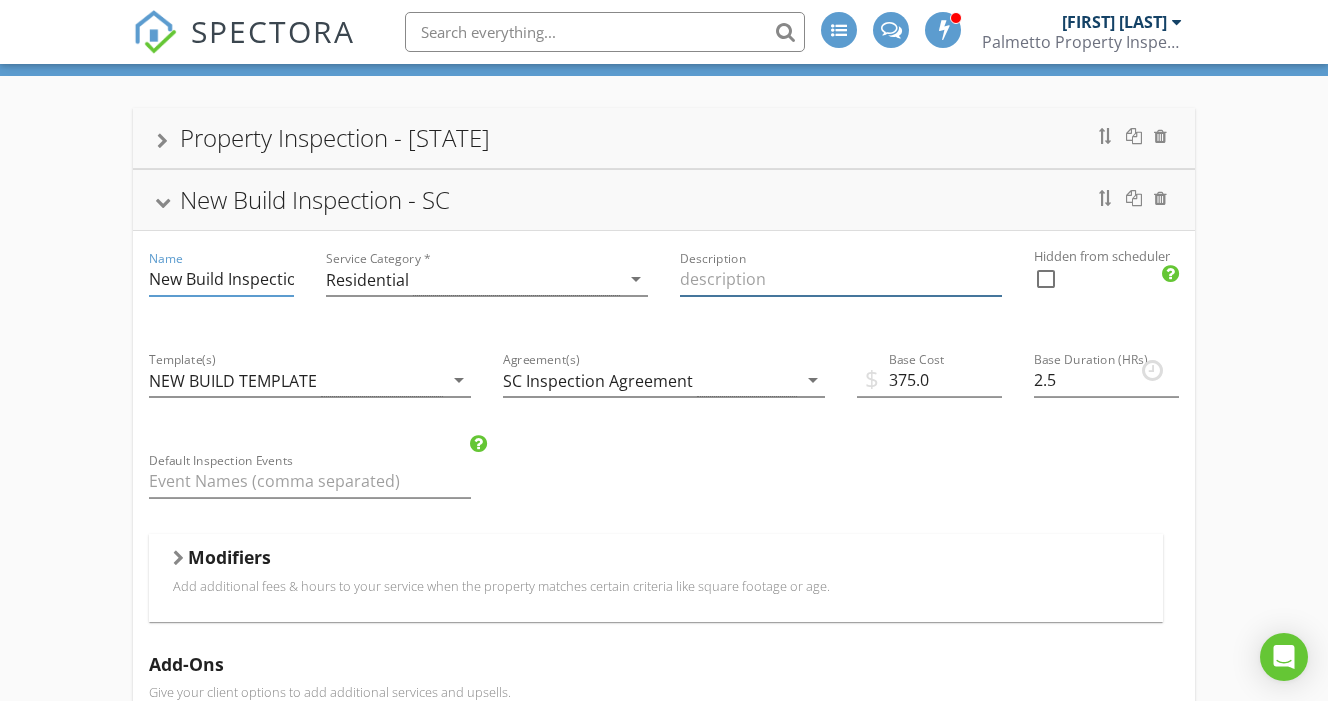 click at bounding box center (841, 279) 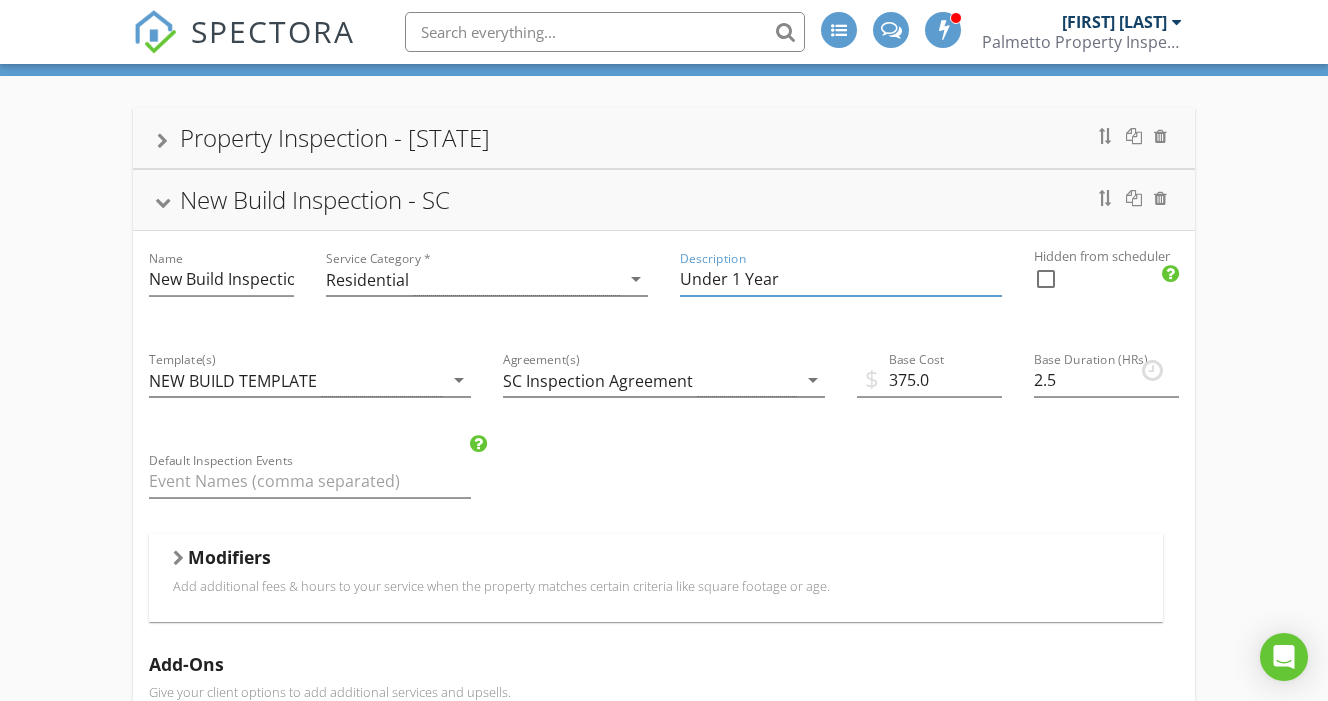 type on "Under 1 Year" 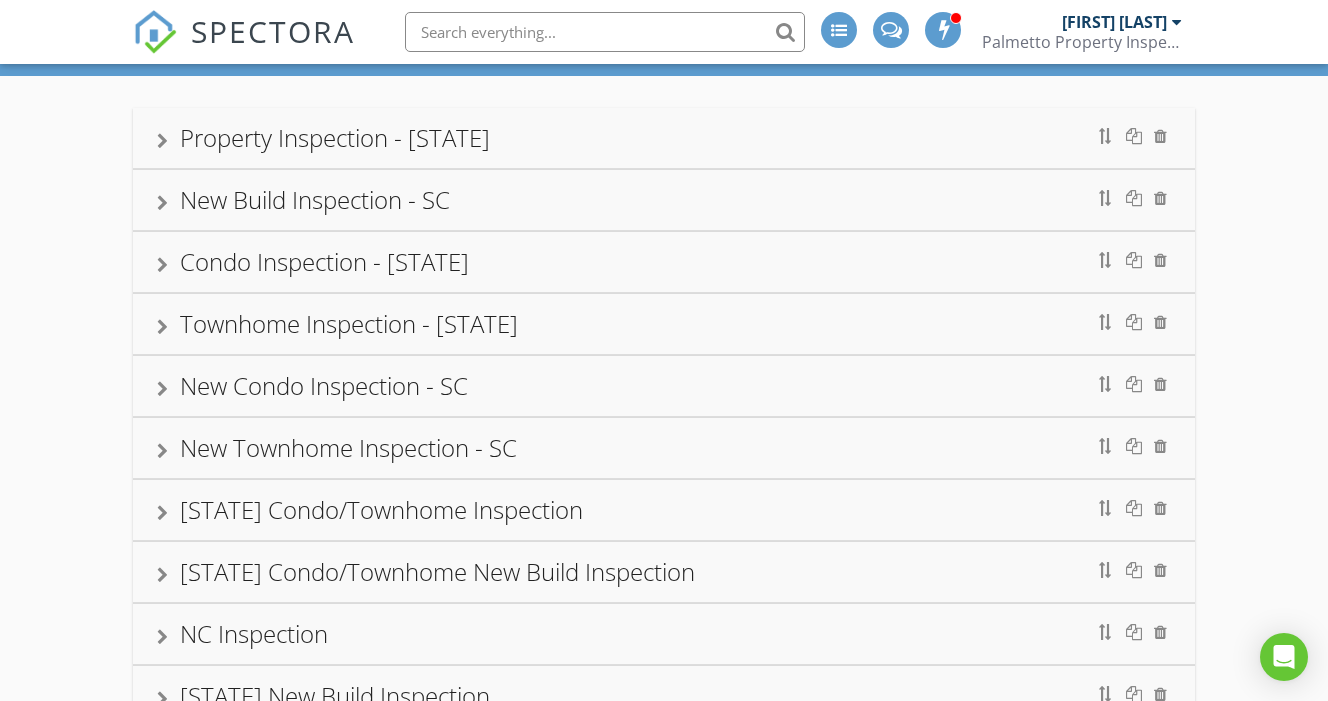 click on "New Build Inspection - SC" at bounding box center [664, 200] 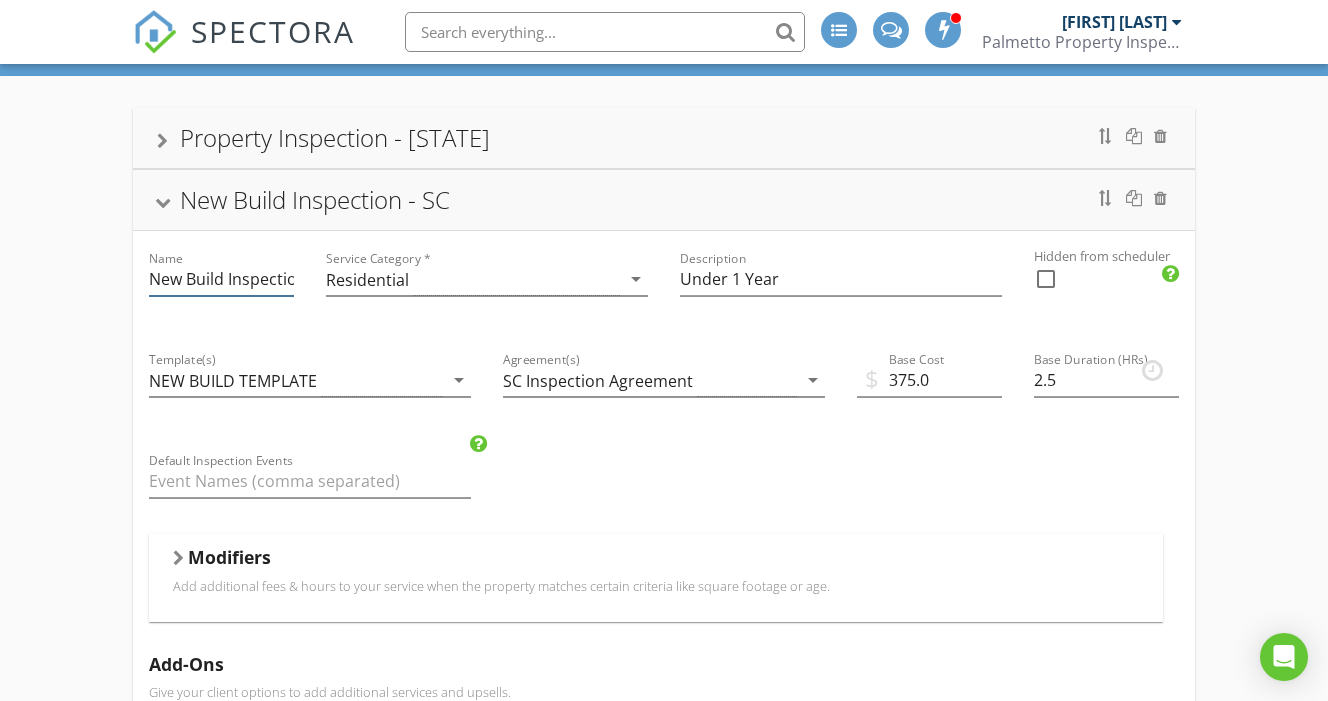 click on "New Build Inspection - SC" at bounding box center [221, 279] 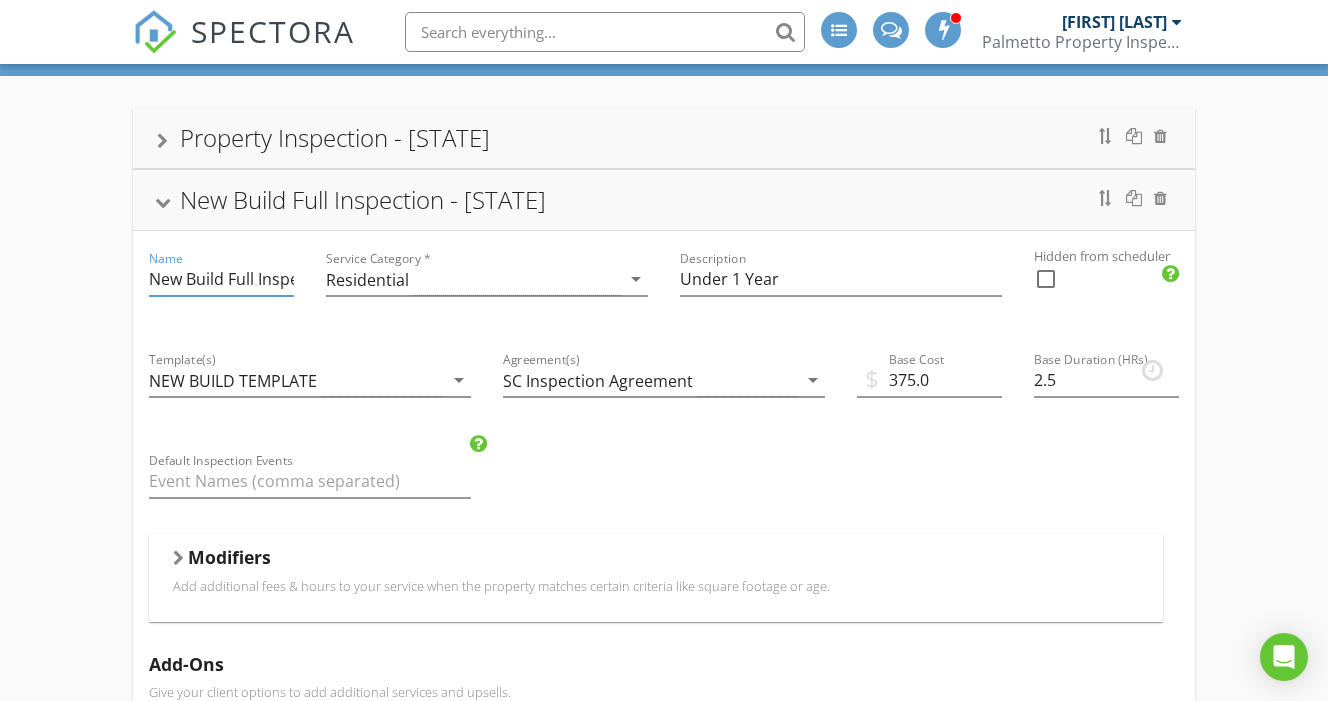 type on "New Build Full Inspection - [STATE]" 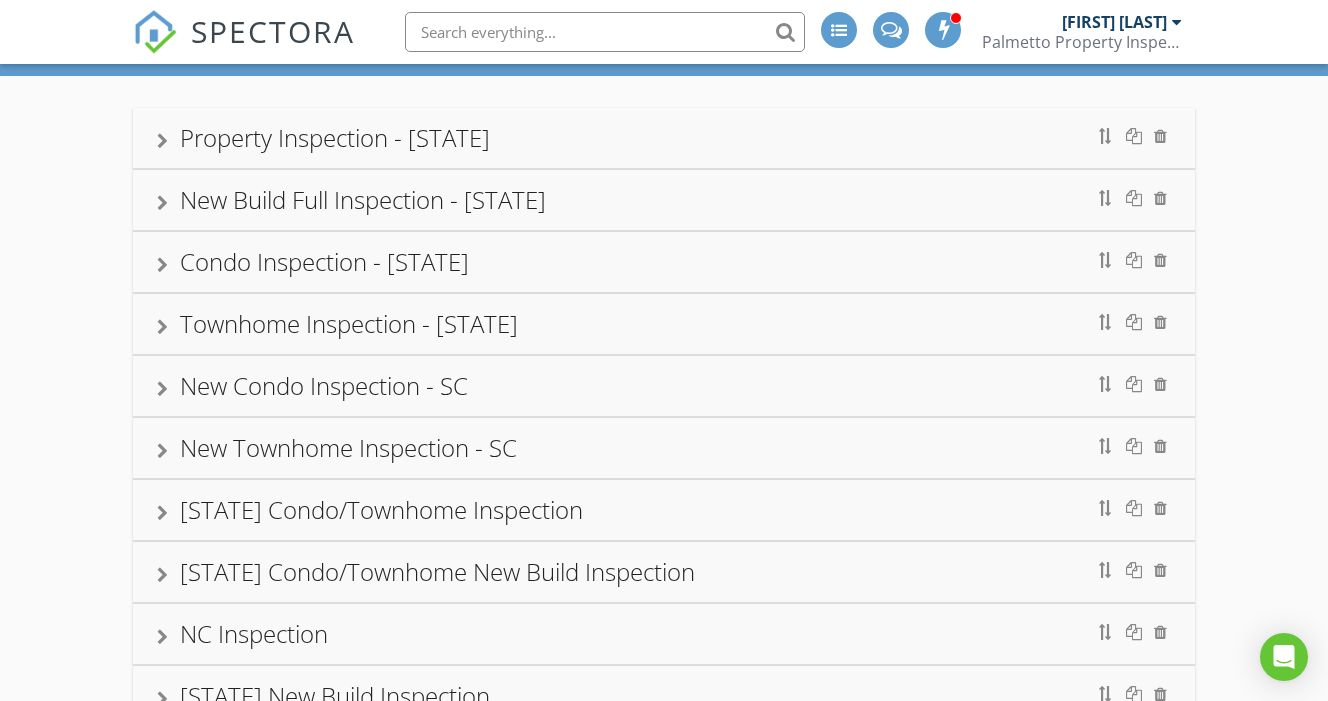 click on "Property Inspection - [STATE]" at bounding box center [664, 138] 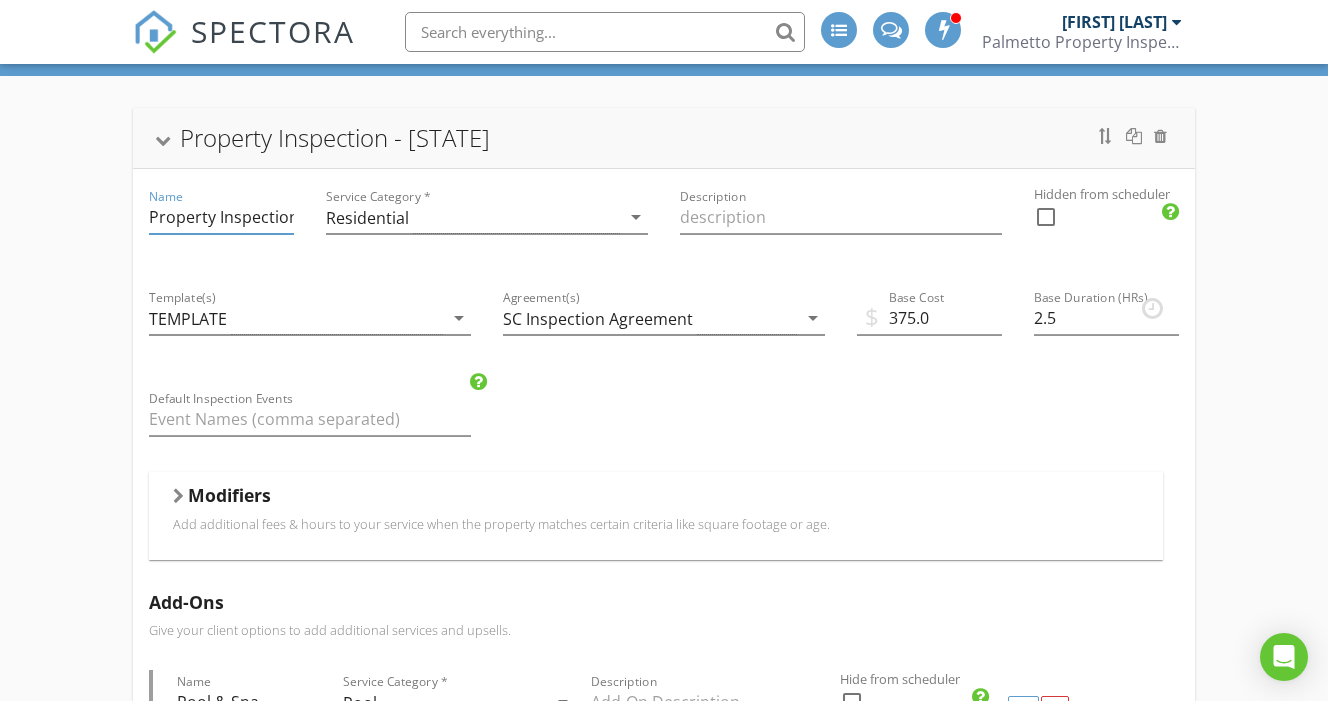 click on "Property Inspection - [STATE]" at bounding box center (221, 217) 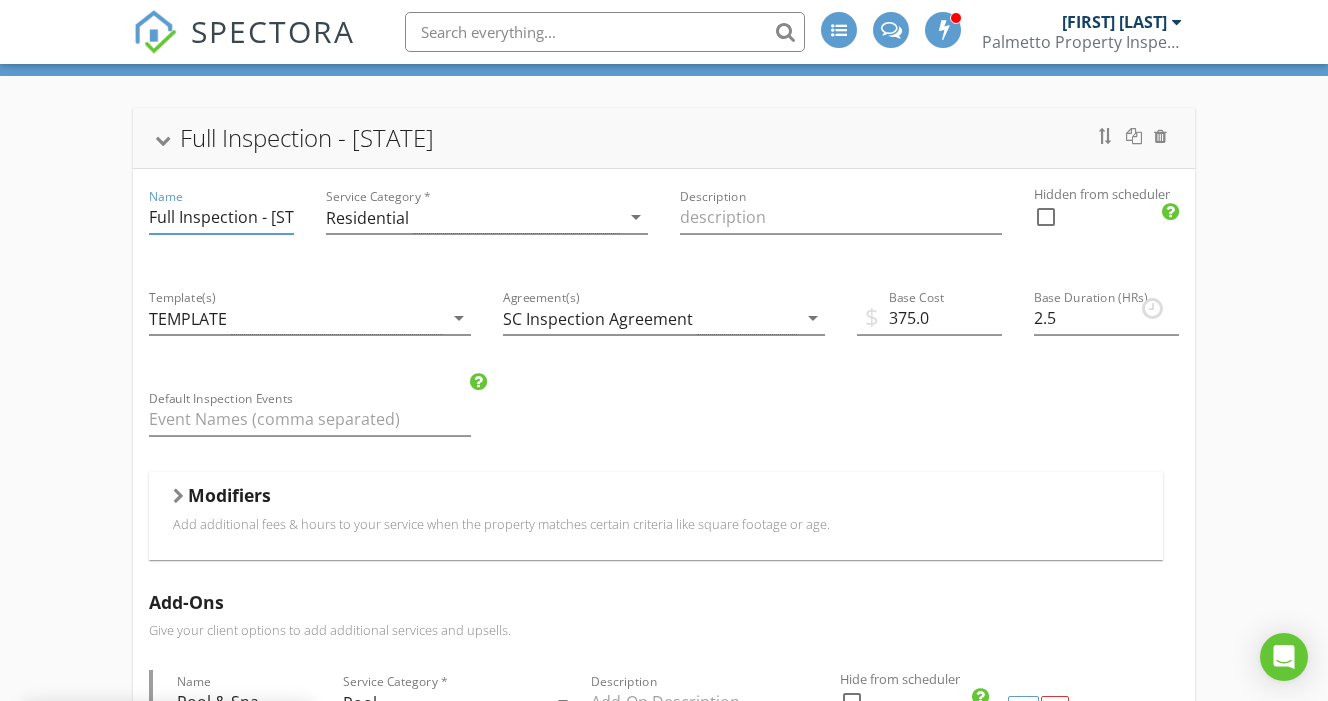 type on "Full Inspection - [STATE]" 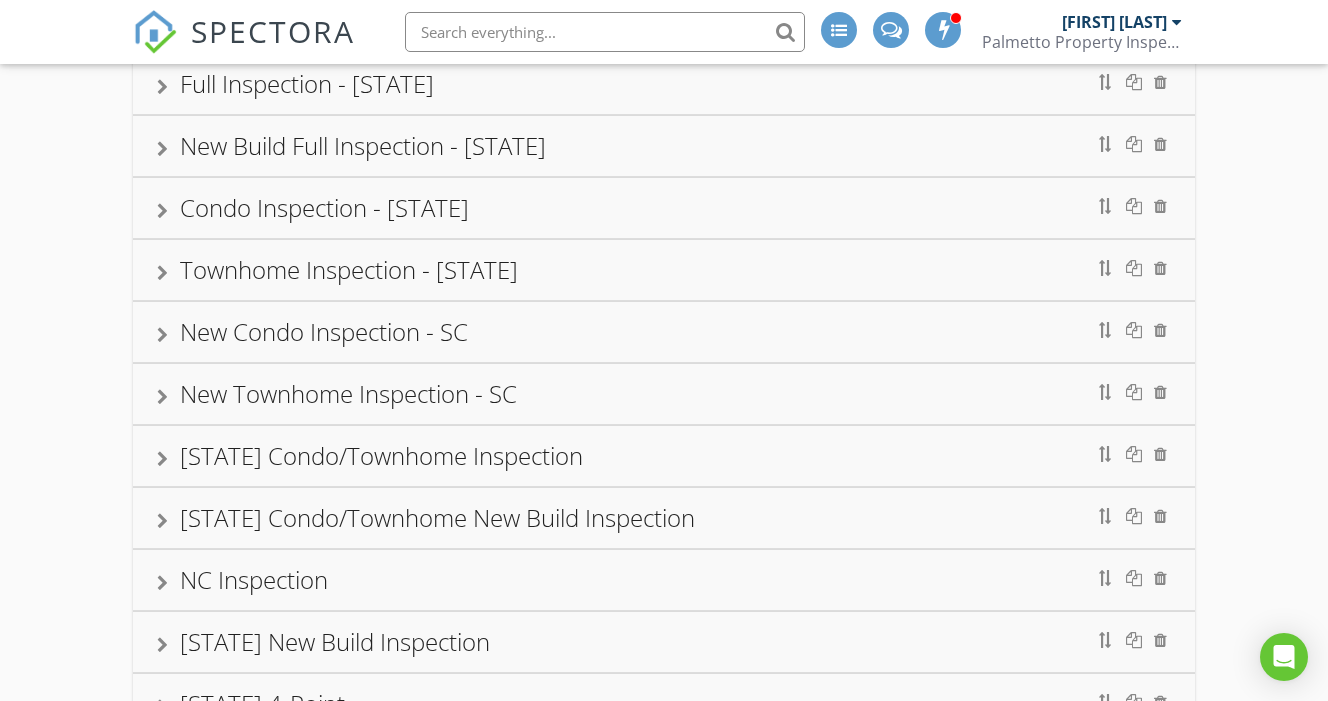 scroll, scrollTop: 166, scrollLeft: 0, axis: vertical 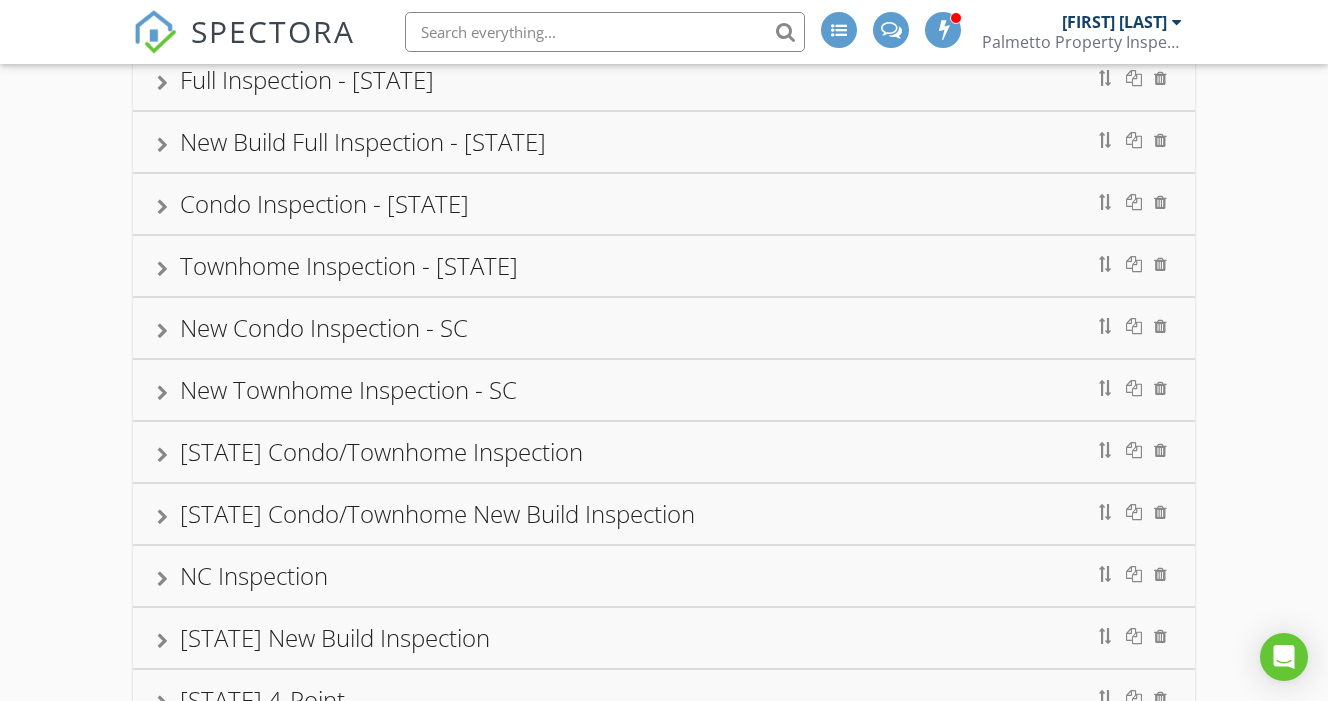 click on "New Condo Inspection - SC" at bounding box center [664, 328] 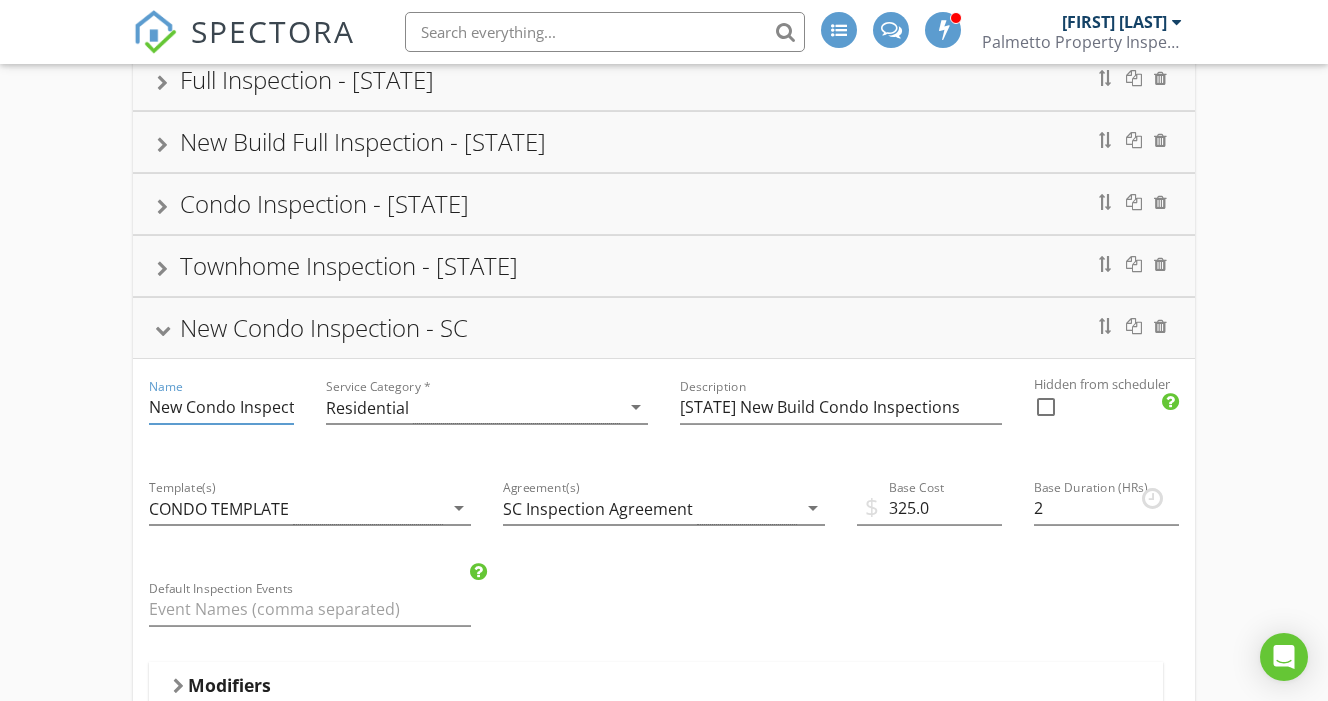 click on "New Condo Inspection - SC" at bounding box center [221, 407] 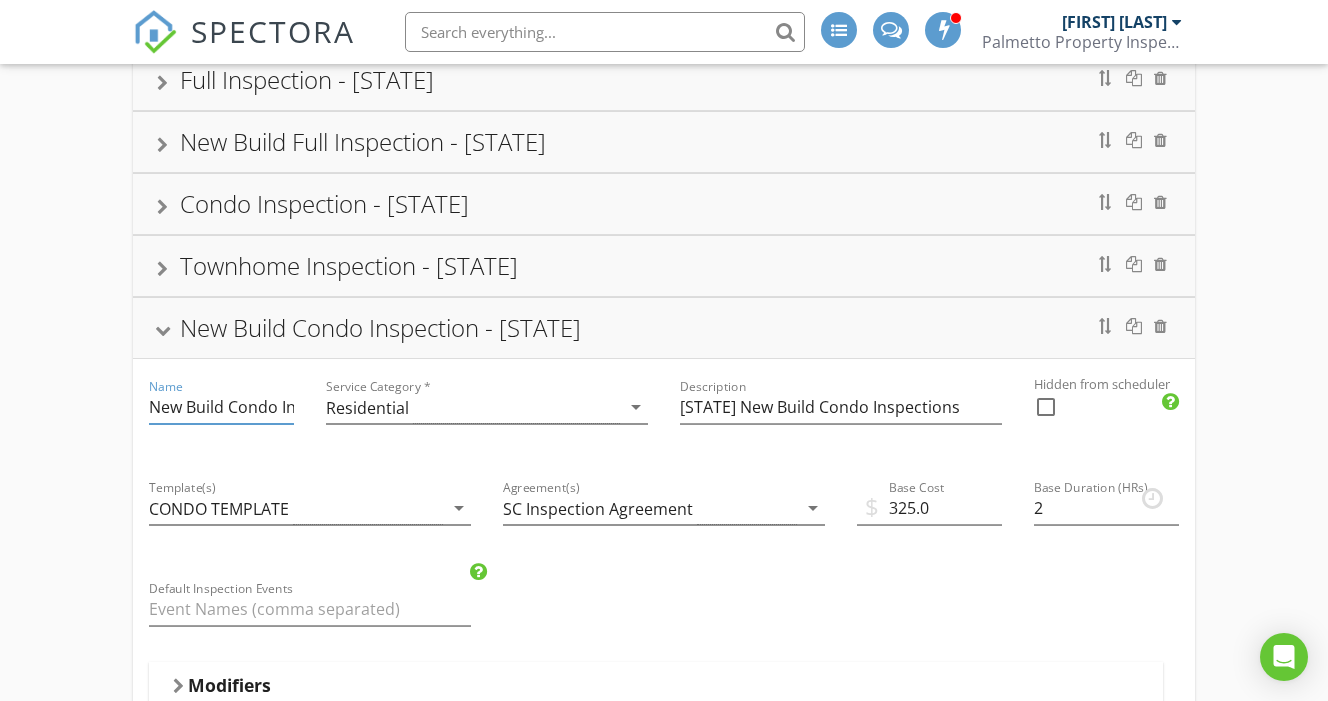 type on "New Build Condo Inspection - [STATE]" 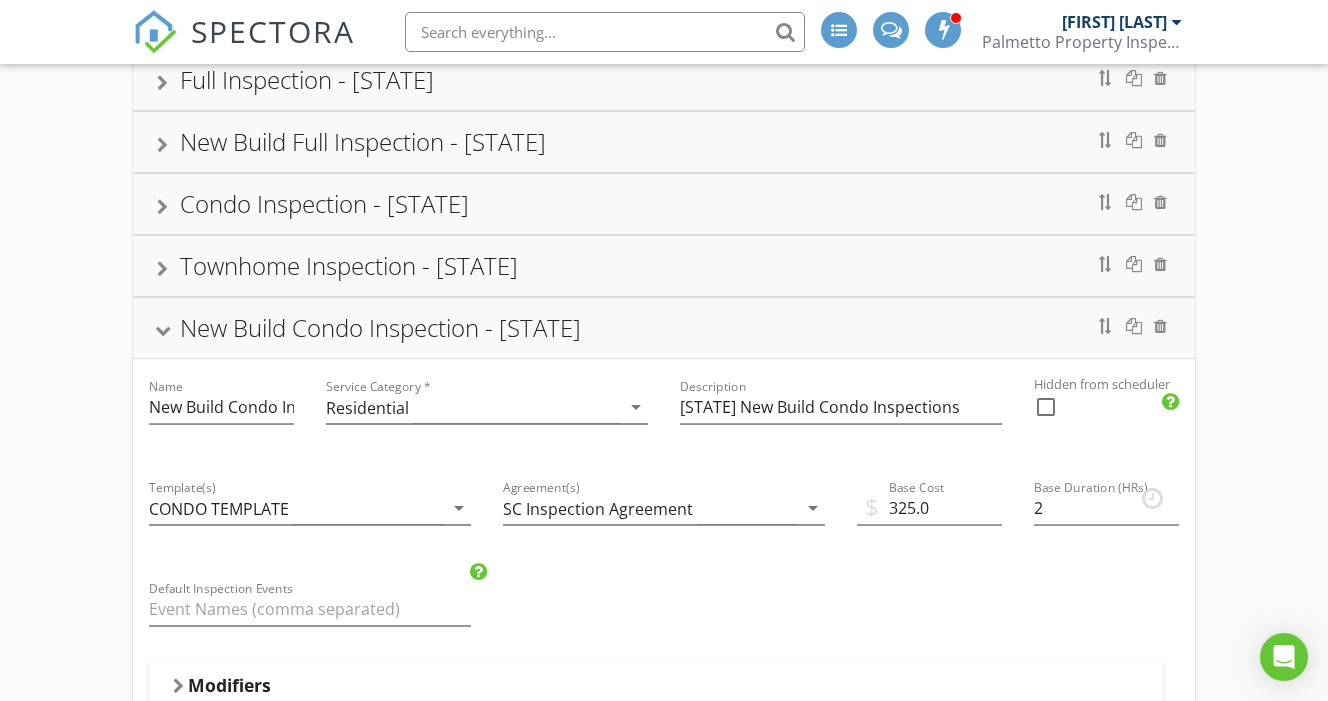 click on "New Build Condo Inspection - [STATE]" at bounding box center [664, 328] 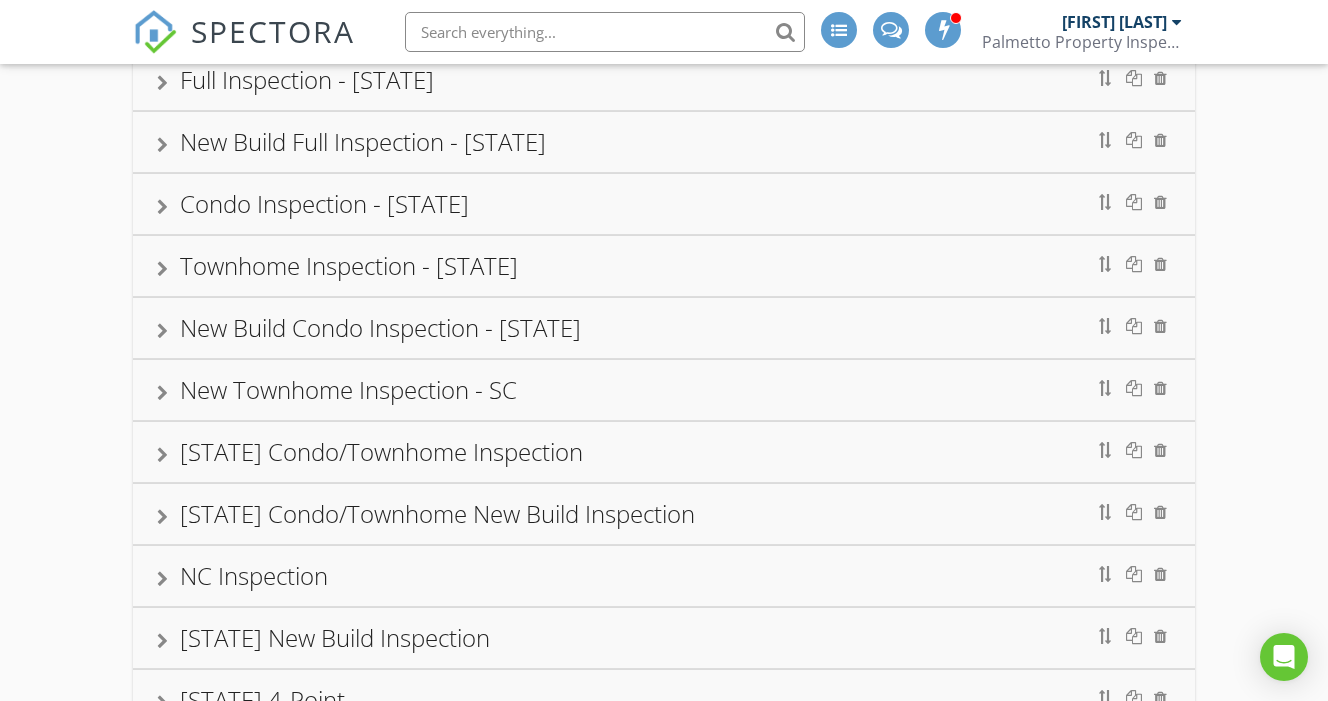 click on "New Townhome Inspection - SC" at bounding box center (664, 390) 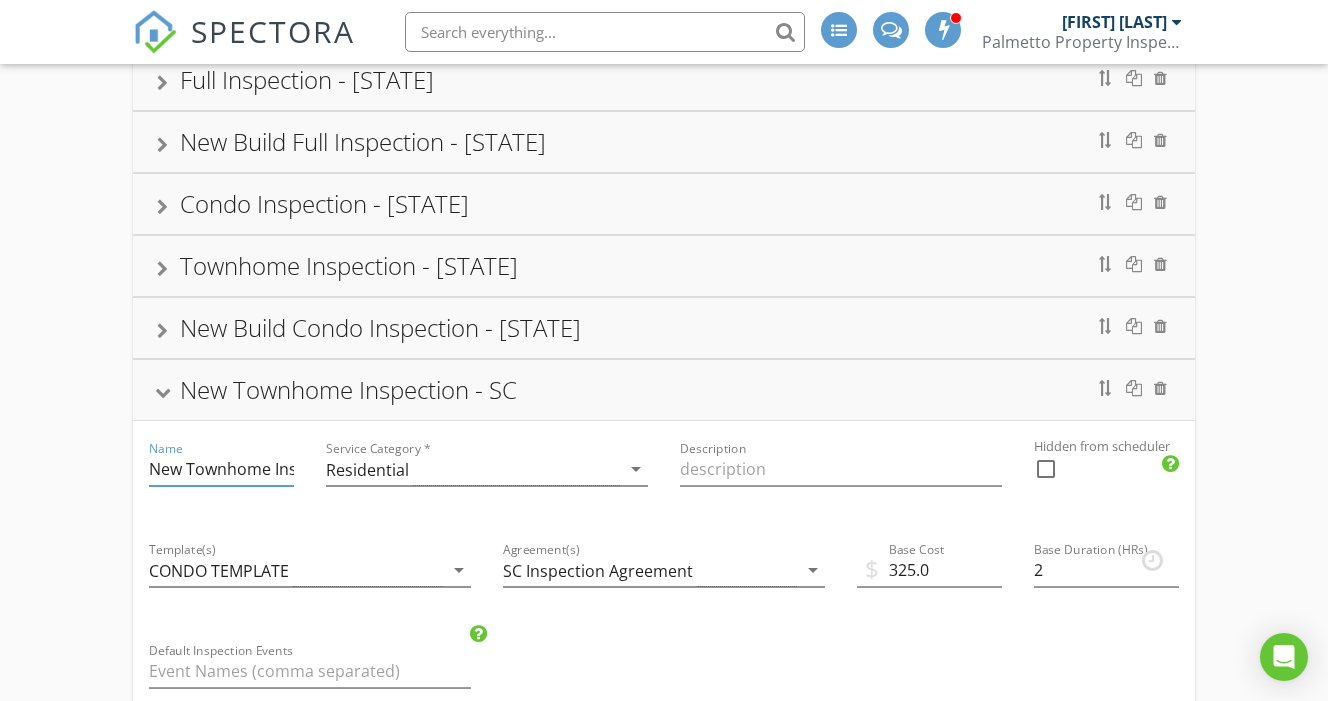 click on "New Townhome Inspection - SC" at bounding box center [221, 469] 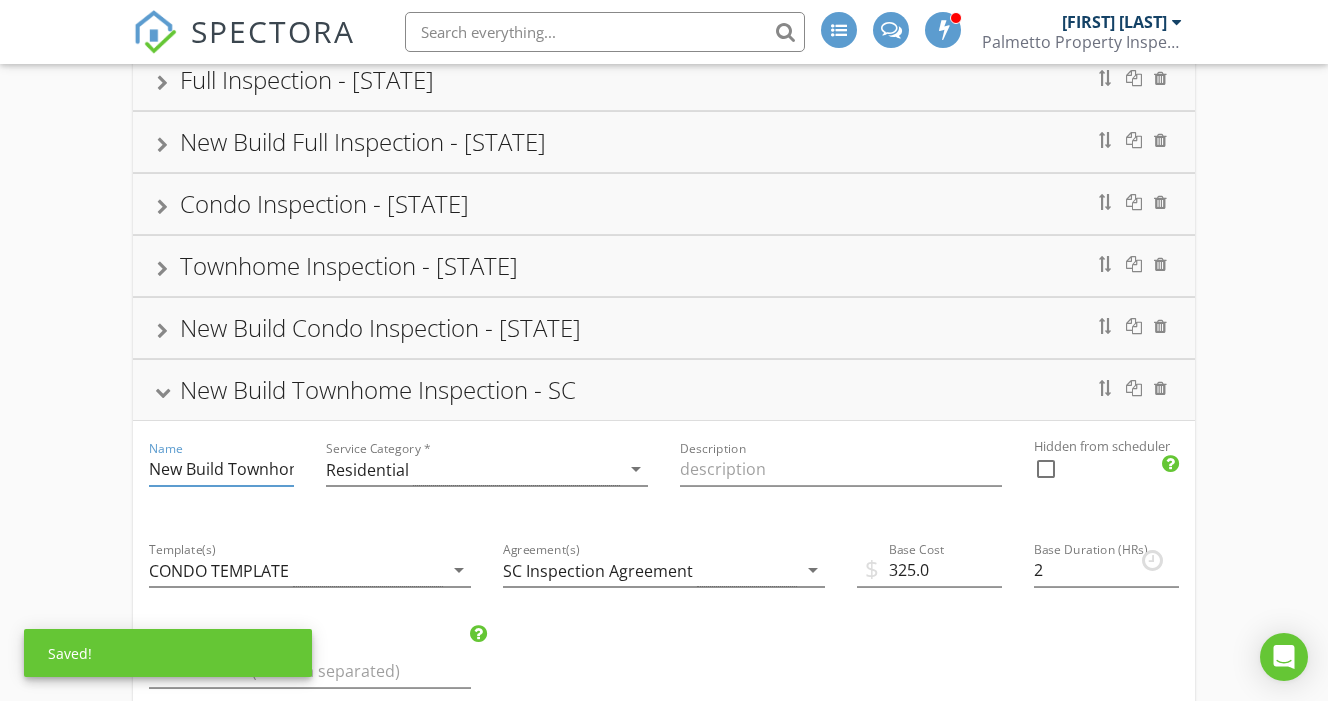 type on "New Build Townhome Inspection - SC" 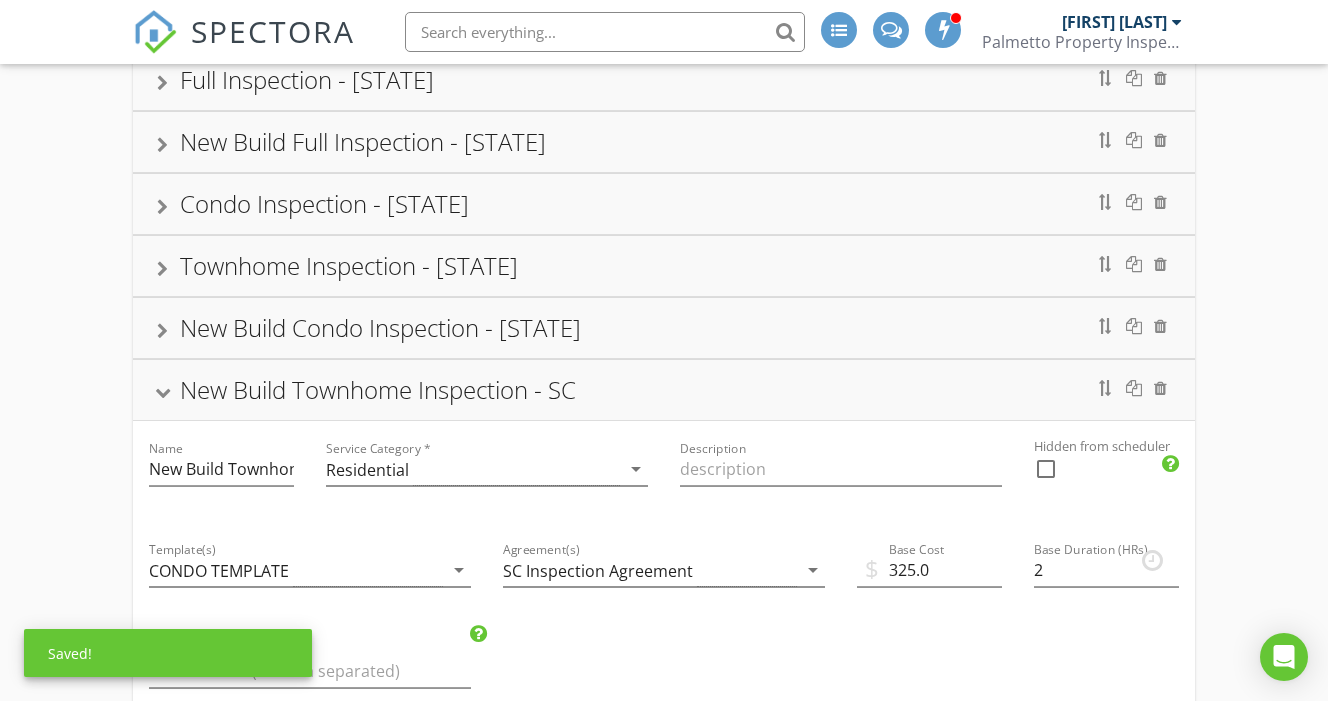 click on "New Build Townhome Inspection - SC" at bounding box center (664, 390) 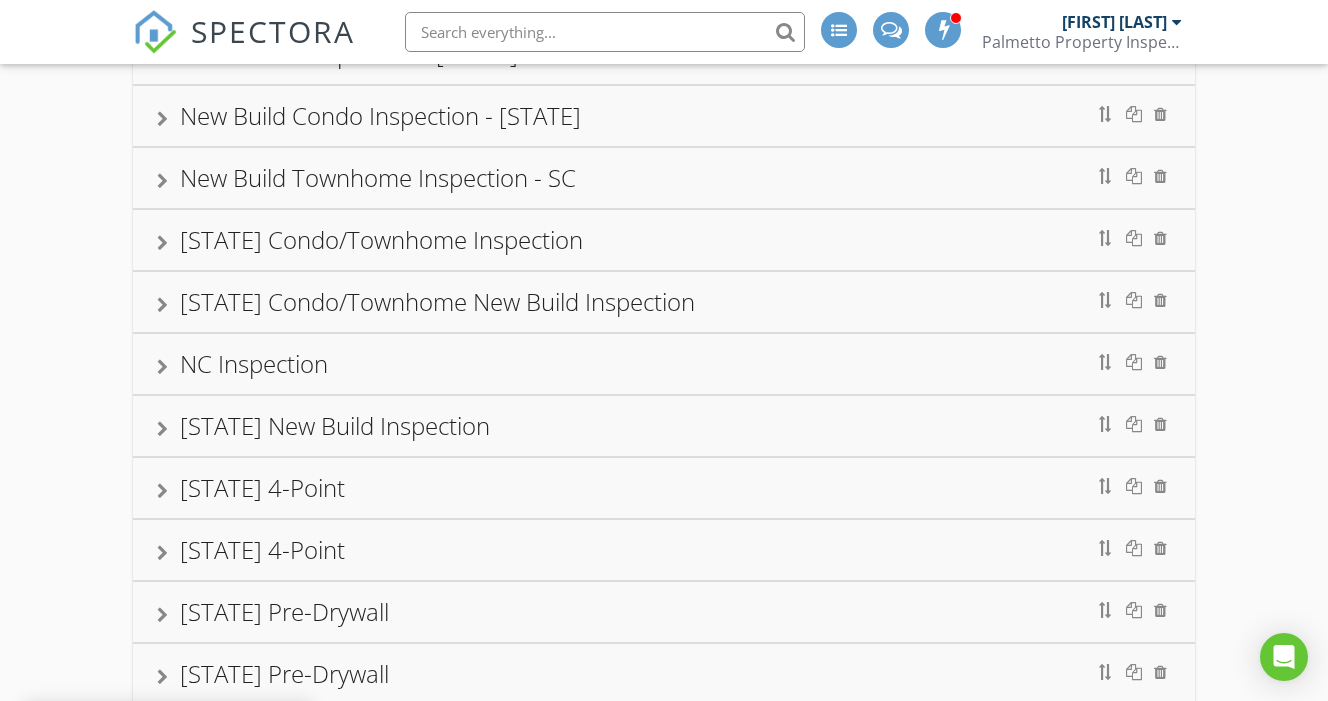scroll, scrollTop: 379, scrollLeft: 0, axis: vertical 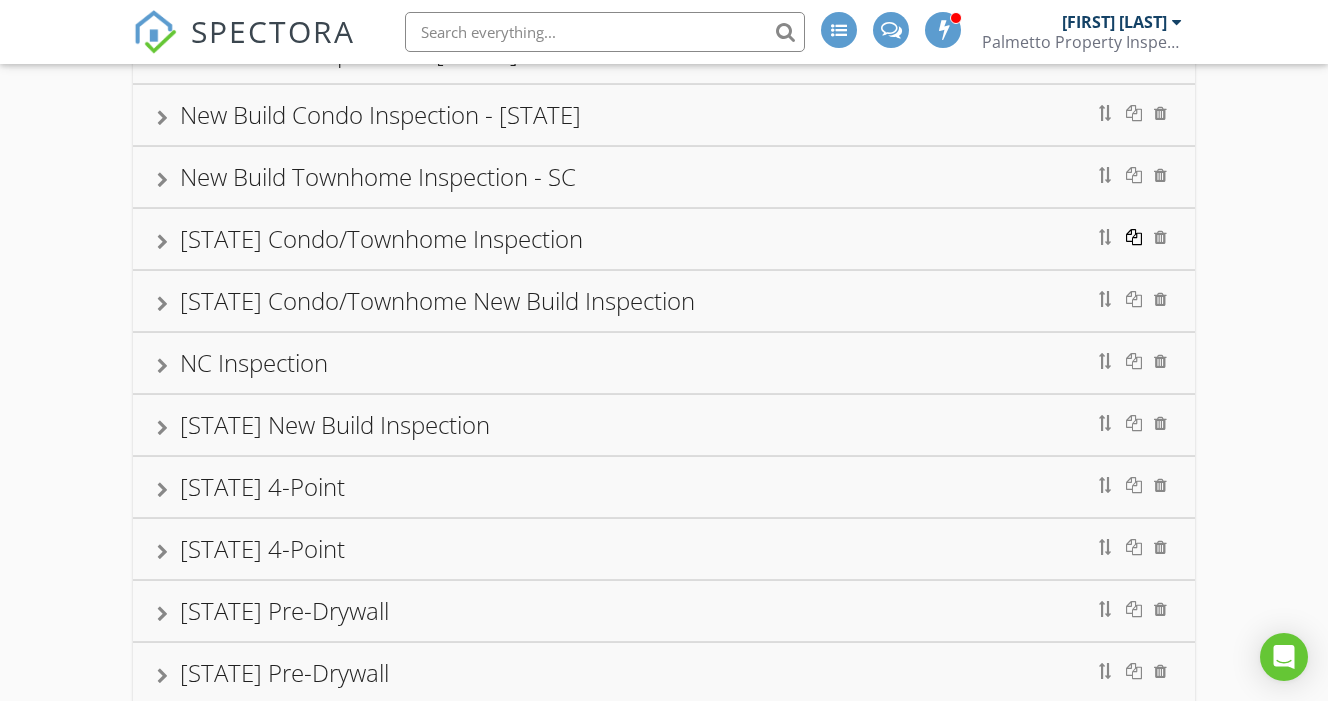 click at bounding box center (1134, 237) 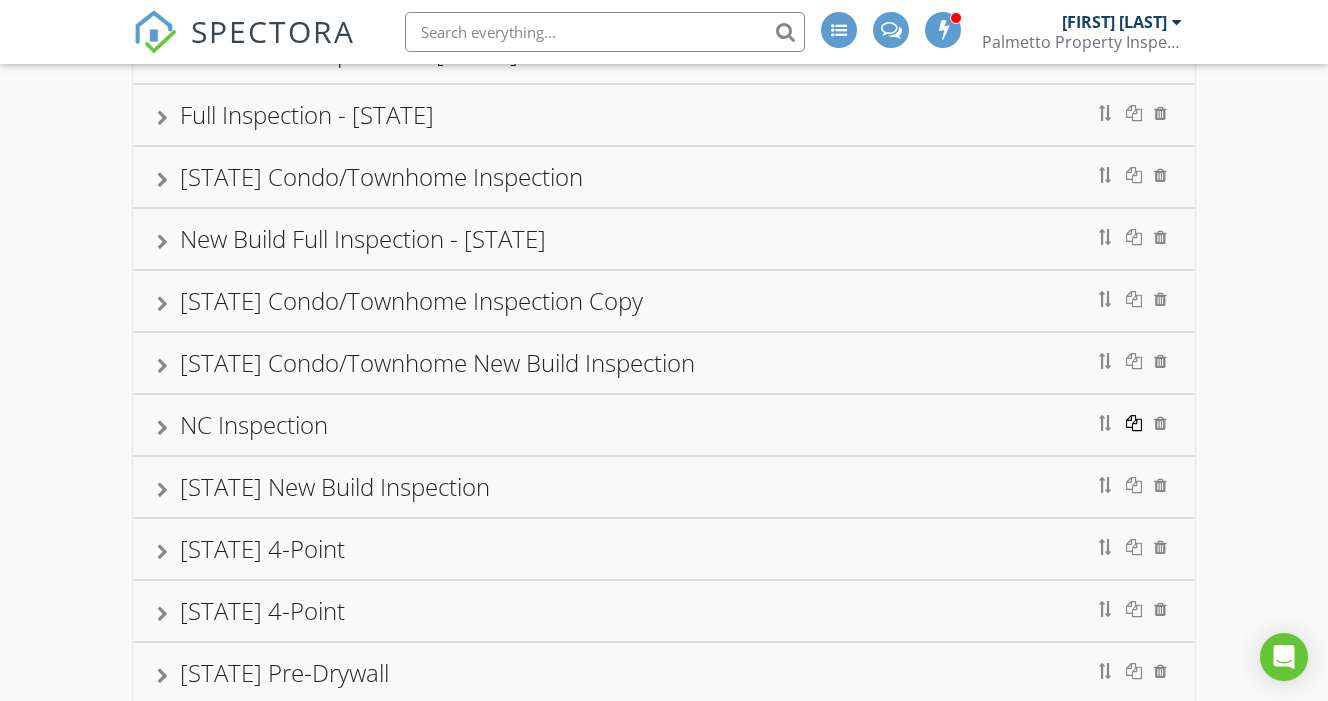 click at bounding box center [1134, 423] 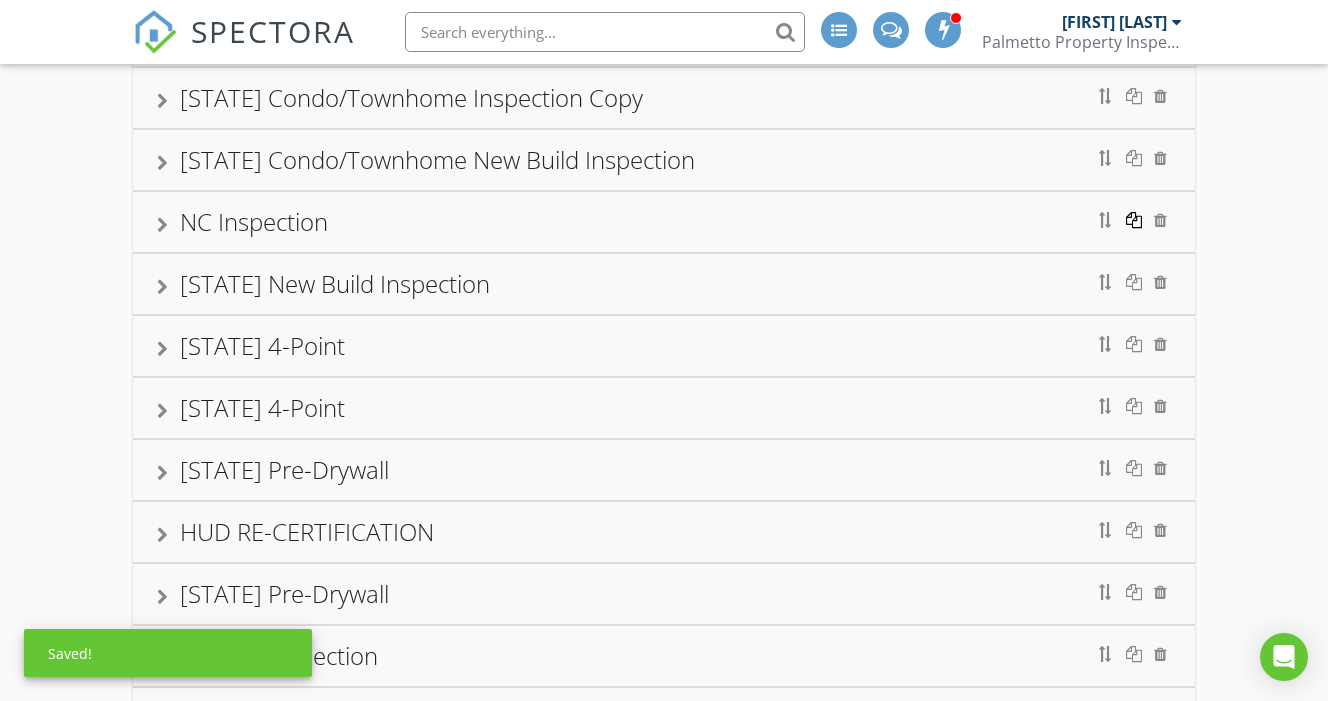 scroll, scrollTop: 591, scrollLeft: 0, axis: vertical 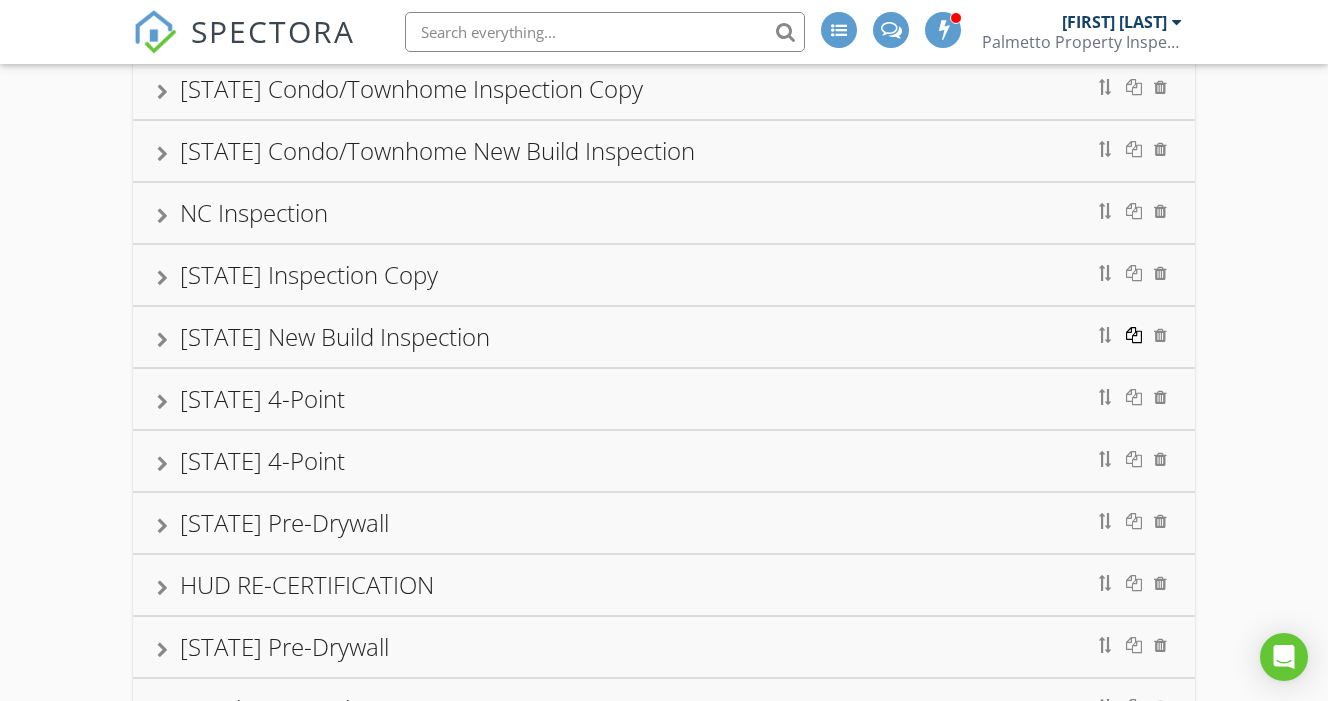 click at bounding box center (1134, 335) 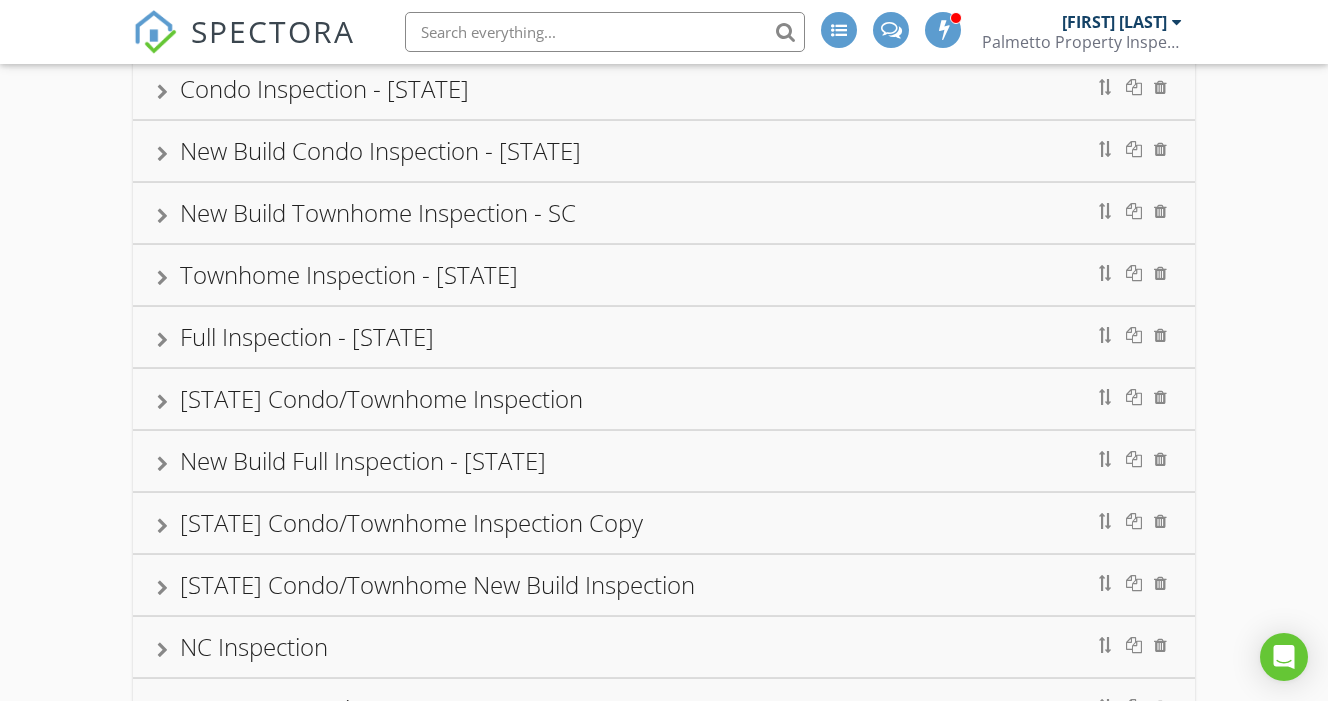 scroll, scrollTop: 164, scrollLeft: 0, axis: vertical 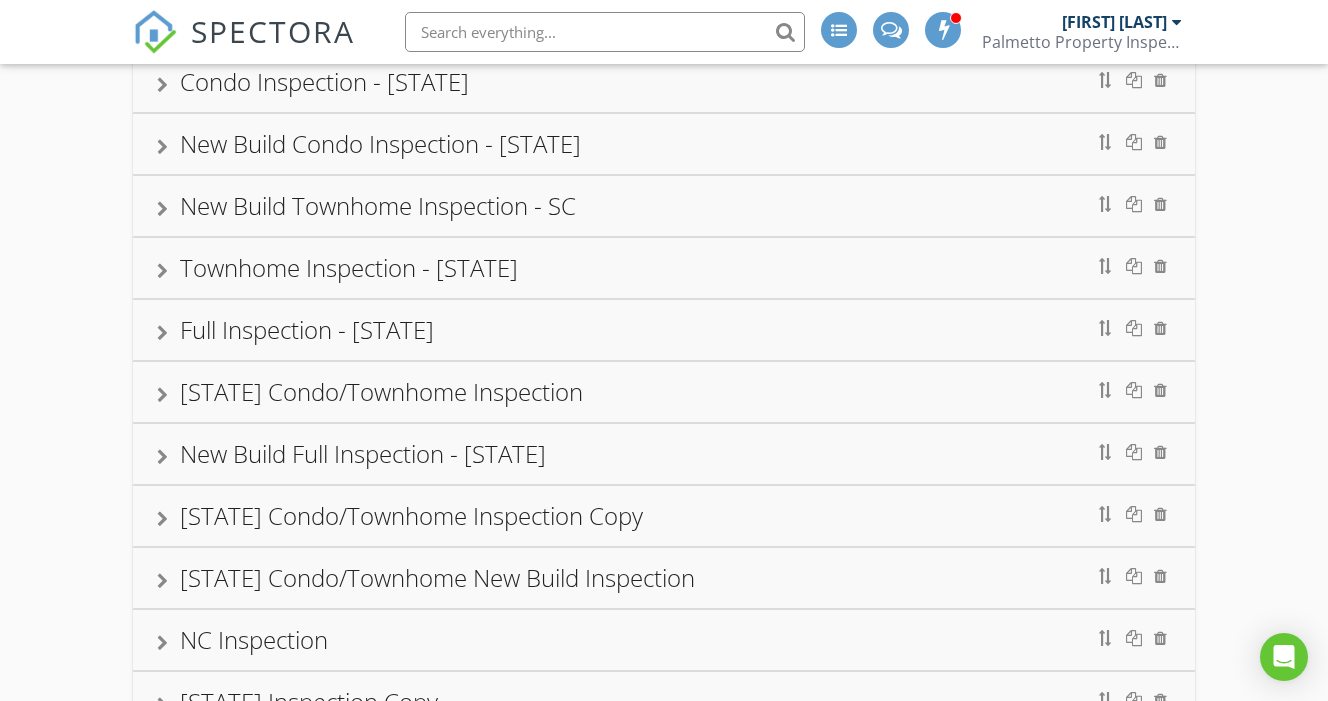 click on "[STATE] Condo/Townhome Inspection" at bounding box center (664, 392) 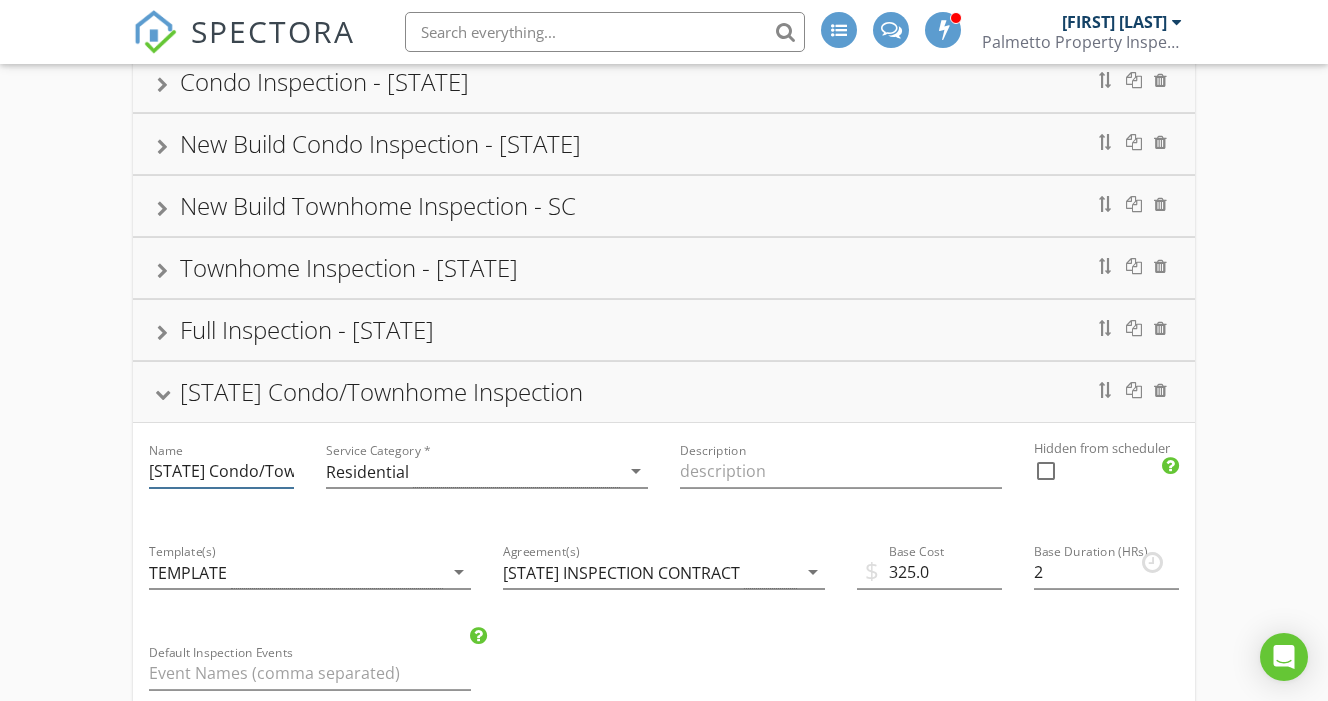 click on "[STATE] Condo/Townhome Inspection" at bounding box center (221, 471) 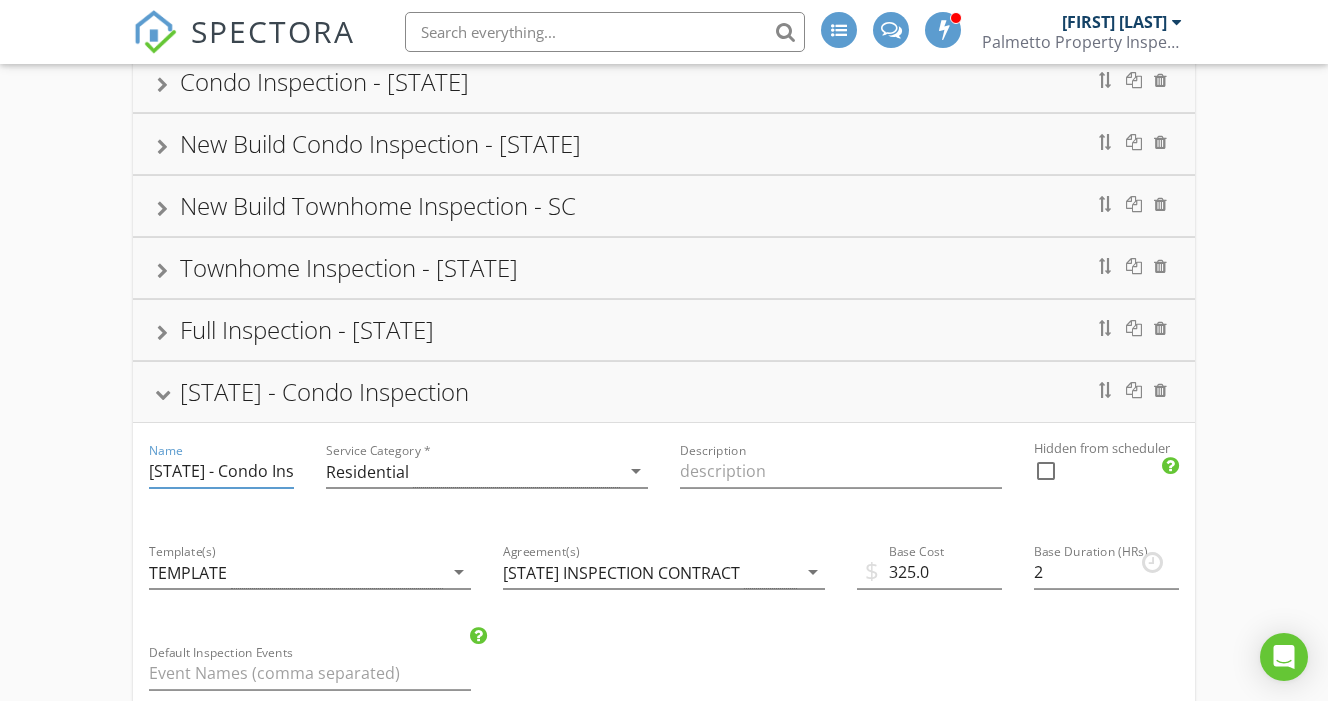 type on "[STATE] - Condo Inspection" 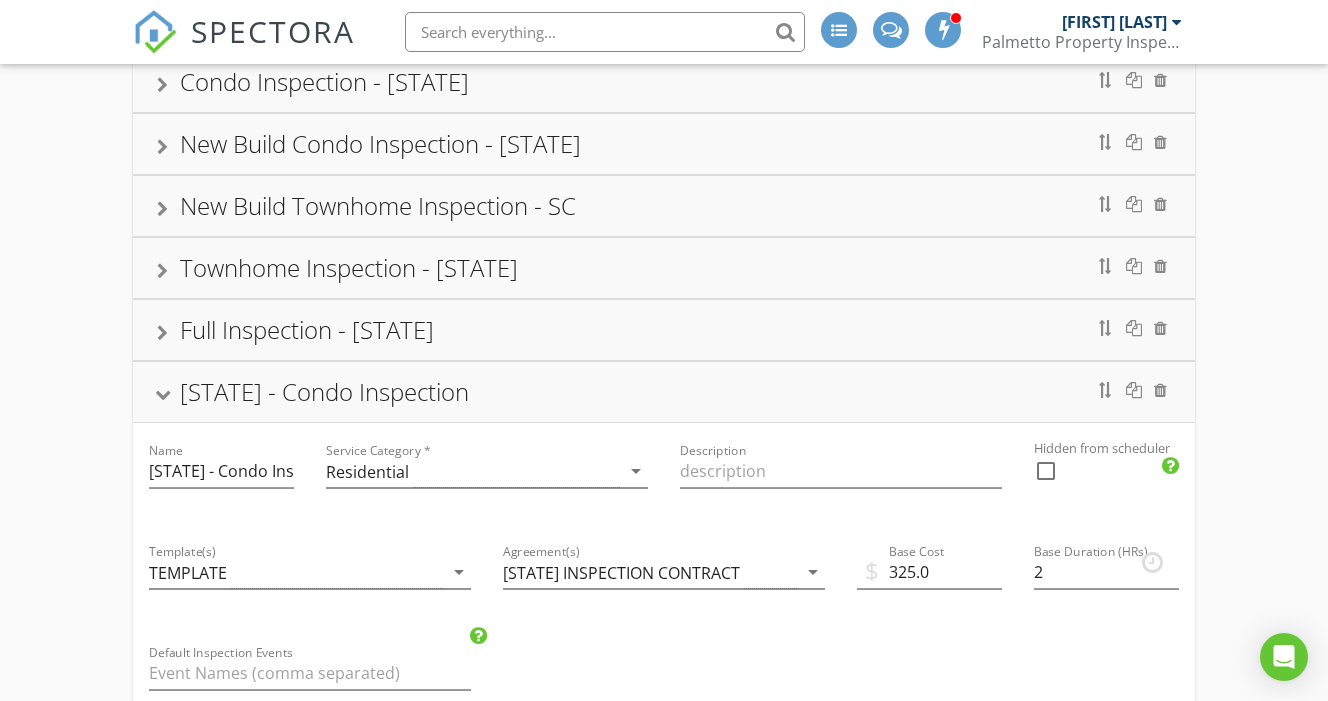 click on "[STATE] - Condo Inspection" at bounding box center (664, 392) 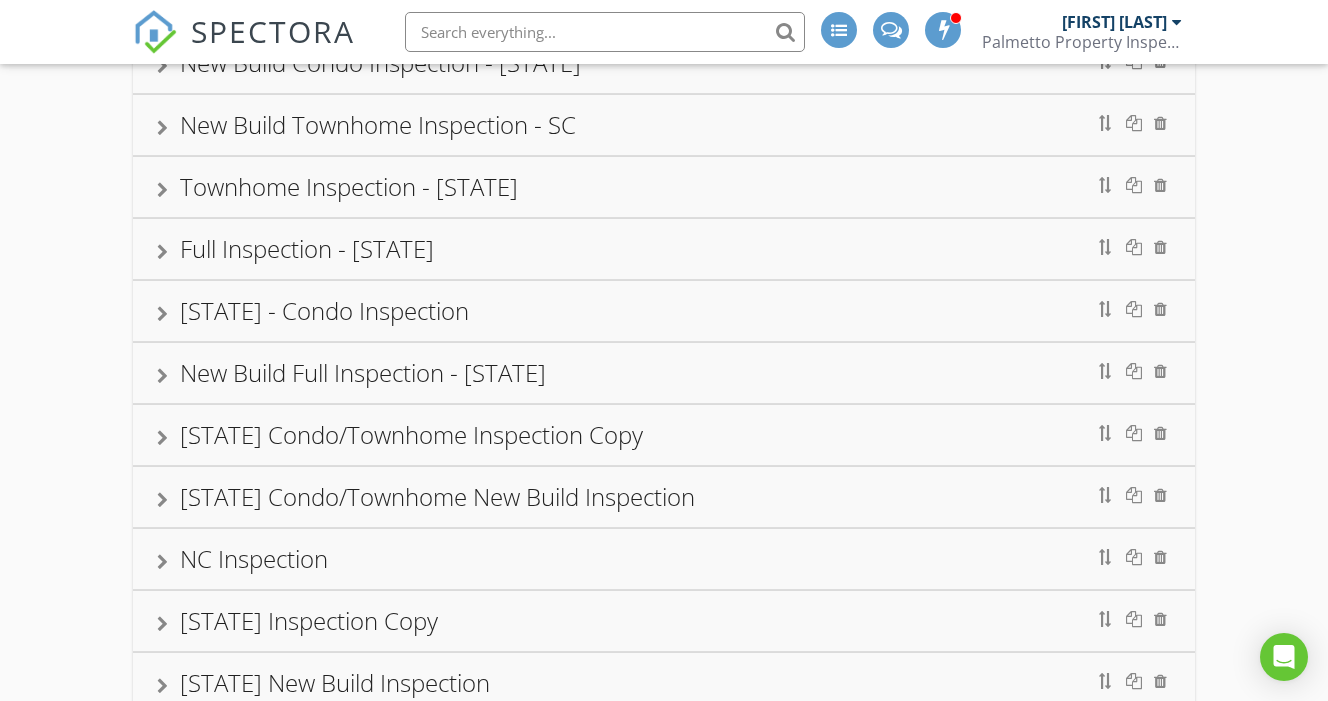 scroll, scrollTop: 242, scrollLeft: 0, axis: vertical 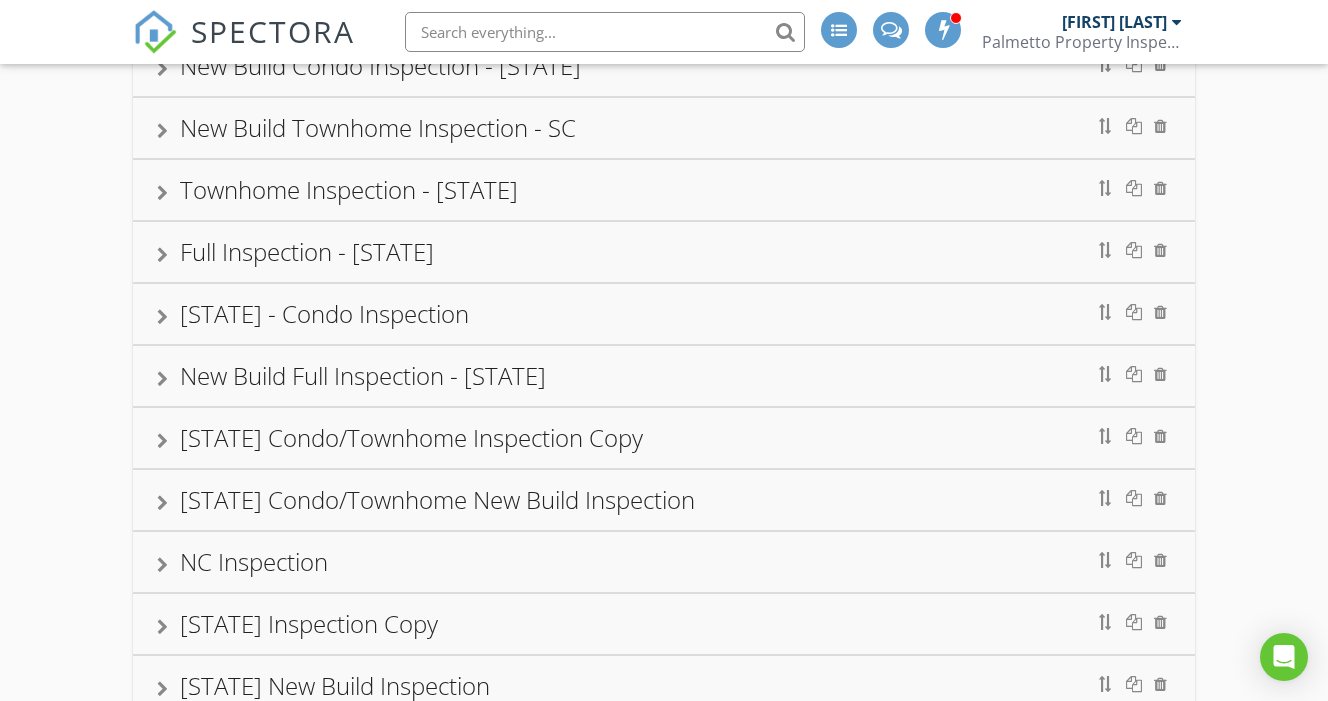 click on "[STATE] - Condo Inspection" at bounding box center (664, 314) 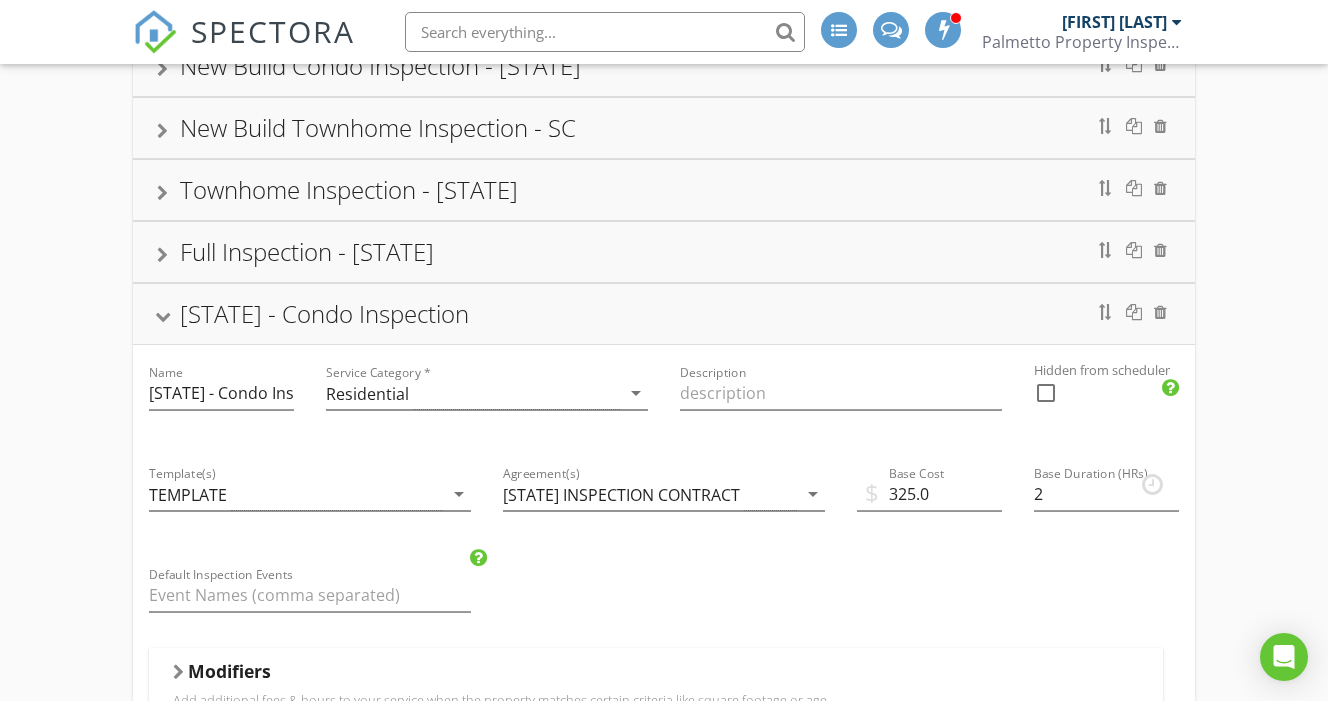 click on "[STATE] - Condo Inspection" at bounding box center (664, 314) 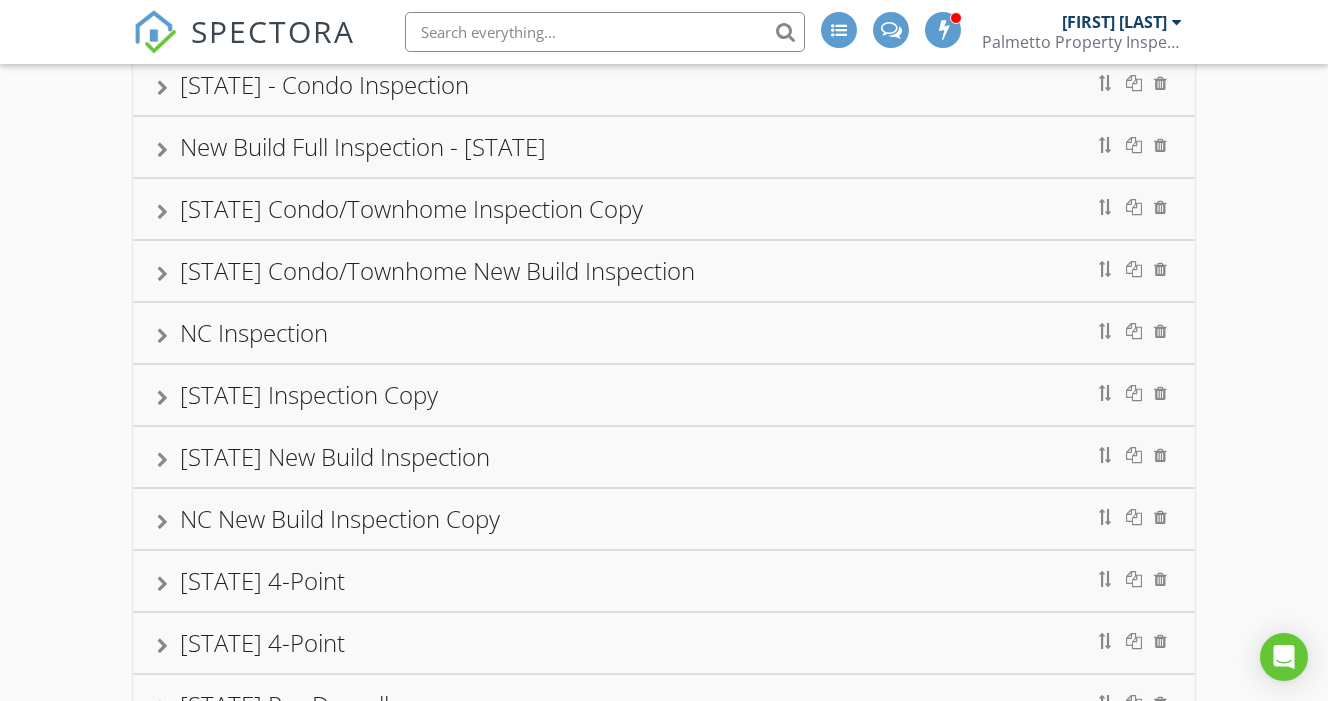 scroll, scrollTop: 471, scrollLeft: 0, axis: vertical 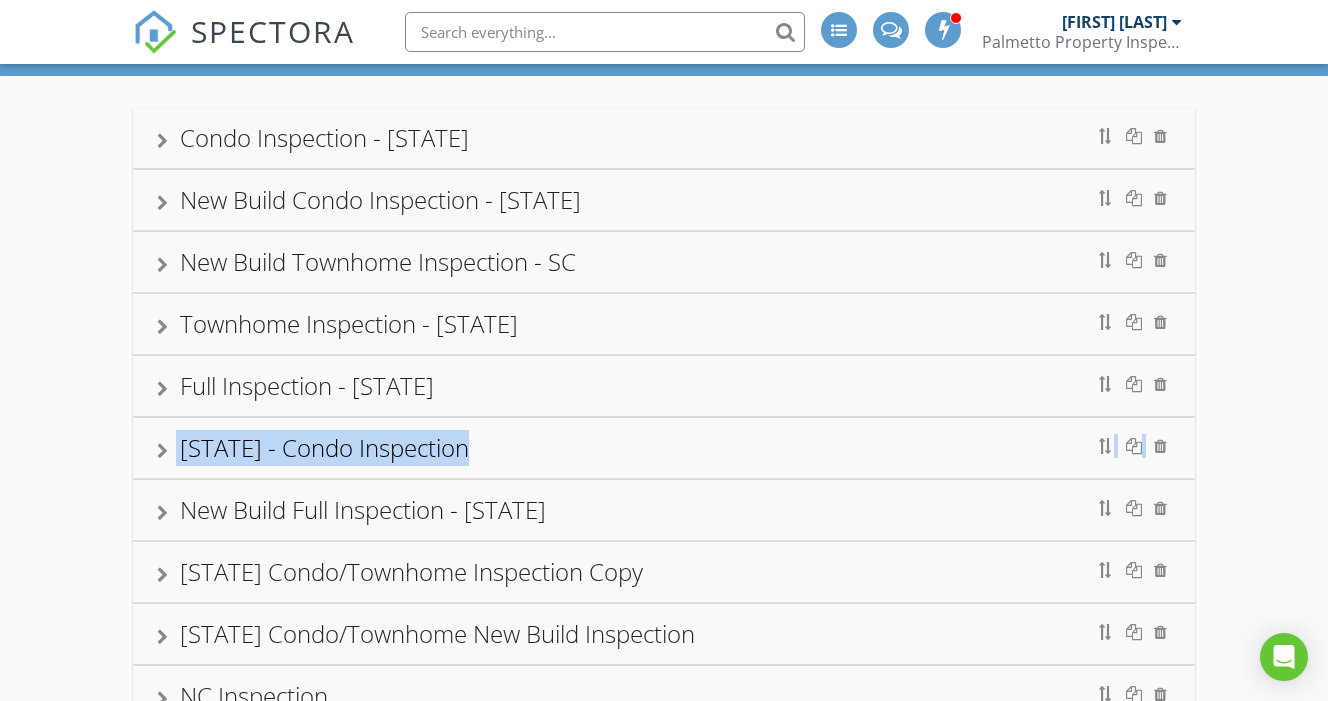 drag, startPoint x: 290, startPoint y: 429, endPoint x: 297, endPoint y: 490, distance: 61.400326 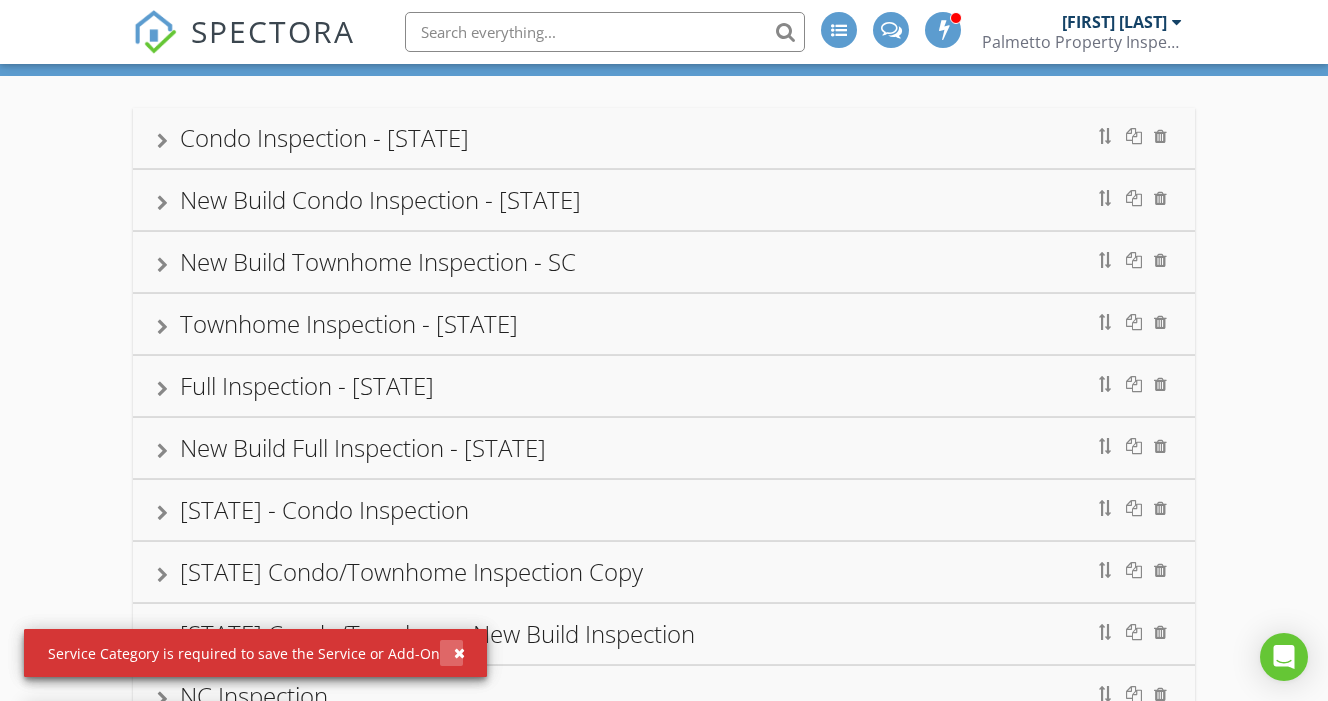 click at bounding box center (459, 653) 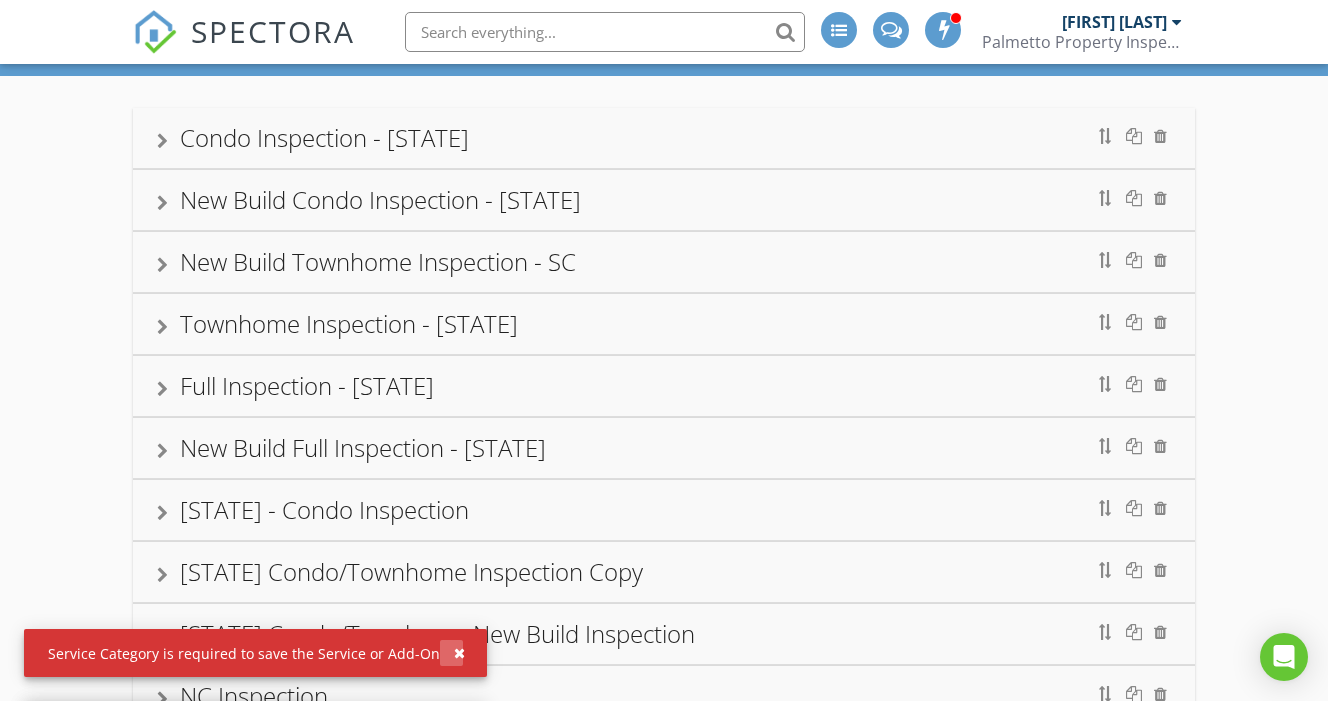 click at bounding box center (459, 653) 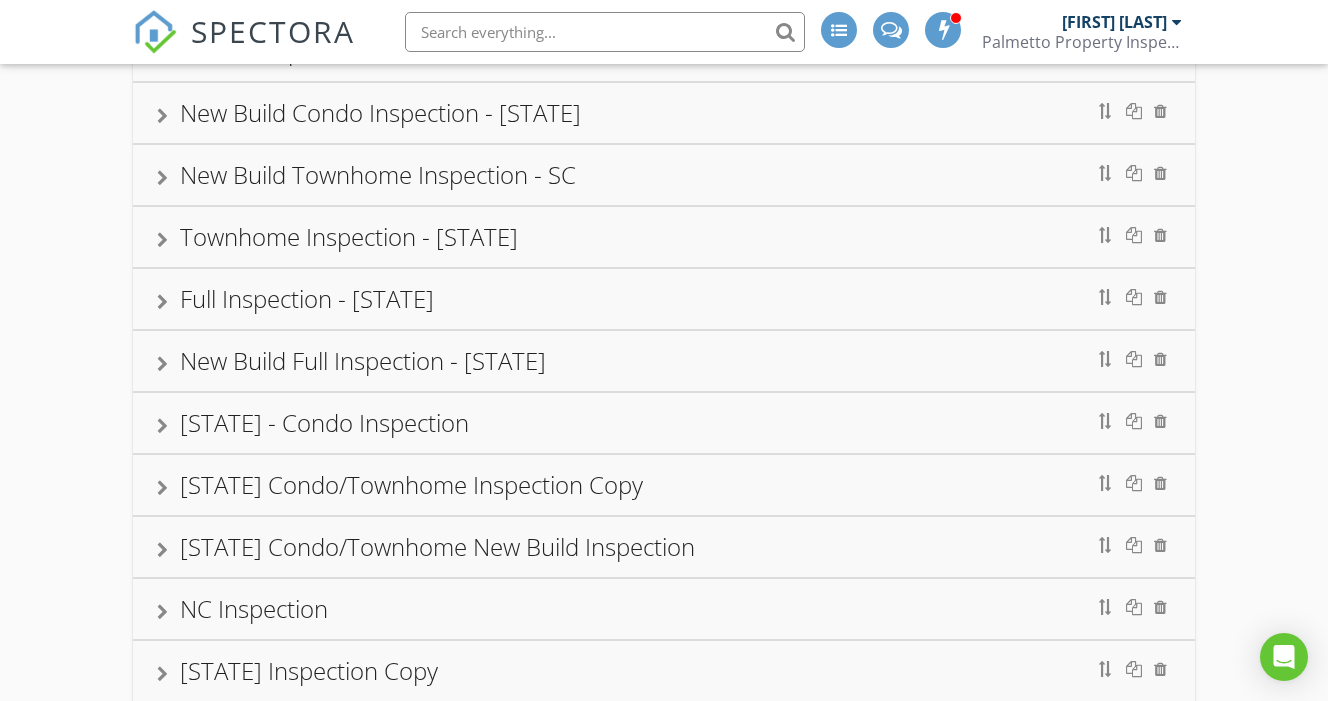 scroll, scrollTop: 198, scrollLeft: 0, axis: vertical 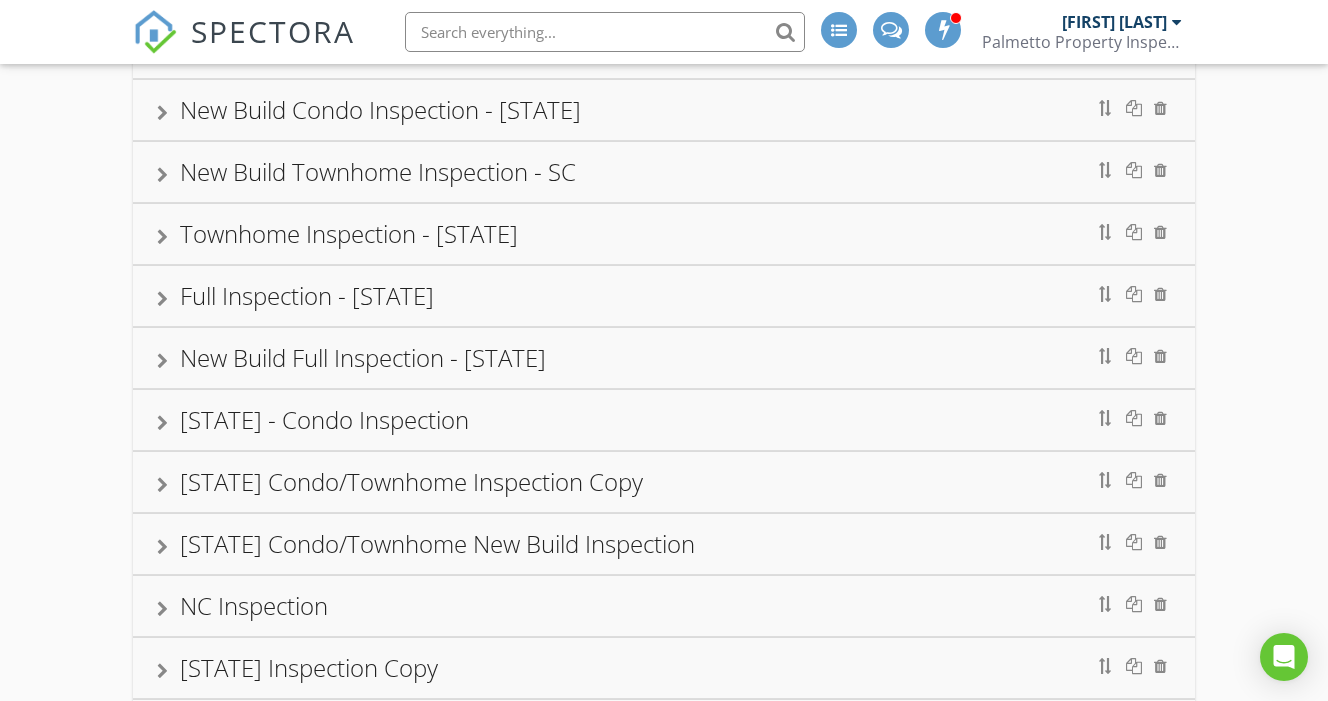 click on "[STATE] Condo/Townhome Inspection Copy" at bounding box center (664, 482) 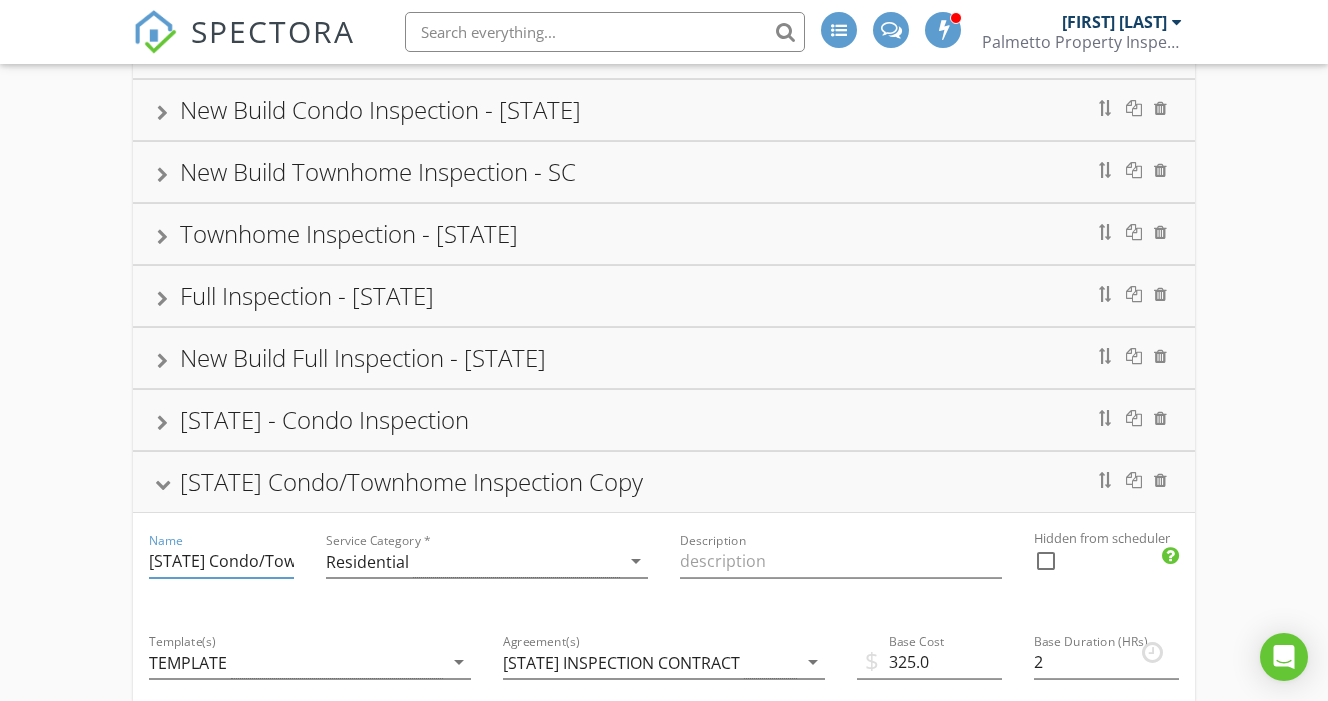 click on "[STATE] Condo/Townhome Inspection Copy" at bounding box center (221, 561) 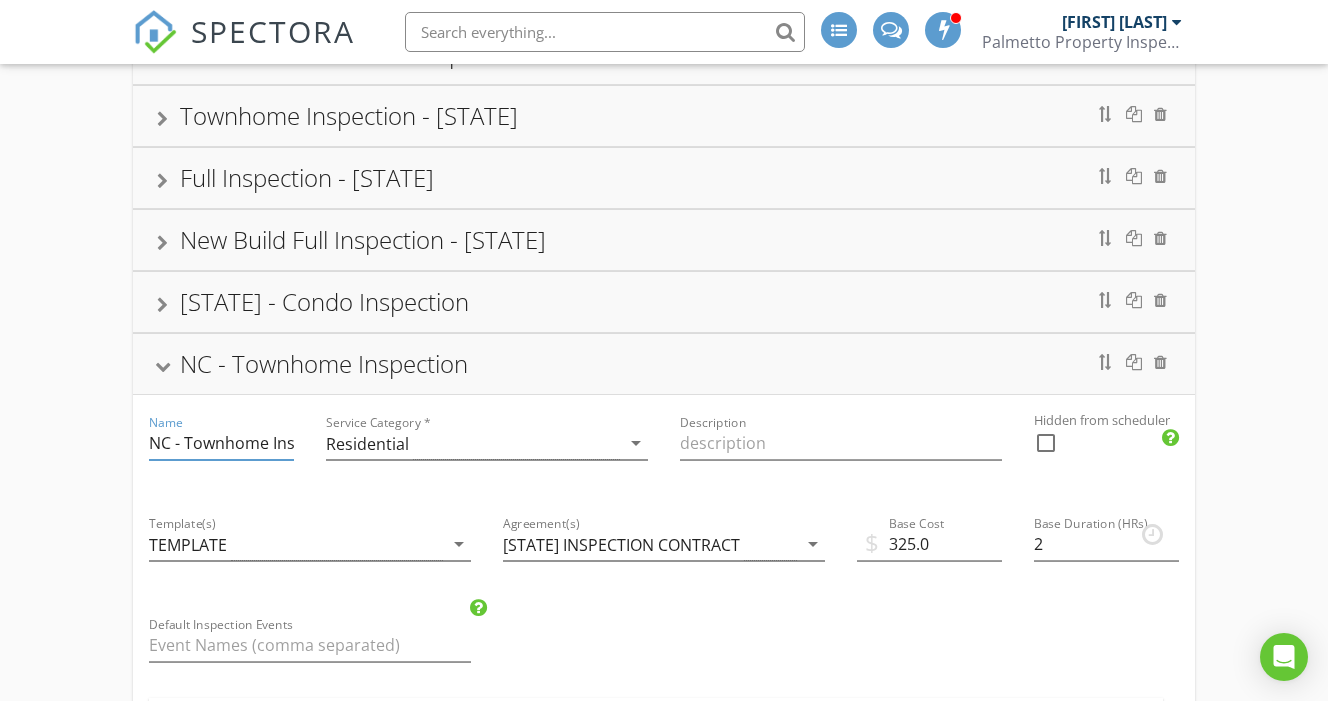 scroll, scrollTop: 315, scrollLeft: 0, axis: vertical 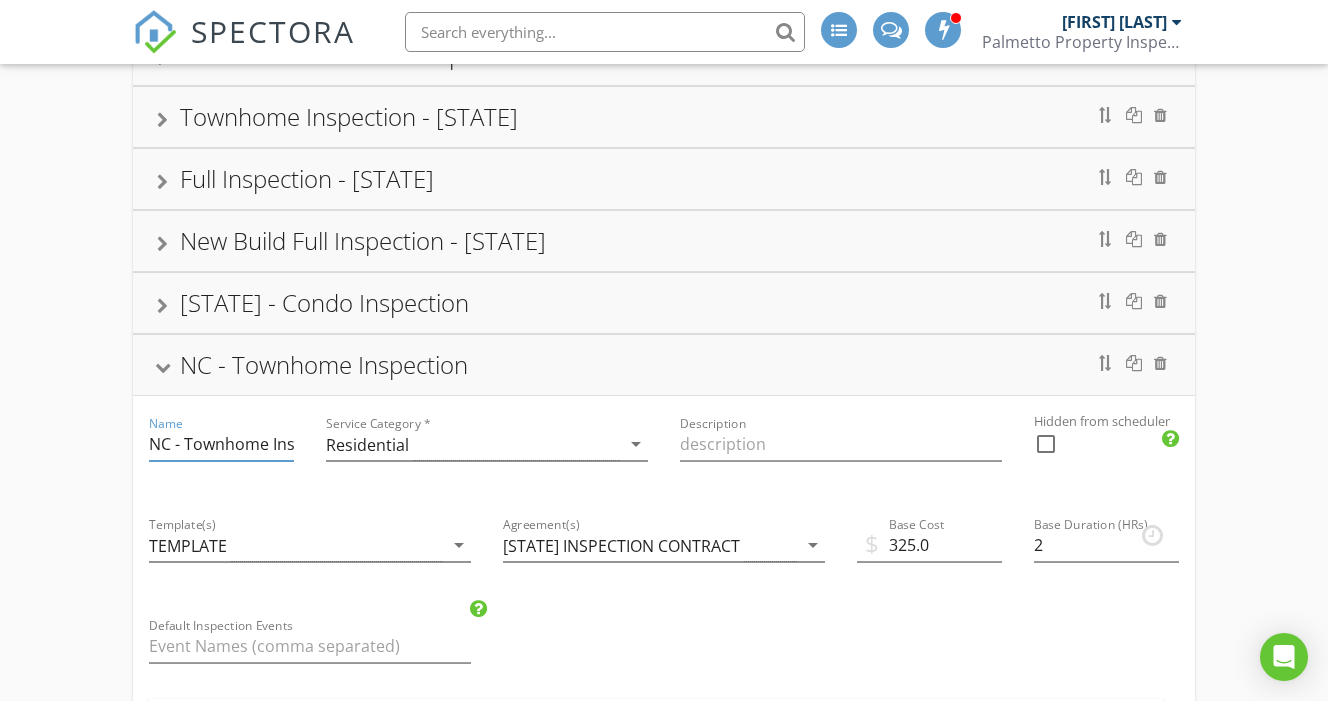 type on "NC - Townhome Inspection" 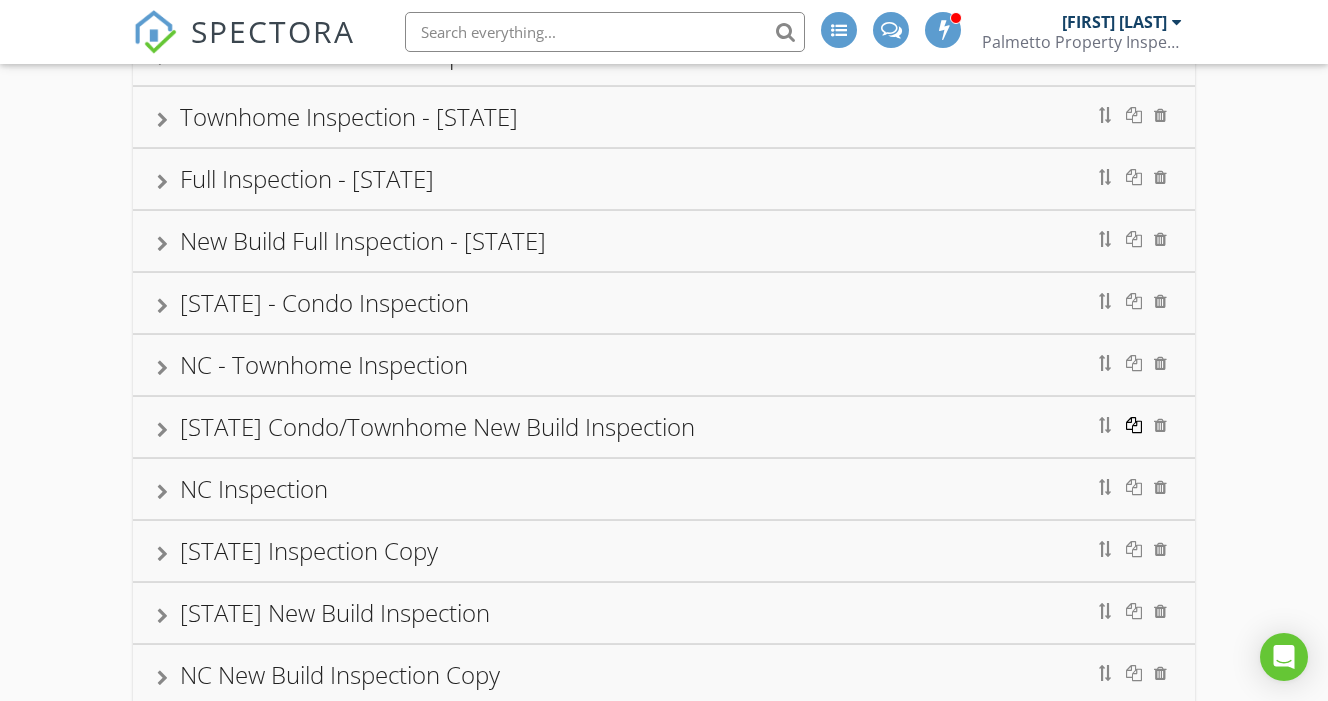 click at bounding box center [1134, 425] 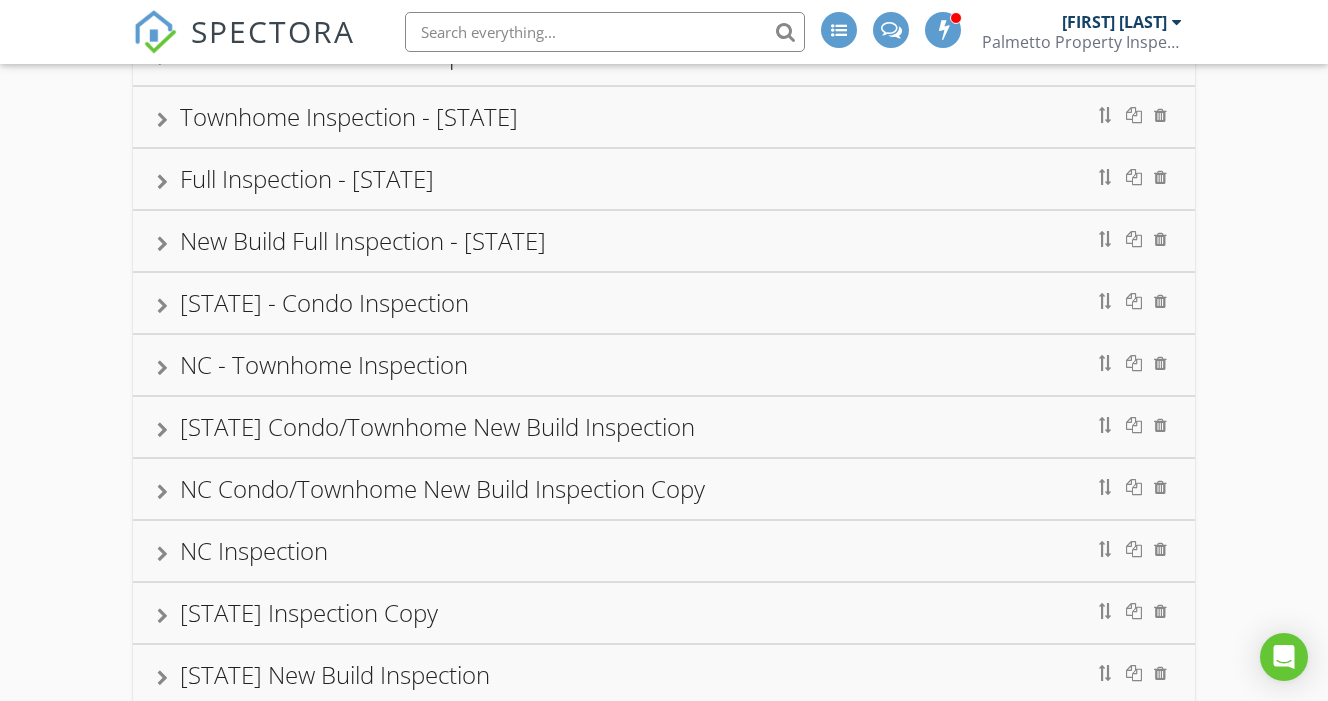 click on "[STATE] Condo/Townhome New Build Inspection" at bounding box center (664, 427) 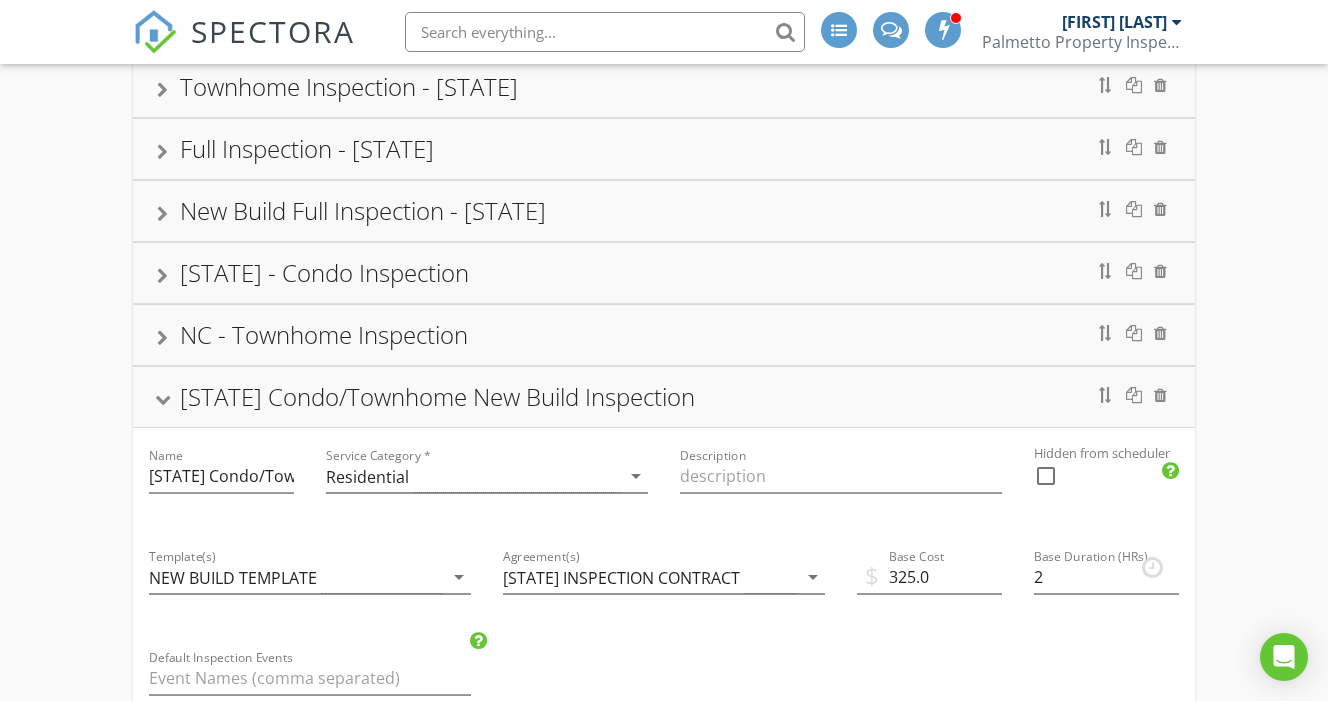 scroll, scrollTop: 331, scrollLeft: 0, axis: vertical 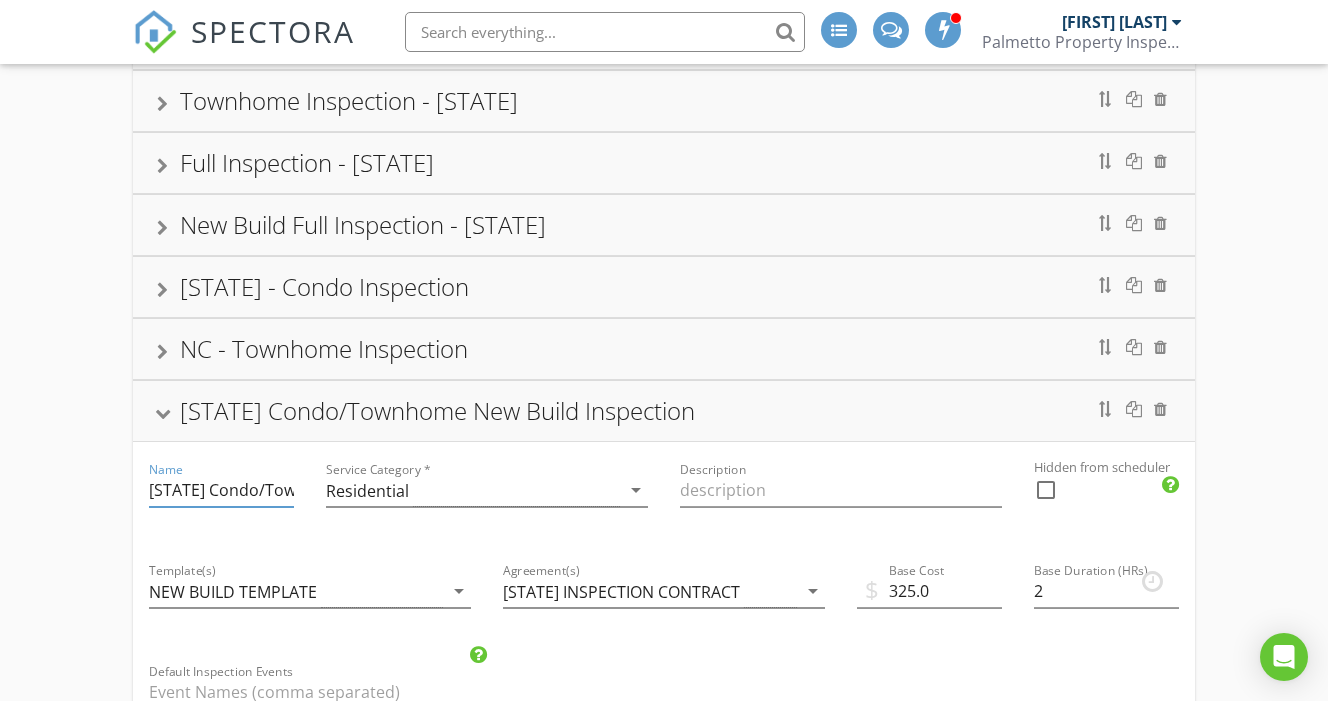 click on "[STATE] Condo/Townhome New Build Inspection" at bounding box center (221, 490) 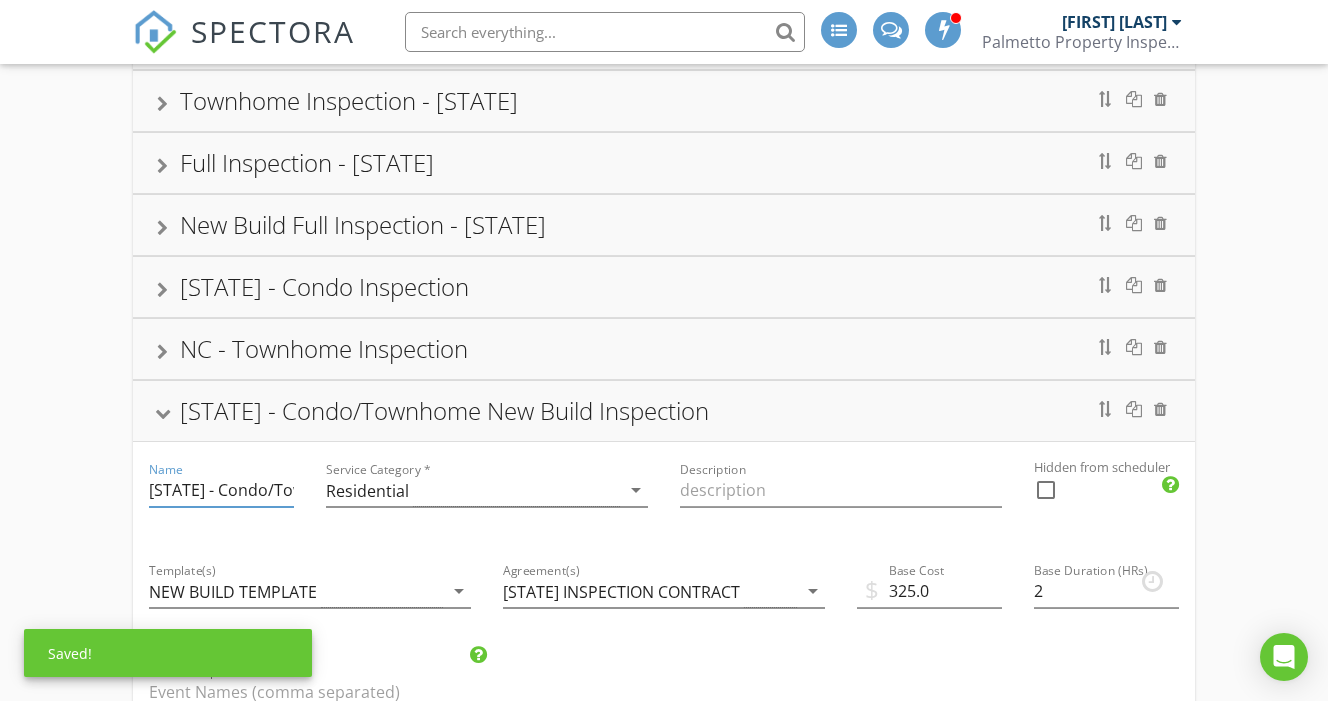 click on "[STATE] - Condo/Townhome New Build Inspection" at bounding box center (221, 490) 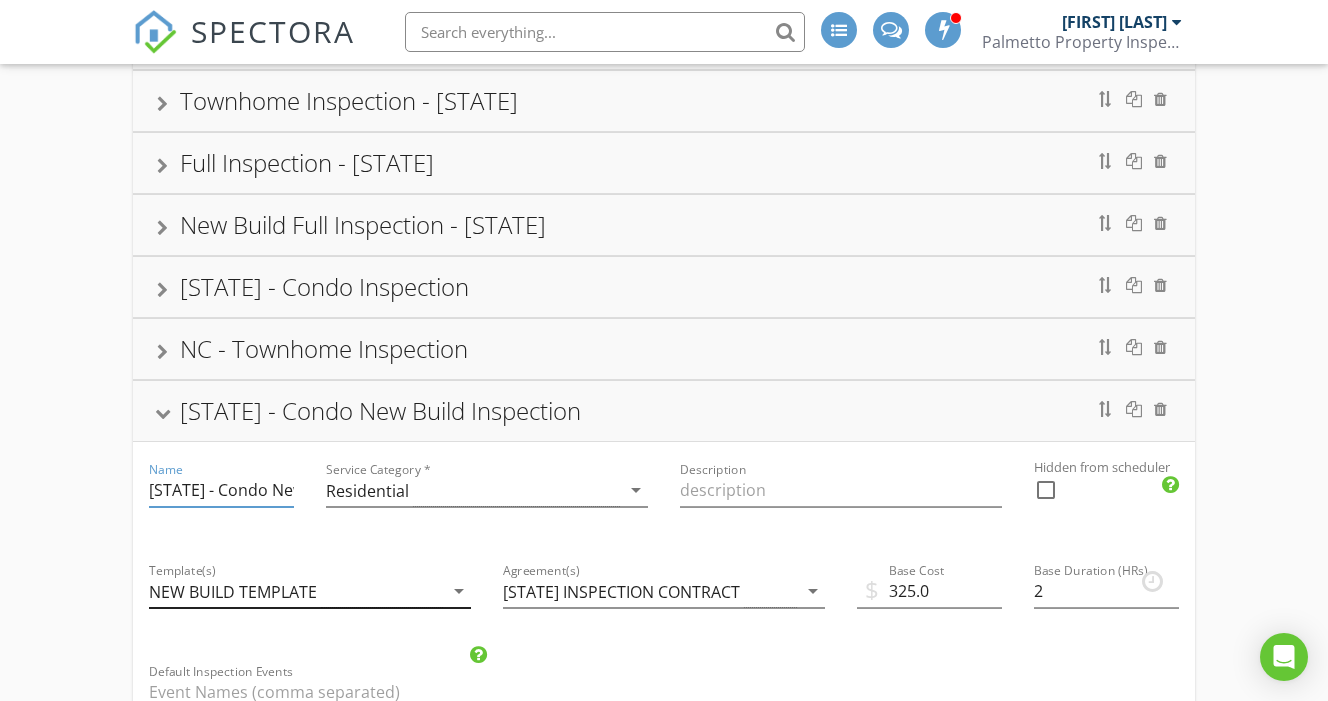 type on "[STATE] - Condo New Build Inspection" 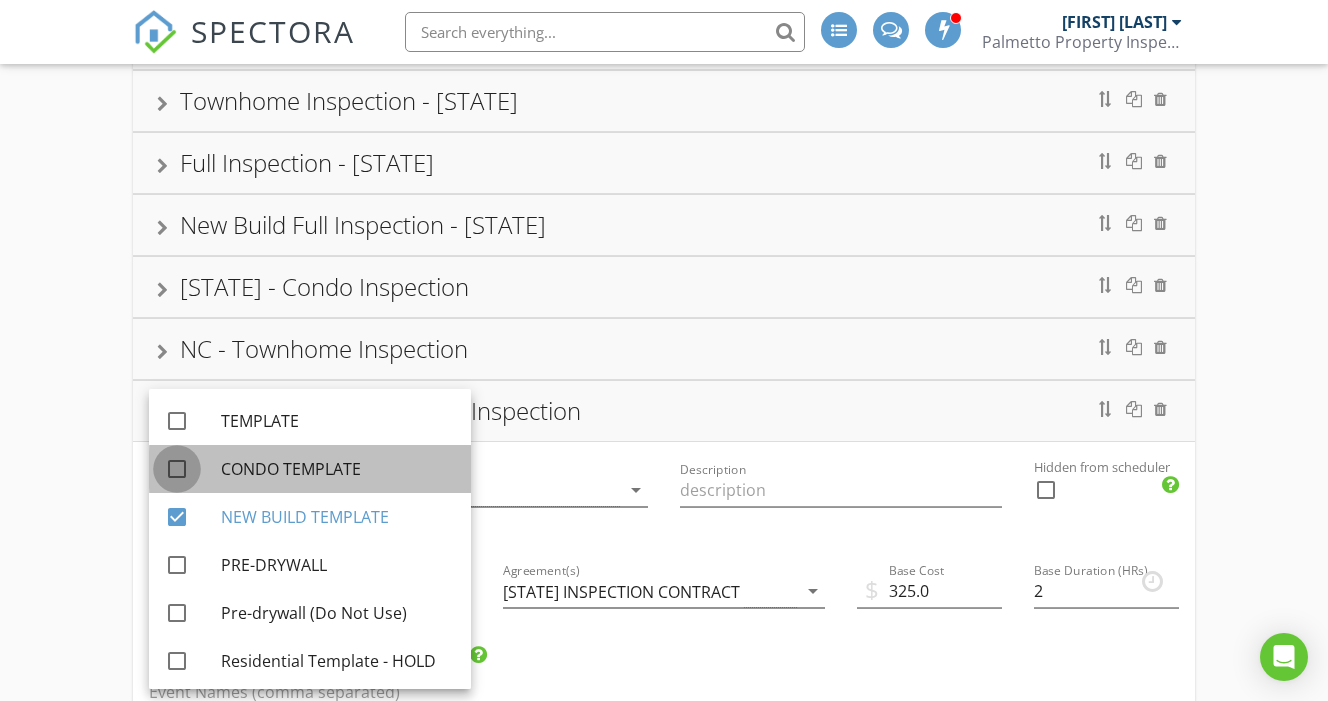 click at bounding box center (177, 469) 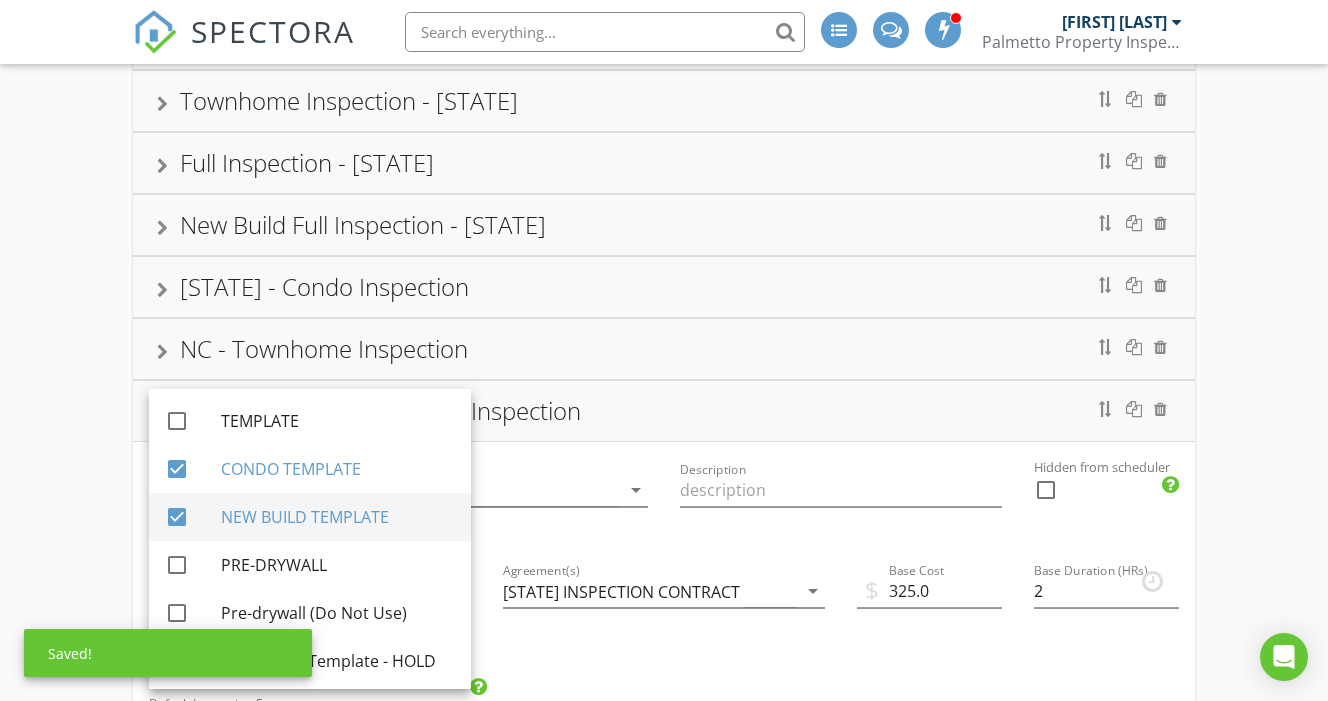 click at bounding box center (177, 517) 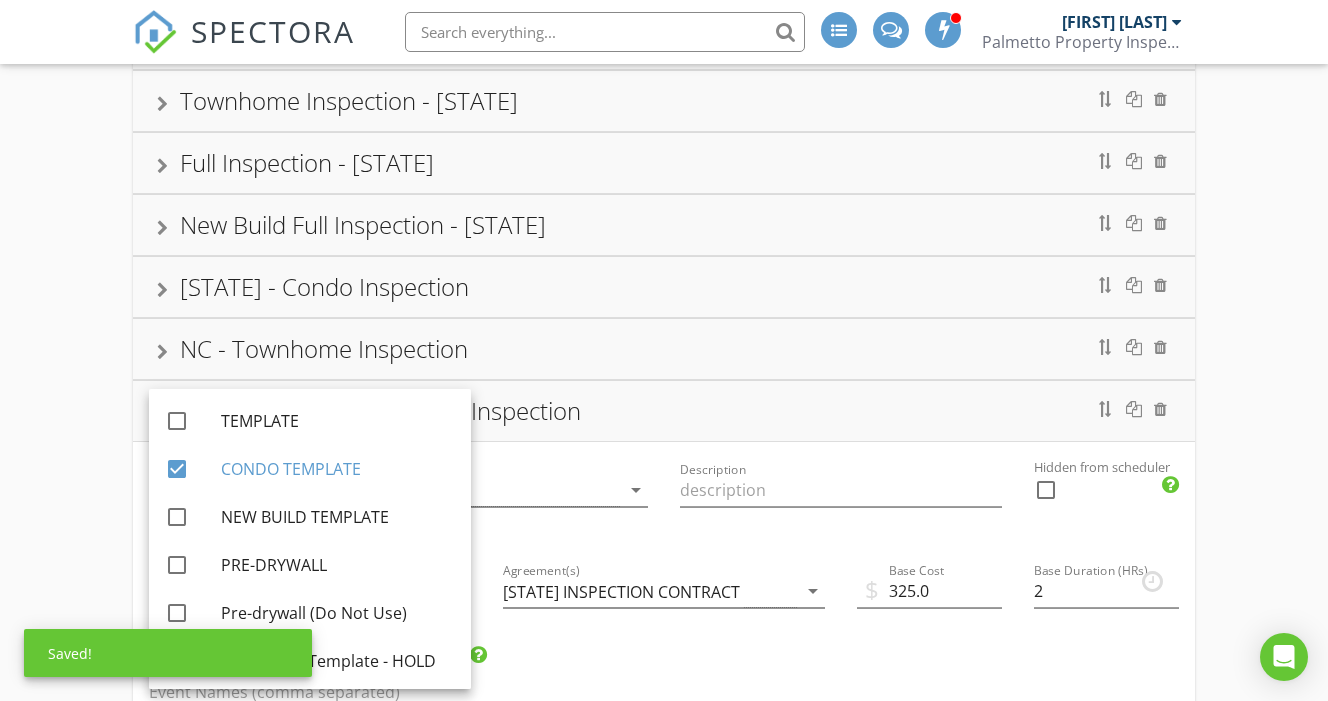 click on "[STATE] - Condo New Build Inspection" at bounding box center (664, 411) 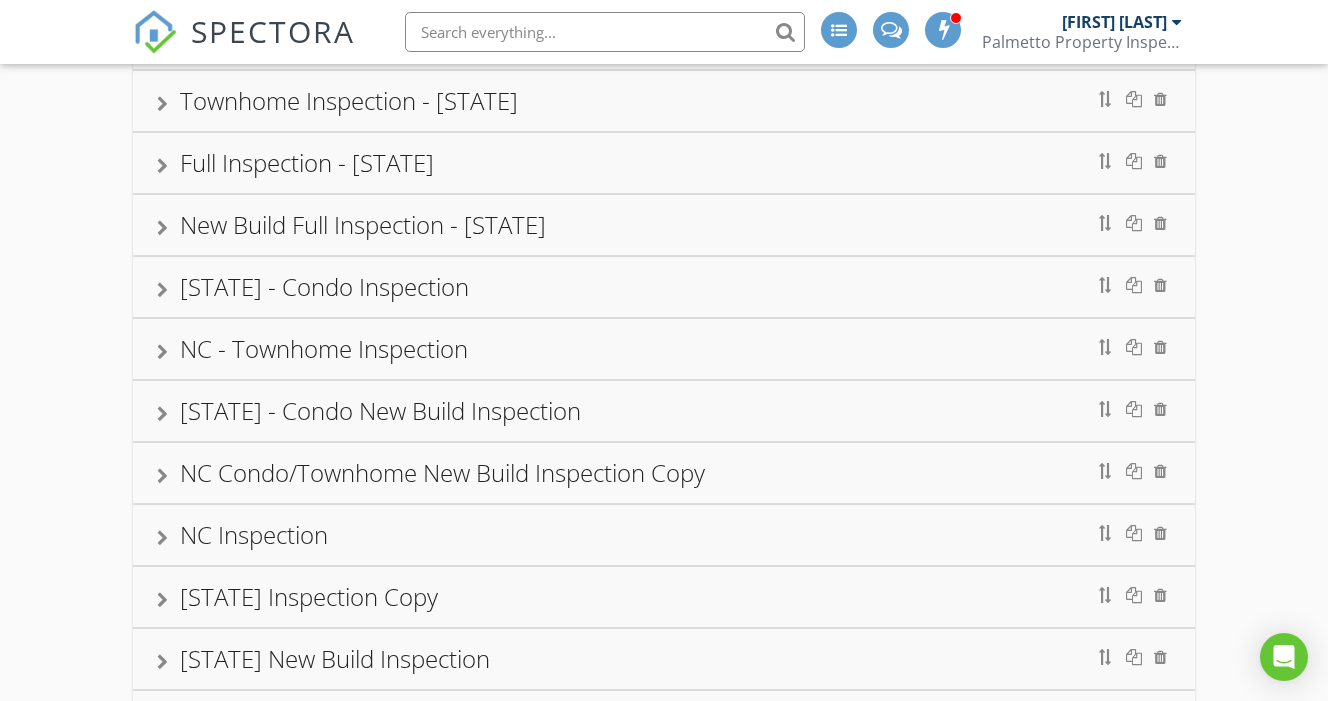 click on "NC Condo/Townhome New Build Inspection Copy" at bounding box center [664, 473] 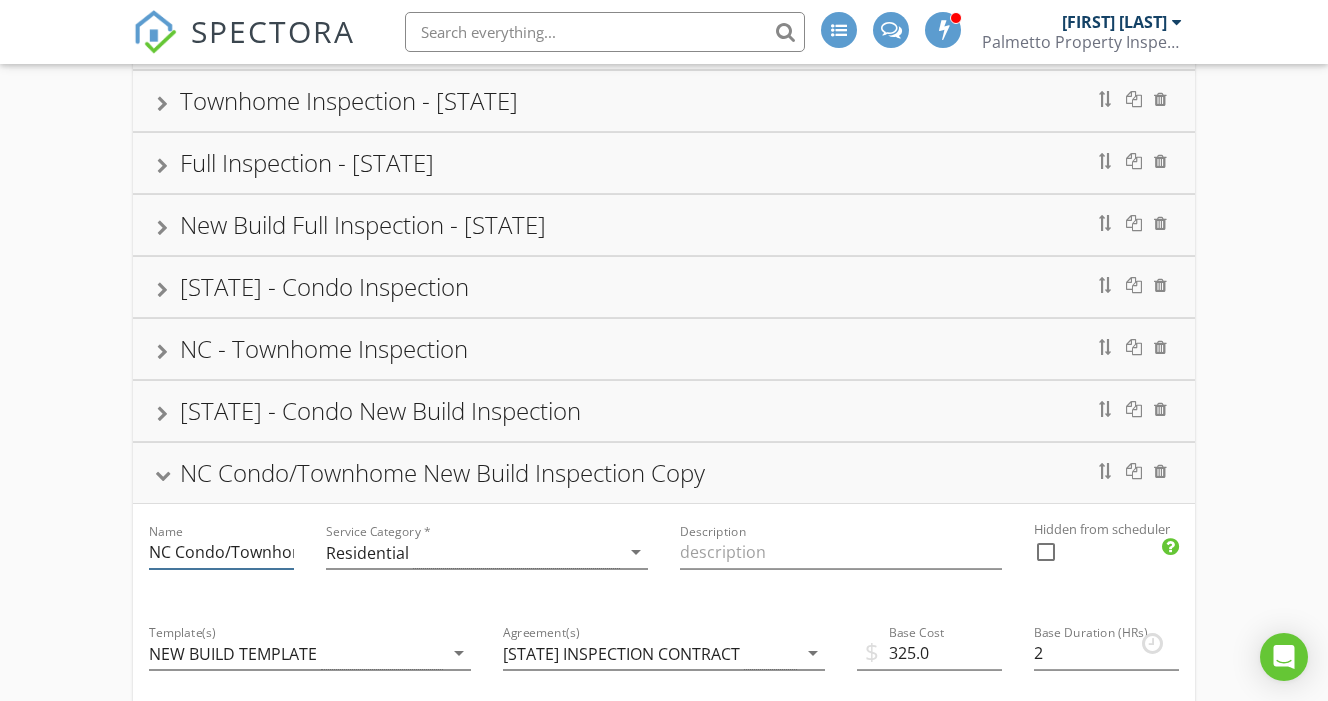 click on "NC Condo/Townhome New Build Inspection Copy" at bounding box center (221, 552) 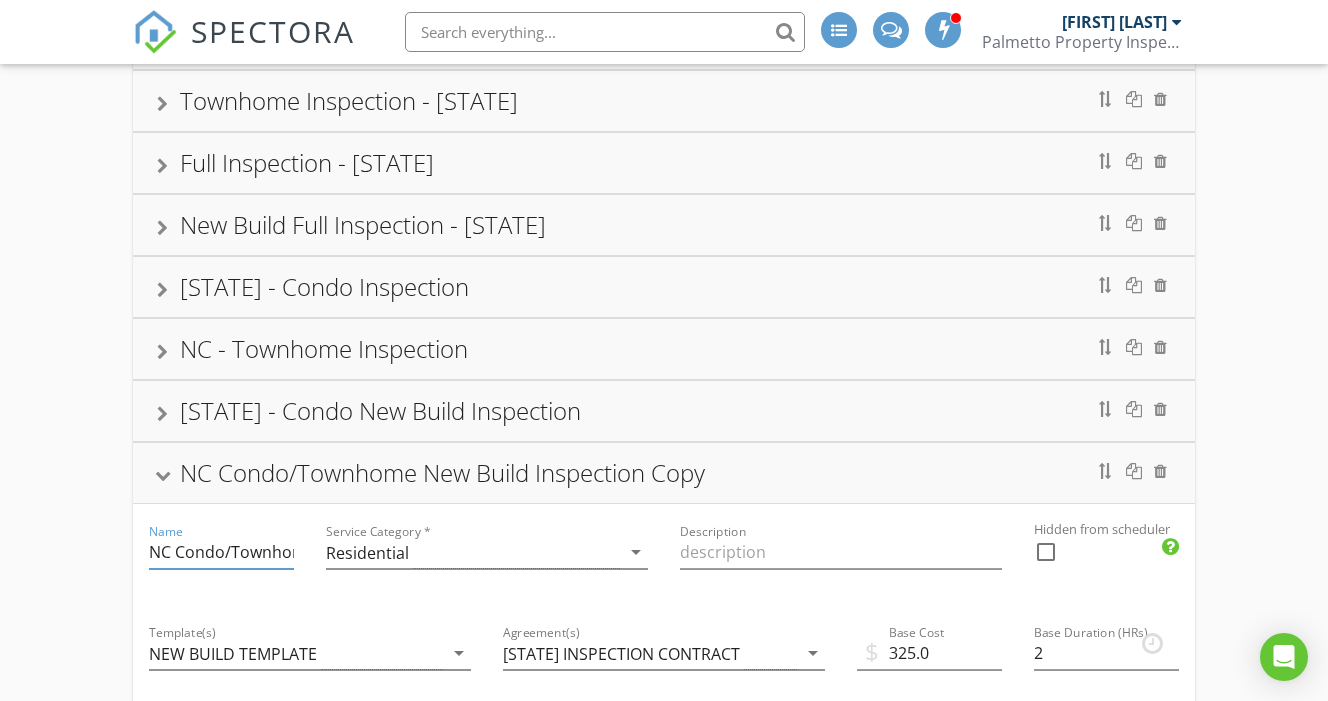 click on "NC Condo/Townhome New Build Inspection Copy" at bounding box center [221, 552] 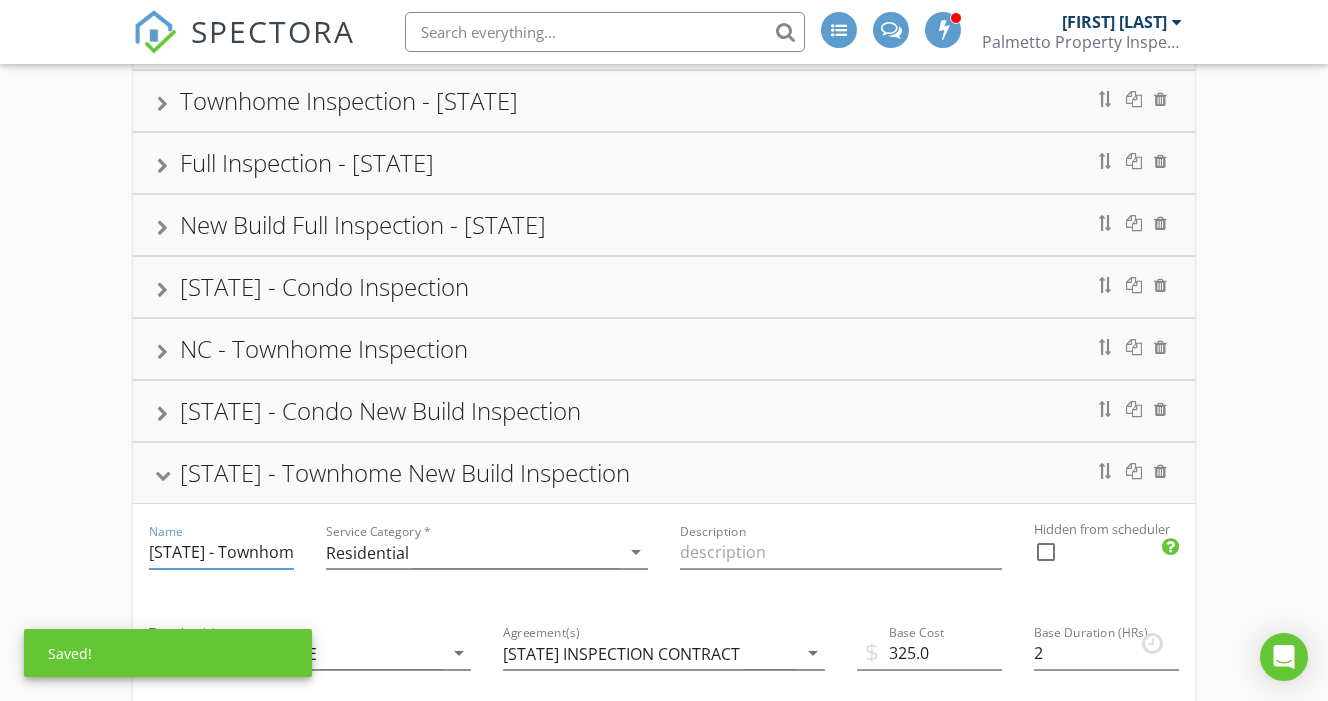 type on "[STATE] - Townhome New Build Inspection" 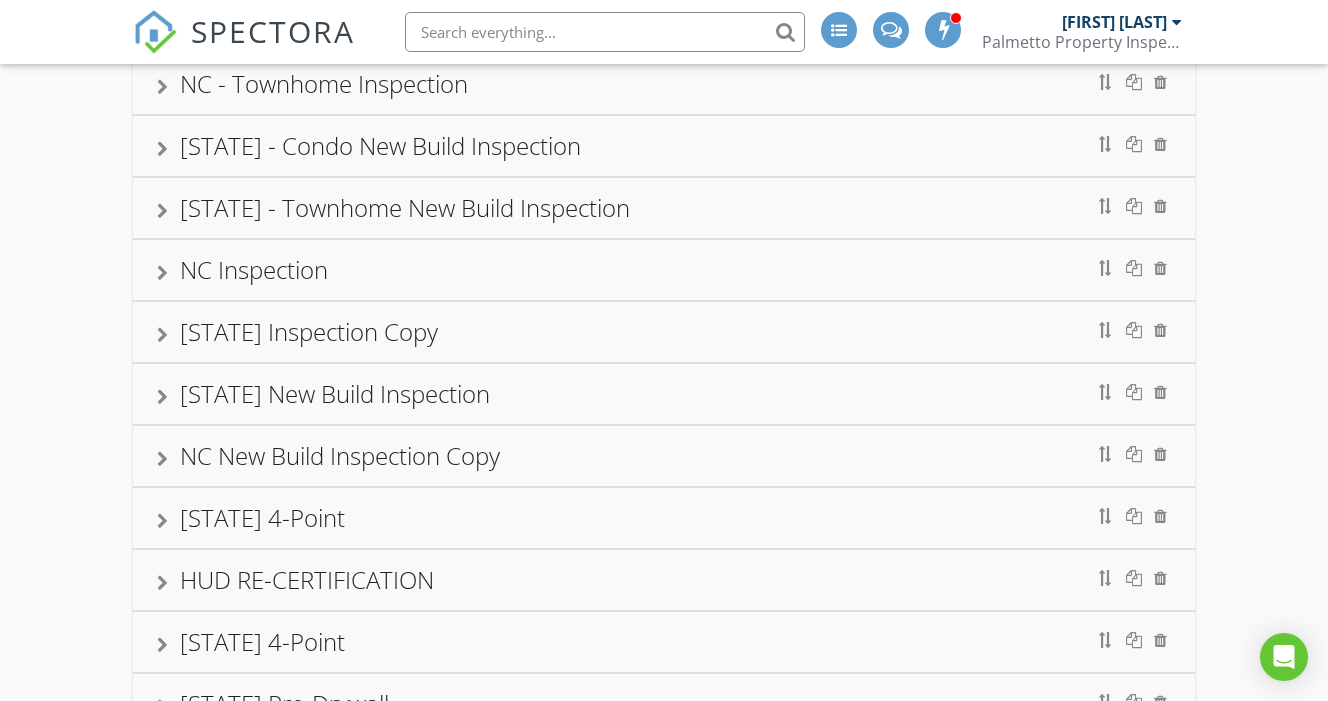 scroll, scrollTop: 604, scrollLeft: 0, axis: vertical 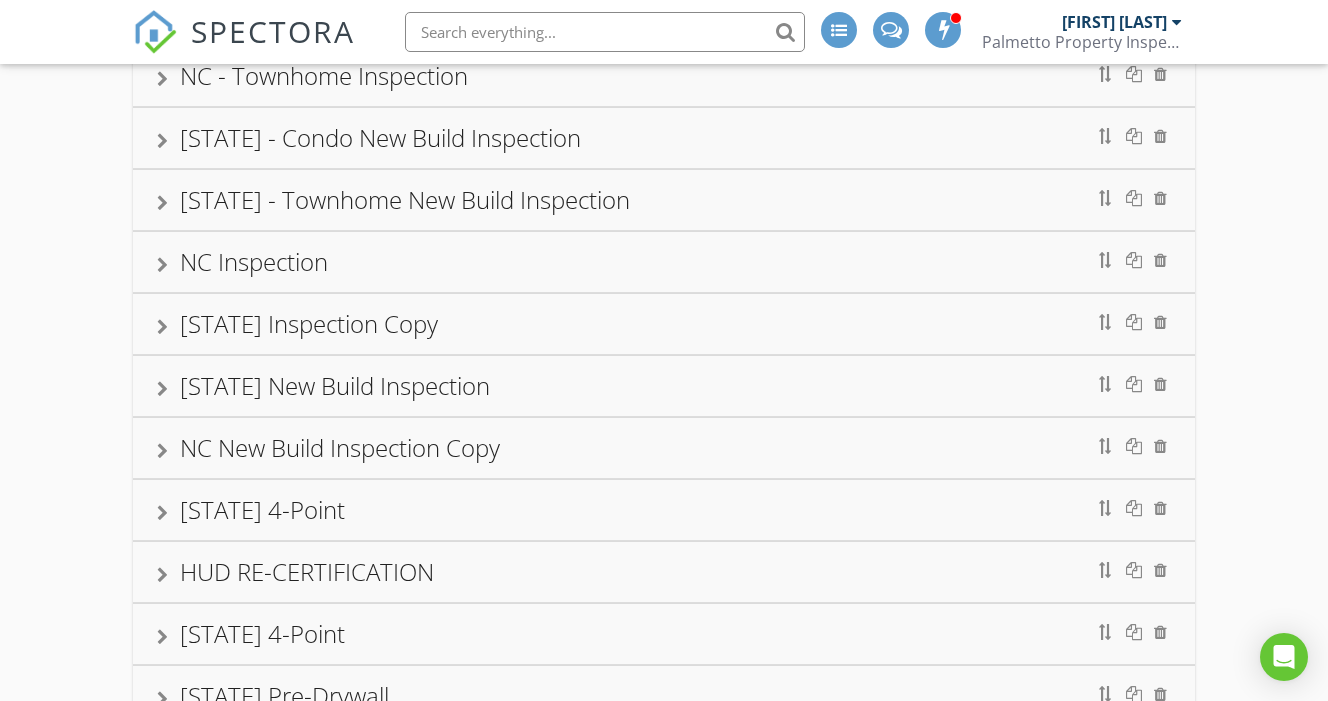 click on "[STATE] - Townhome New Build Inspection" at bounding box center (664, 200) 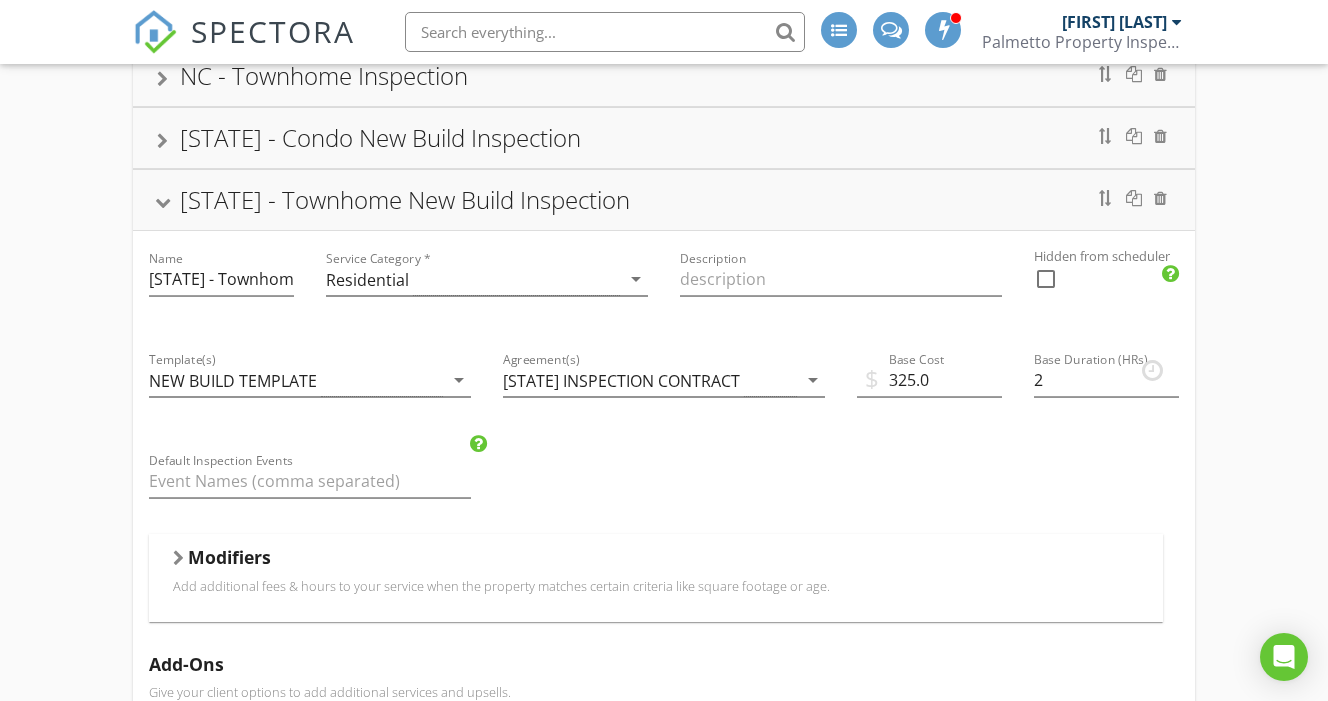 click on "[STATE] - Townhome New Build Inspection" at bounding box center (664, 200) 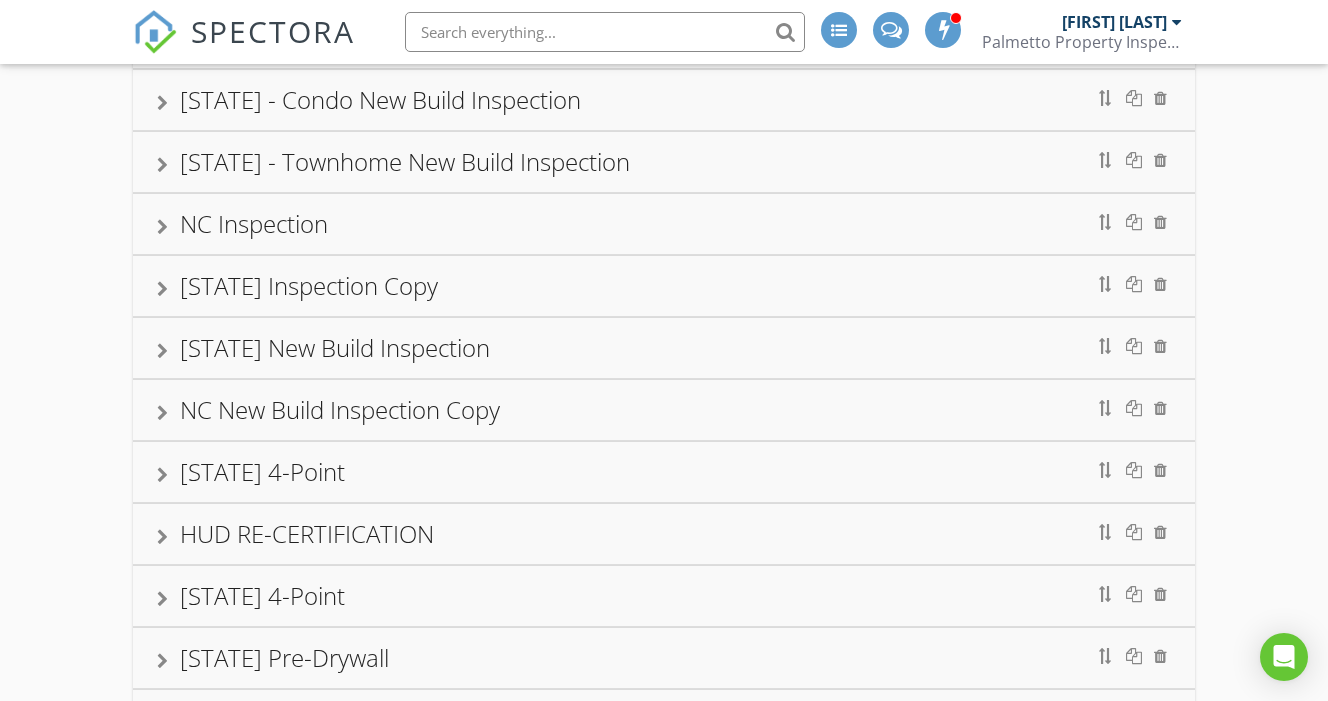 scroll, scrollTop: 643, scrollLeft: 0, axis: vertical 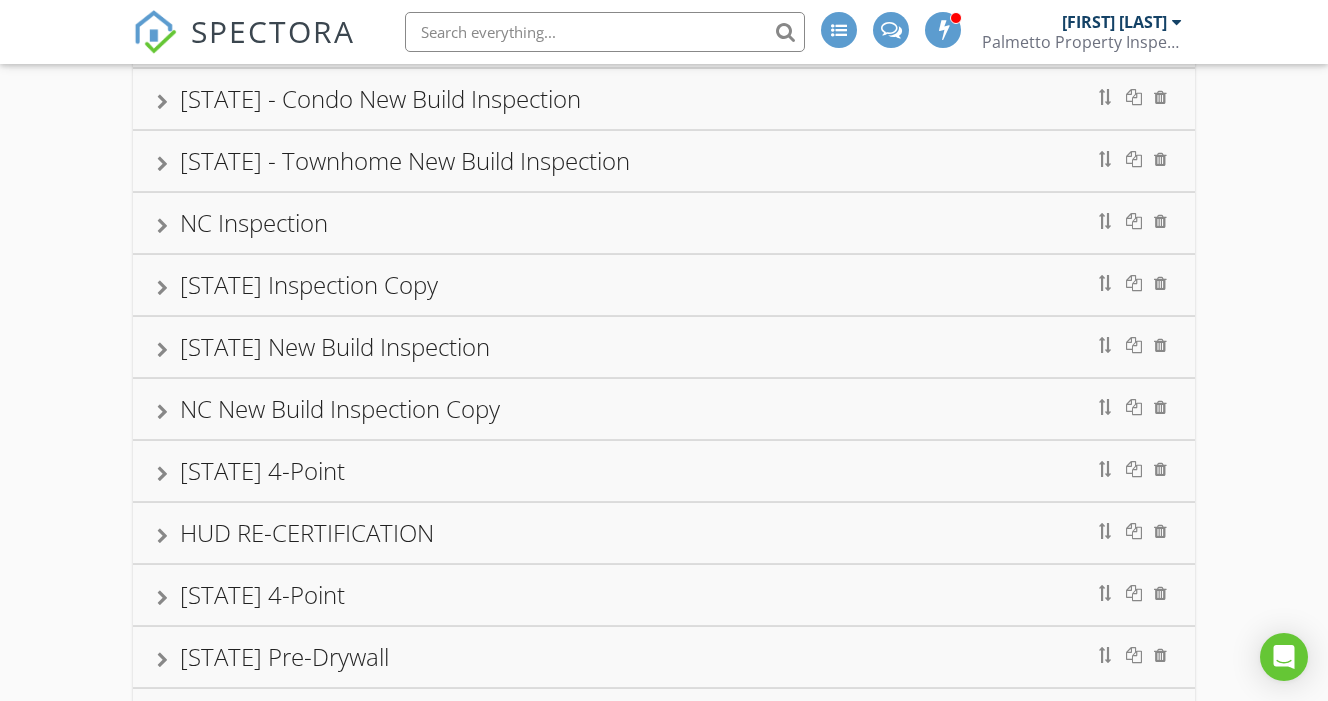 click on "NC Inspection" at bounding box center [664, 223] 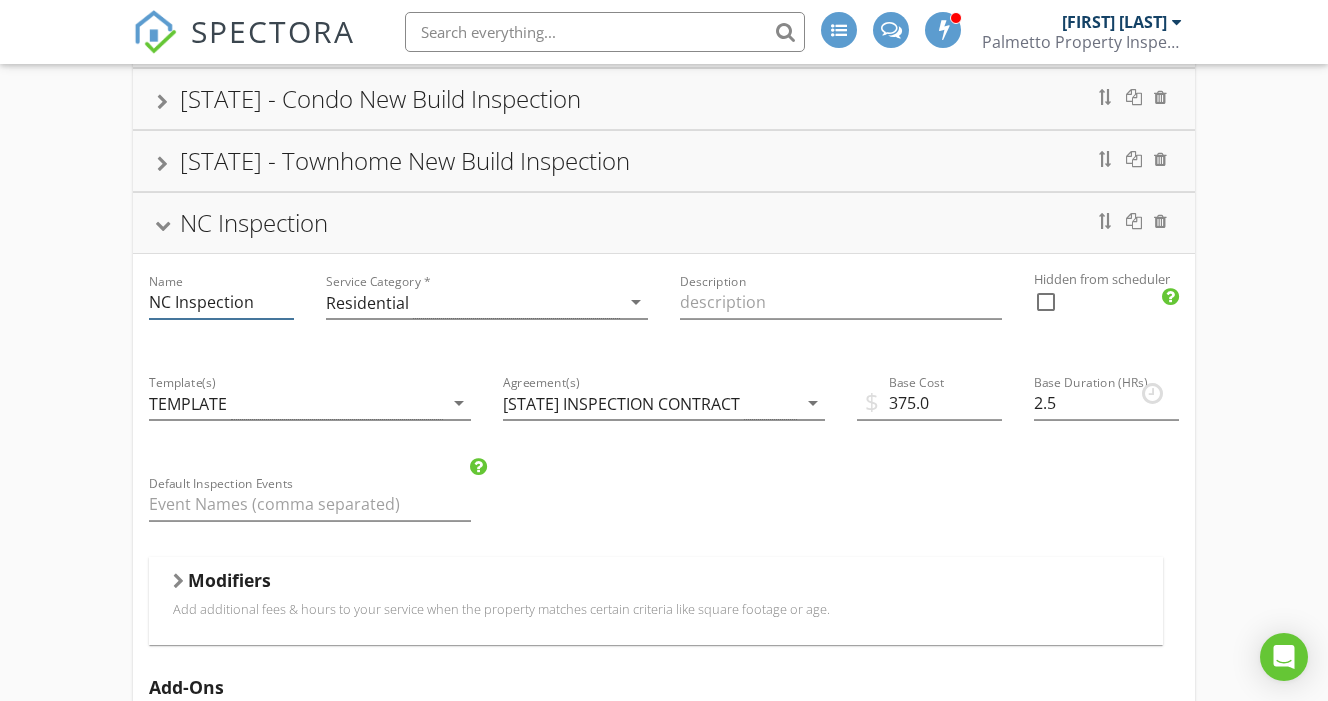 click on "NC Inspection" at bounding box center [221, 302] 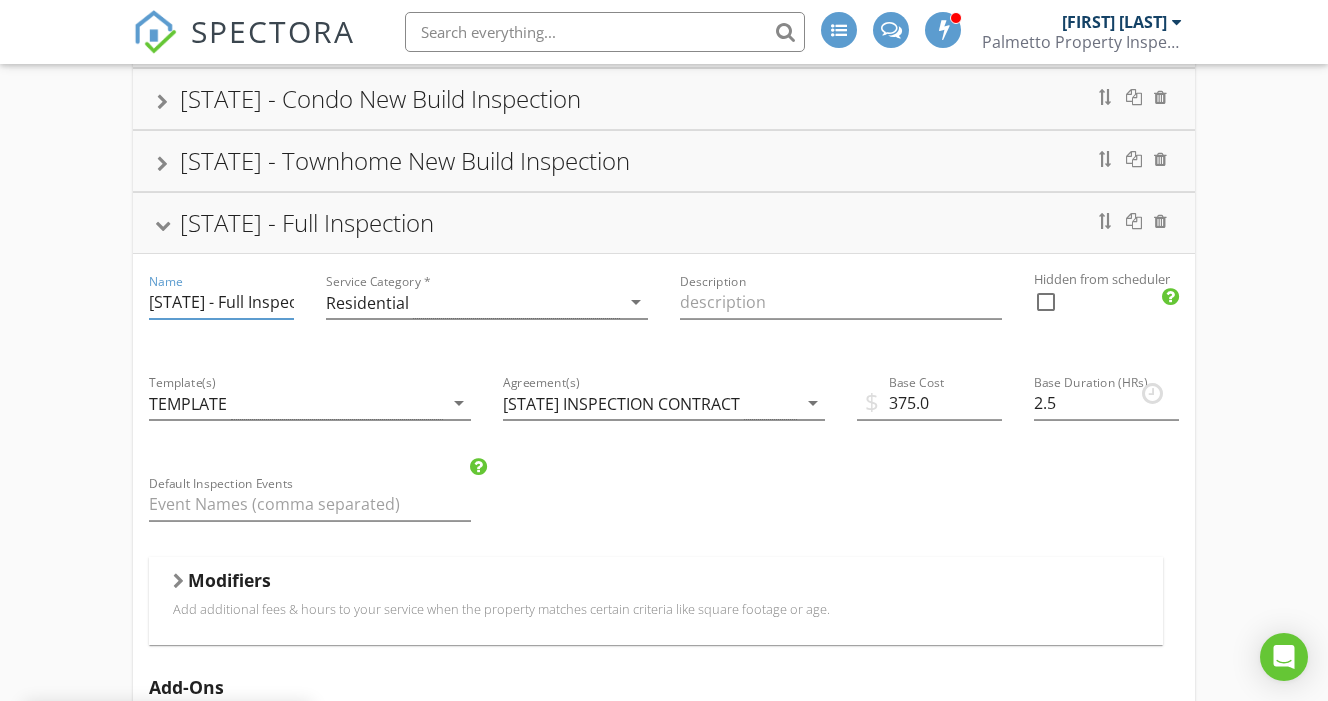type on "[STATE] - Full Inspection" 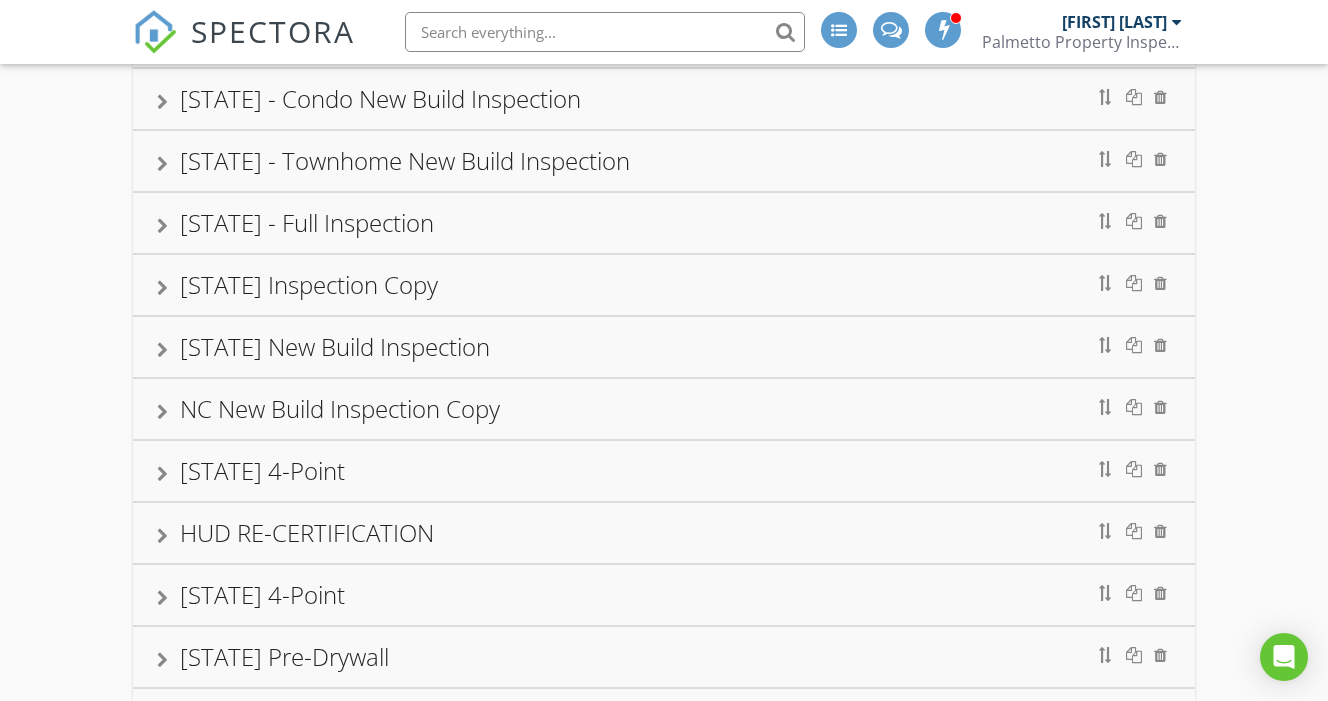 click on "[STATE] Inspection Copy" at bounding box center (664, 285) 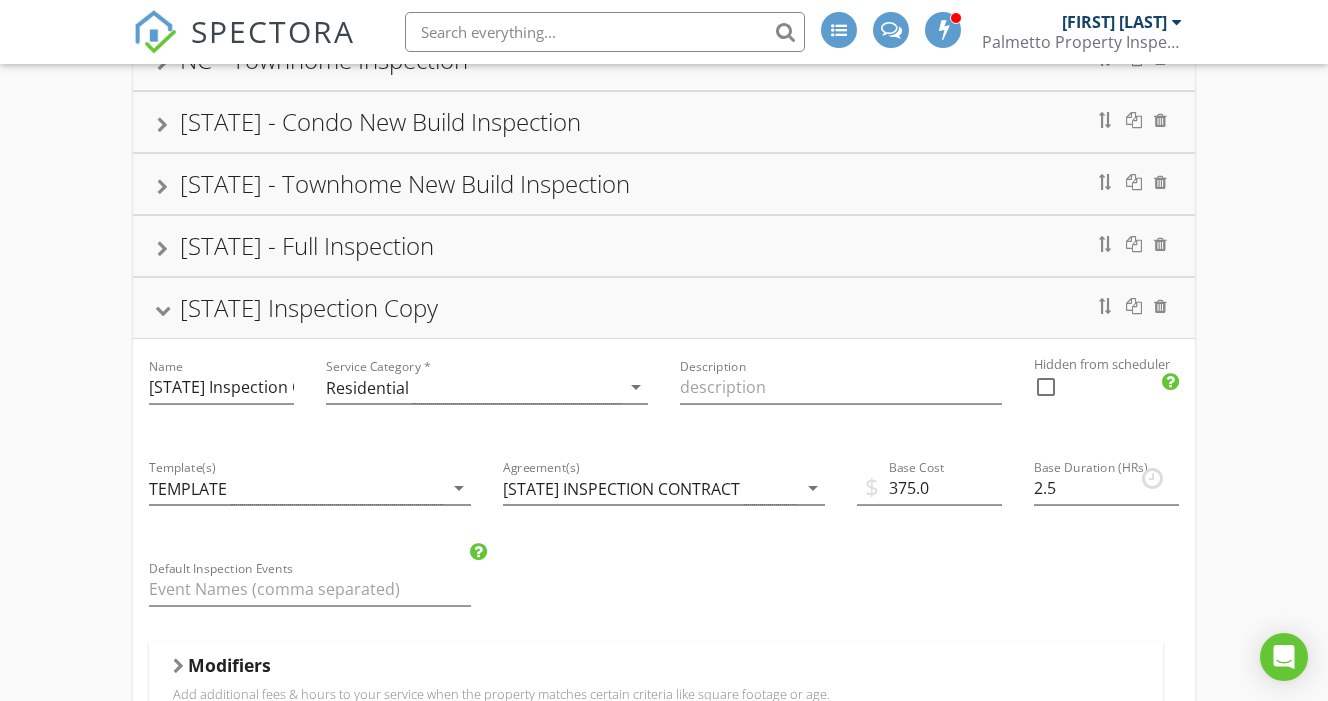 scroll, scrollTop: 721, scrollLeft: 0, axis: vertical 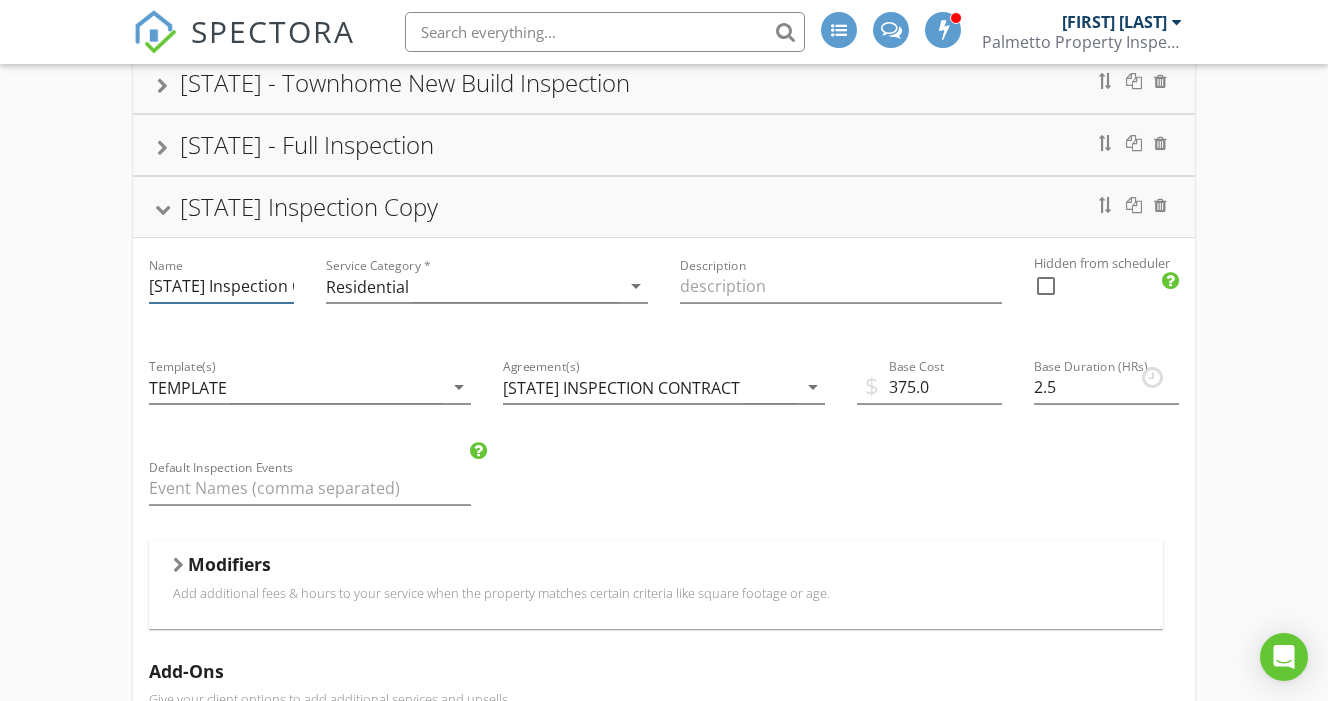 click on "[STATE] Inspection Copy" at bounding box center (221, 286) 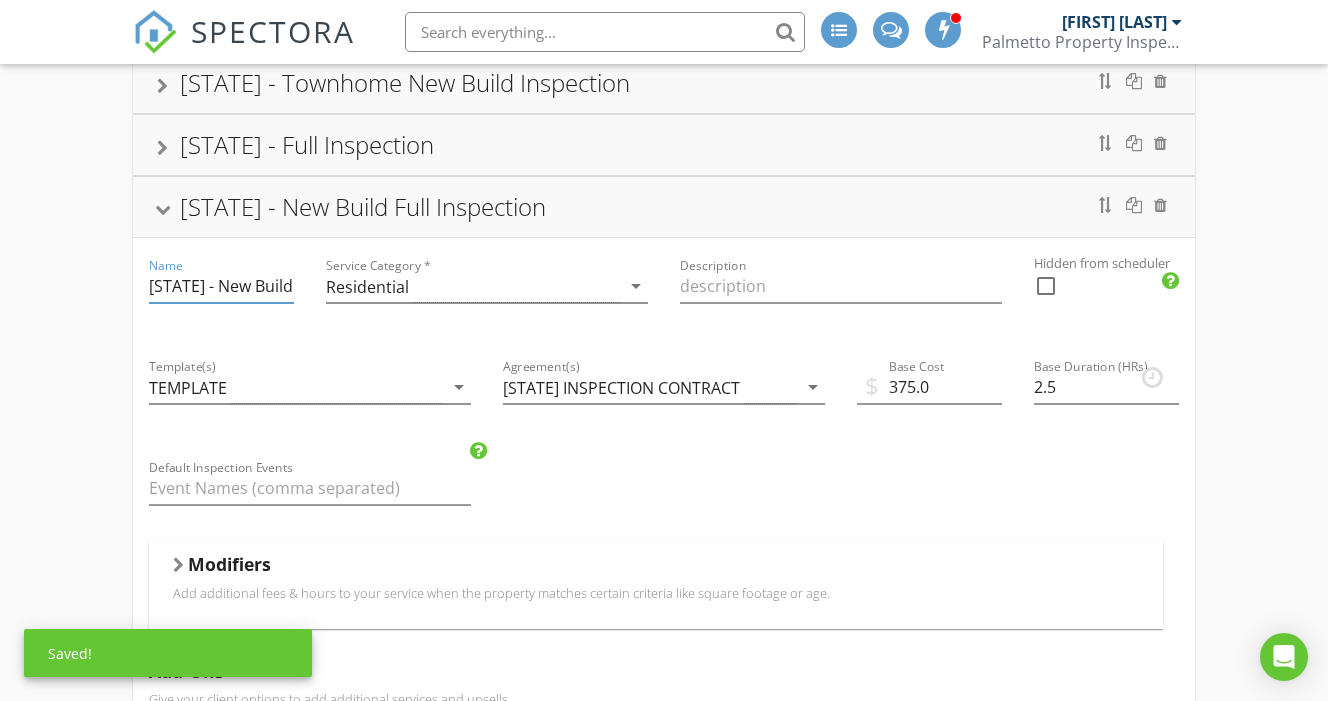 type on "[STATE] - New Build Full Inspection" 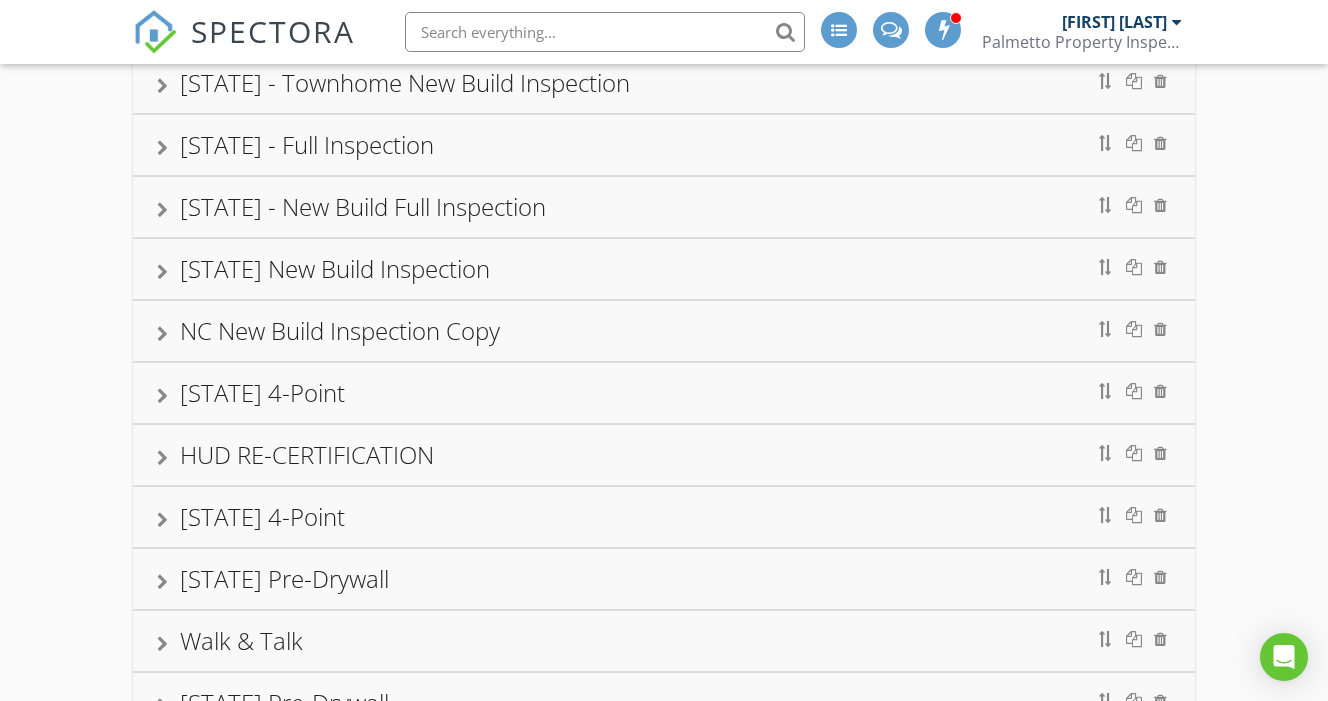 click on "[STATE] - New Build Full Inspection" at bounding box center [664, 207] 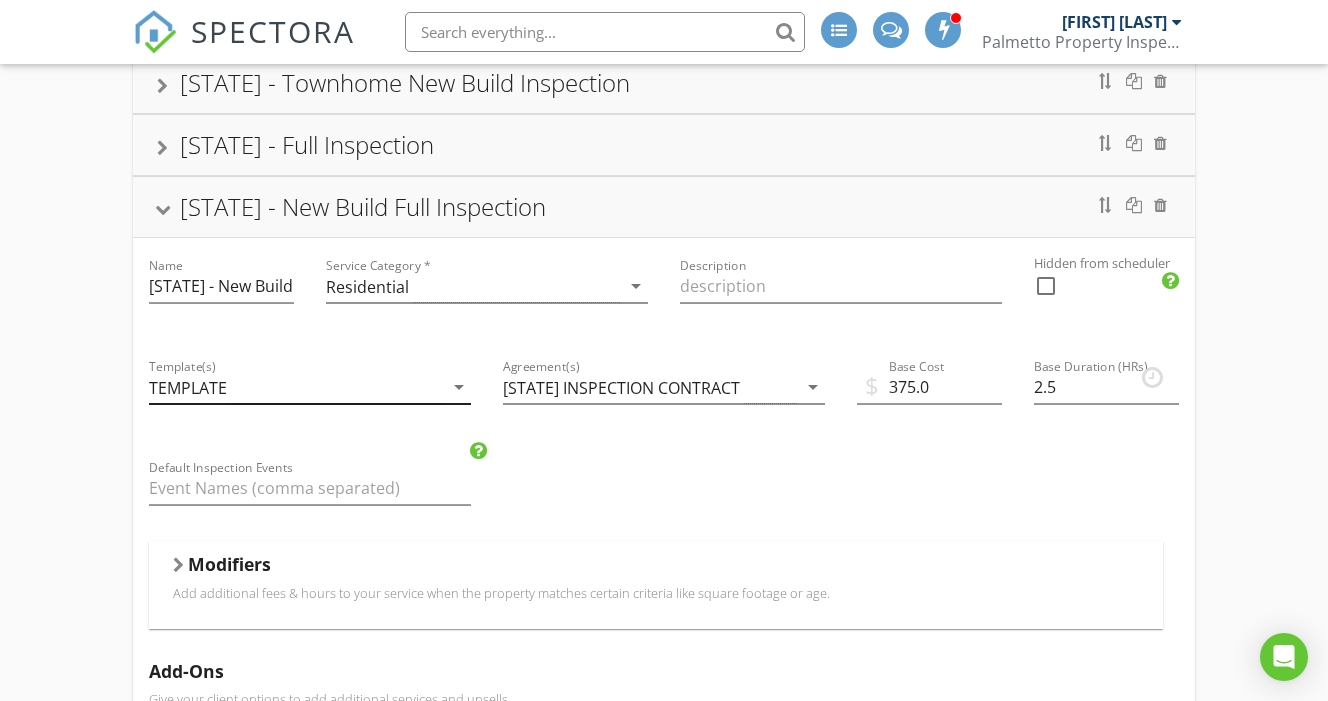 click on "TEMPLATE" at bounding box center [188, 388] 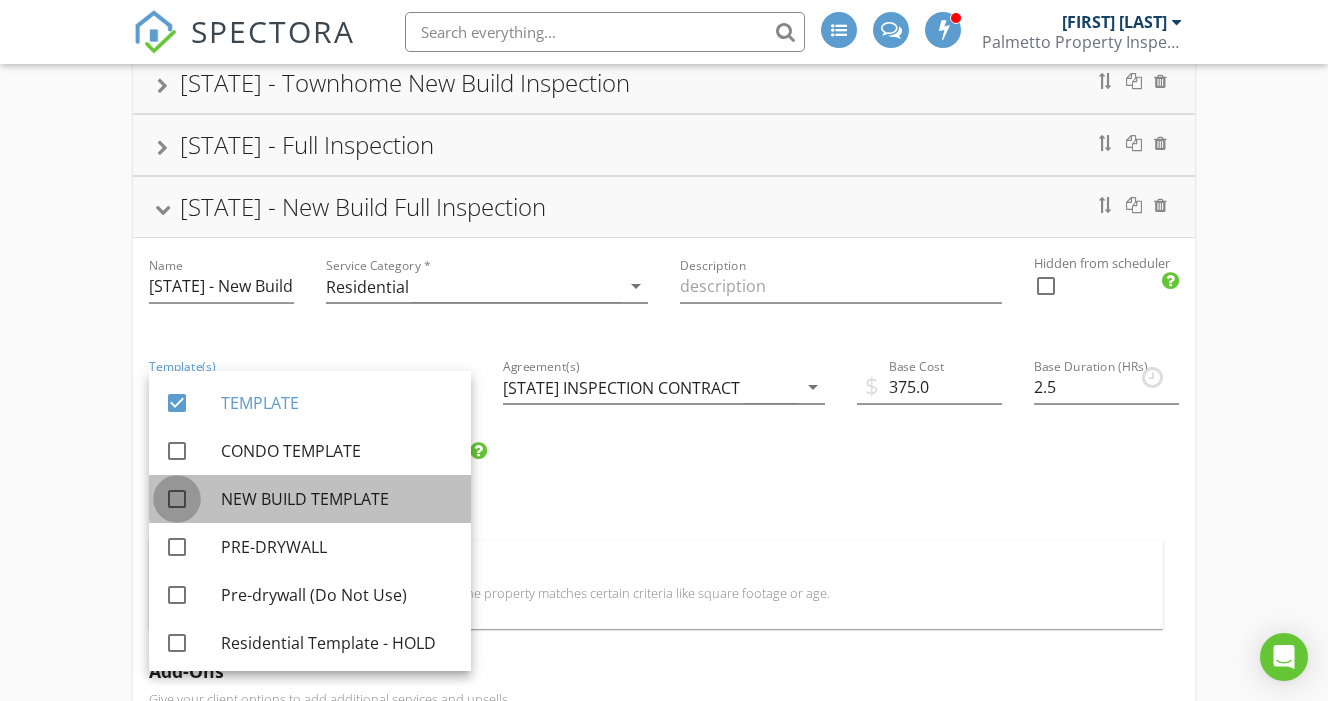 click at bounding box center (177, 499) 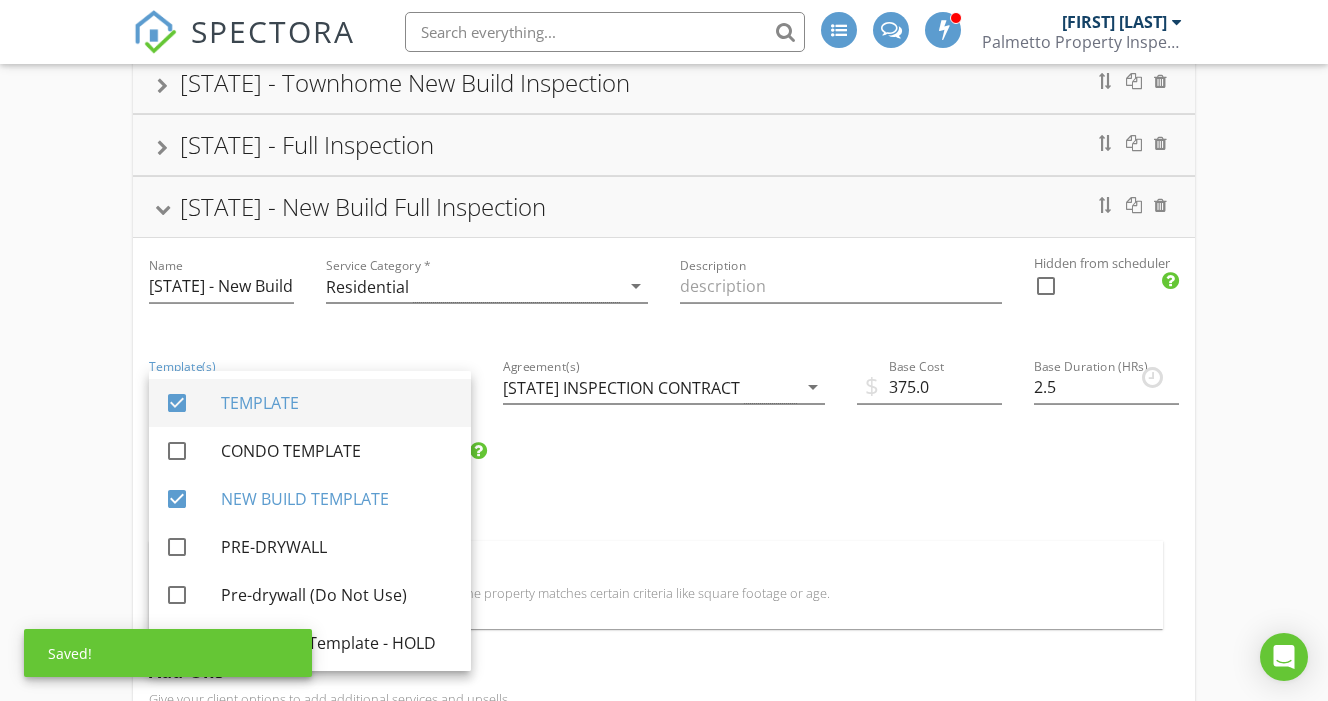 click at bounding box center (177, 403) 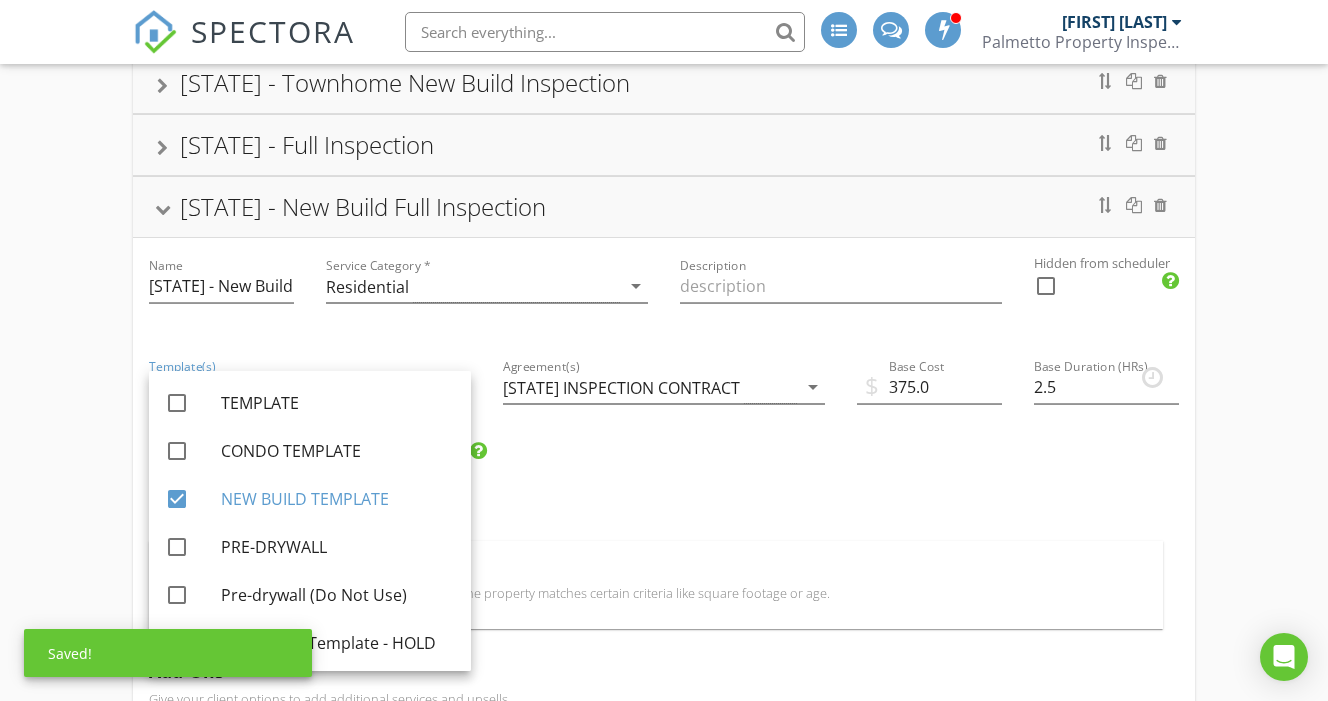 click on "[STATE] - New Build Full Inspection" at bounding box center (664, 207) 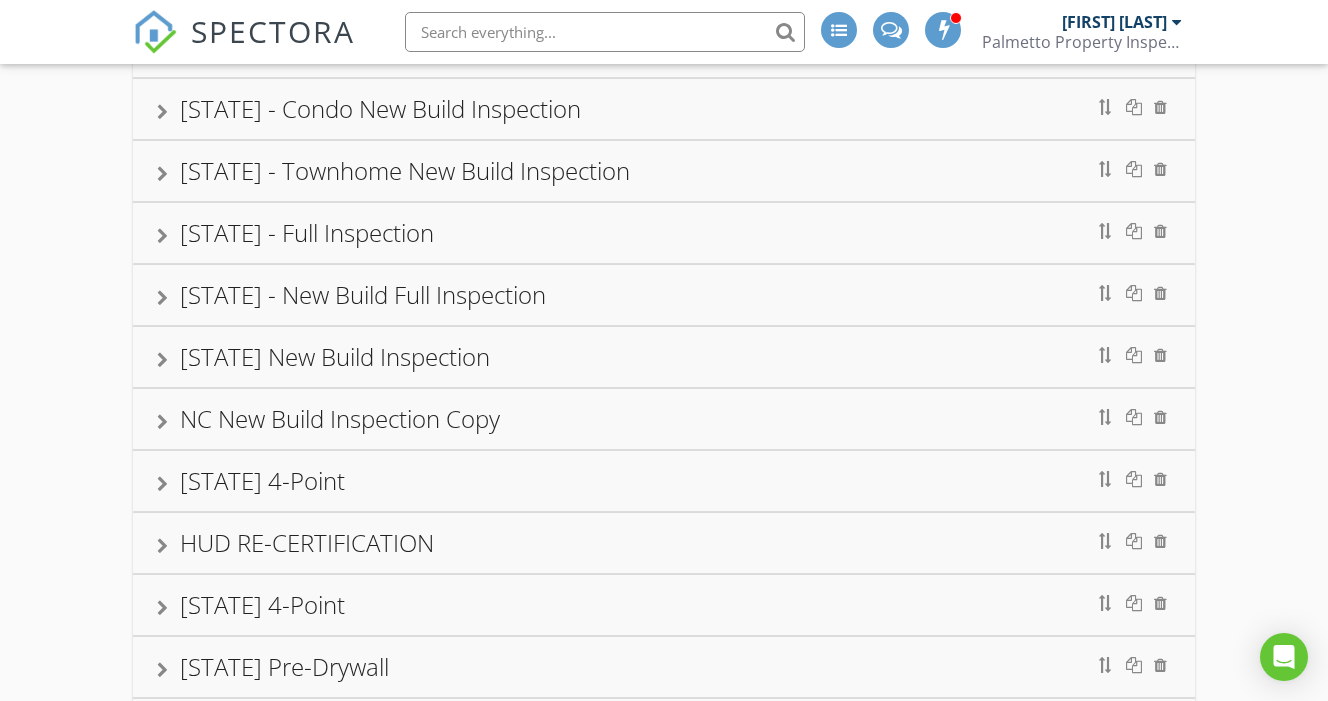 scroll, scrollTop: 633, scrollLeft: 0, axis: vertical 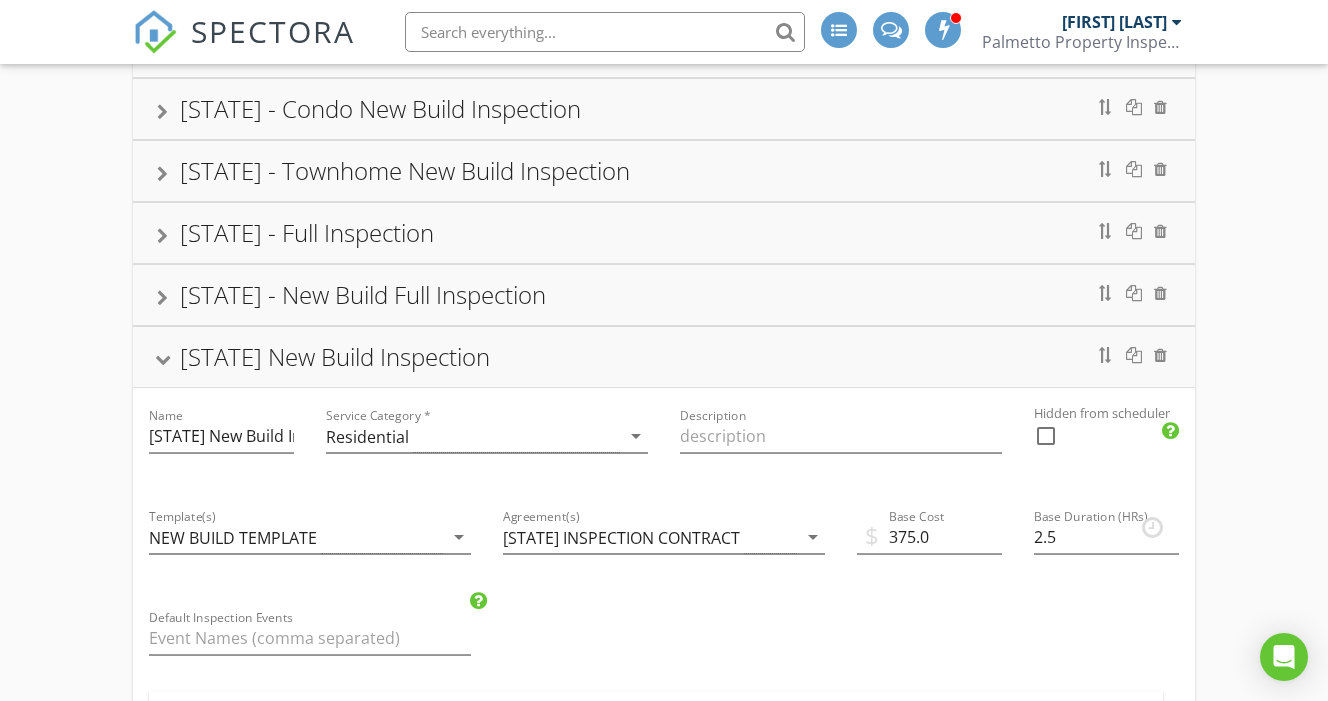 click on "[STATE] New Build Inspection" at bounding box center (664, 357) 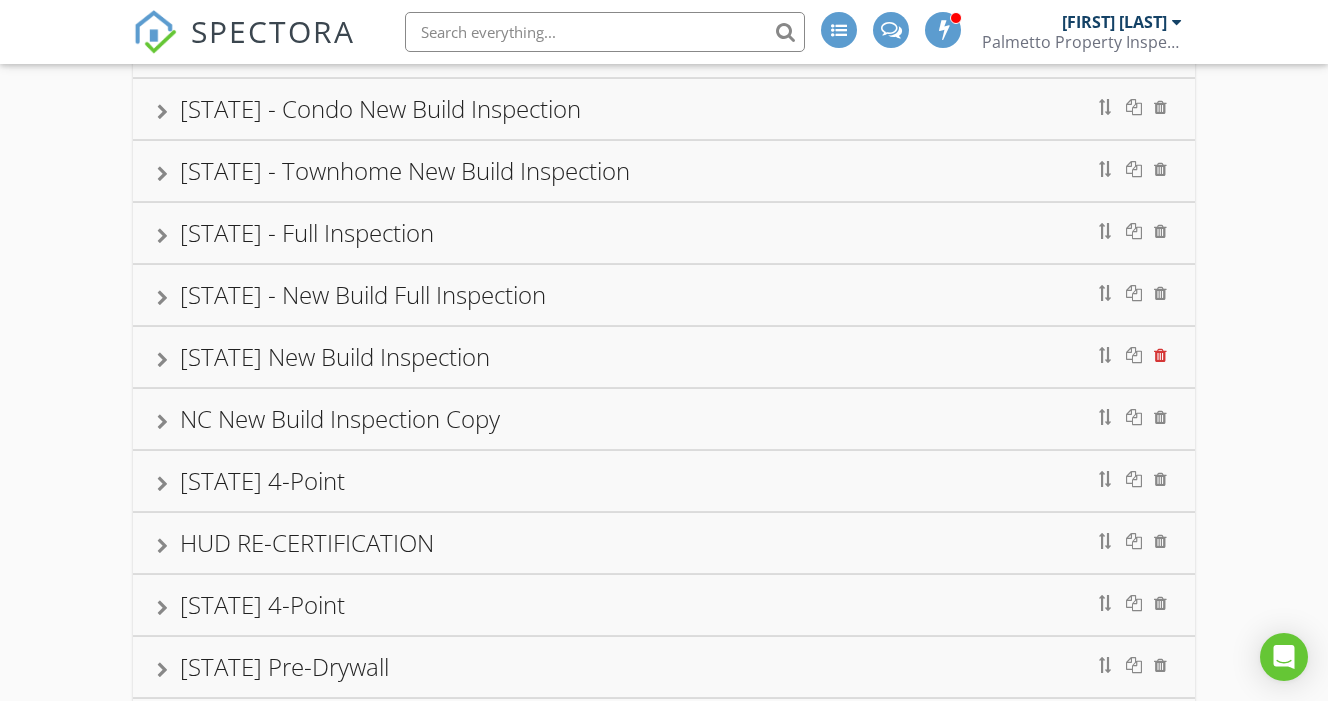 click at bounding box center [1160, 355] 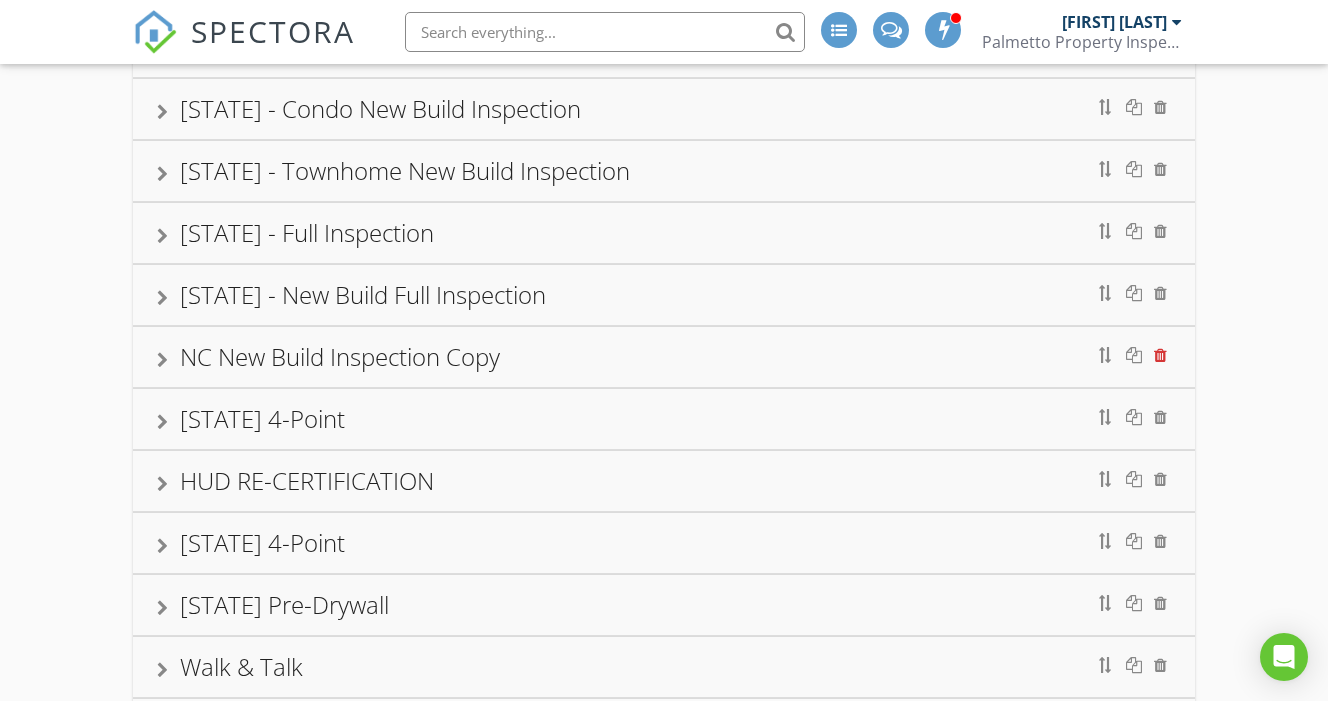 click at bounding box center [1160, 355] 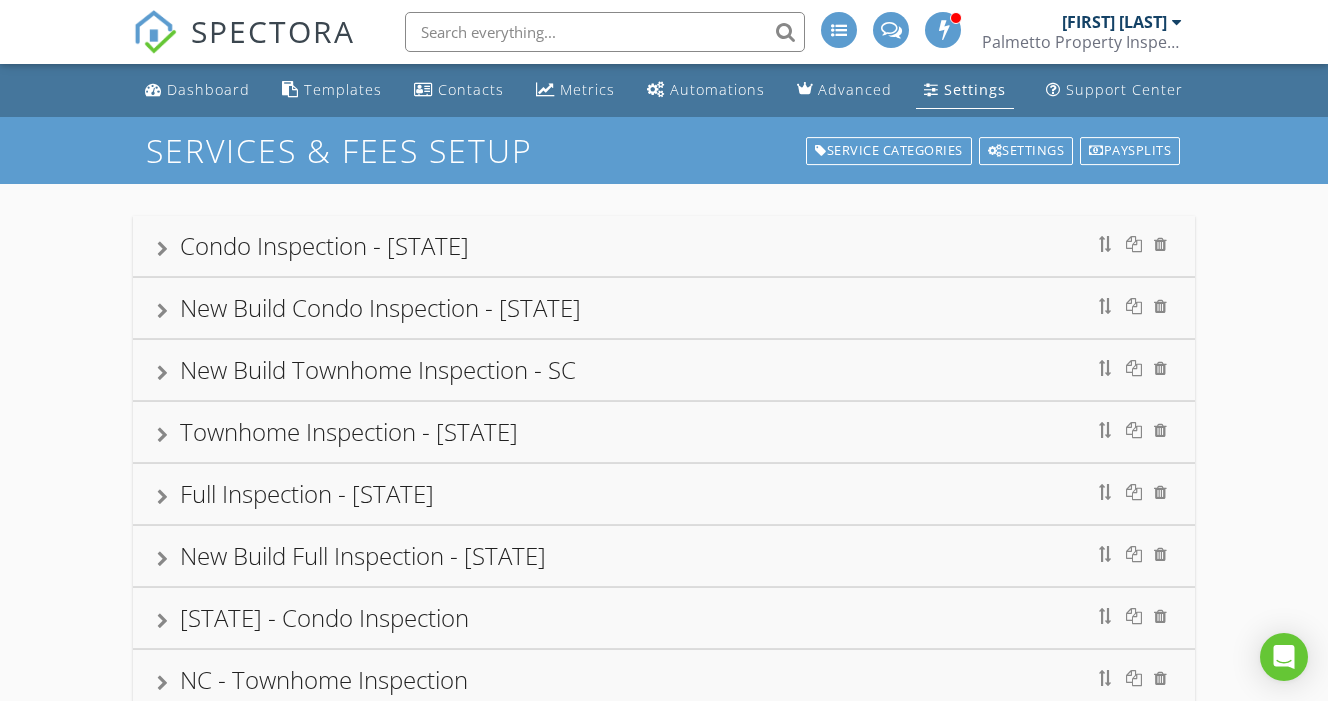 scroll, scrollTop: 0, scrollLeft: 0, axis: both 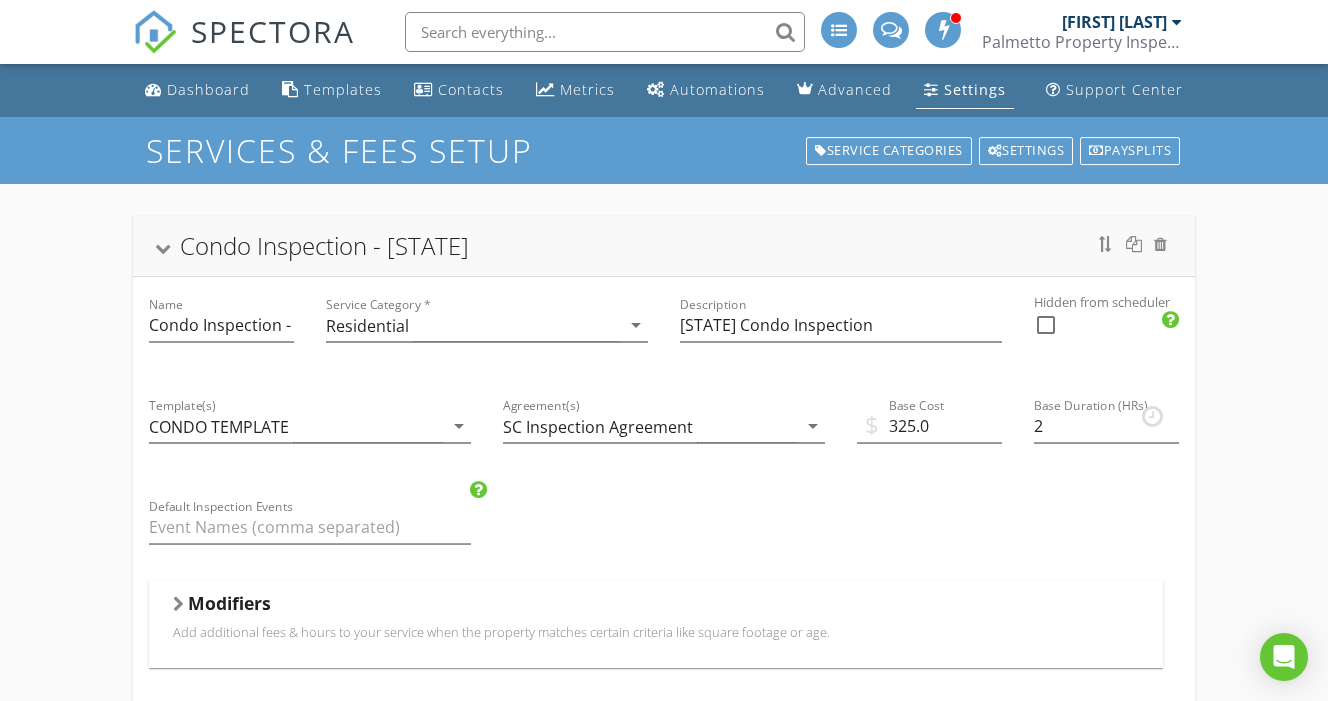 click on "Condo Inspection - [STATE]" at bounding box center (664, 246) 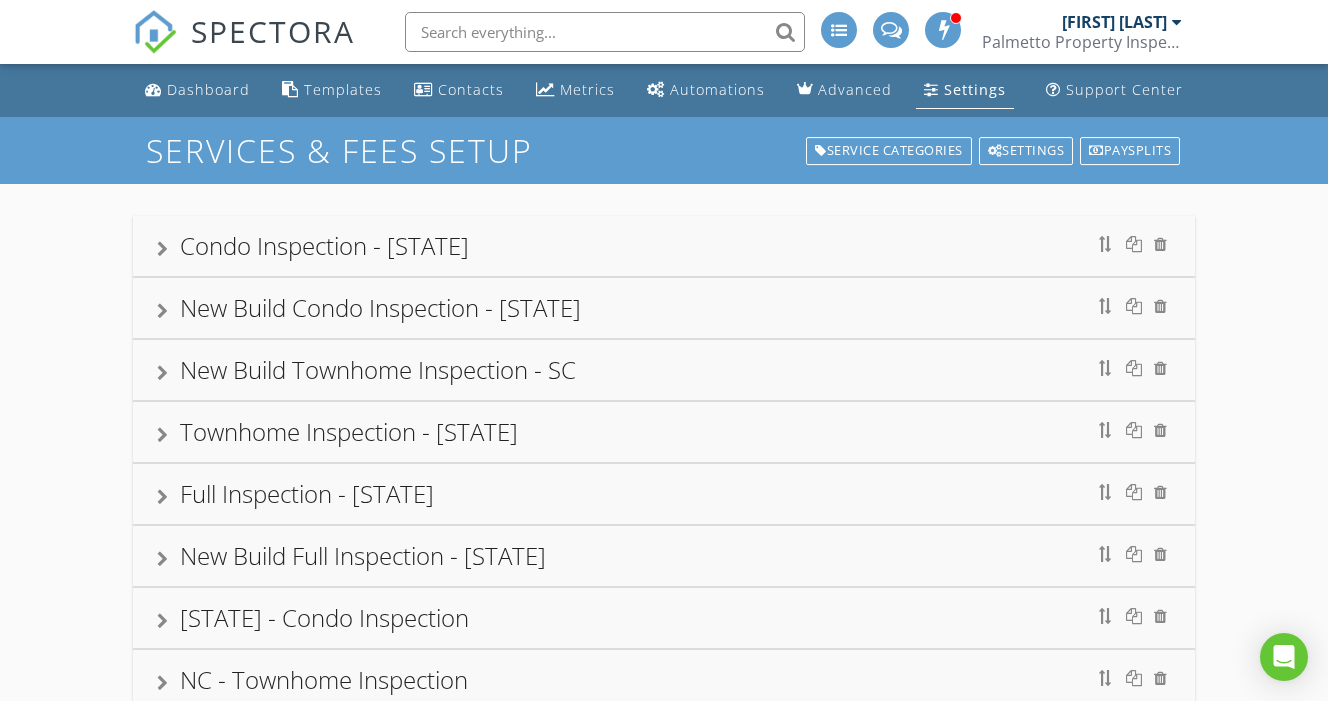 click on "New Build Condo Inspection - [STATE]" at bounding box center [664, 308] 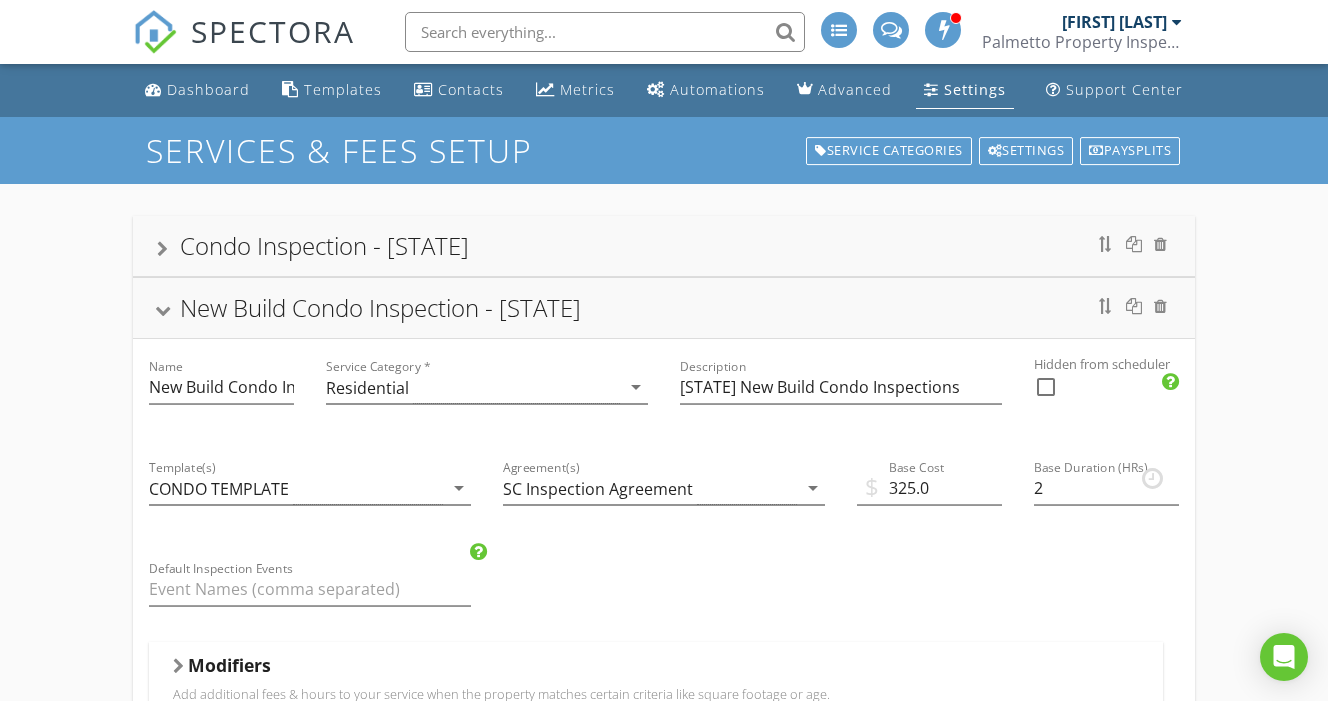 click on "New Build Condo Inspection - [STATE]" at bounding box center (664, 308) 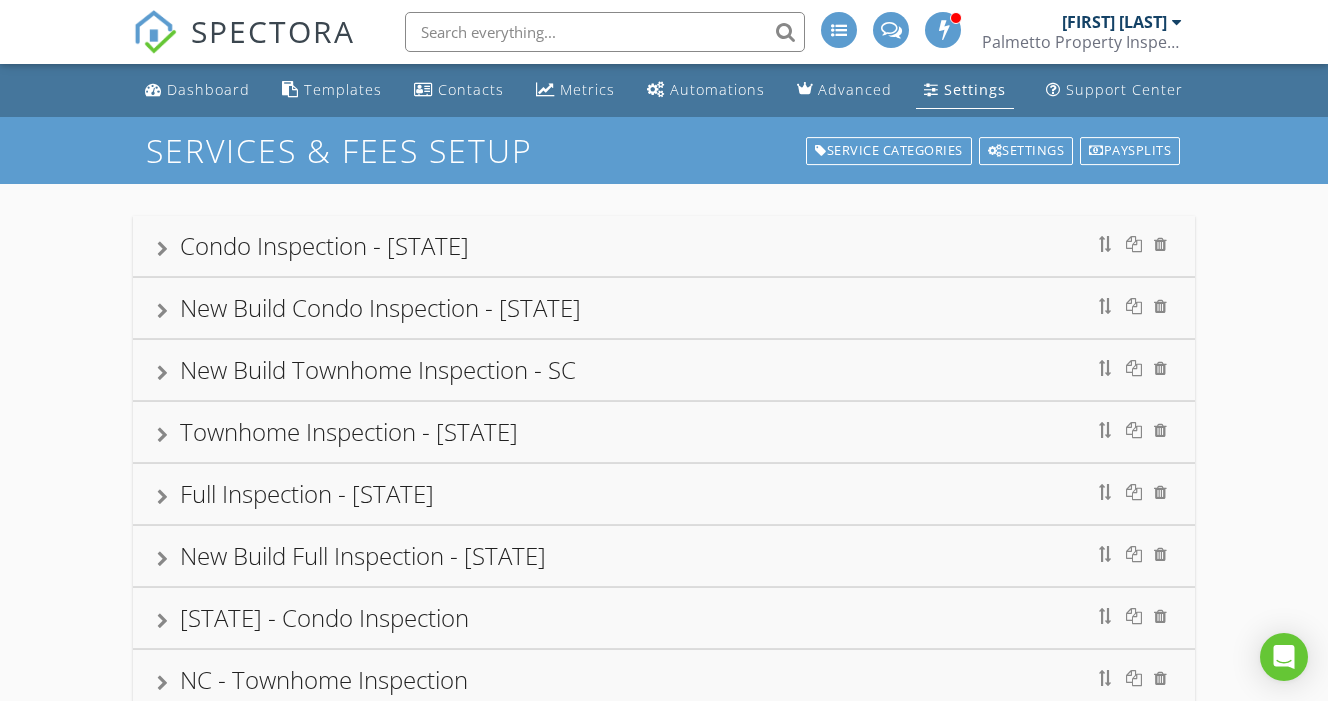 click on "New Build Townhome Inspection - SC" at bounding box center (664, 370) 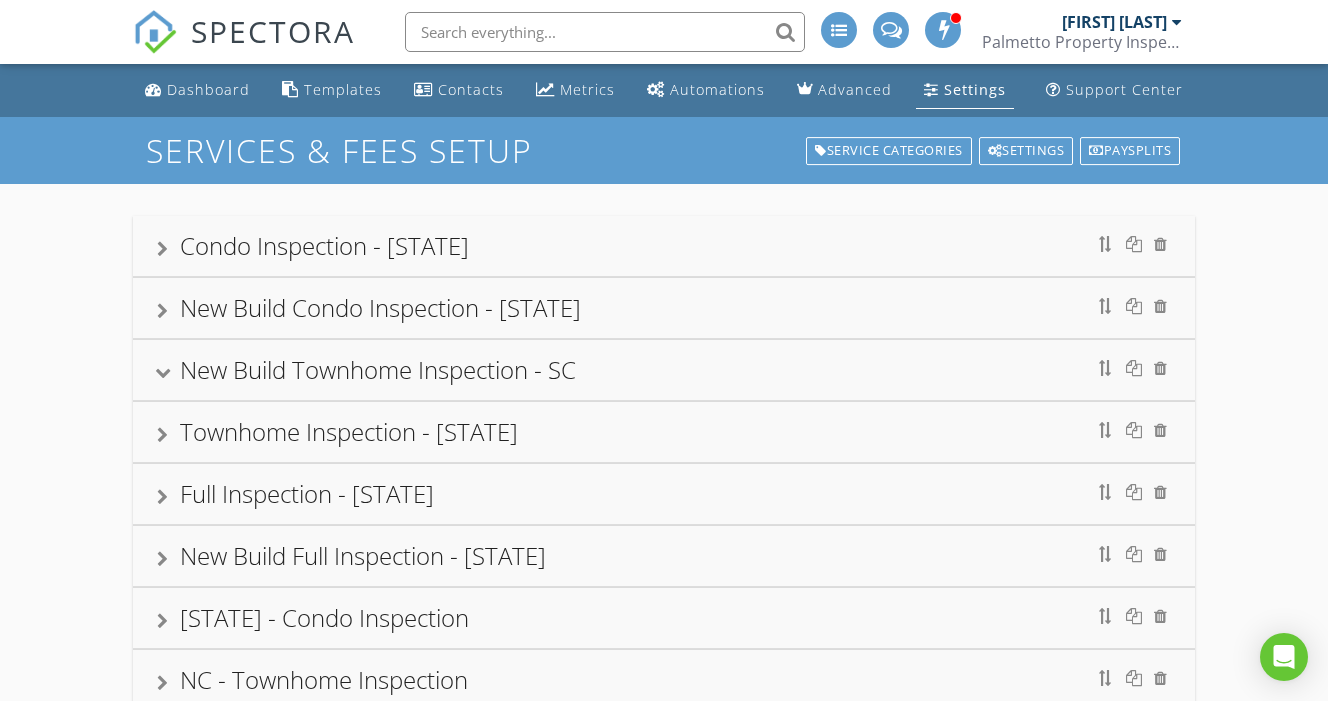 scroll, scrollTop: 146, scrollLeft: 0, axis: vertical 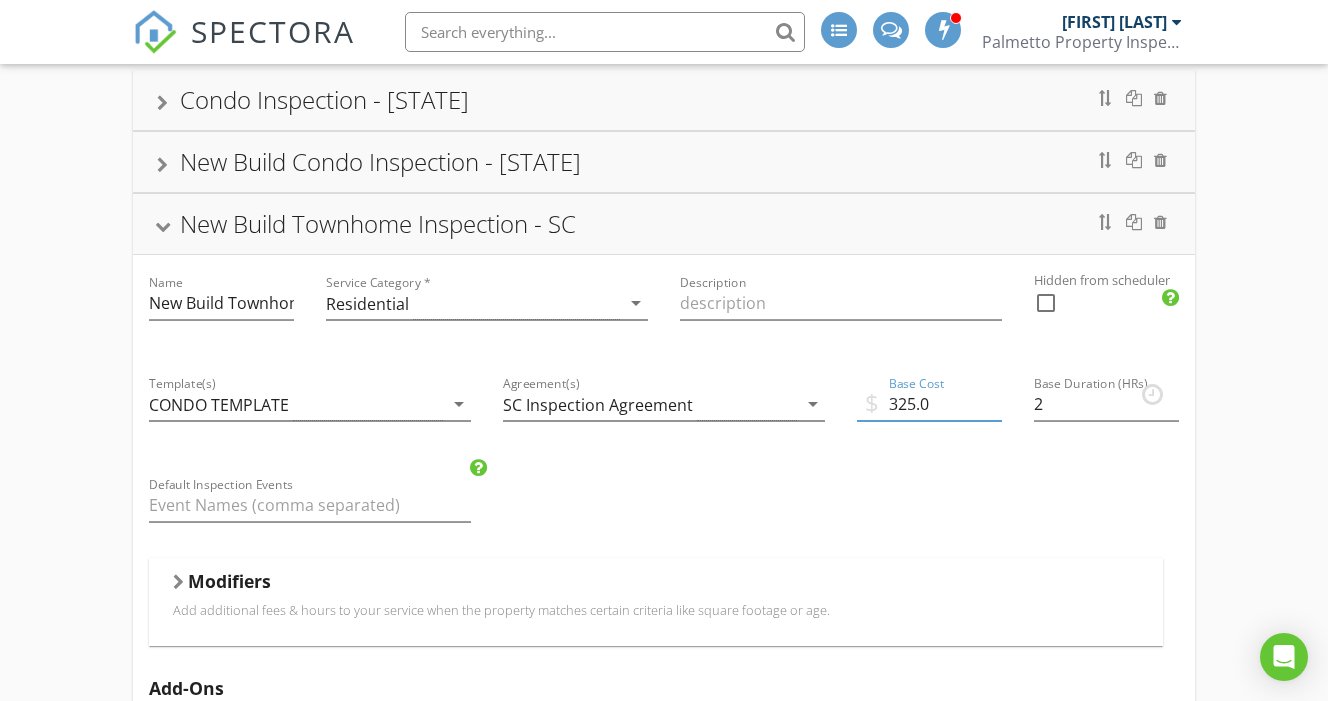 click on "325.0" at bounding box center [929, 404] 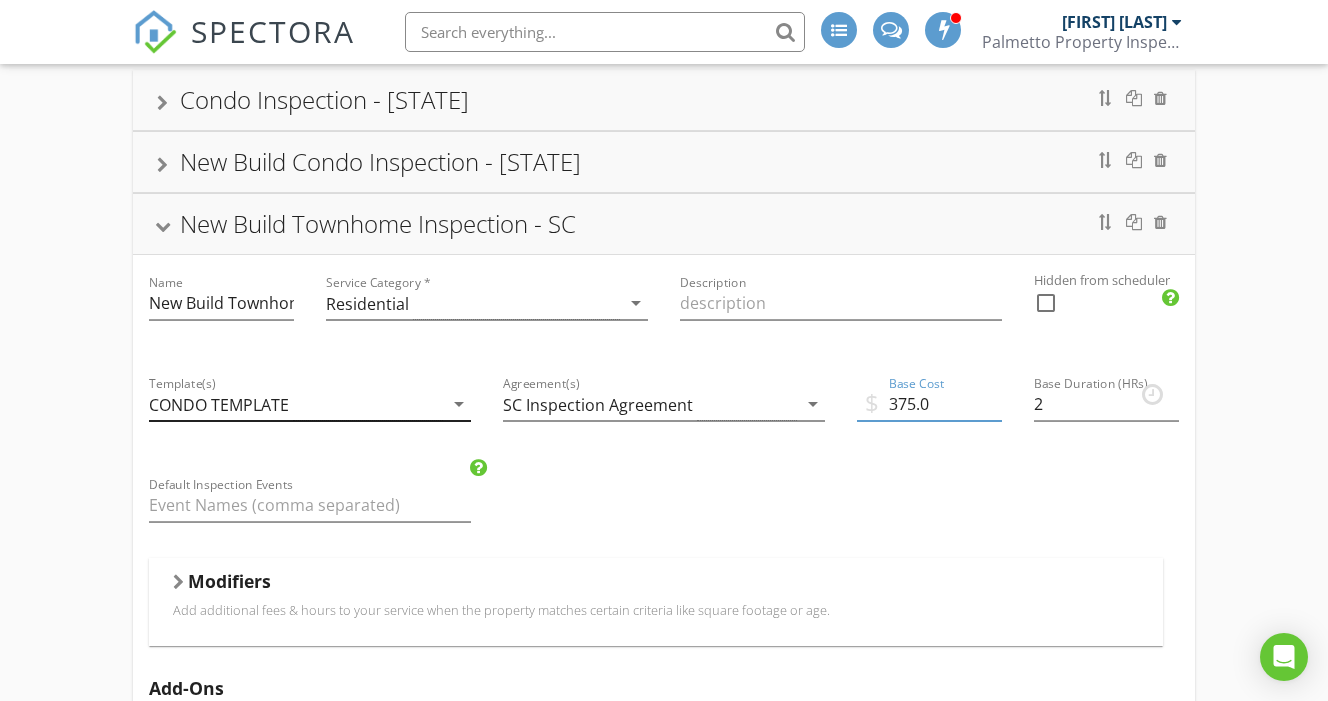 type on "375.0" 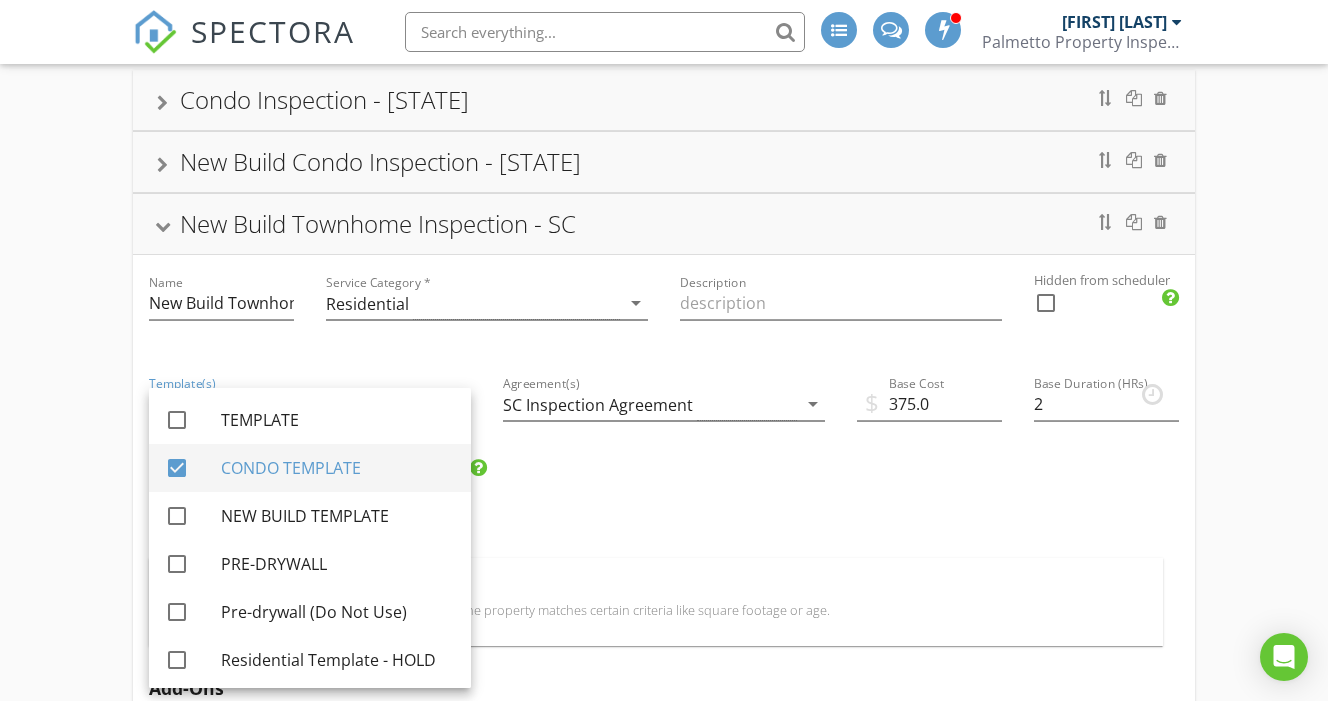 click at bounding box center [177, 468] 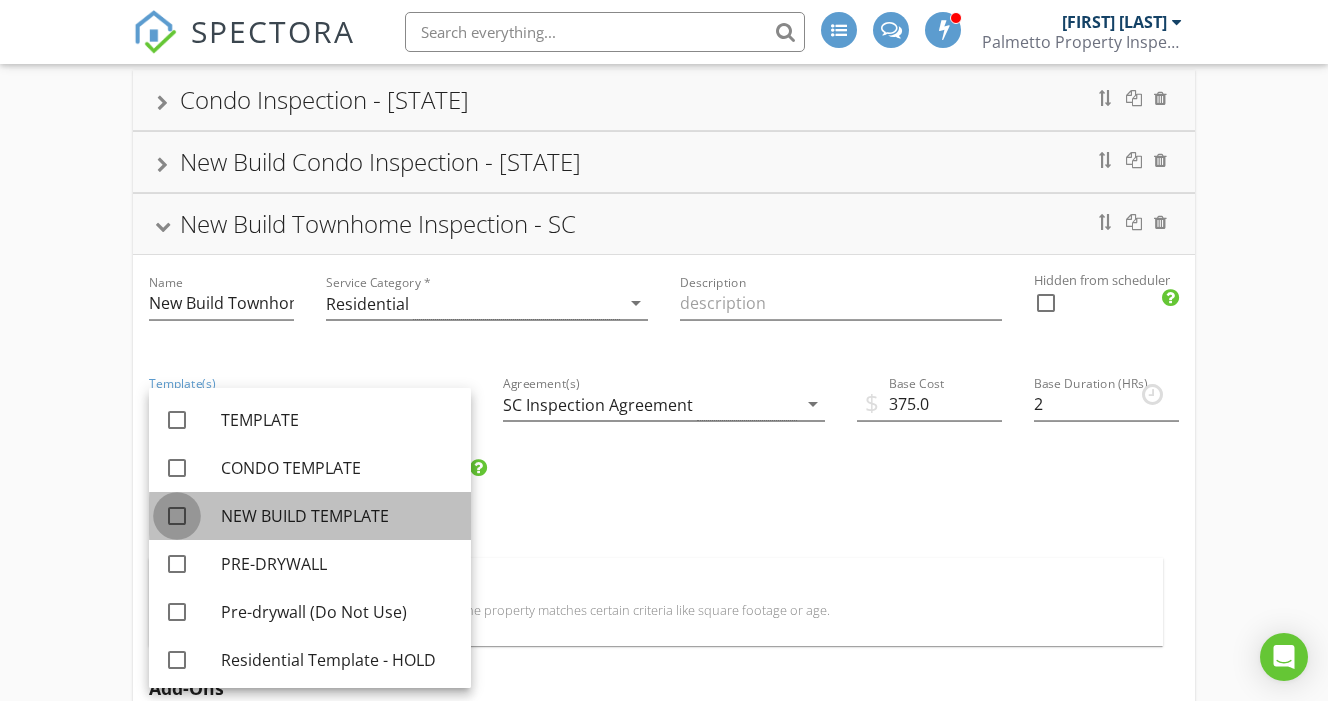 click at bounding box center [177, 516] 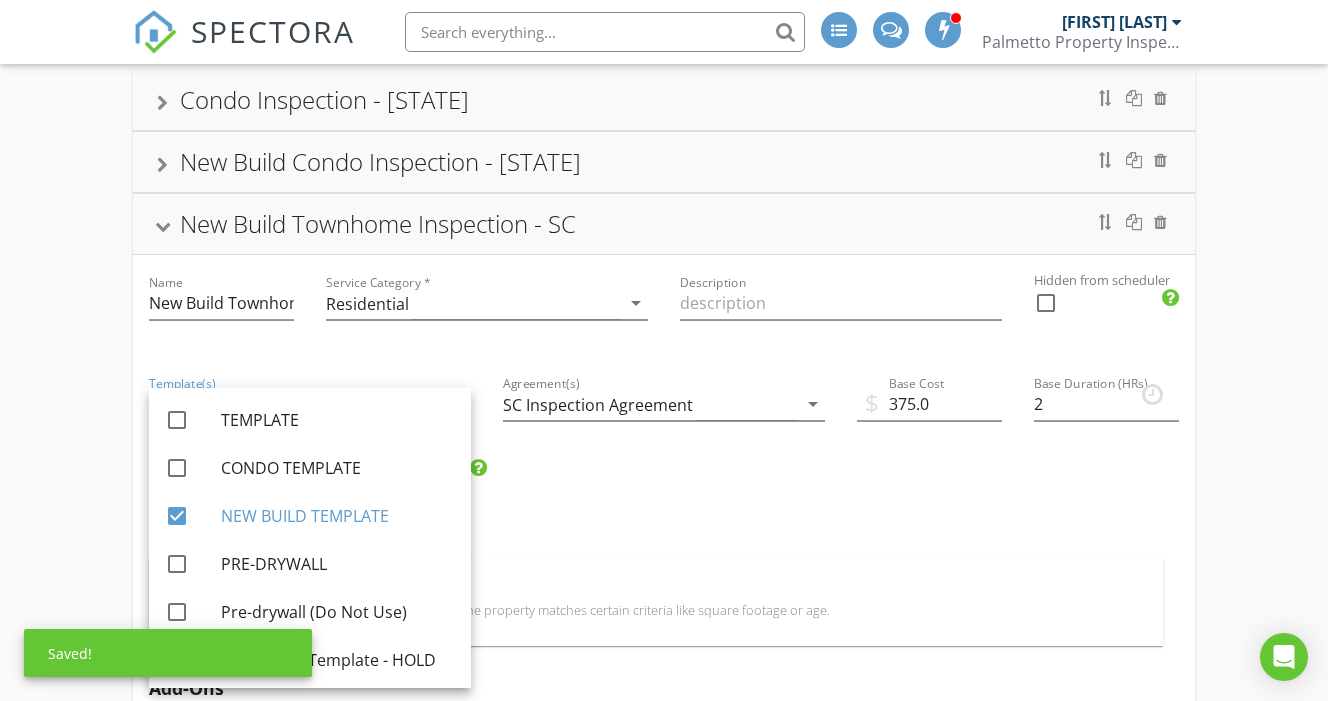 click on "Agreement(s) SC Inspection Agreement arrow_drop_down" at bounding box center (664, 406) 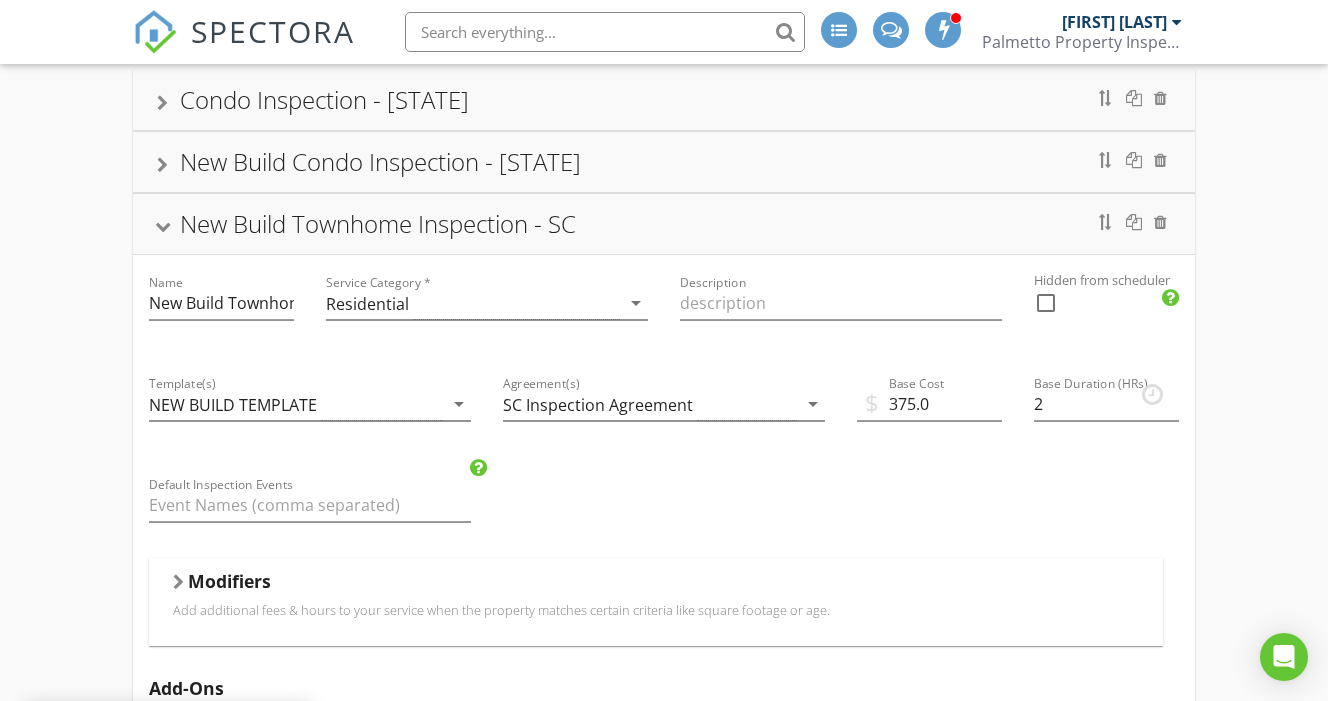 click on "New Build Townhome Inspection - SC" at bounding box center [664, 224] 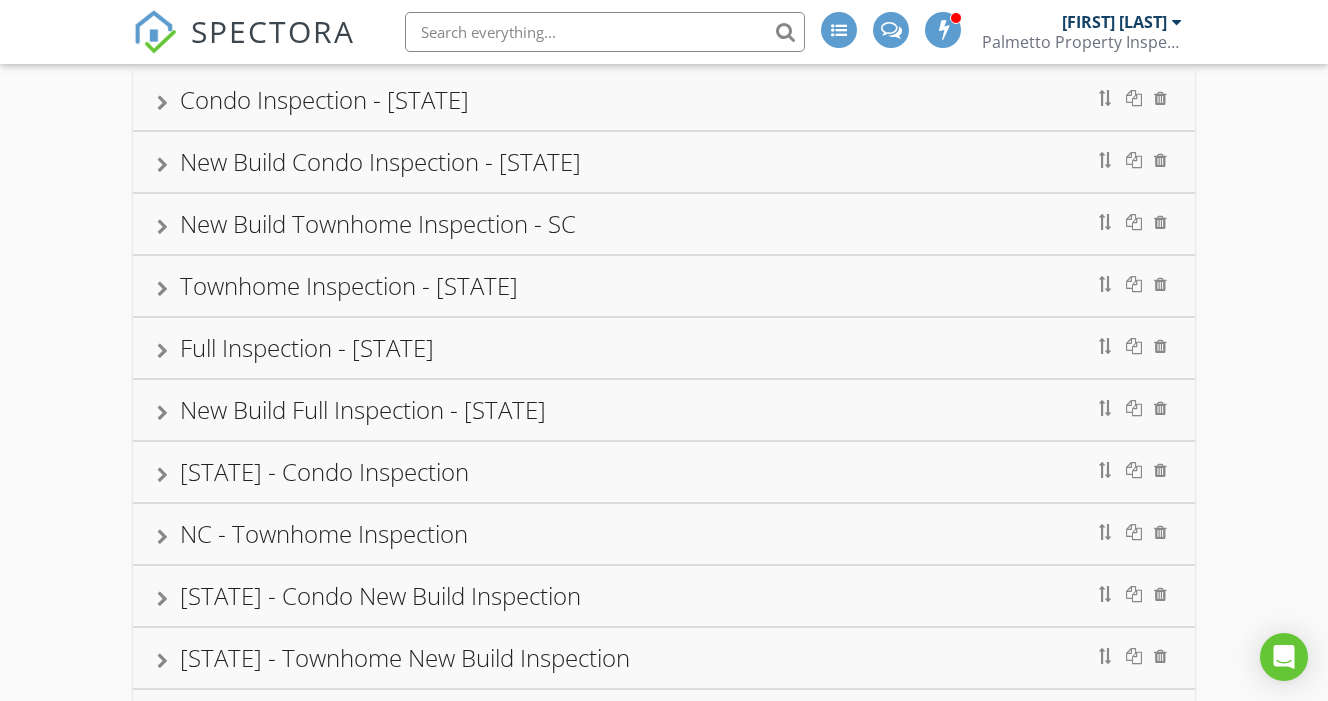 click on "Townhome Inspection - [STATE]" at bounding box center [664, 286] 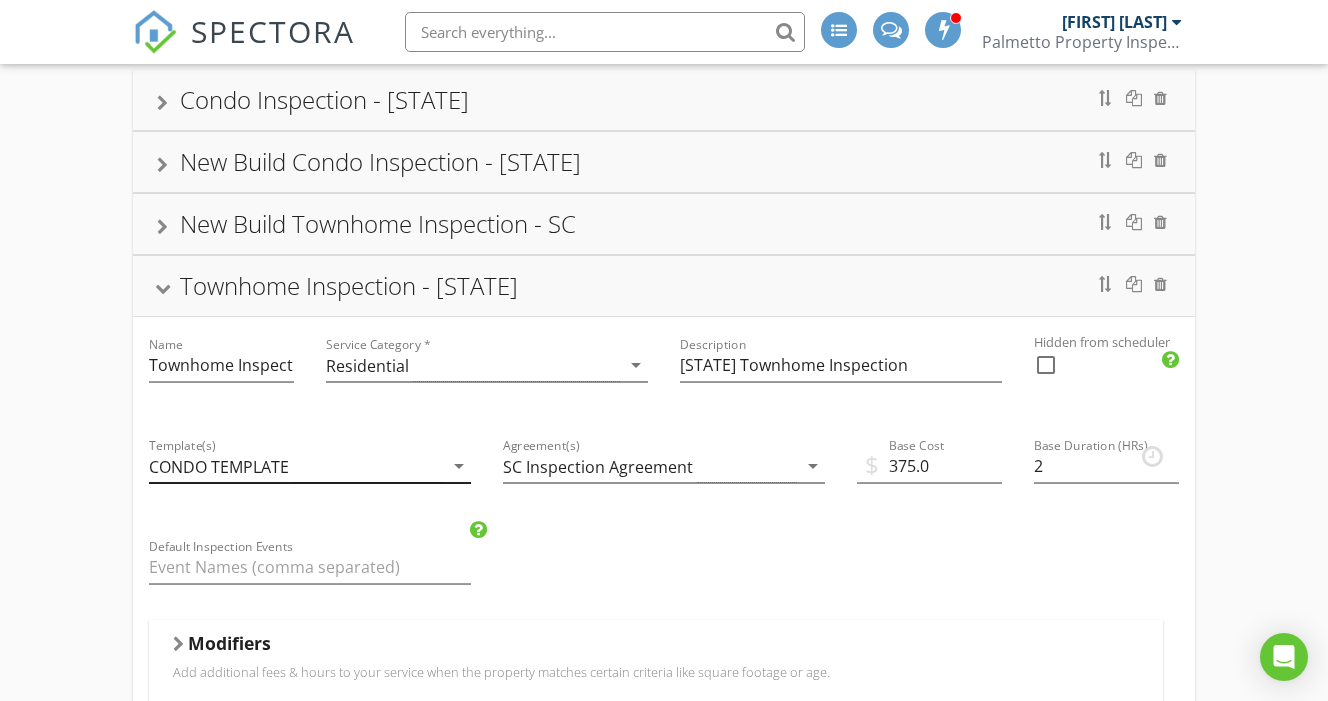 click on "CONDO TEMPLATE" at bounding box center [219, 467] 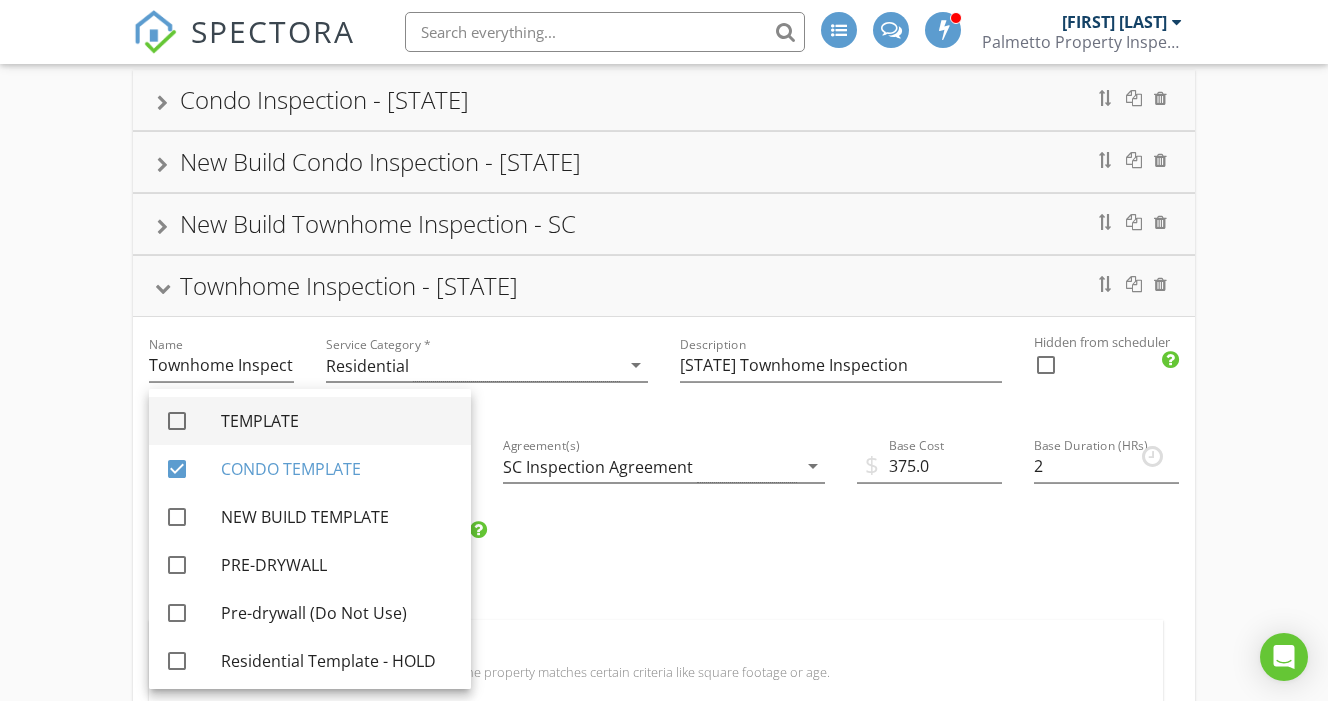 click at bounding box center [177, 421] 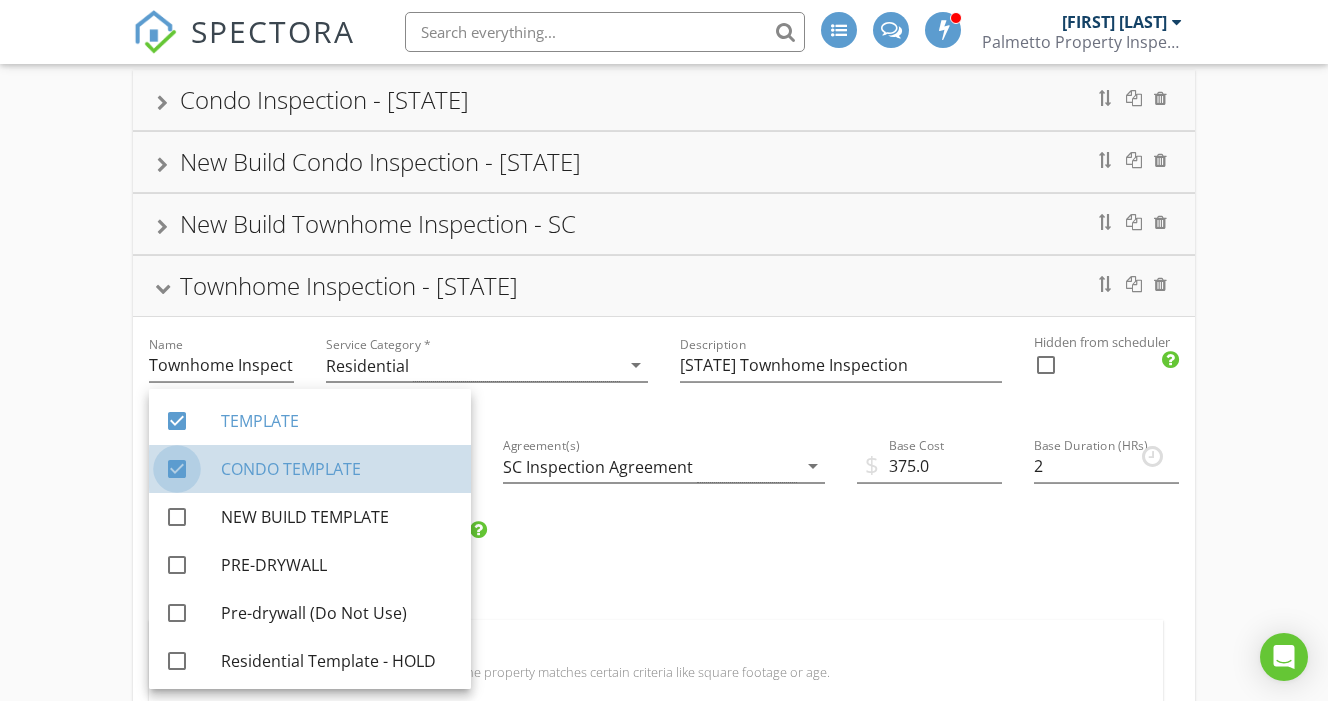 click at bounding box center (177, 469) 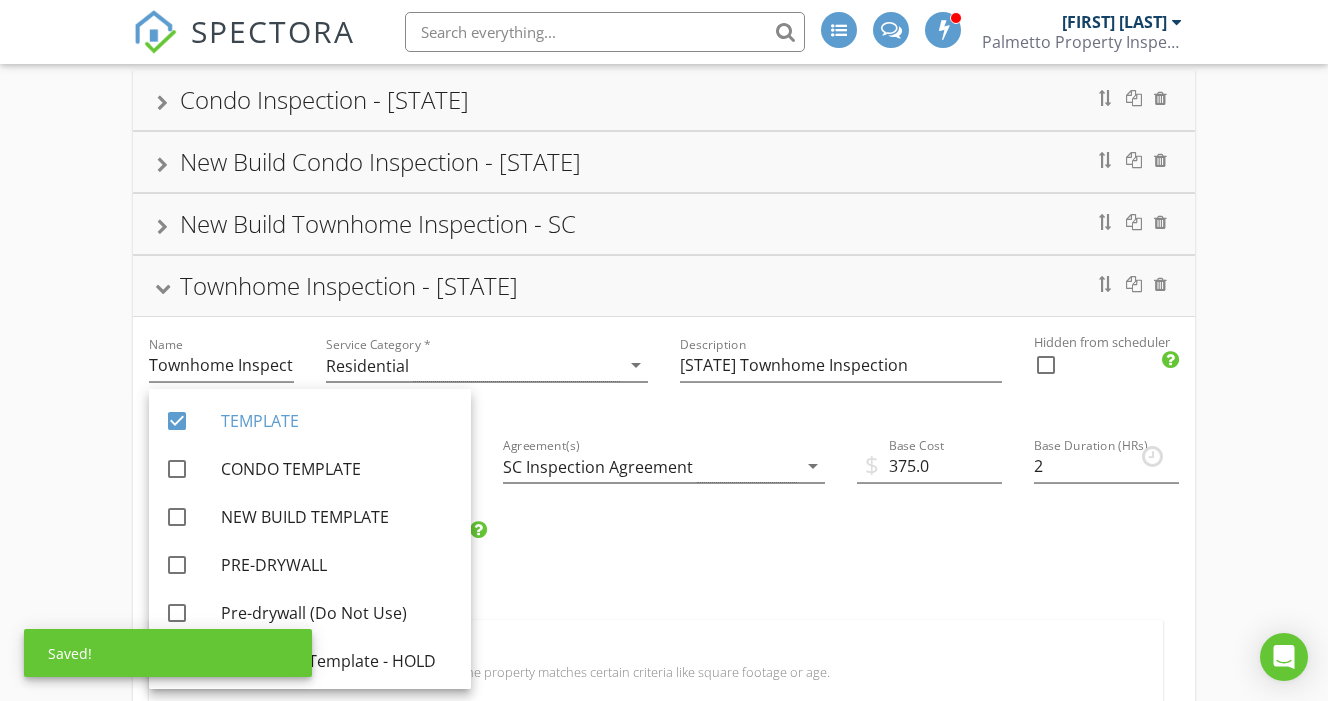 click on "Townhome Inspection - [STATE]" at bounding box center [664, 286] 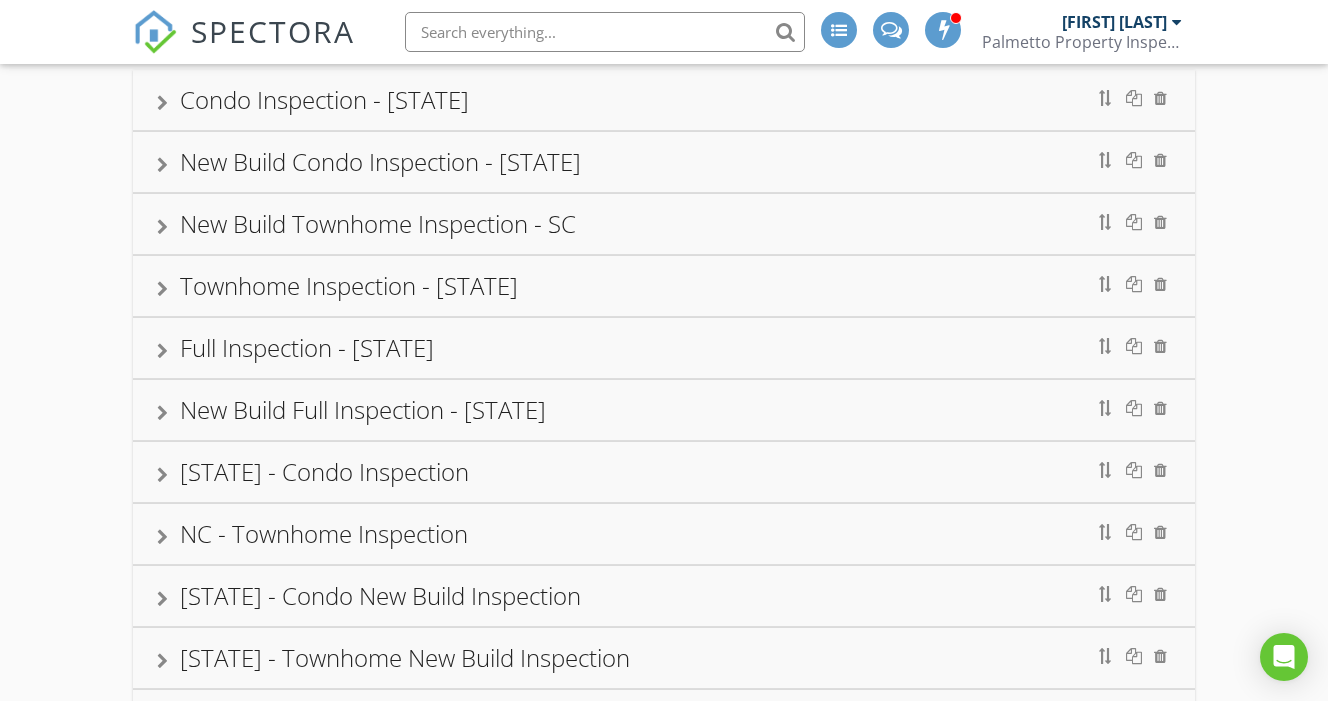 click on "Full Inspection - [STATE]" at bounding box center [664, 348] 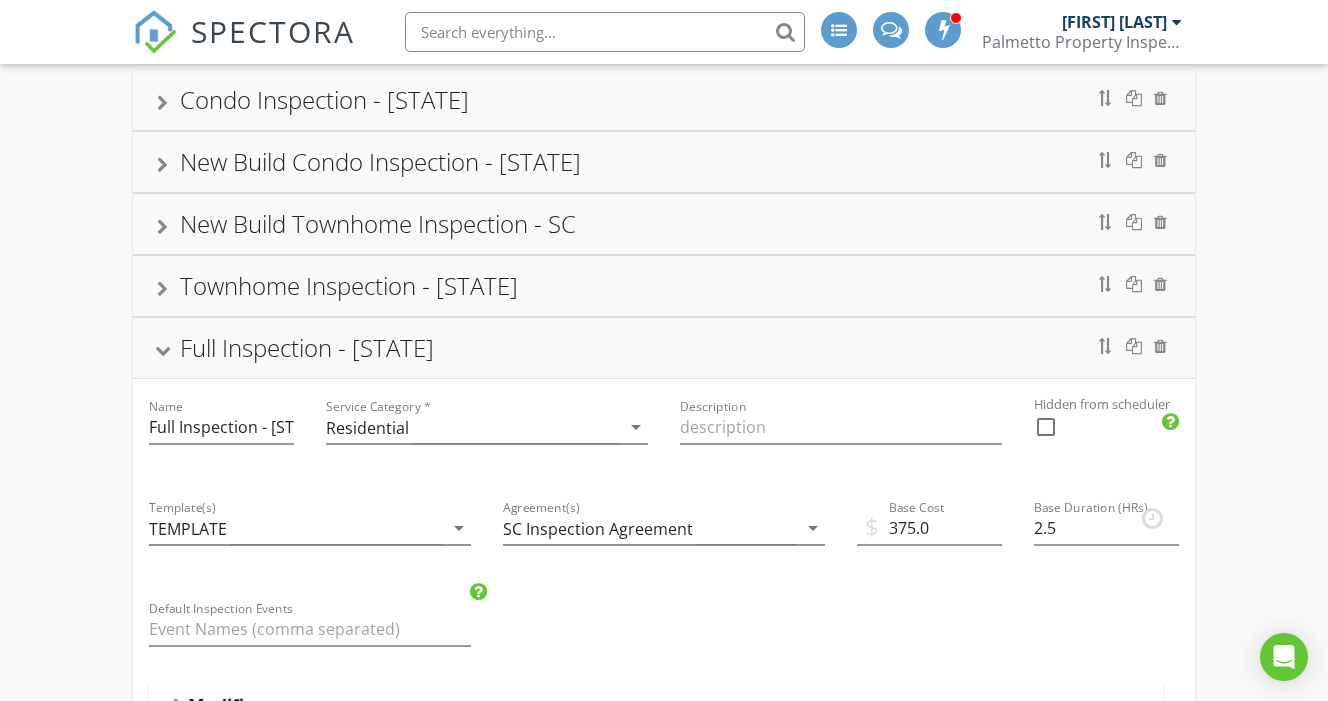click on "Full Inspection - [STATE]" at bounding box center (664, 348) 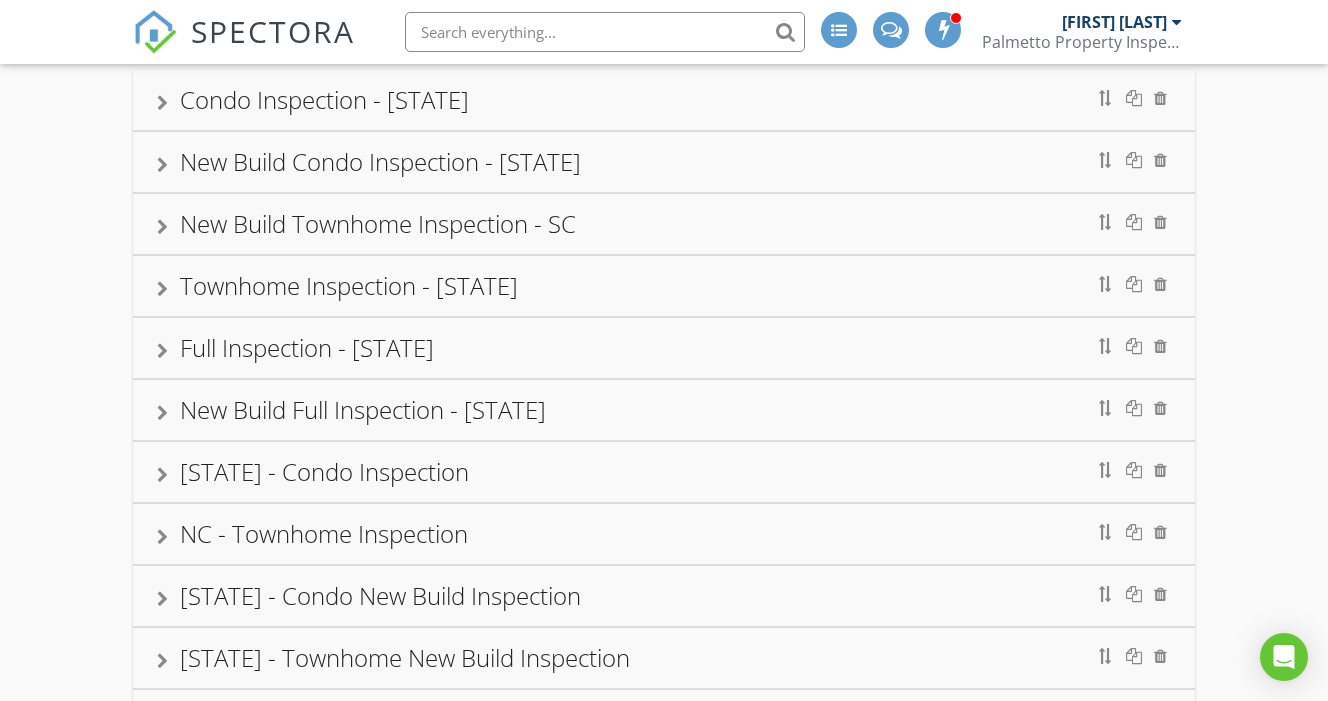 click on "Townhome Inspection - [STATE]" at bounding box center [664, 286] 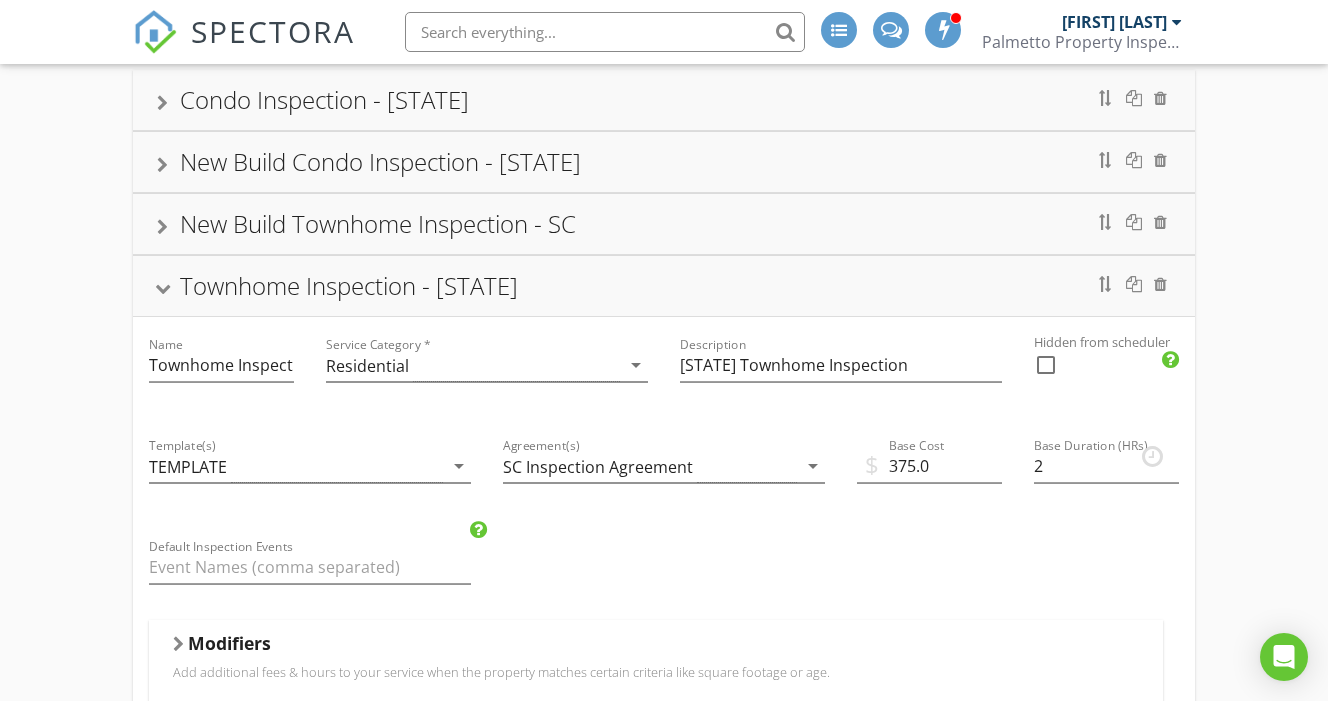 click on "Townhome Inspection - [STATE]" at bounding box center [664, 286] 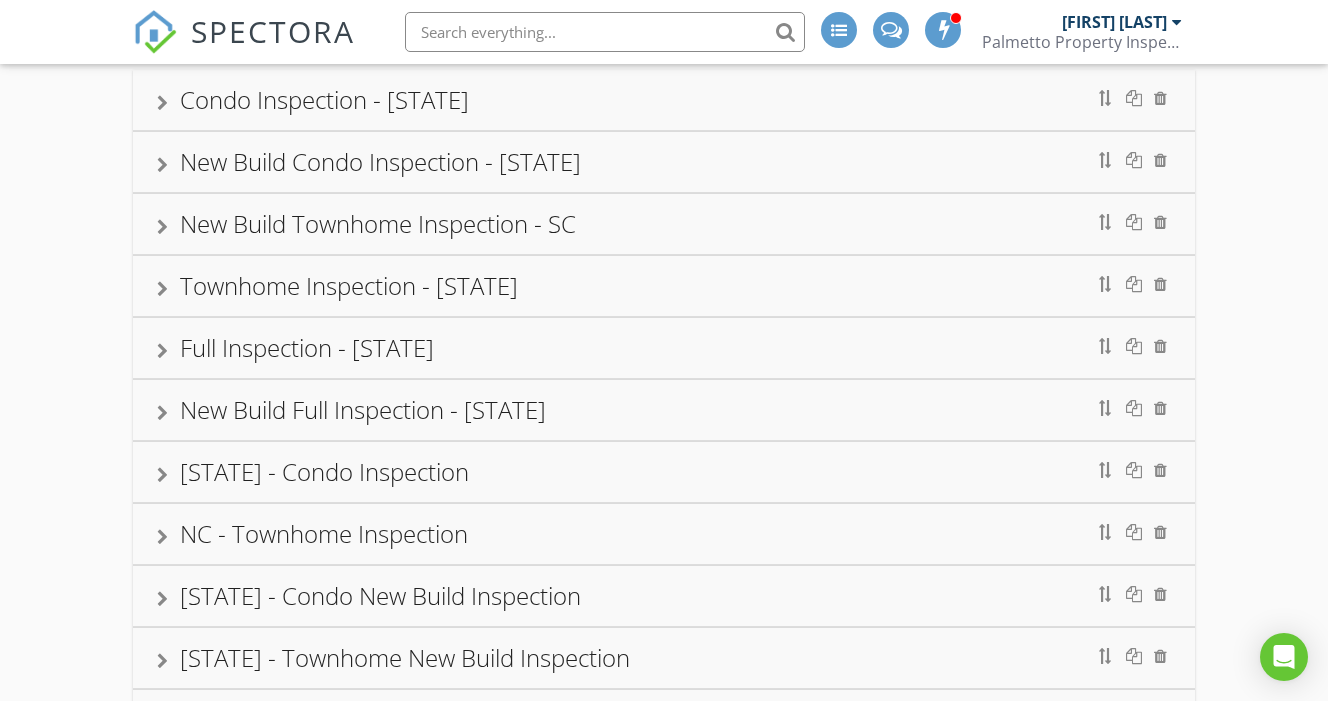 click on "New Build Townhome Inspection - SC" at bounding box center [664, 224] 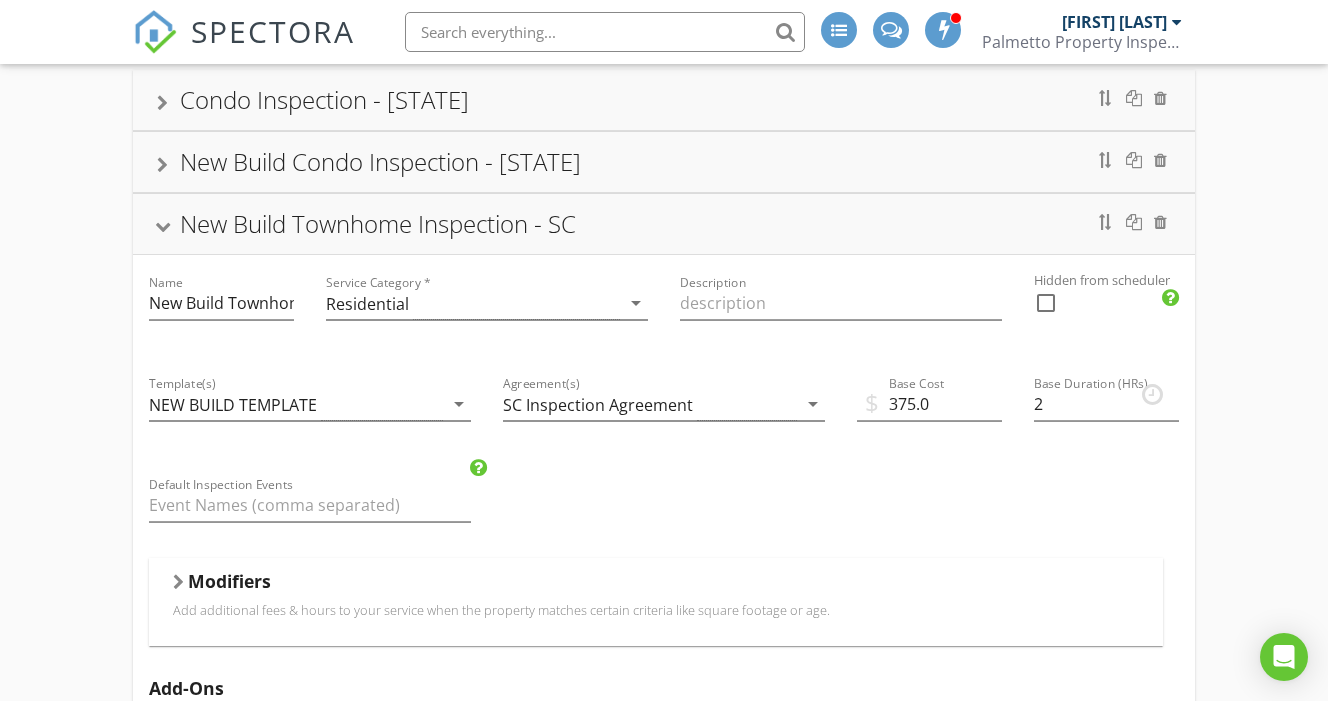 click on "New Build Townhome Inspection - SC" at bounding box center (664, 224) 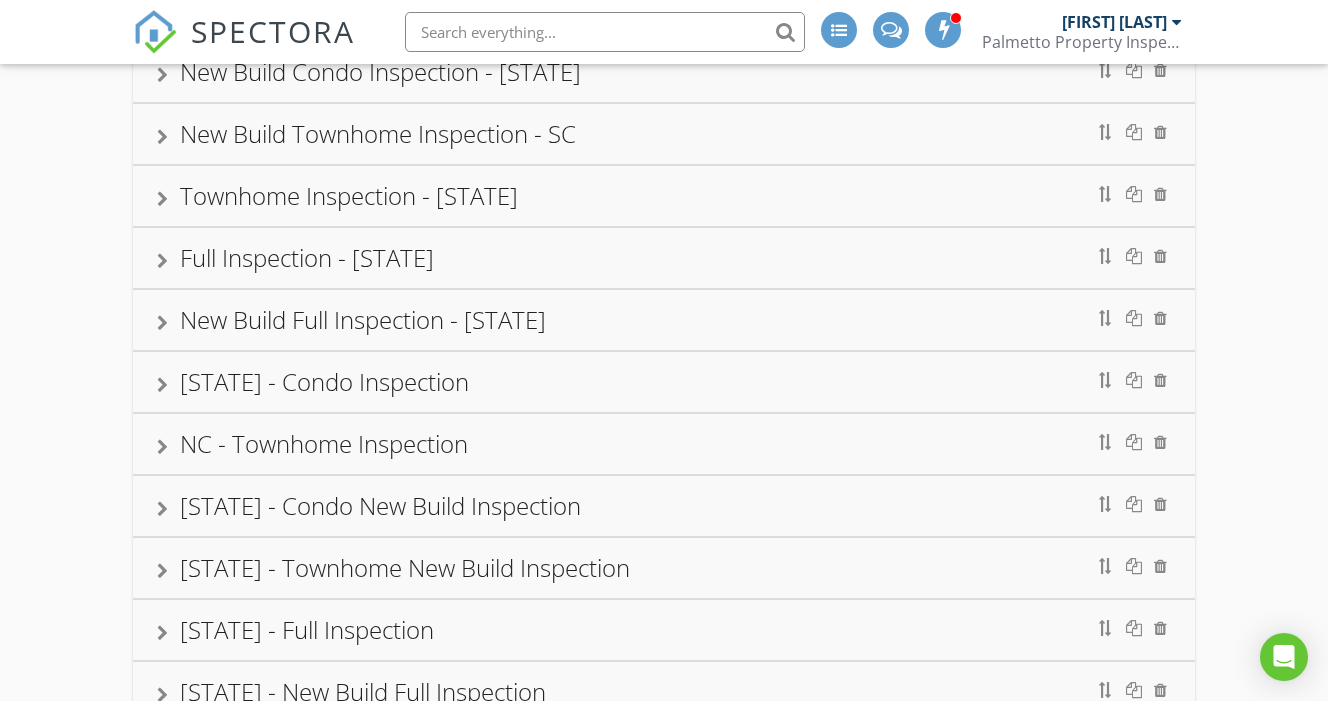 scroll, scrollTop: 208, scrollLeft: 0, axis: vertical 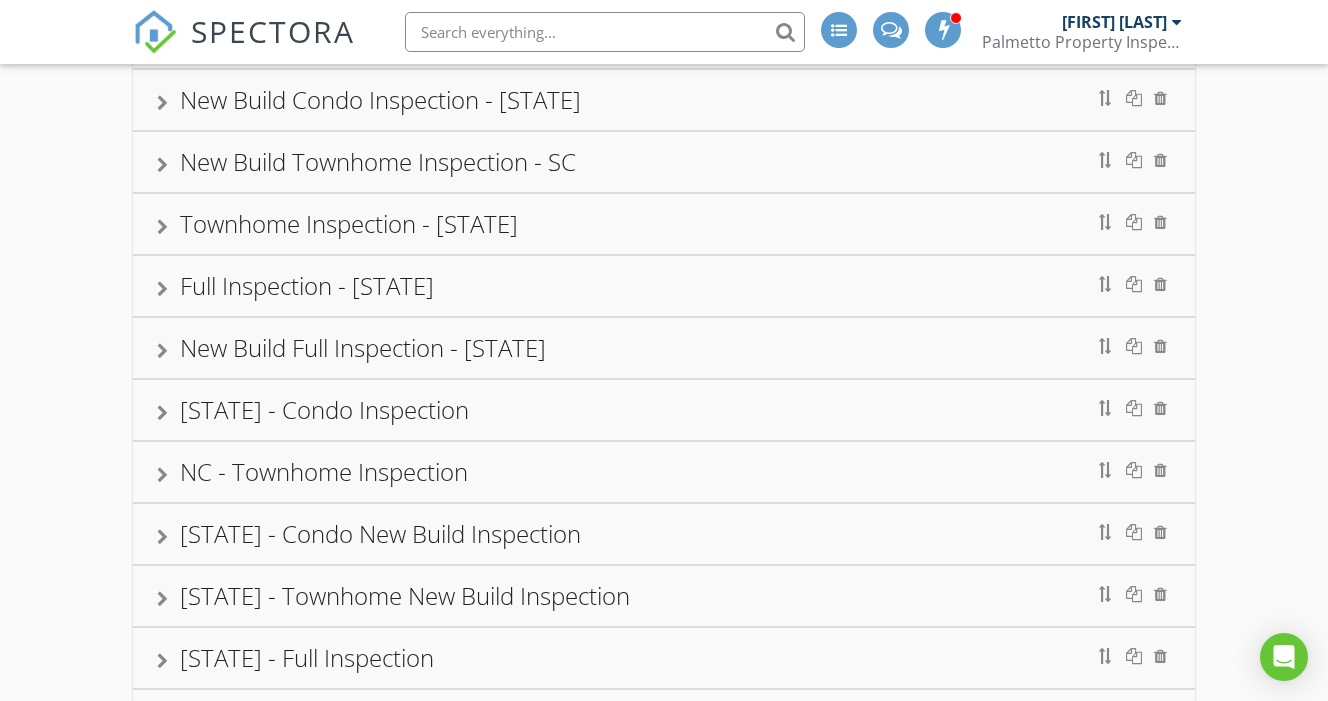 click on "Townhome Inspection - [STATE]" at bounding box center (664, 224) 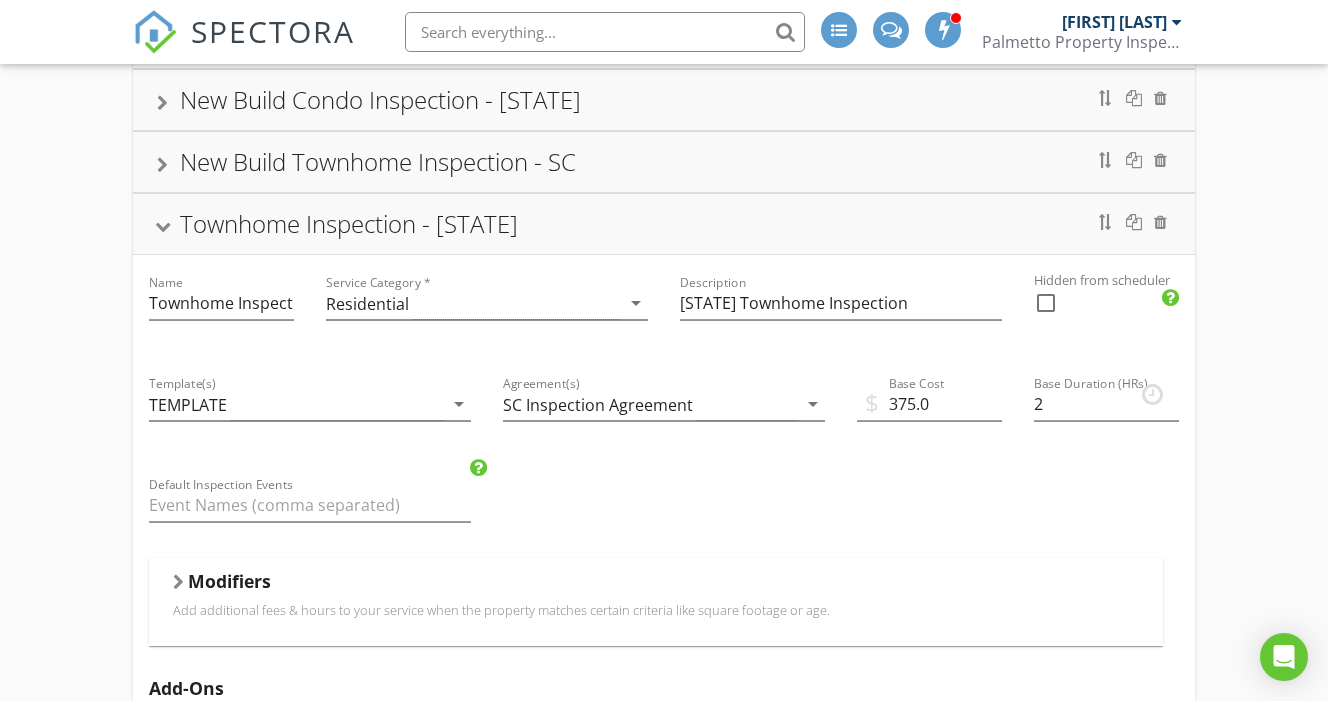 click on "Townhome Inspection - [STATE]" at bounding box center (664, 224) 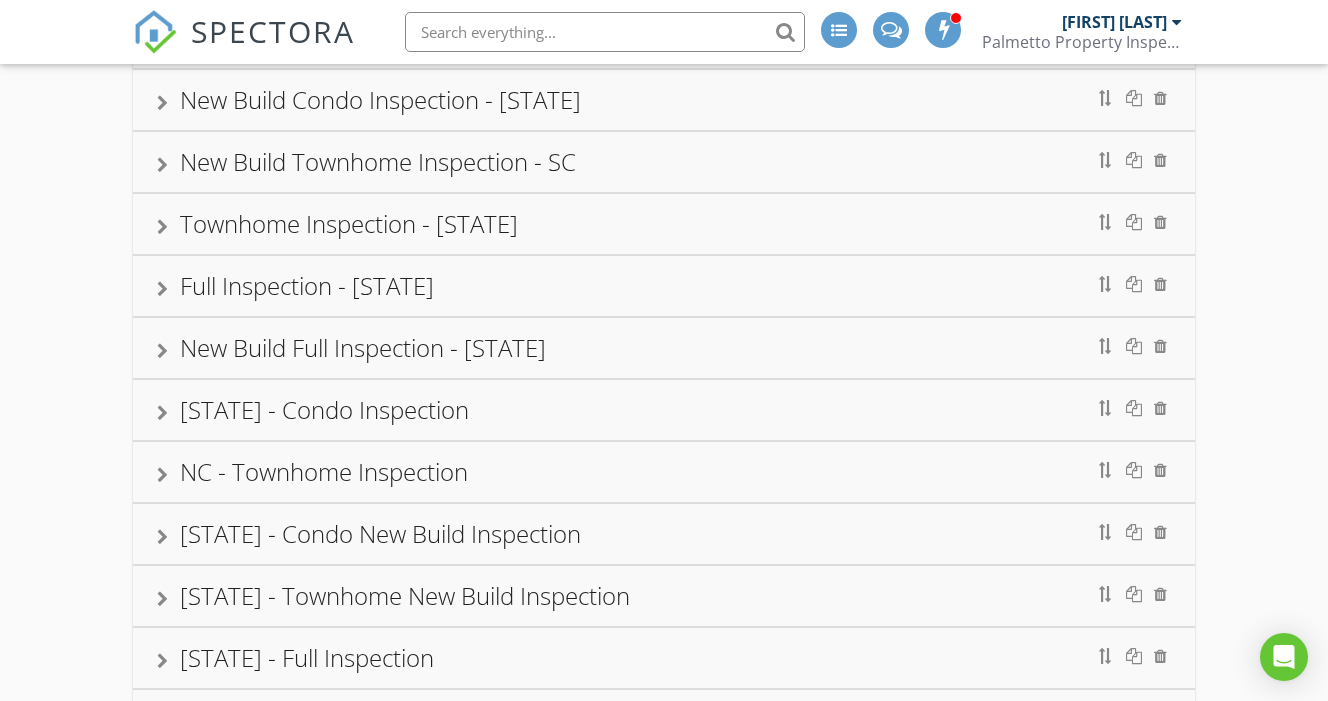 click on "Full Inspection - [STATE]" at bounding box center [664, 286] 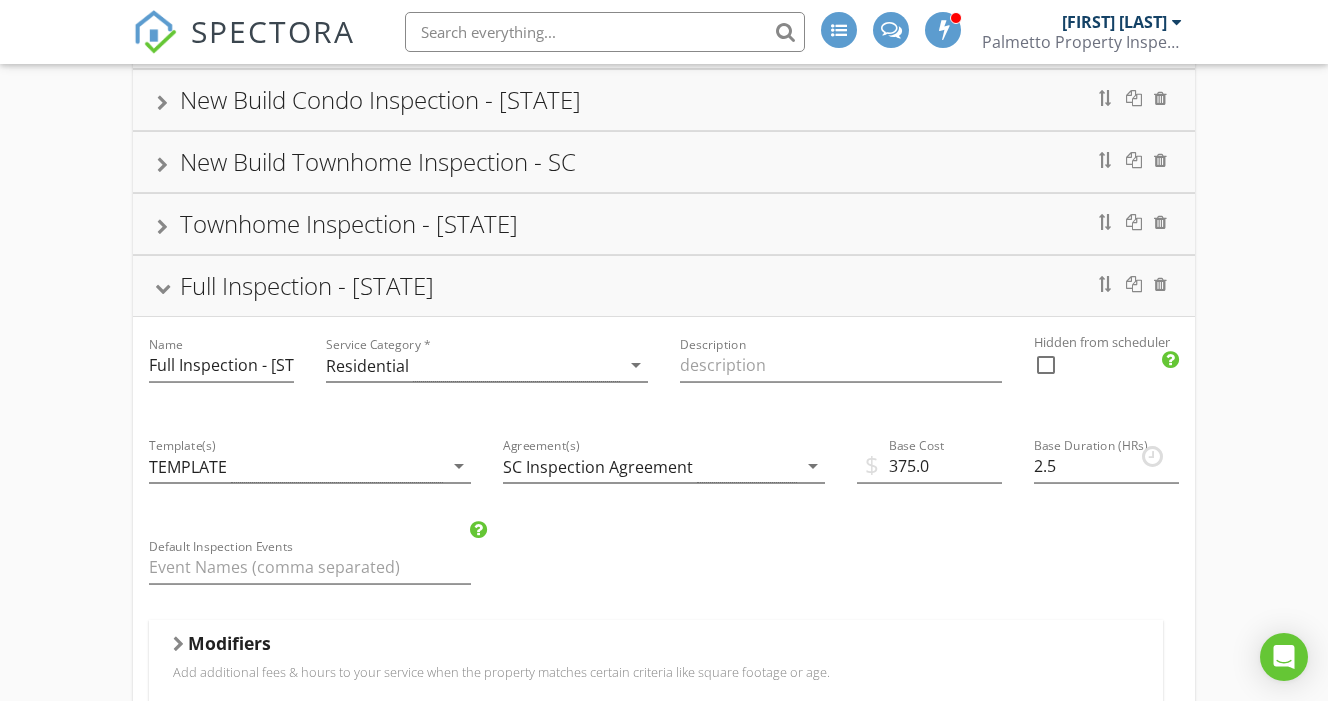 click on "Full Inspection - [STATE]" at bounding box center [664, 286] 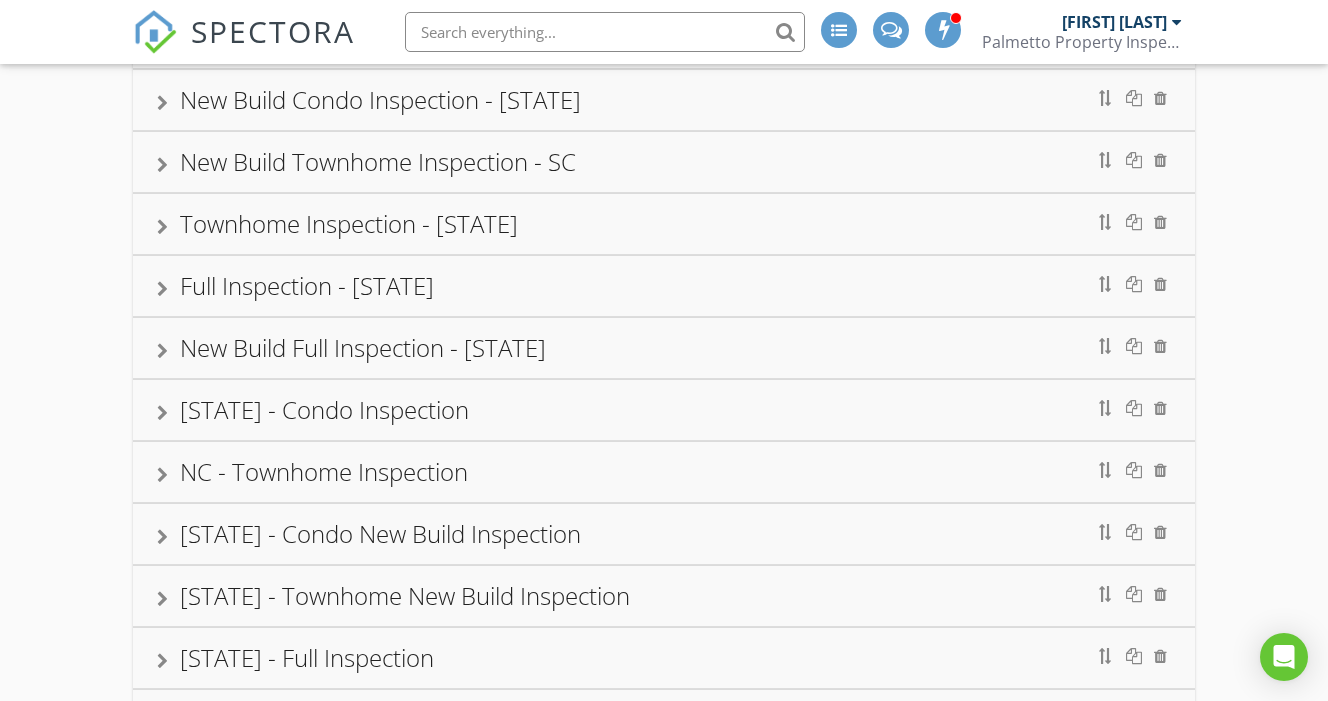 click on "New Build Full Inspection - [STATE]" at bounding box center (664, 348) 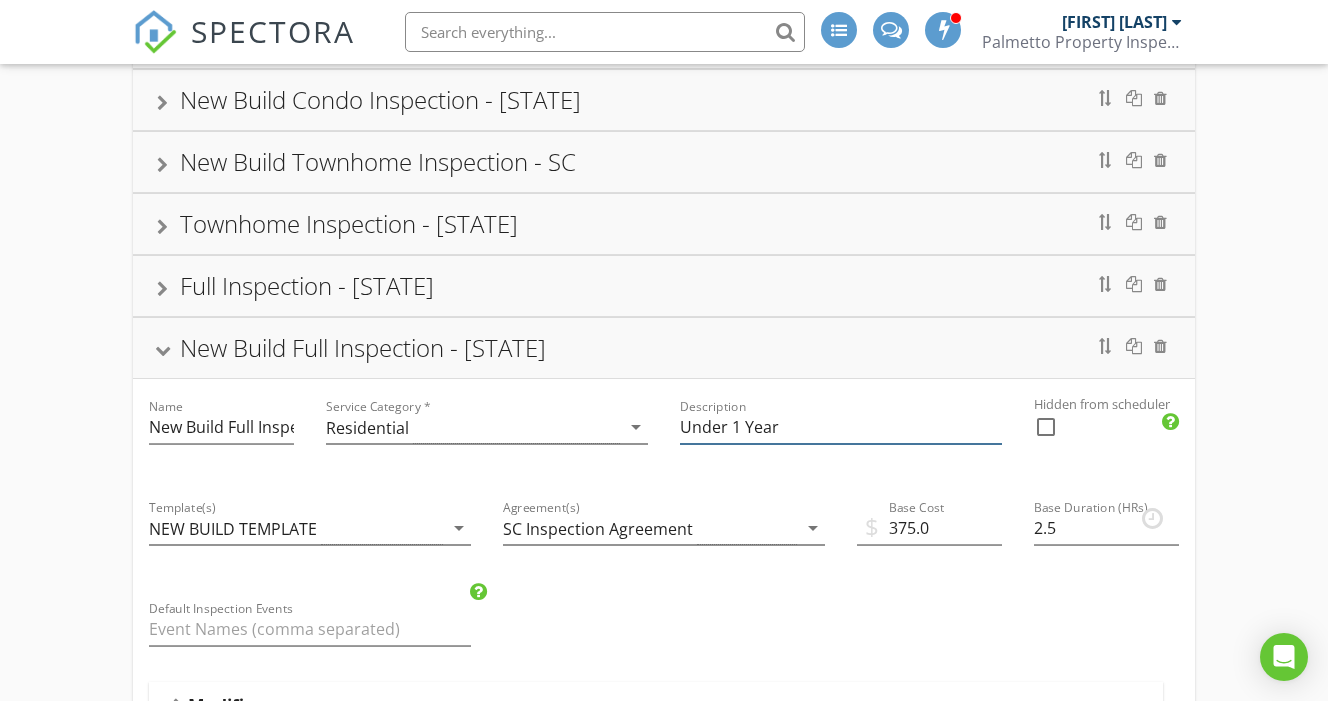 click on "Under 1 Year" at bounding box center (841, 427) 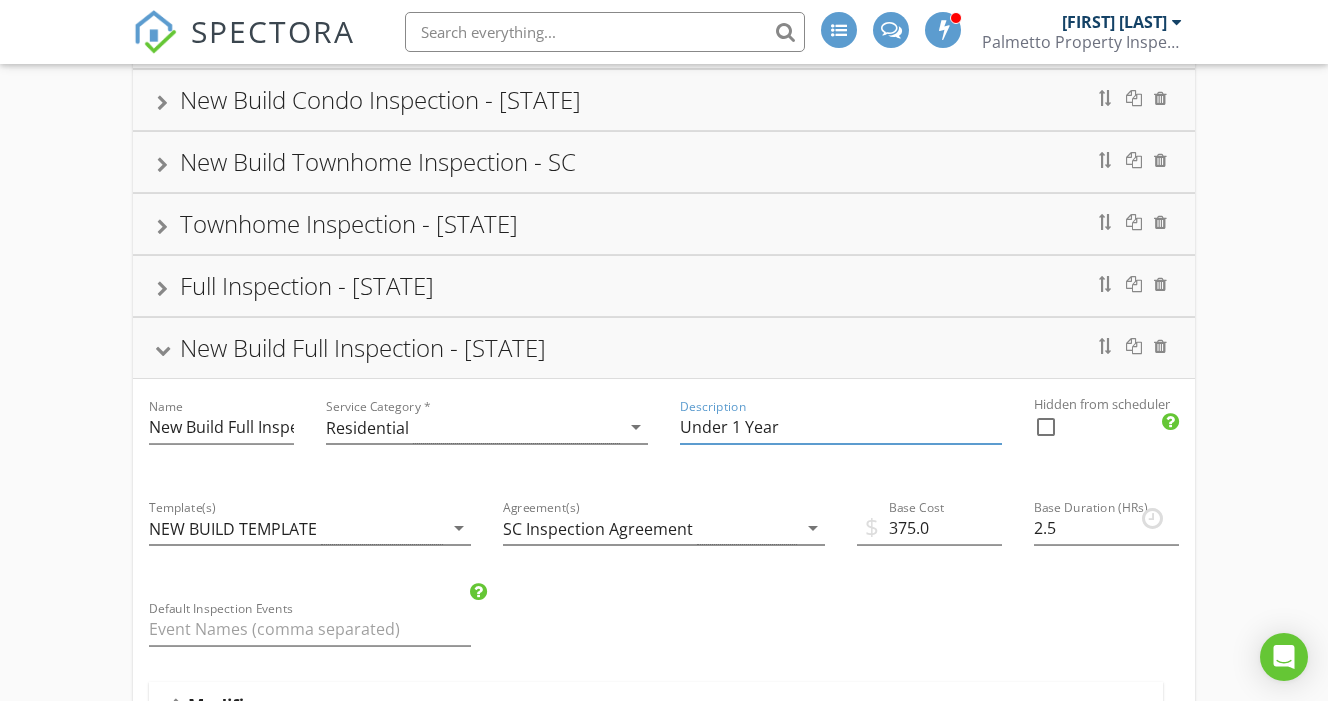 click on "Under 1 Year" at bounding box center [841, 427] 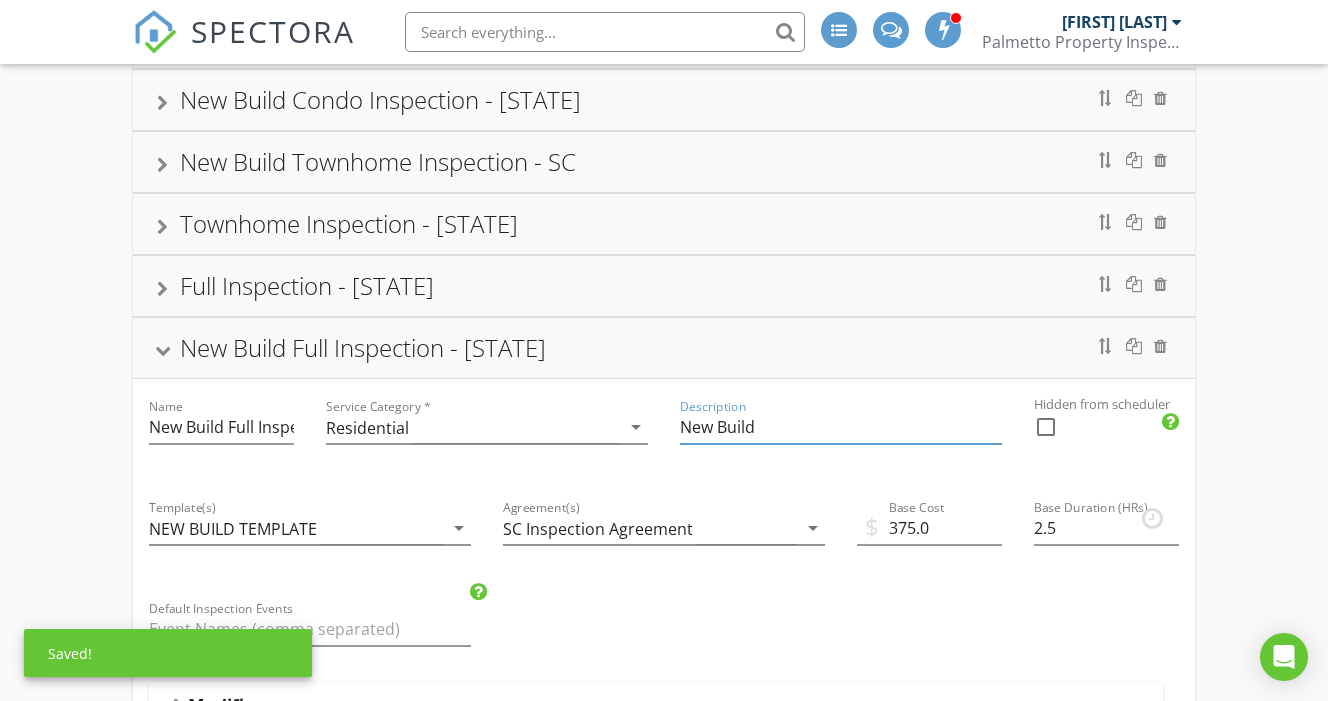 type on "New Build" 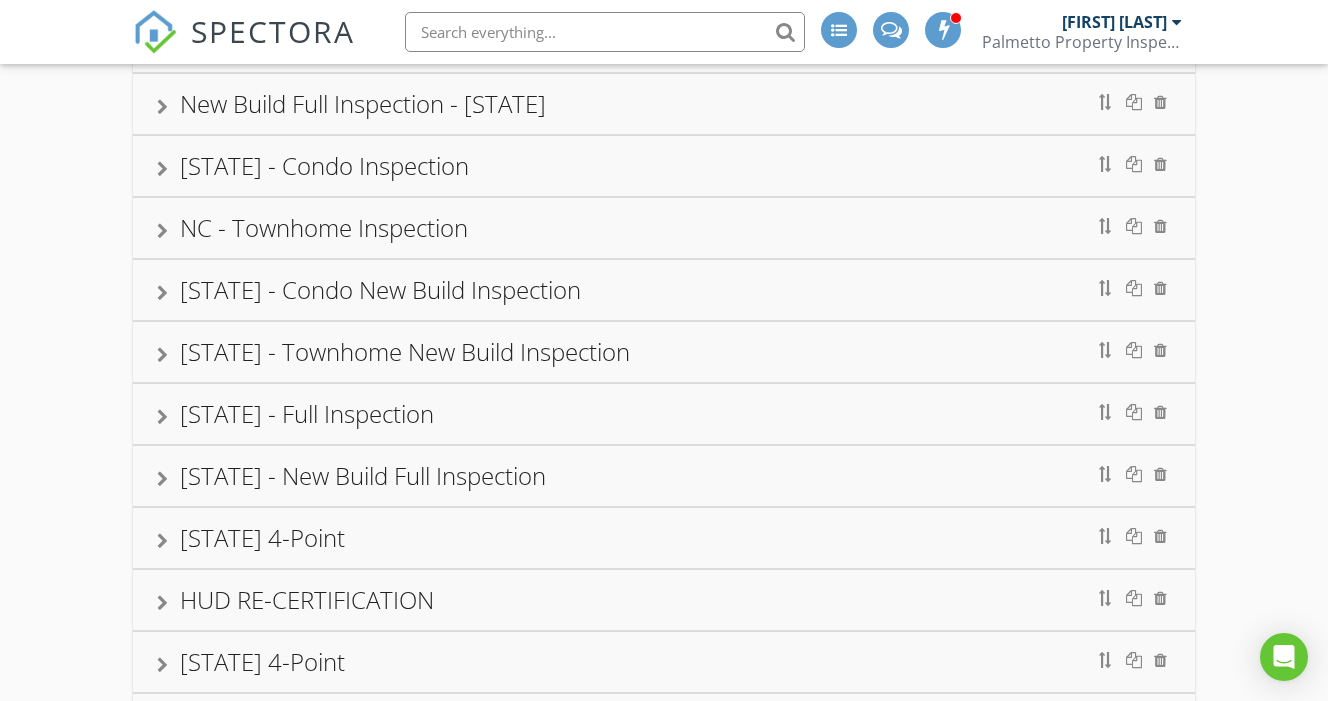 scroll, scrollTop: 452, scrollLeft: 0, axis: vertical 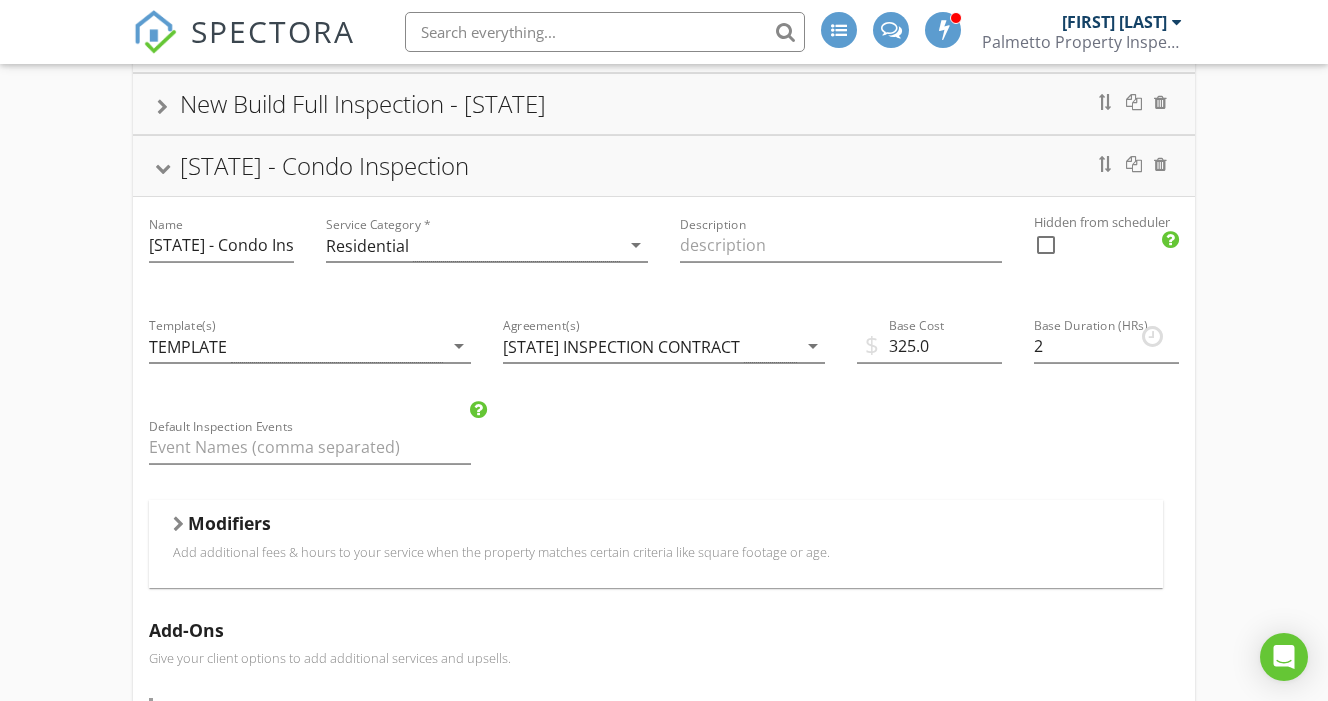 click on "[STATE] - Condo Inspection" at bounding box center [664, 166] 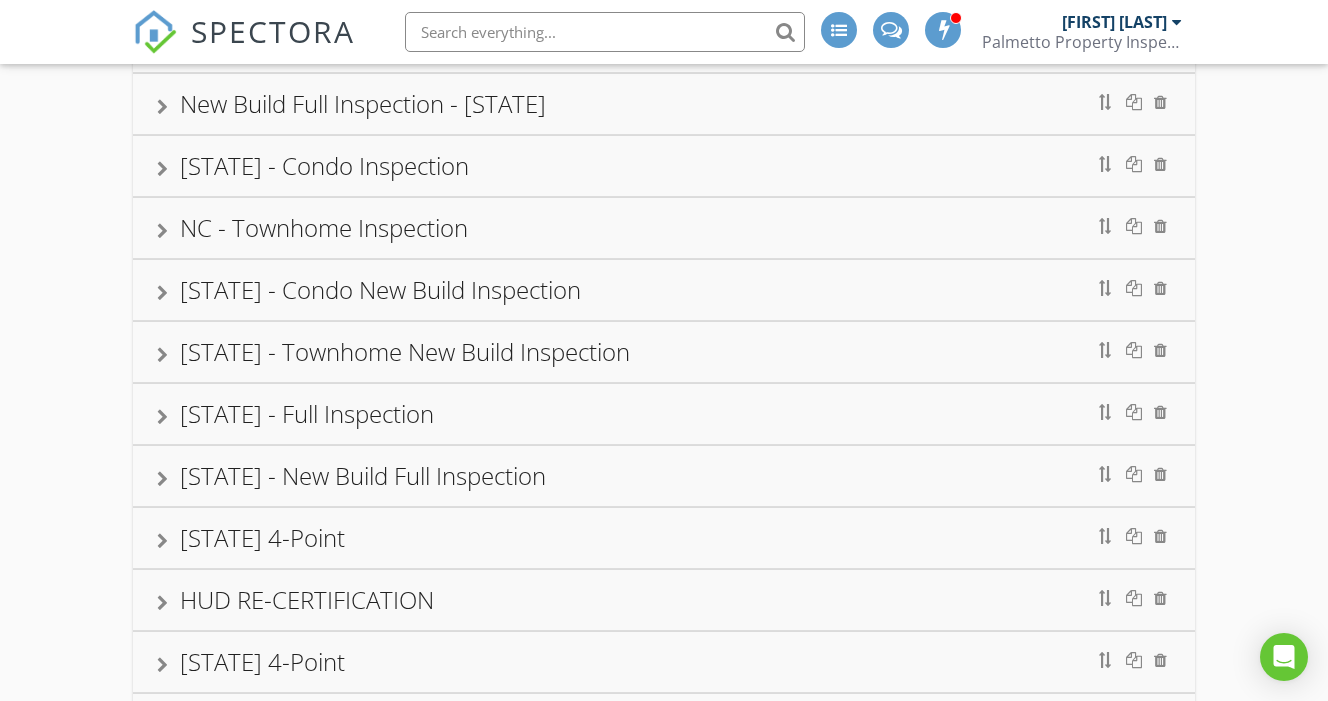 click on "NC - Townhome Inspection" at bounding box center (664, 228) 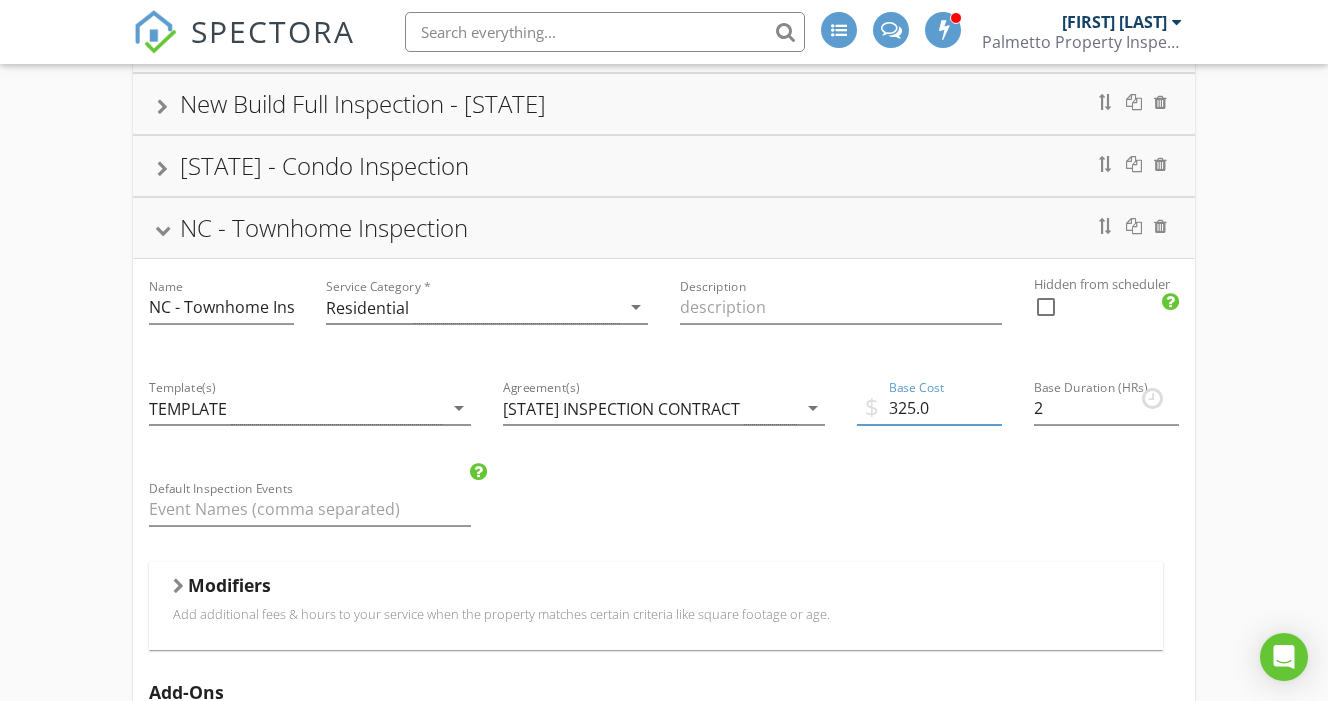click on "325.0" at bounding box center [929, 408] 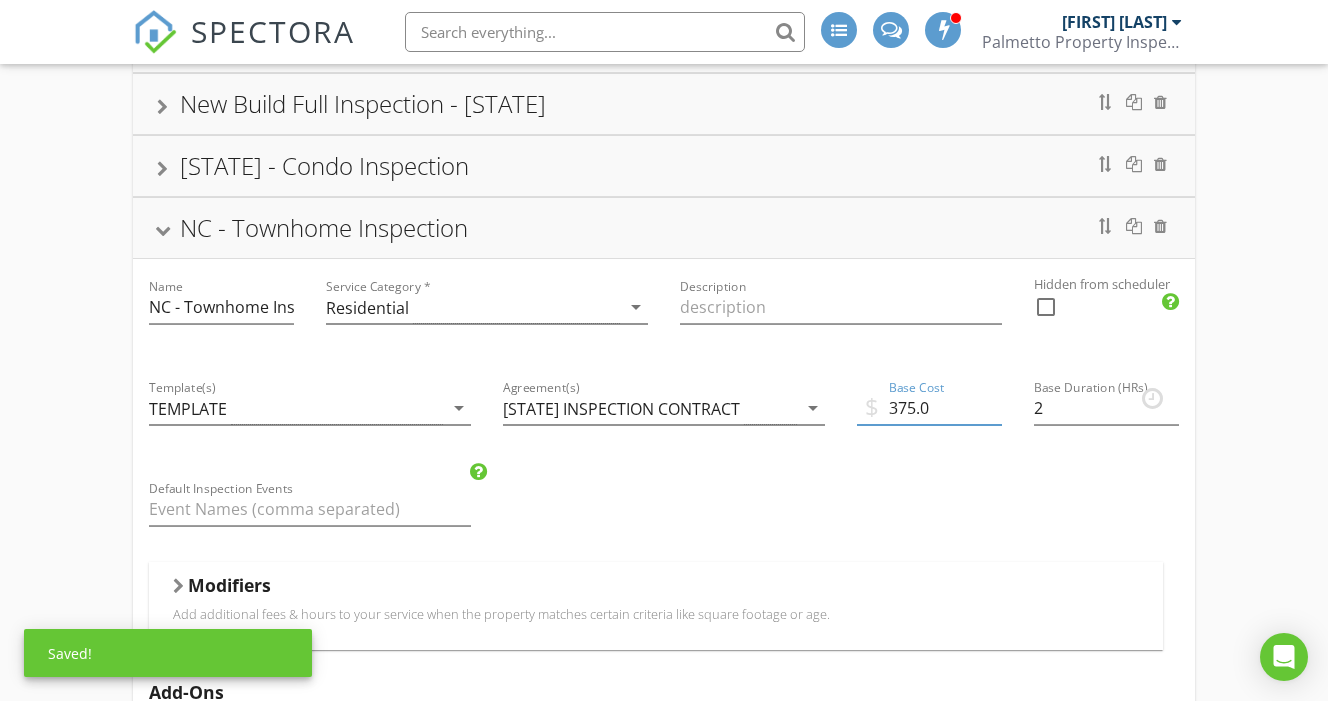 type on "375.0" 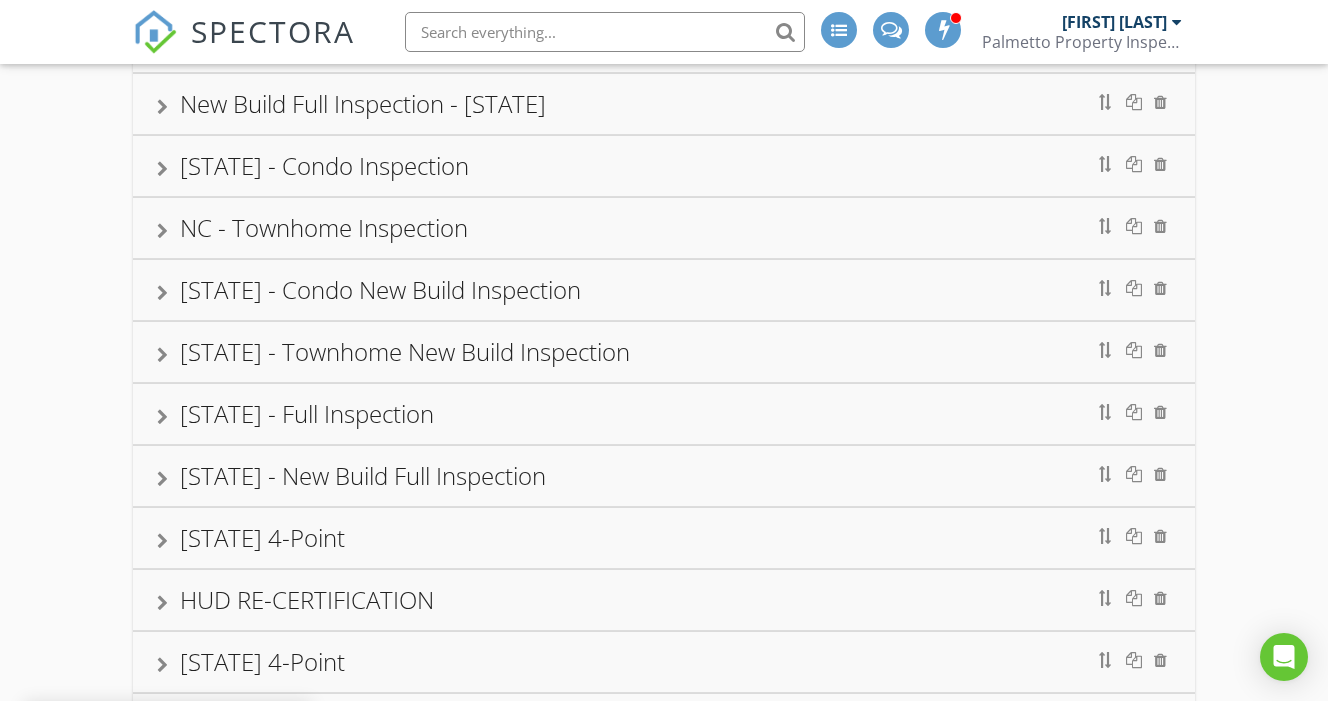 click on "[STATE] - Condo New Build Inspection" at bounding box center (664, 290) 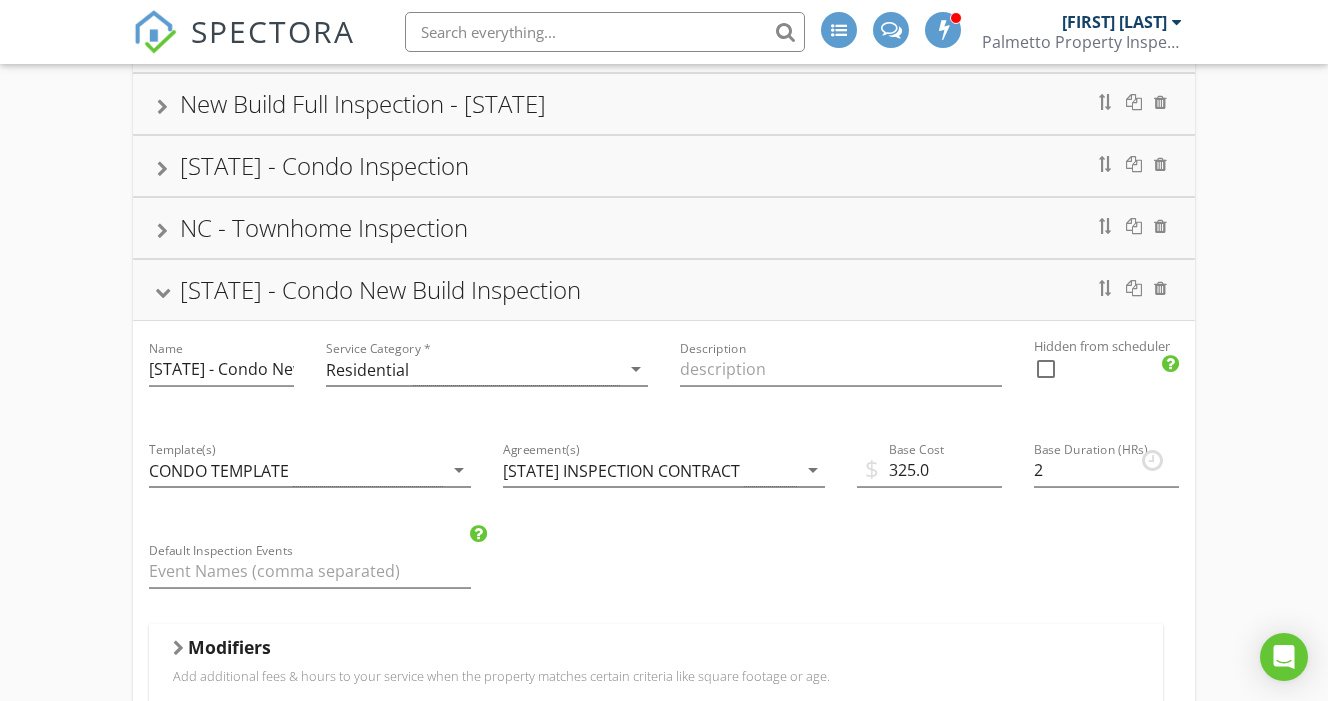 click on "[STATE] - Condo New Build Inspection" at bounding box center (664, 290) 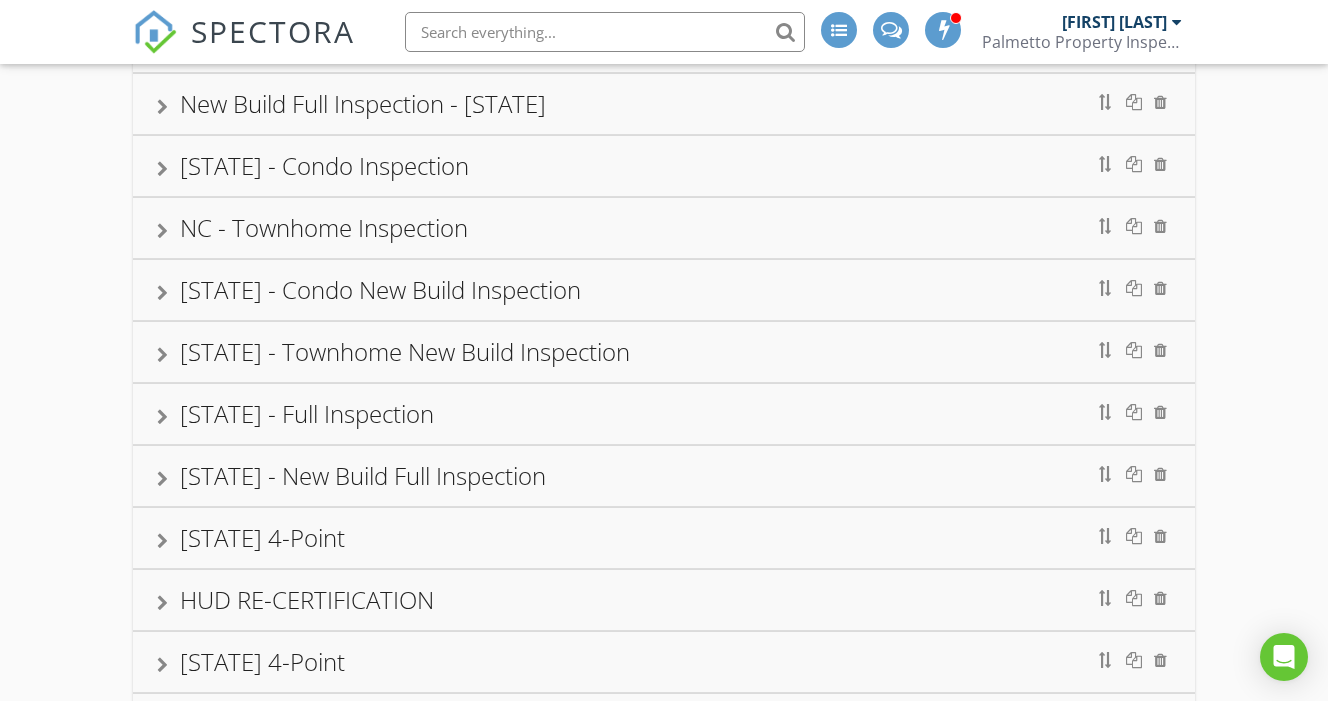 click on "NC - Townhome Inspection" at bounding box center (664, 228) 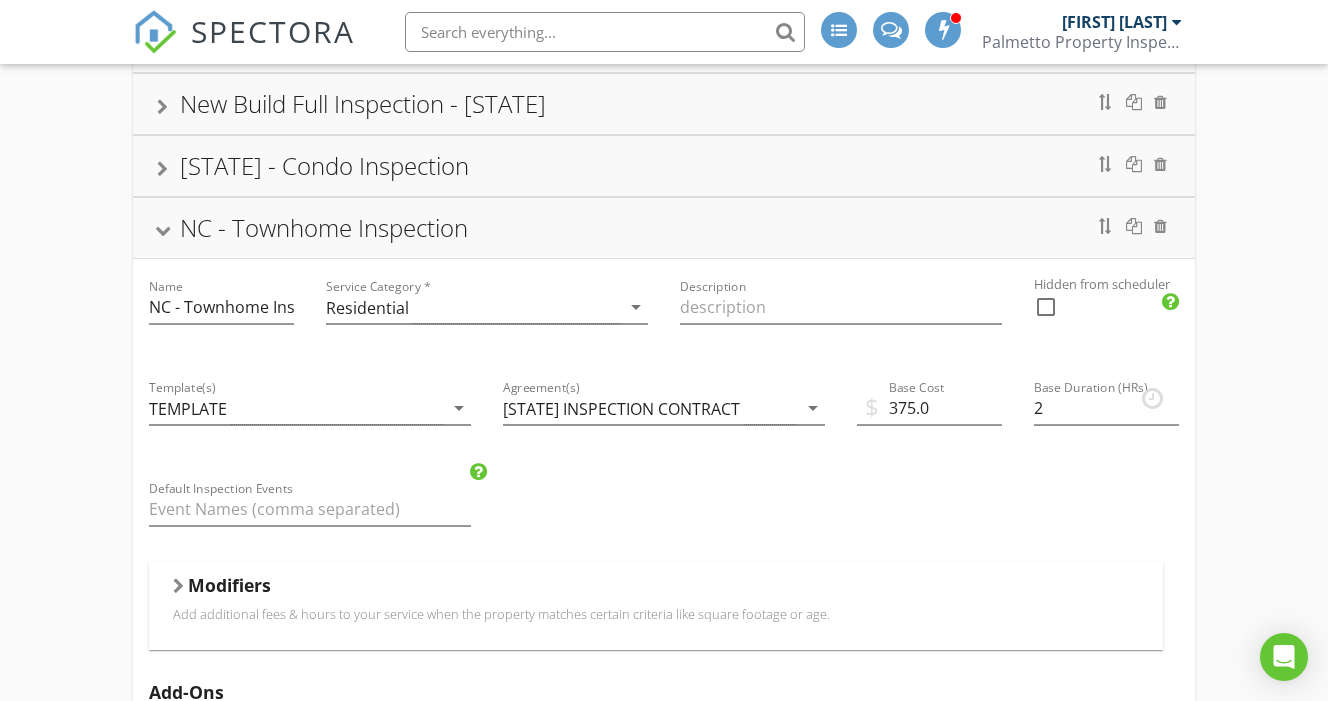 click on "NC - Townhome Inspection" at bounding box center (664, 228) 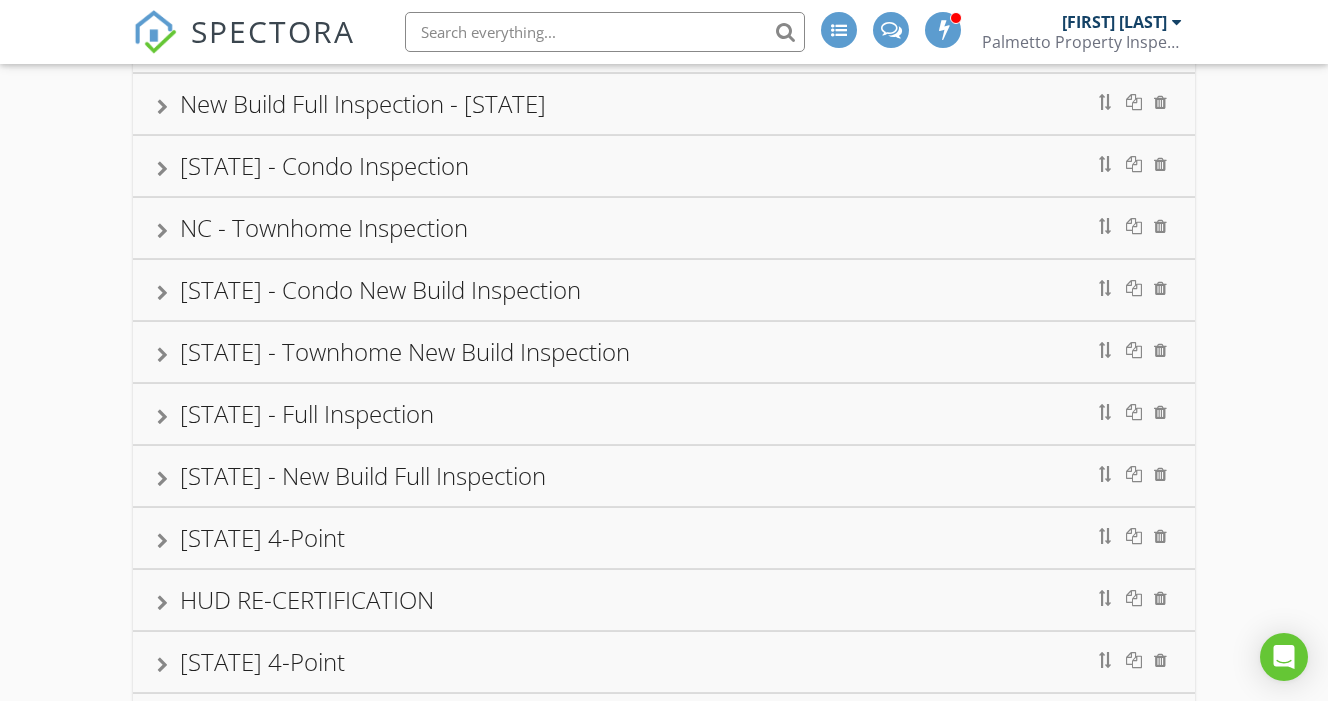 click on "[STATE] - Condo Inspection" at bounding box center [664, 166] 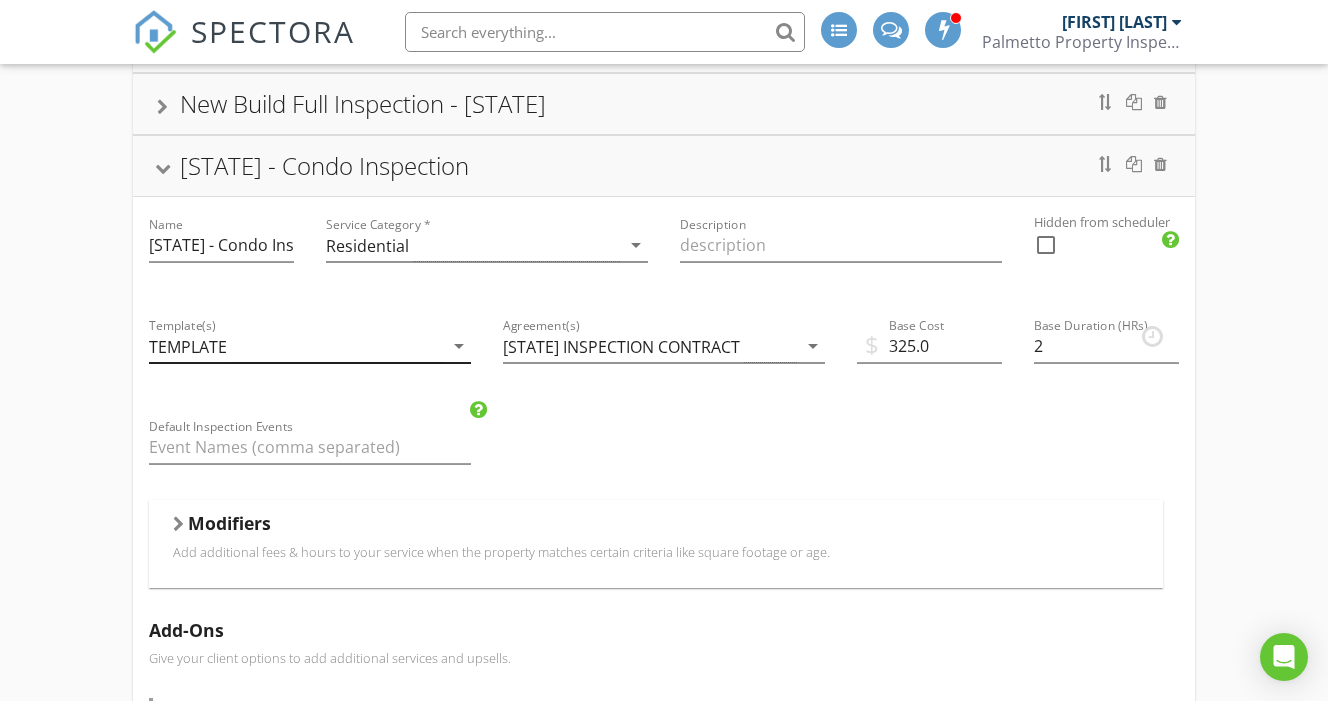 click on "TEMPLATE" at bounding box center [296, 346] 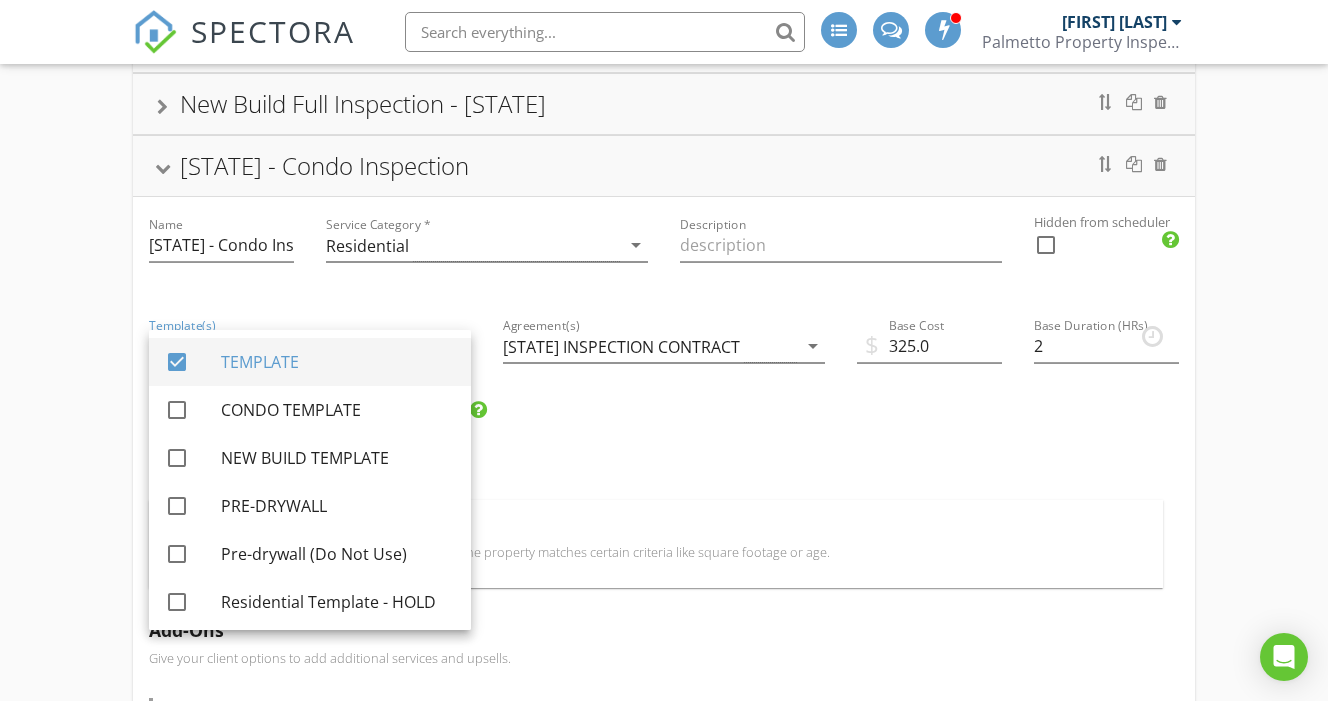 click at bounding box center [177, 362] 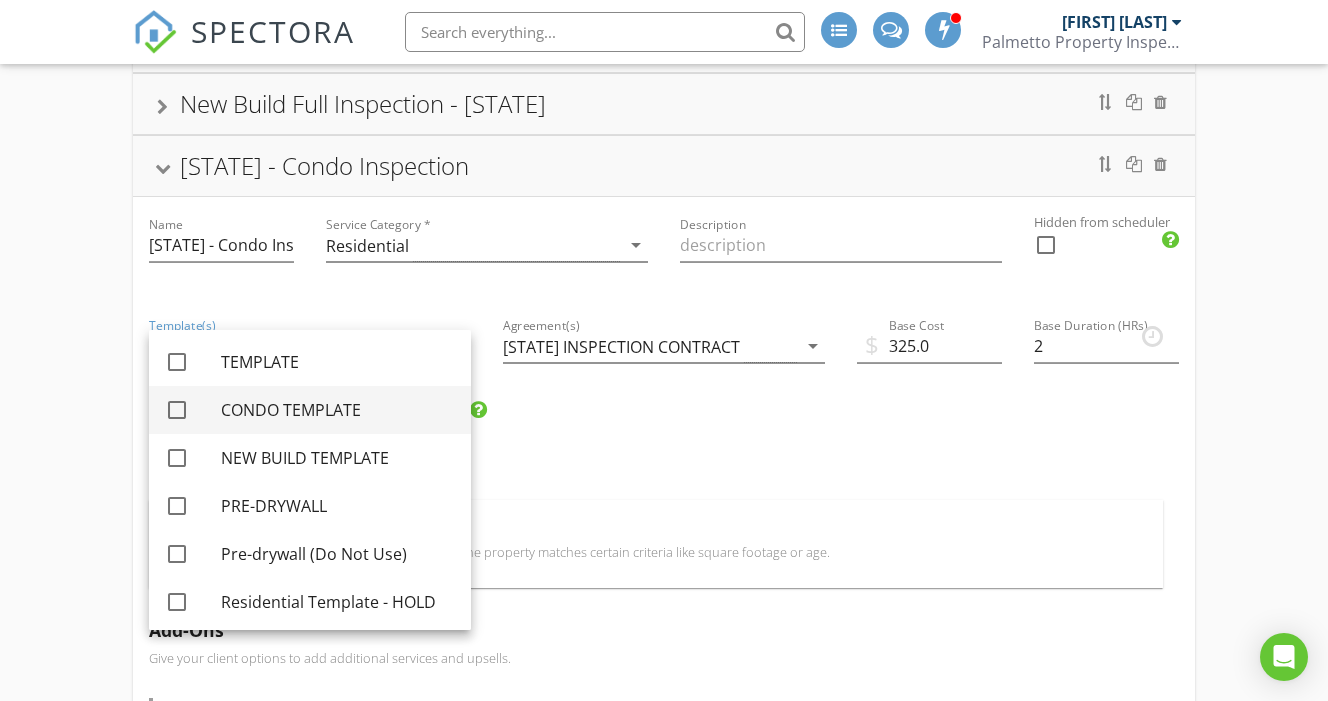 click at bounding box center [177, 410] 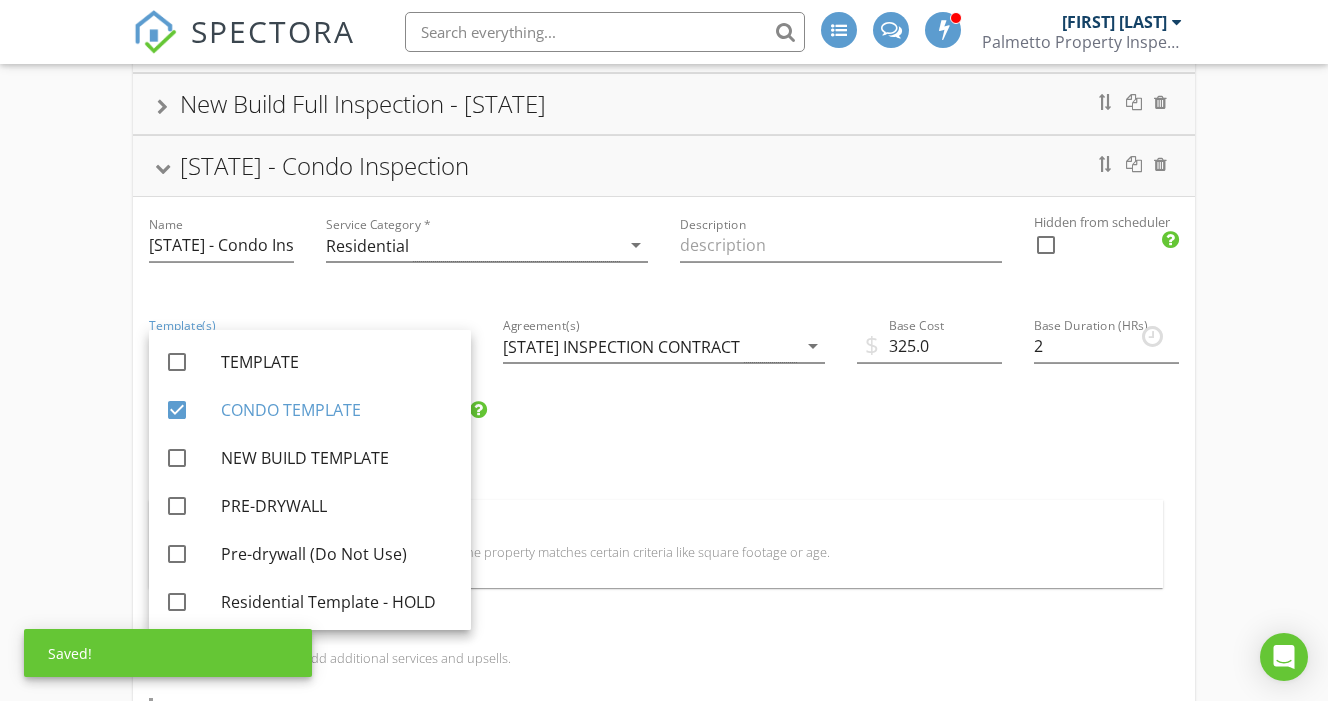click on "[STATE] - Condo Inspection" at bounding box center (664, 166) 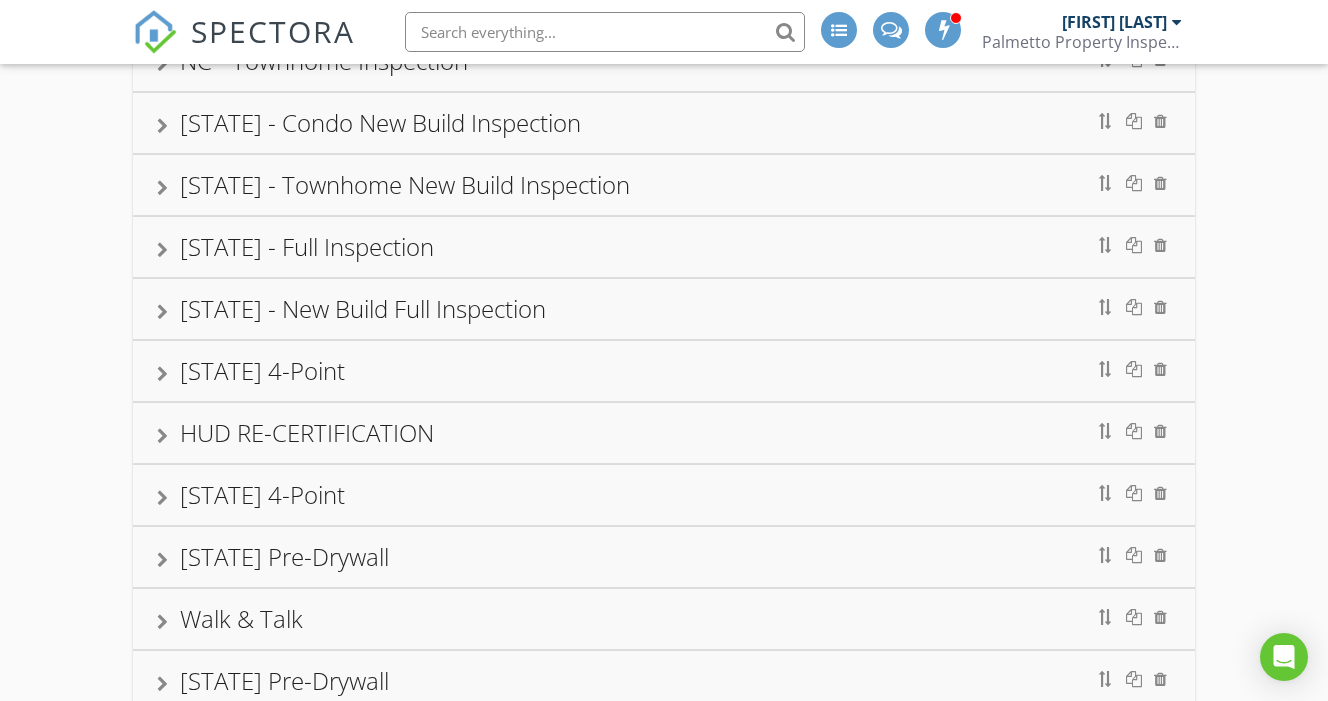 scroll, scrollTop: 628, scrollLeft: 0, axis: vertical 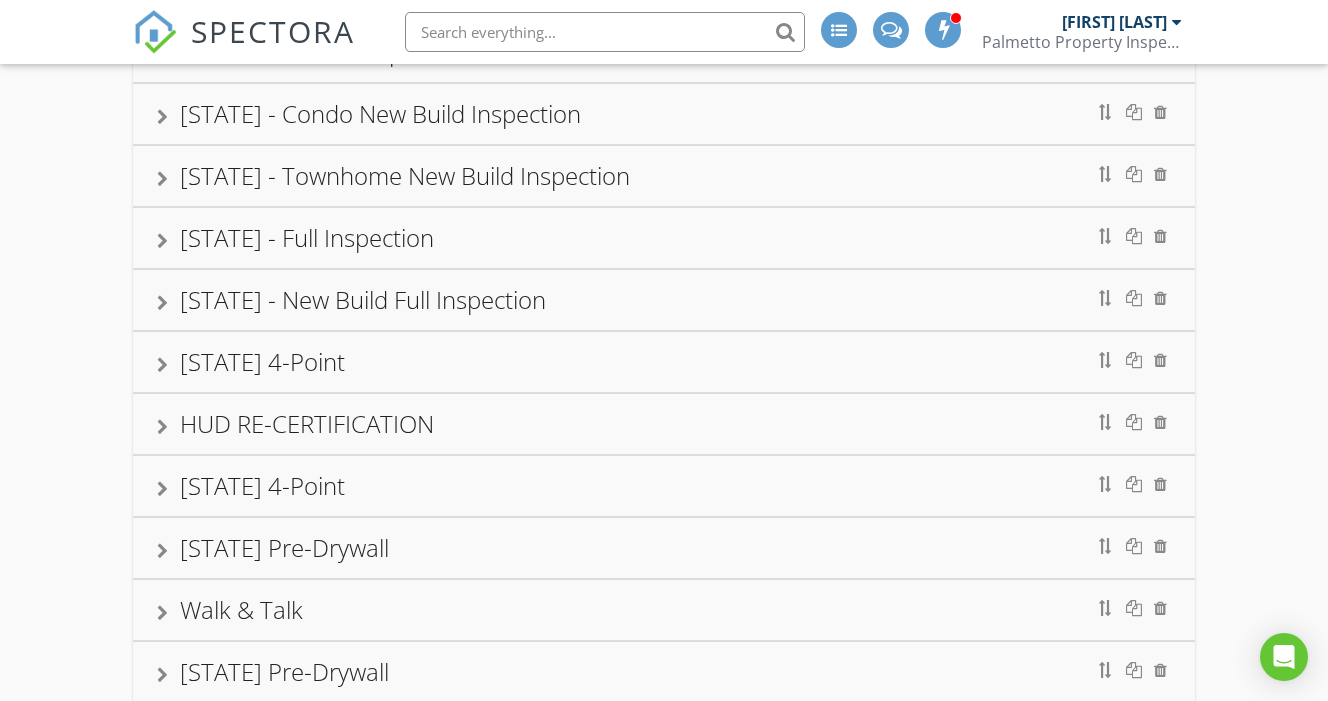 click on "[STATE] - Townhome New Build Inspection" at bounding box center (664, 176) 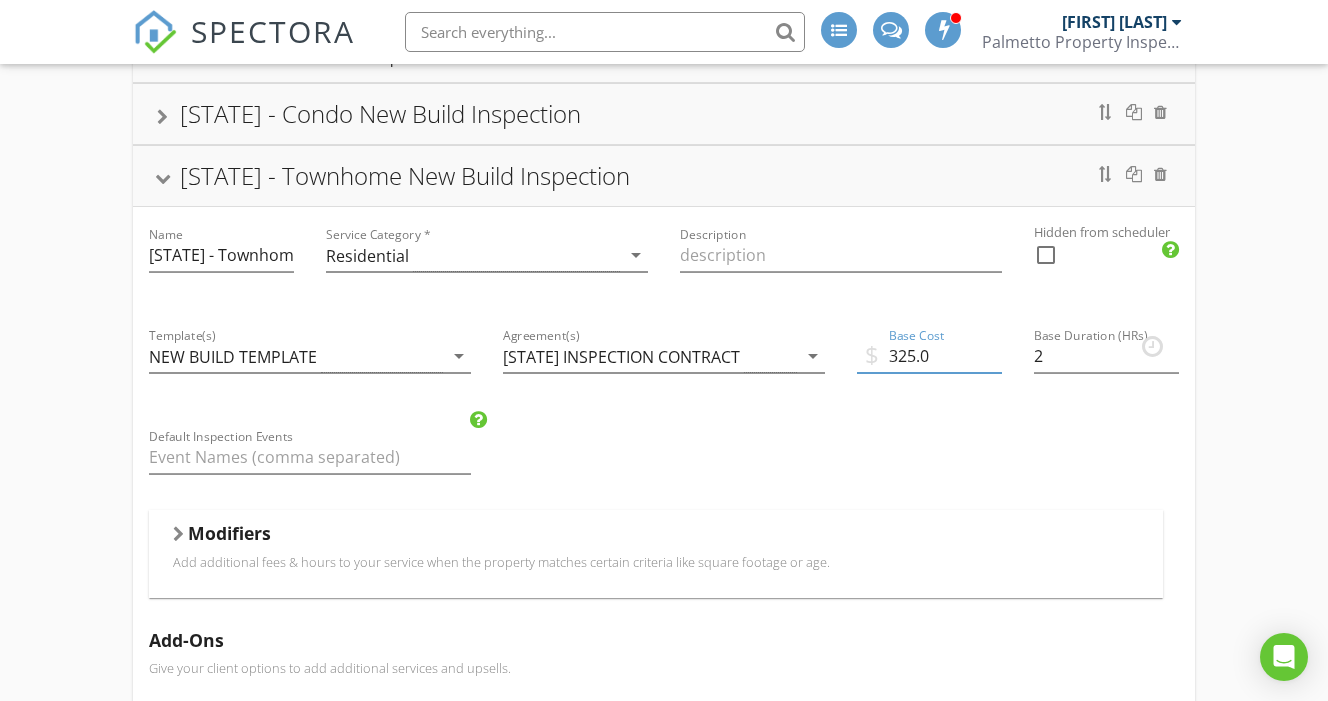 click on "325.0" at bounding box center [929, 356] 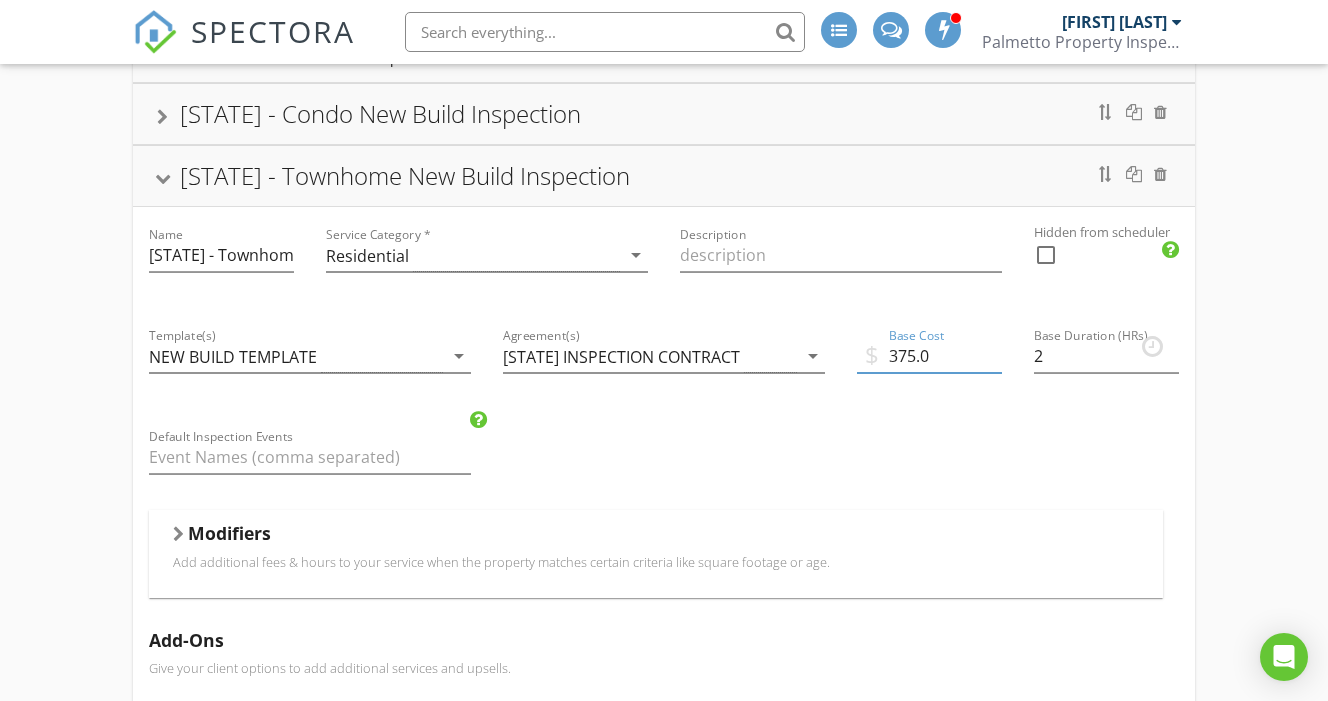 type on "375.0" 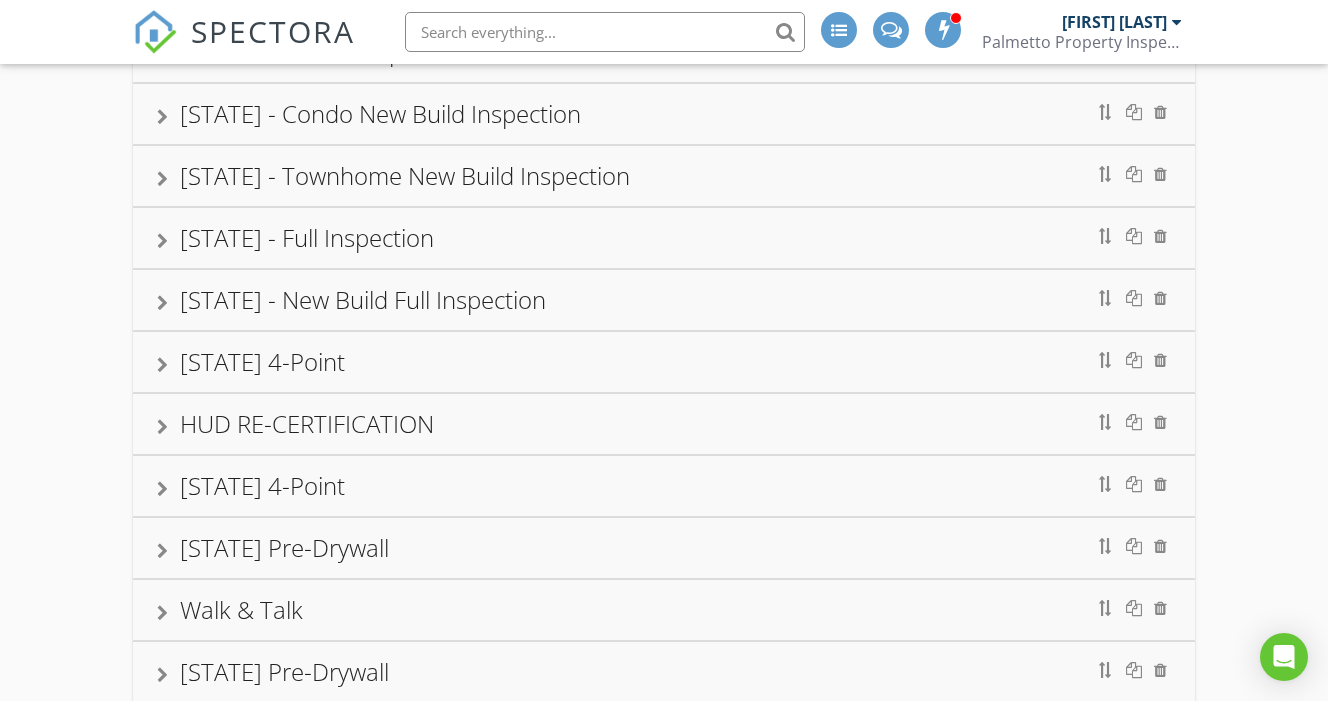 click on "[STATE] - Full Inspection" at bounding box center [664, 238] 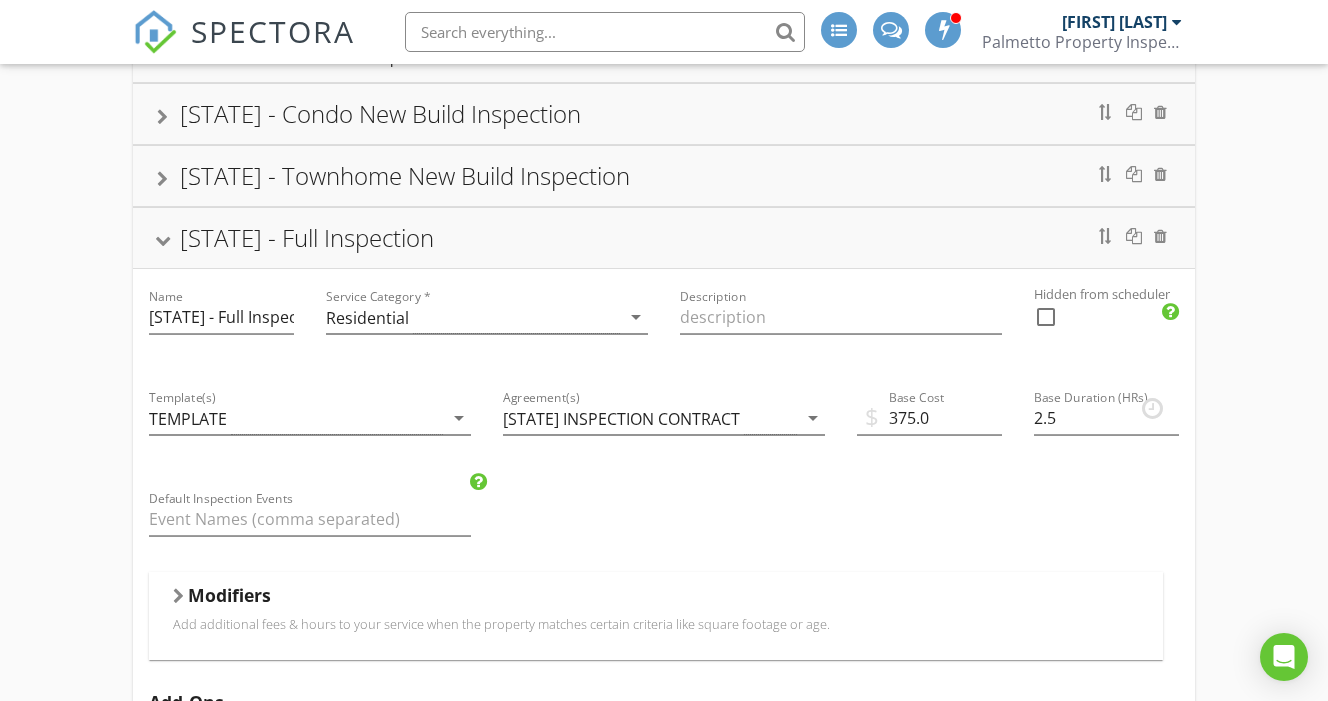 click on "[STATE] - Full Inspection" at bounding box center (664, 238) 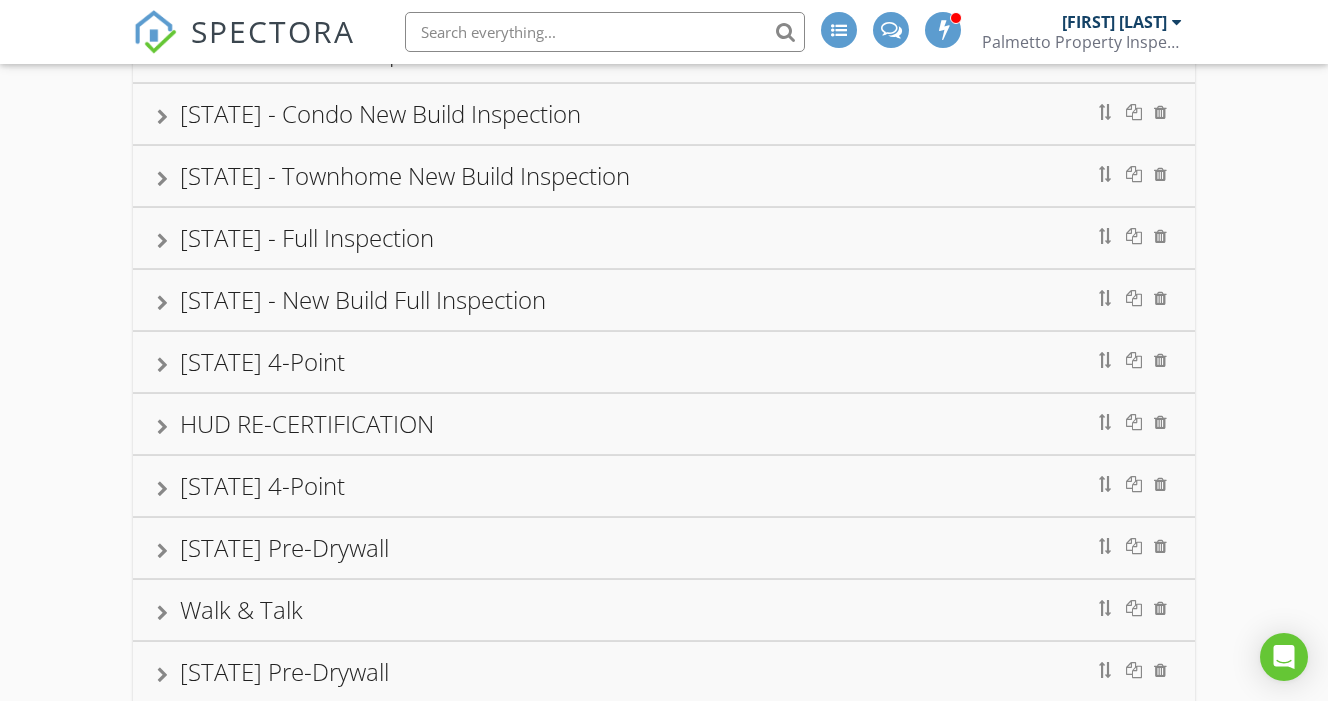 click on "[STATE] - New Build Full Inspection" at bounding box center (664, 300) 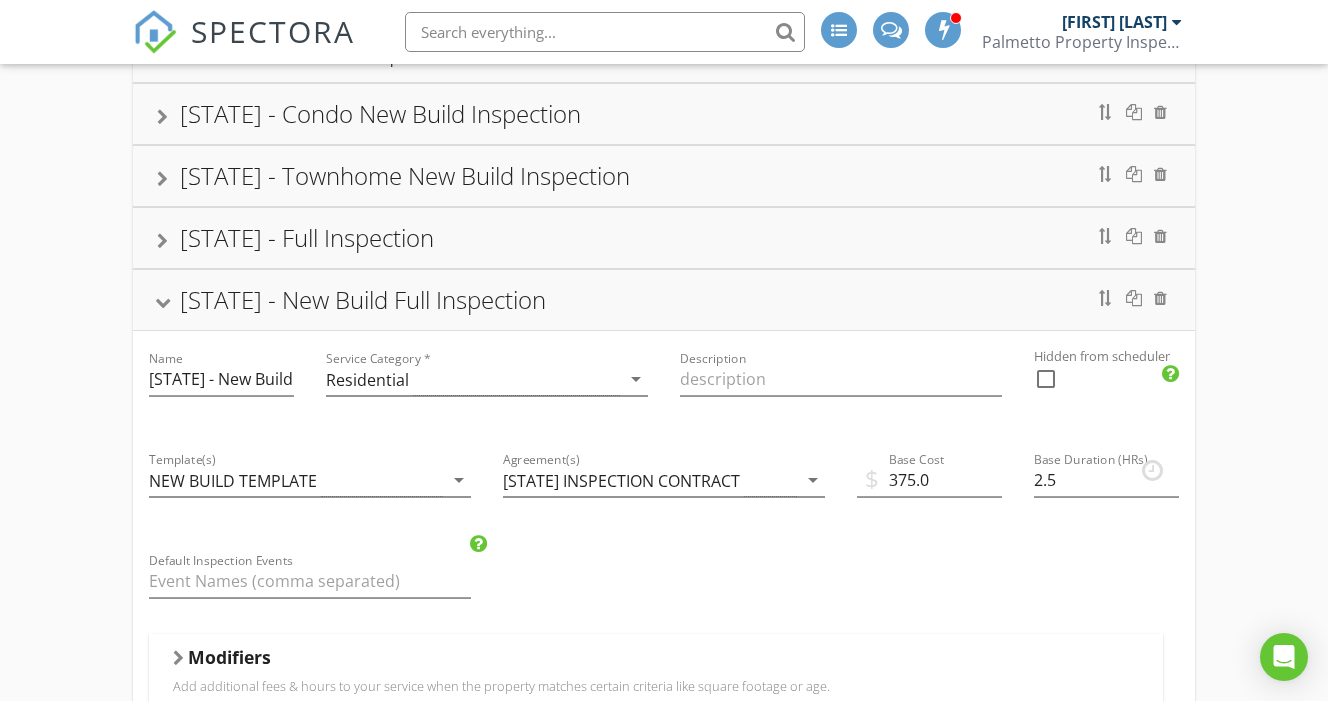 click on "[STATE] - New Build Full Inspection" at bounding box center [664, 300] 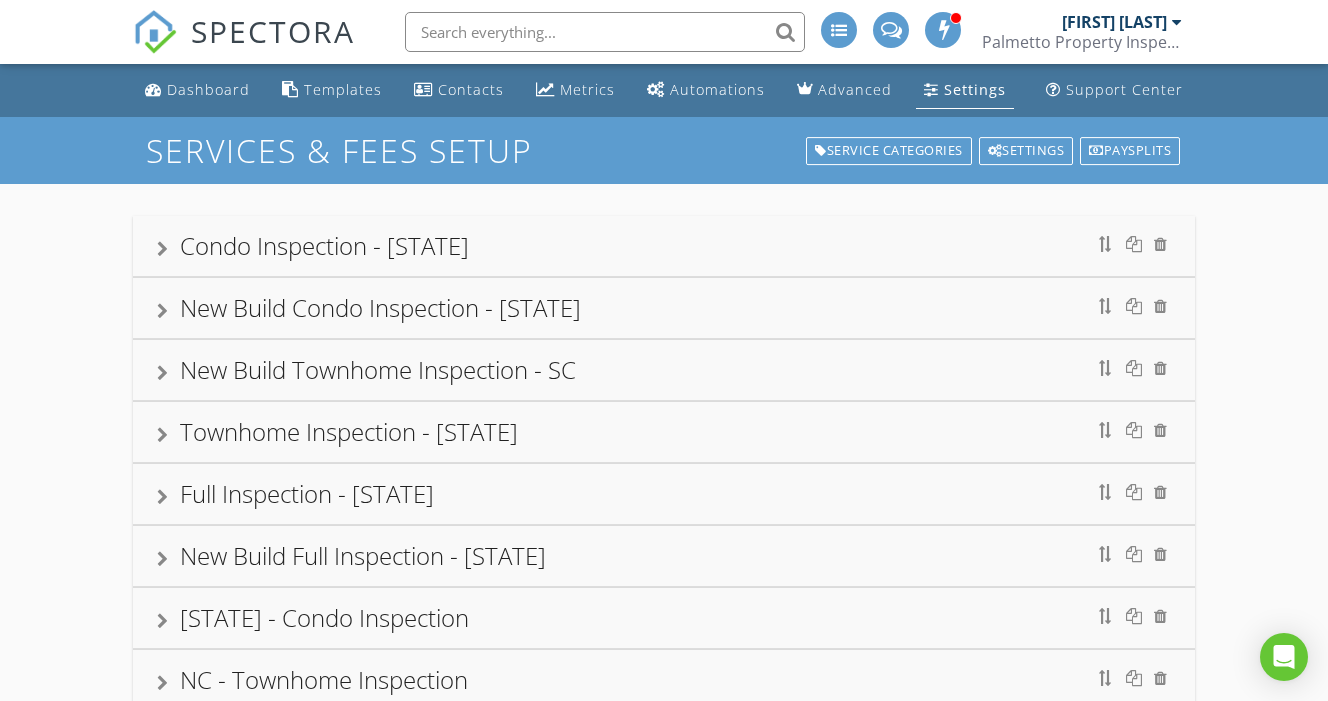 scroll, scrollTop: 0, scrollLeft: 0, axis: both 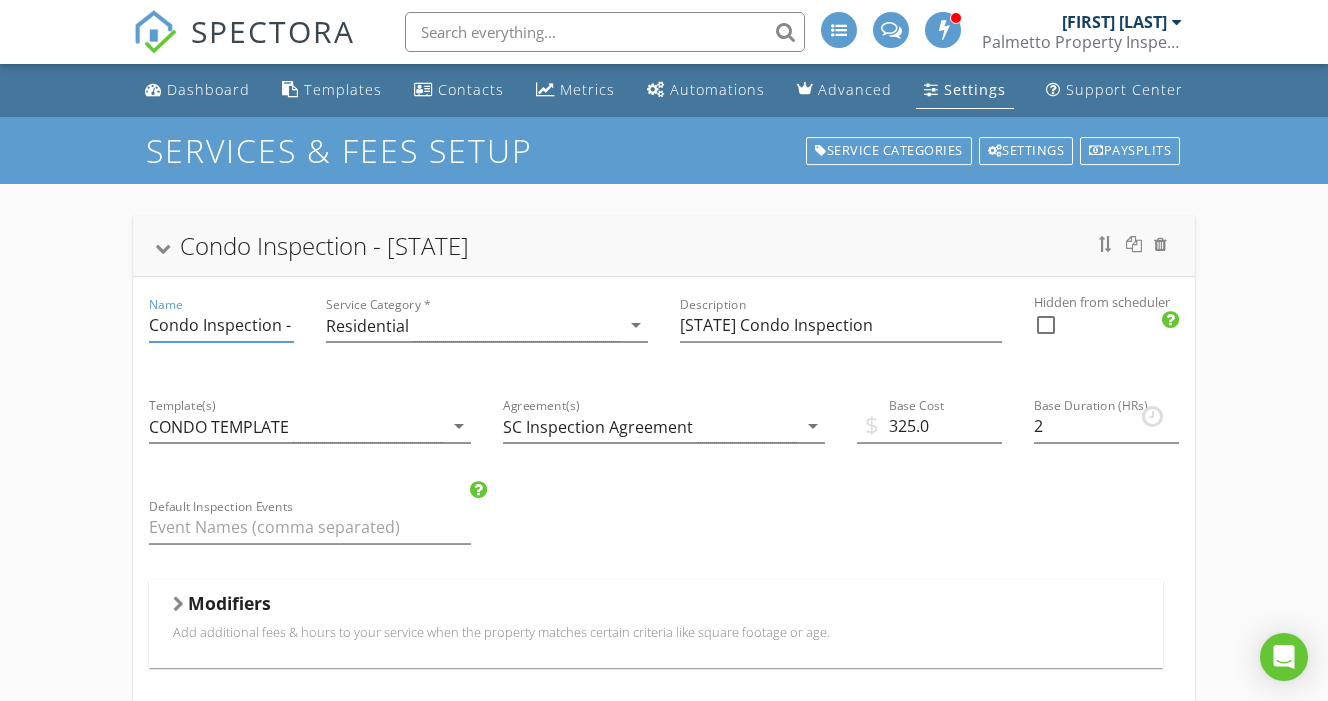 click on "Condo Inspection - [STATE]" at bounding box center [221, 325] 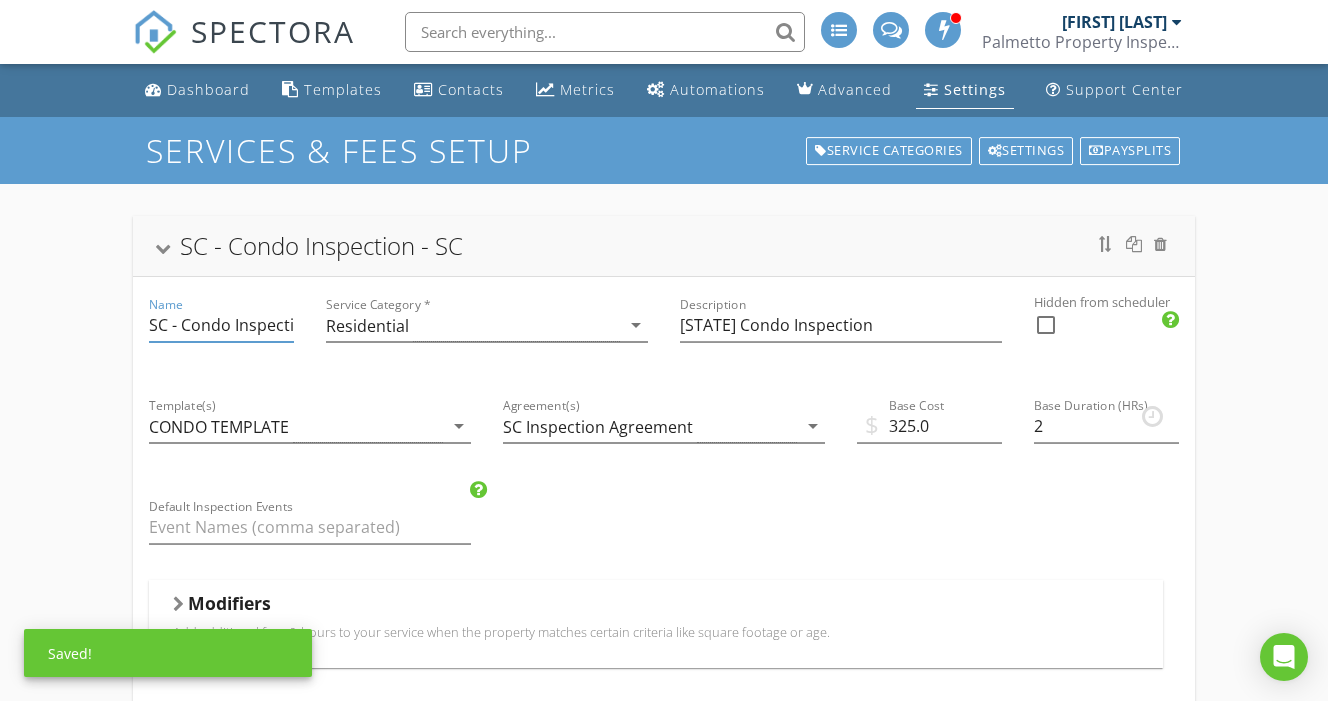 click on "SC - Condo Inspection - SC" at bounding box center [221, 325] 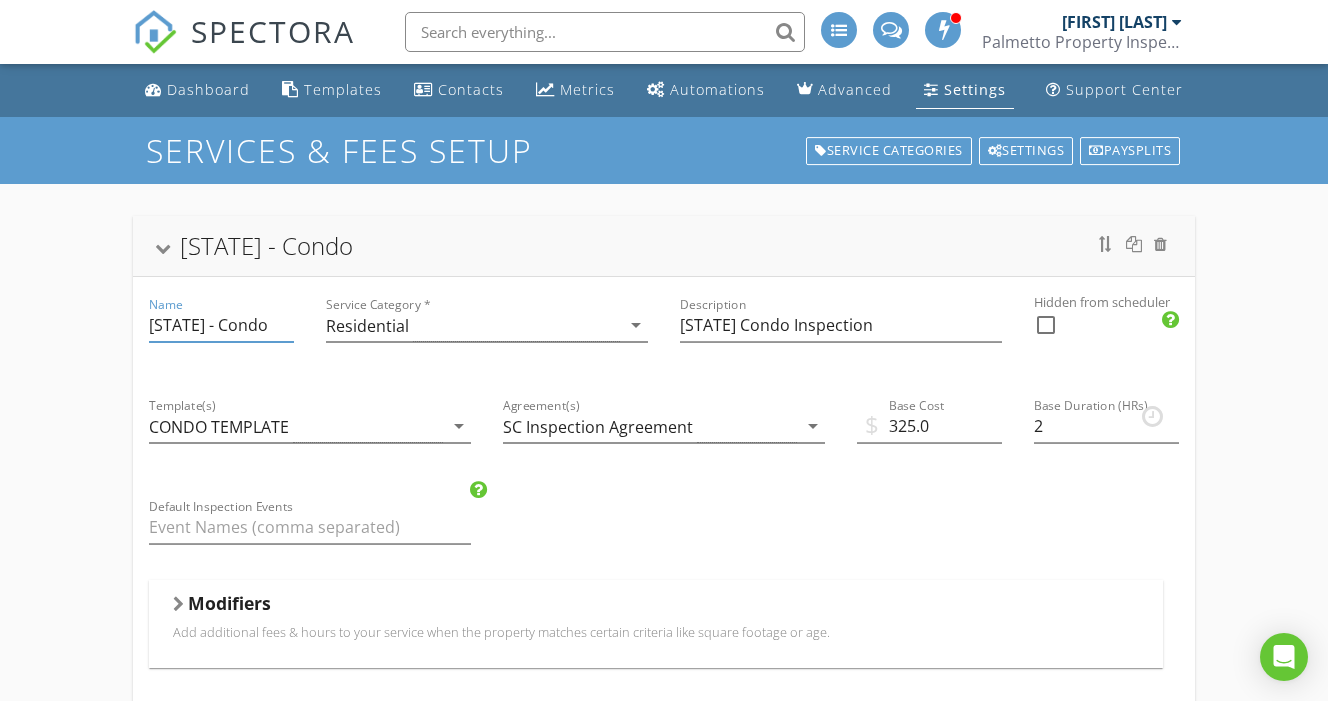 type on "[STATE] - Condo" 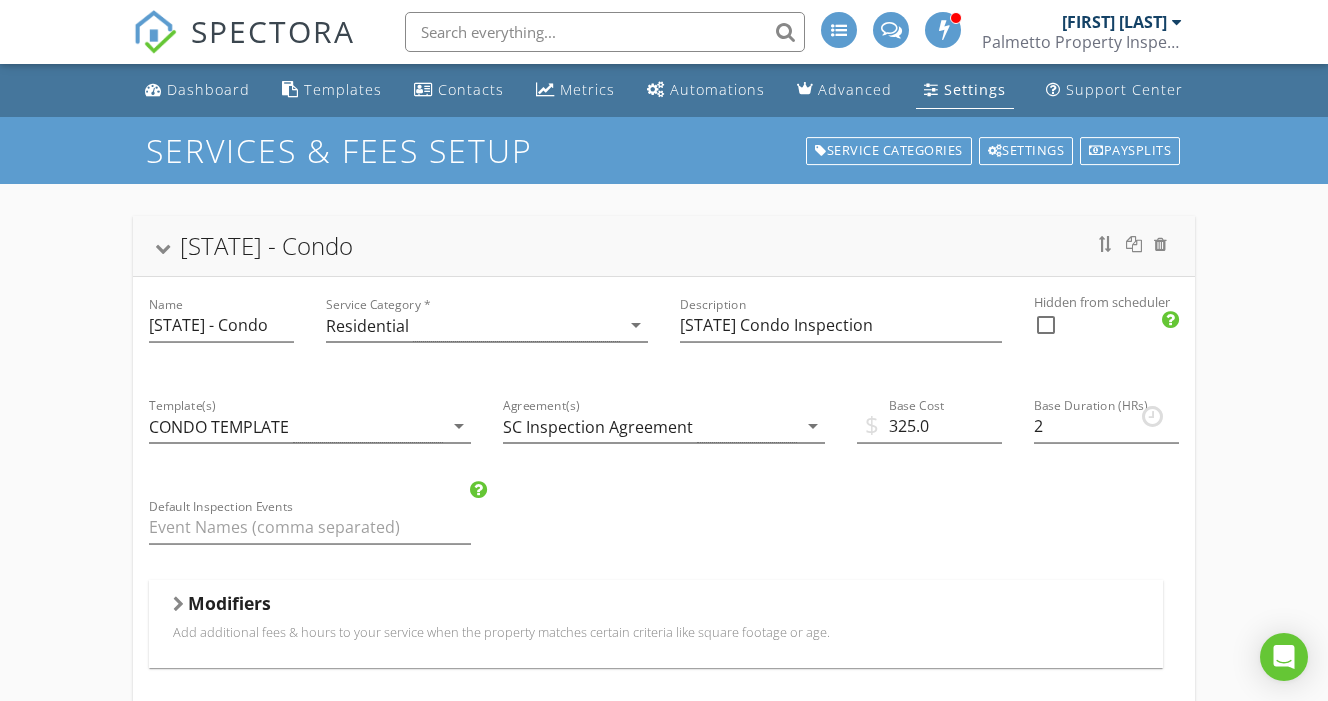 click on "[STATE] - Condo" at bounding box center (664, 246) 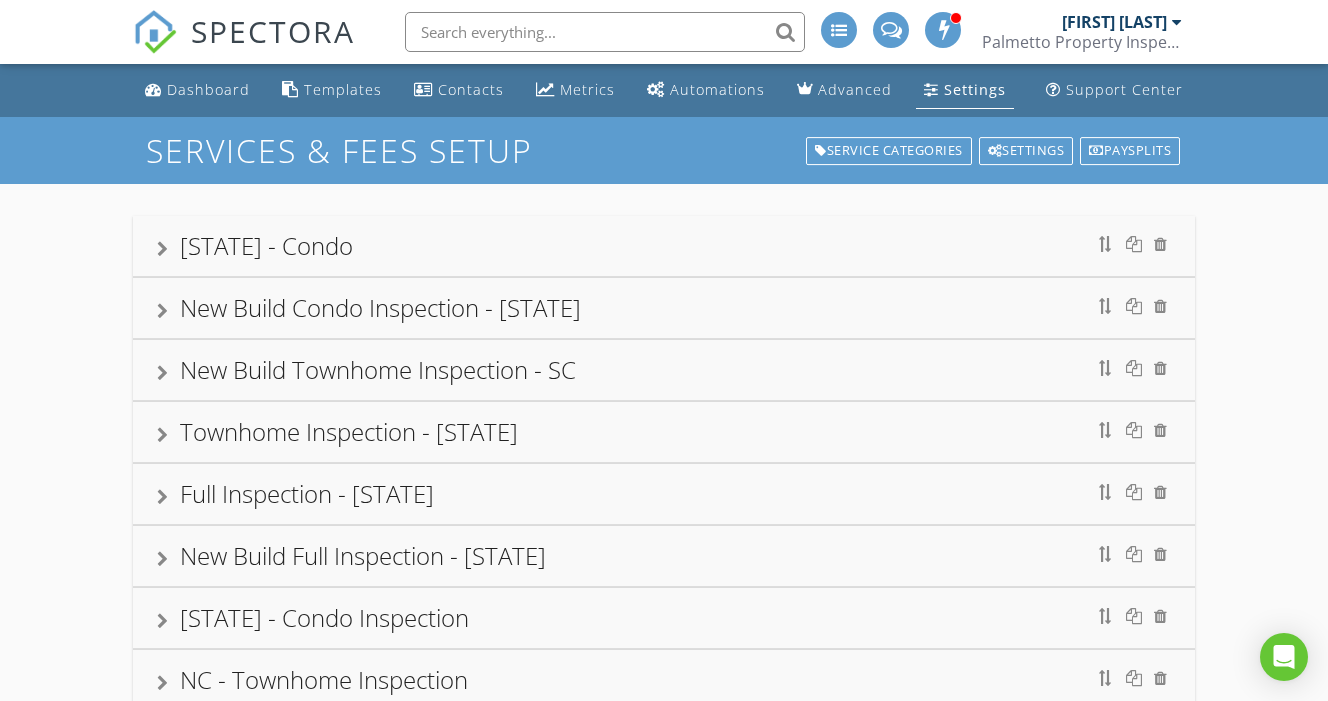click on "New Build Condo Inspection - [STATE]" at bounding box center (664, 308) 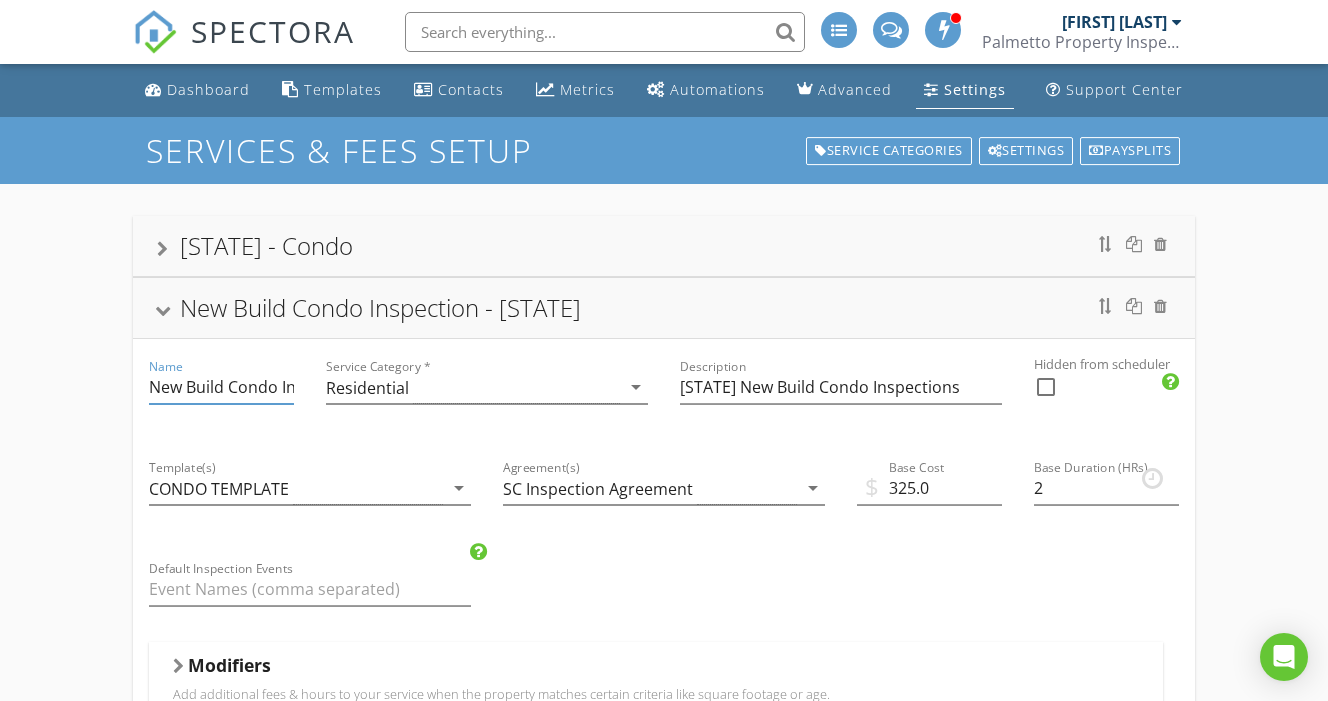 click on "New Build Condo Inspection - [STATE]" at bounding box center (221, 387) 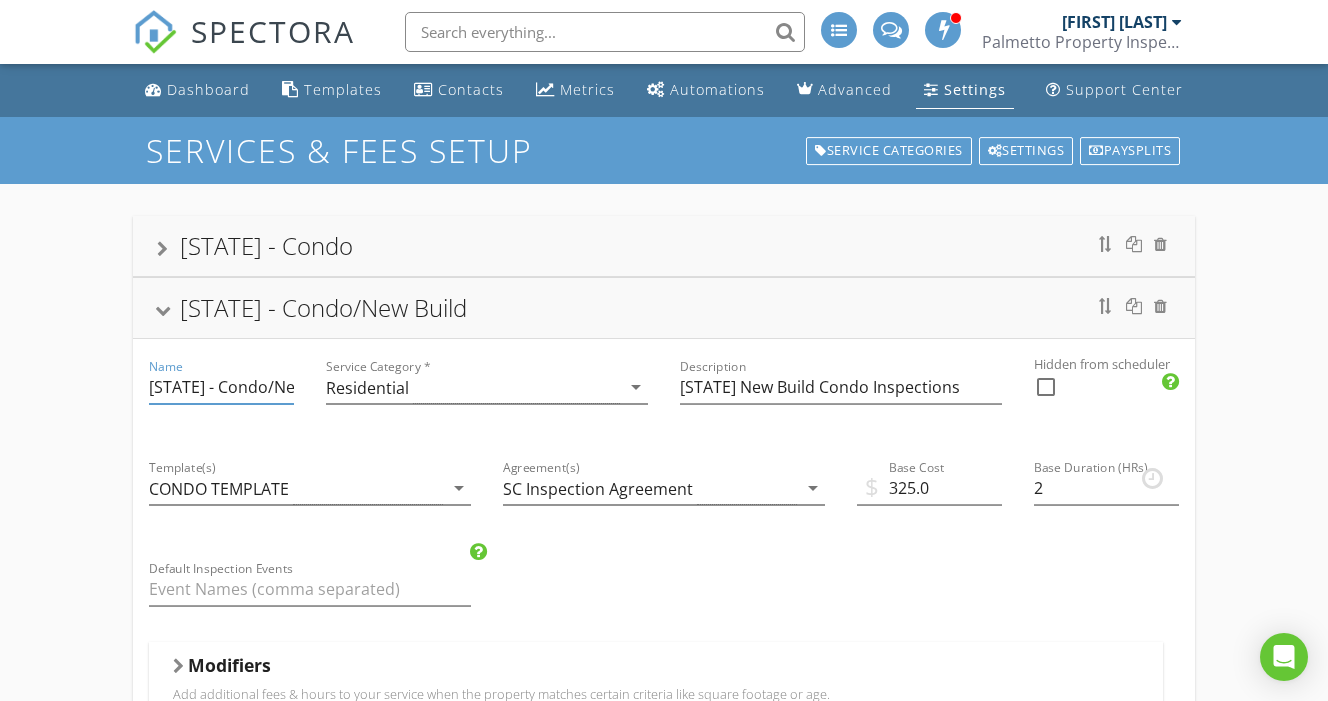 type on "[STATE] - Condo/New Build" 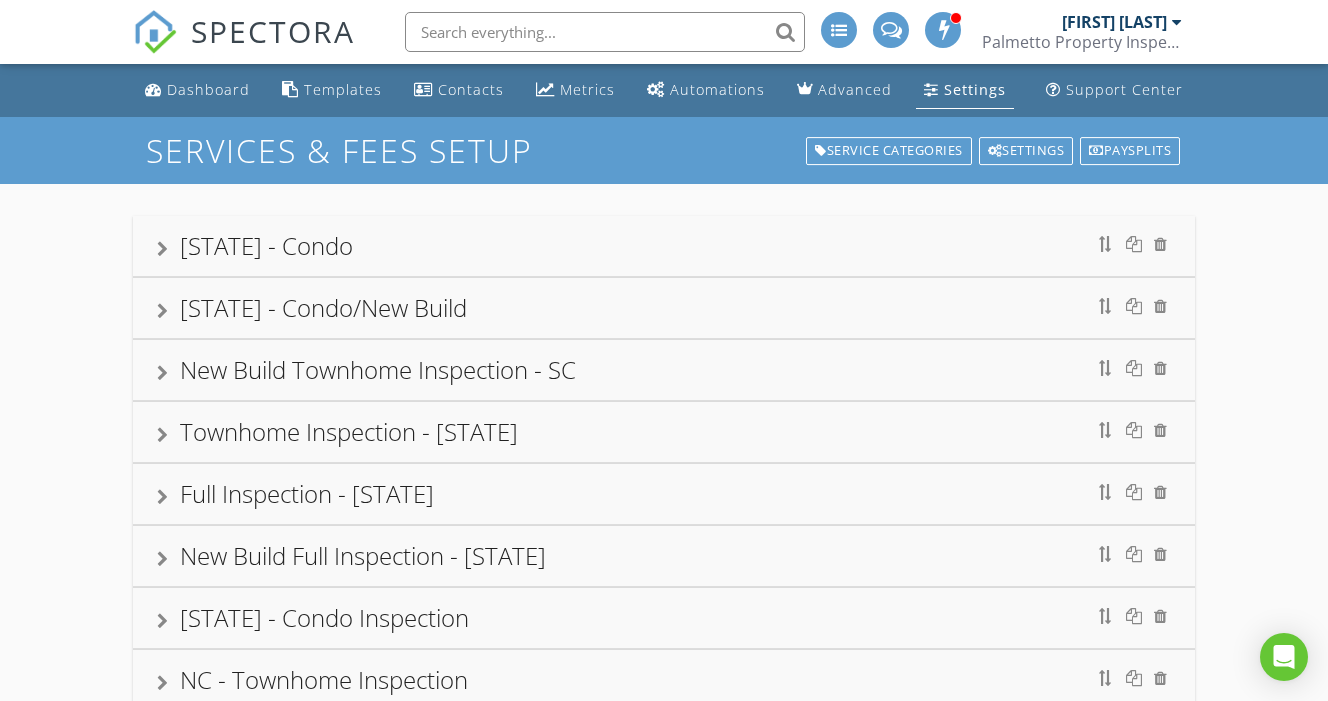 click on "[STATE] - Condo/New Build" at bounding box center (664, 308) 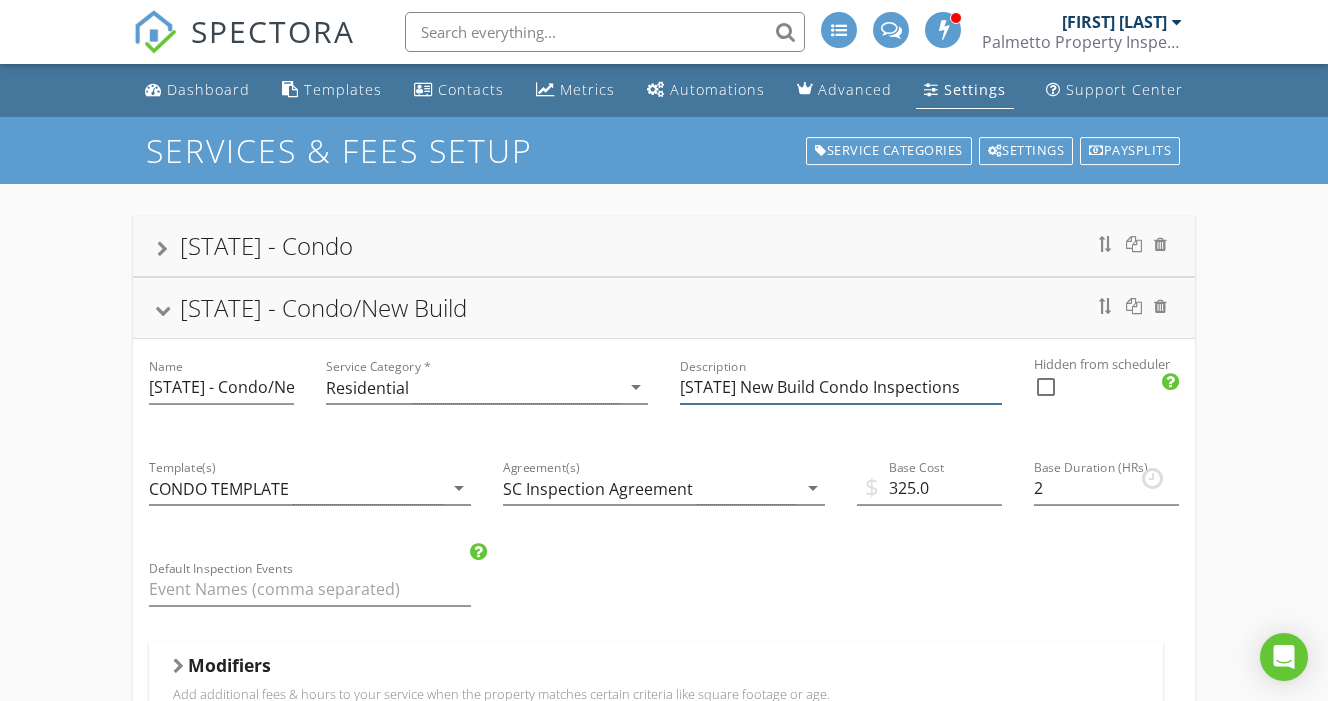 click on "[STATE] New Build Condo Inspections" at bounding box center [841, 387] 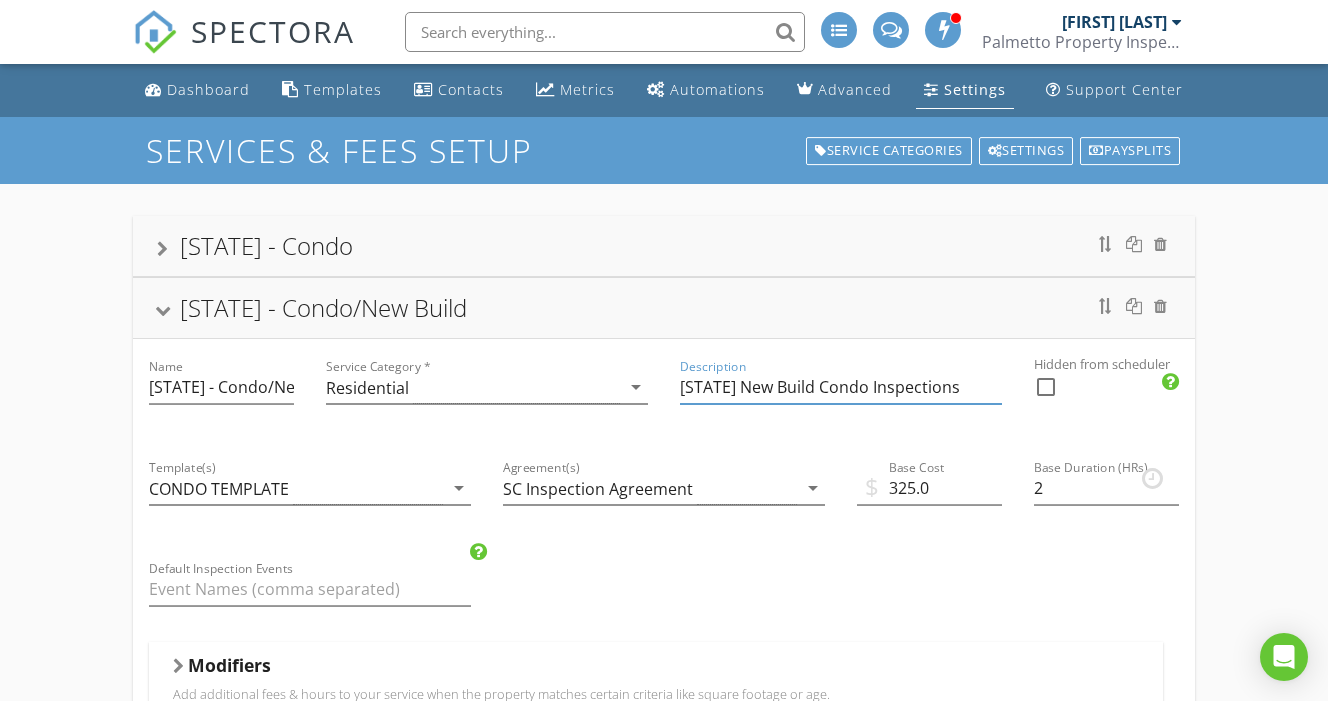 click on "[STATE] New Build Condo Inspections" at bounding box center [841, 387] 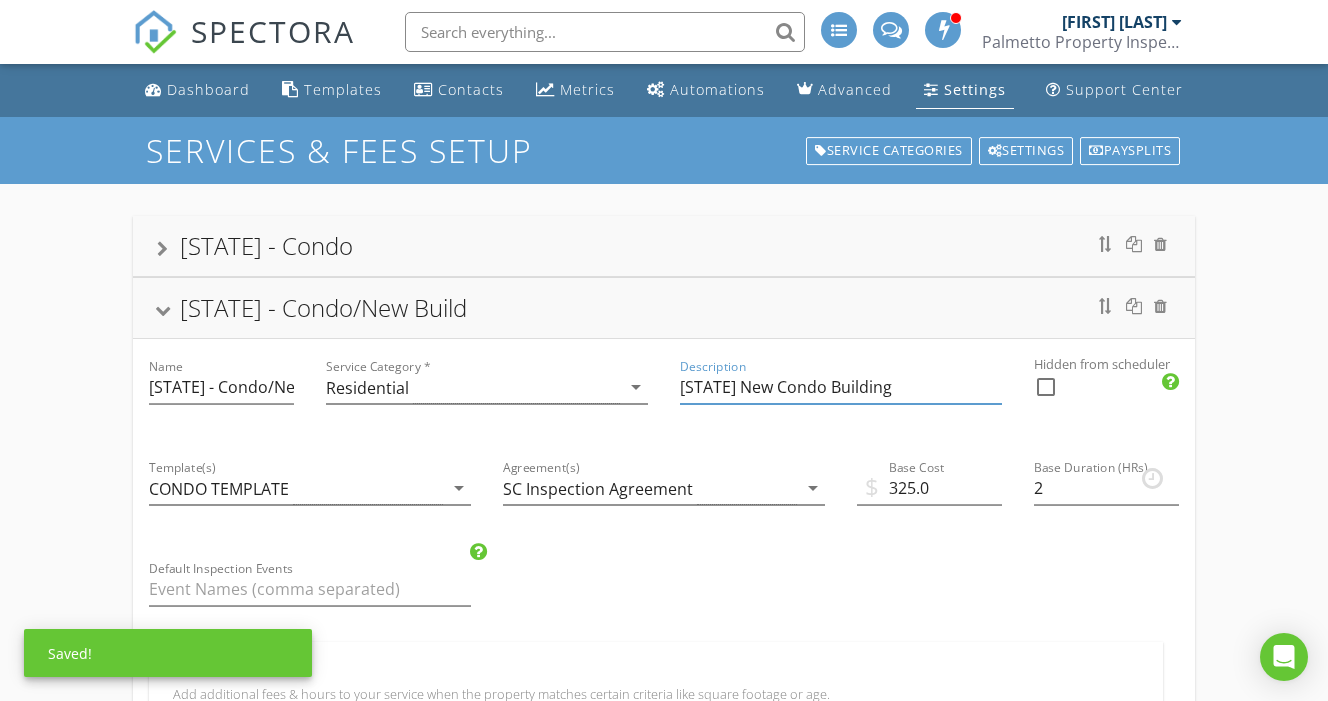 type on "[STATE] New Condo Building" 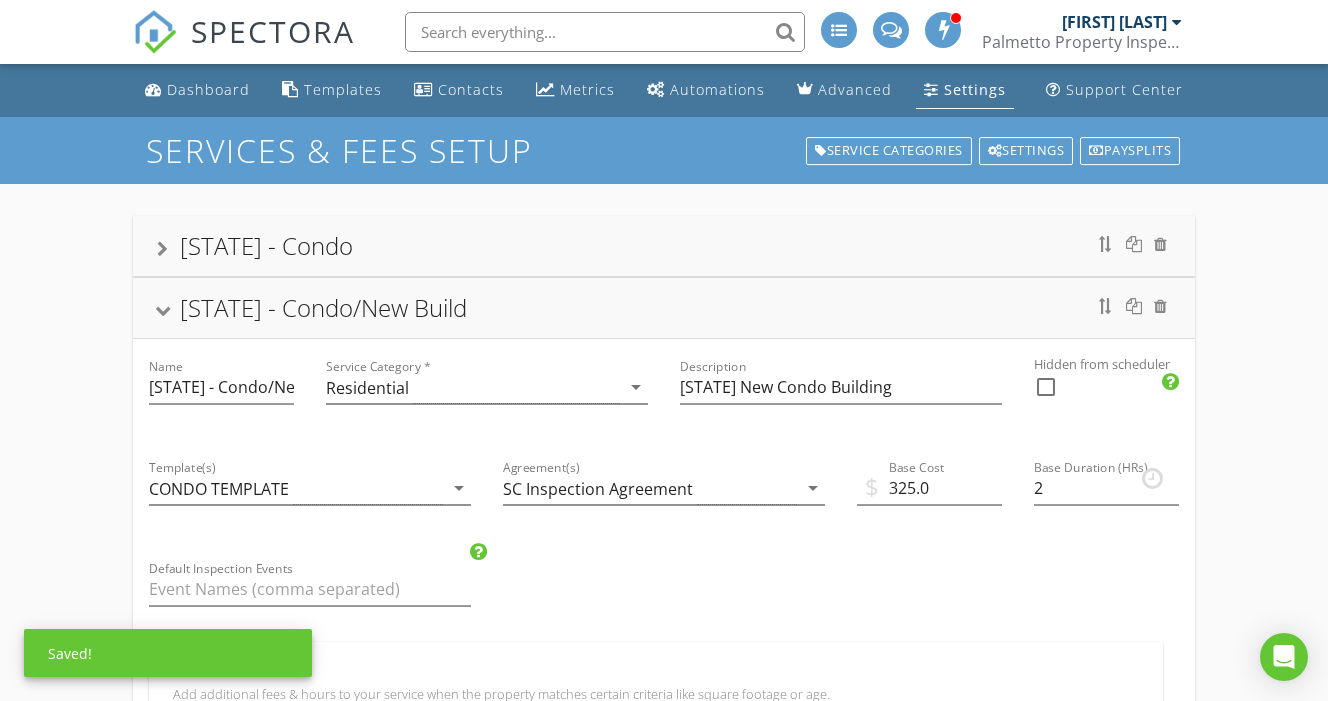 click on "[STATE] - Condo/New Build" at bounding box center [664, 308] 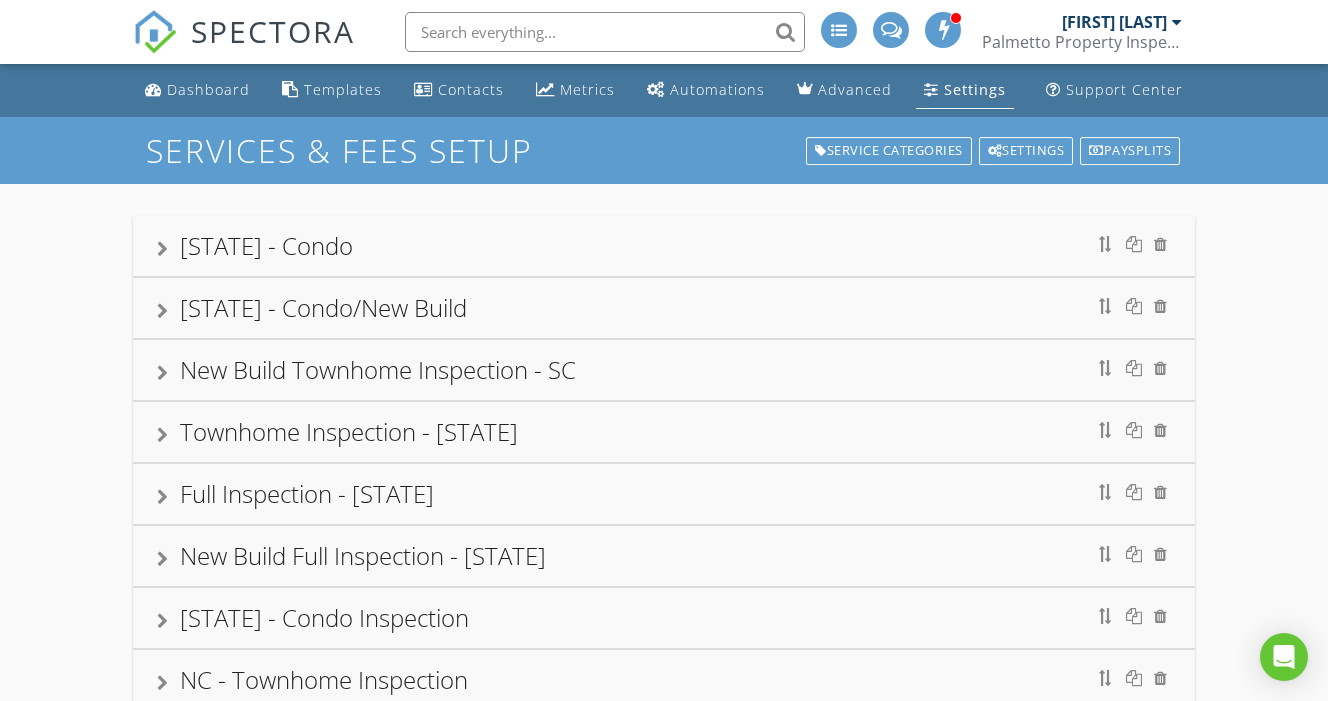 click on "New Build Townhome Inspection - SC" at bounding box center [664, 370] 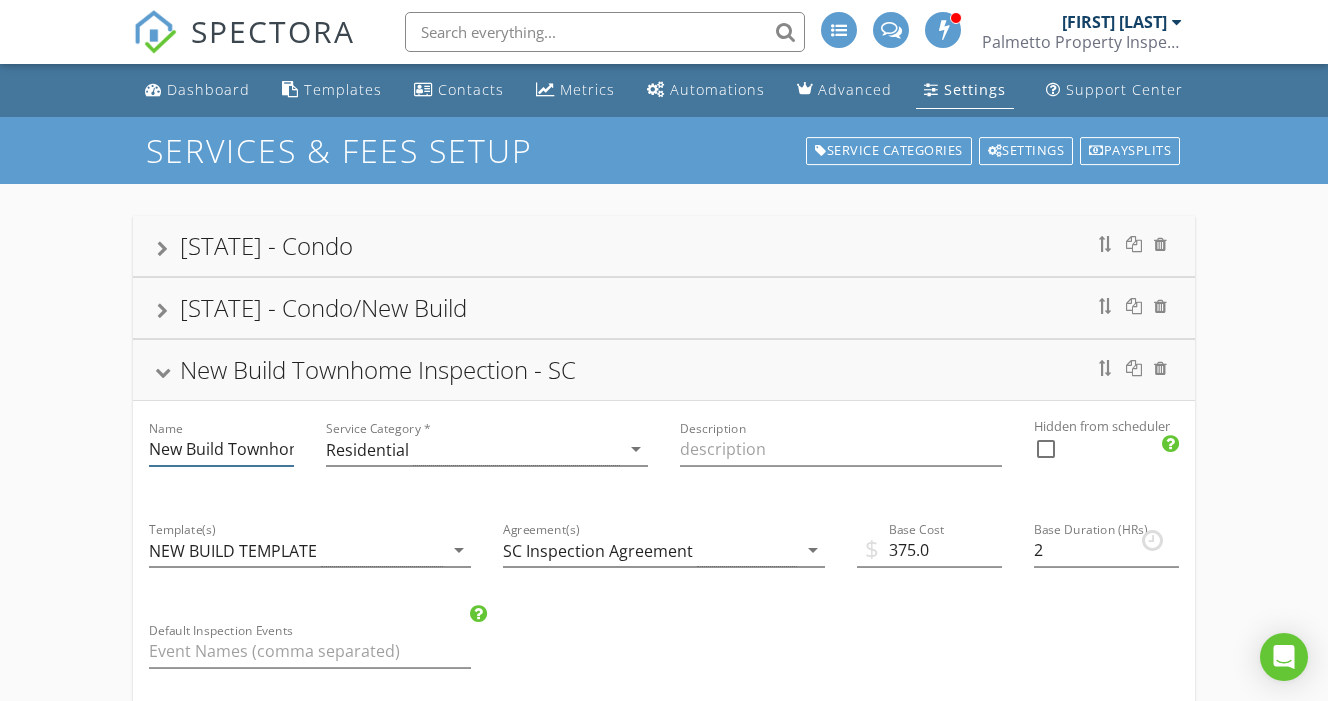 click on "New Build Townhome Inspection - SC" at bounding box center [221, 449] 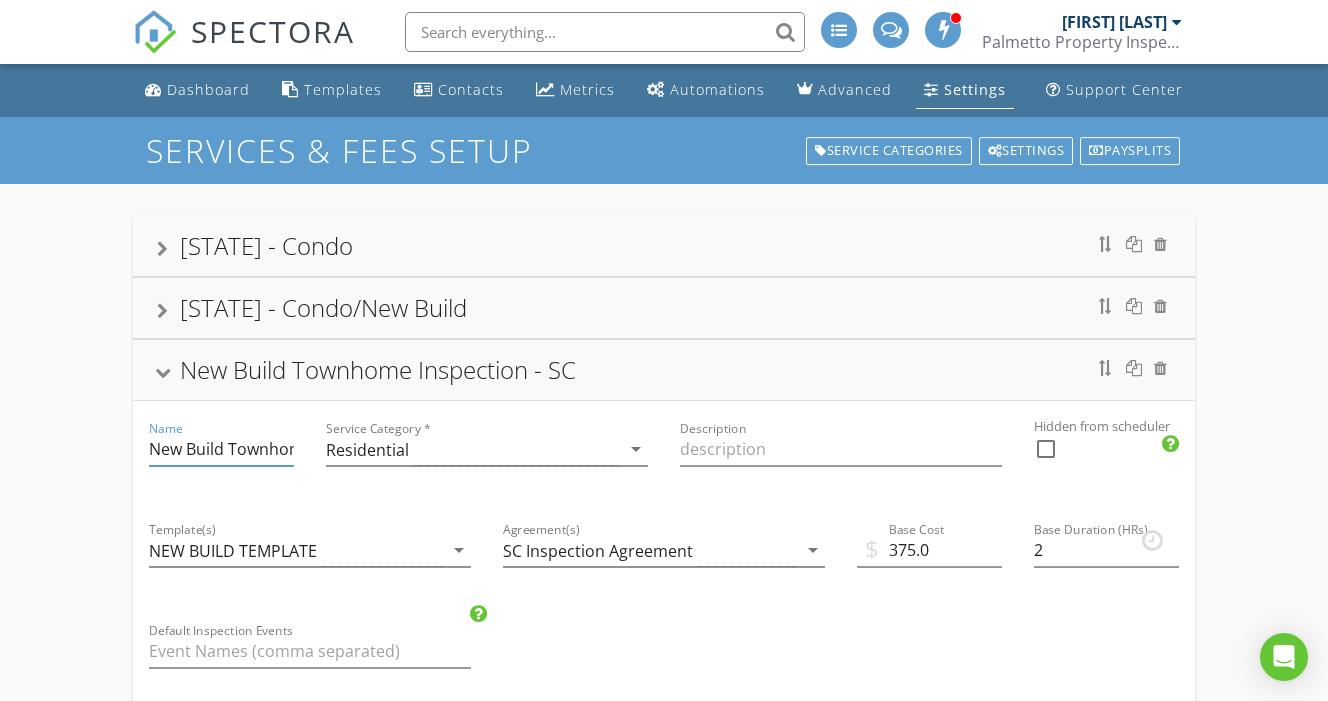 click on "New Build Townhome Inspection - SC" at bounding box center [221, 449] 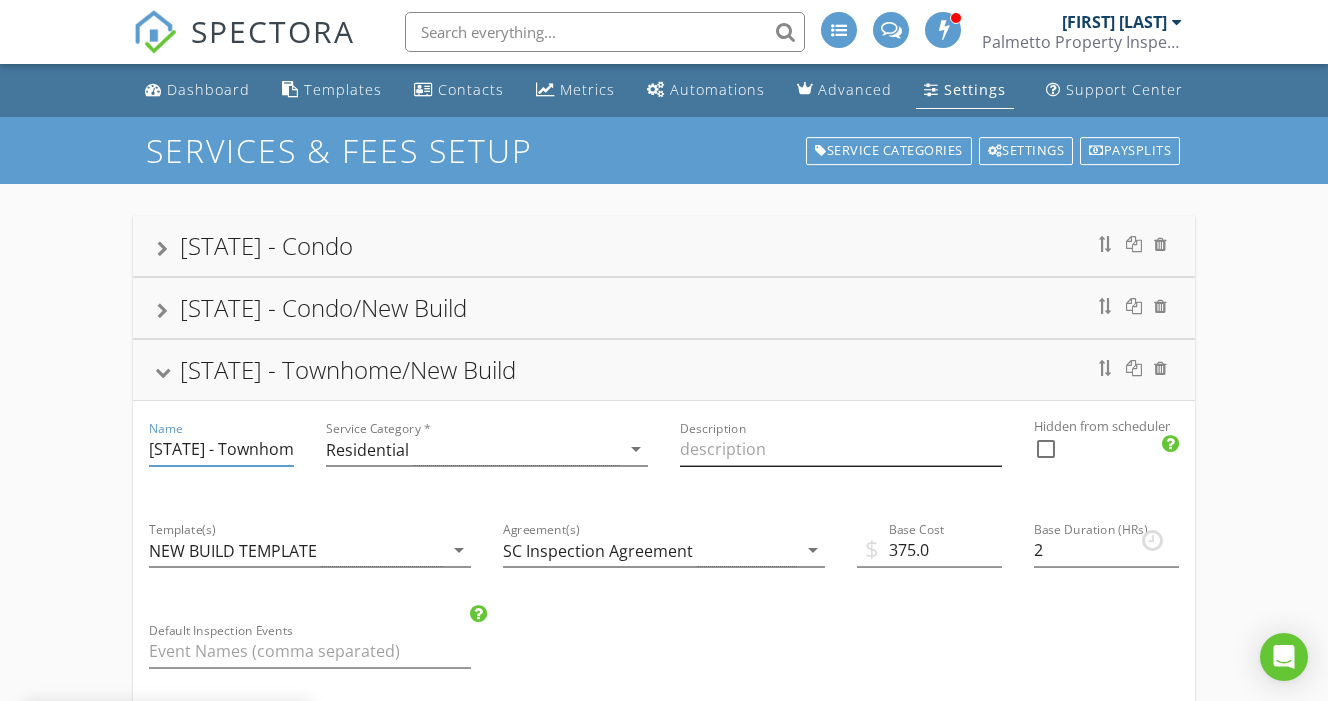 type on "[STATE] - Townhome/New Build" 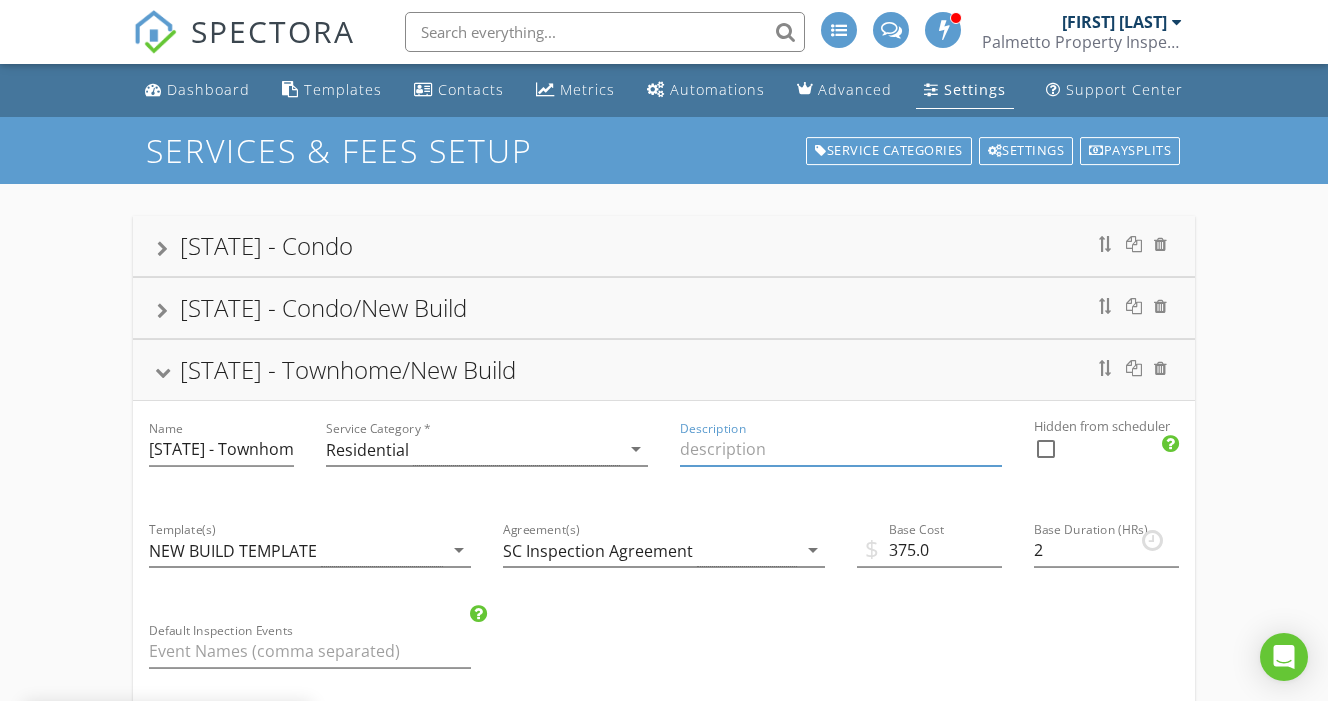 click at bounding box center [841, 449] 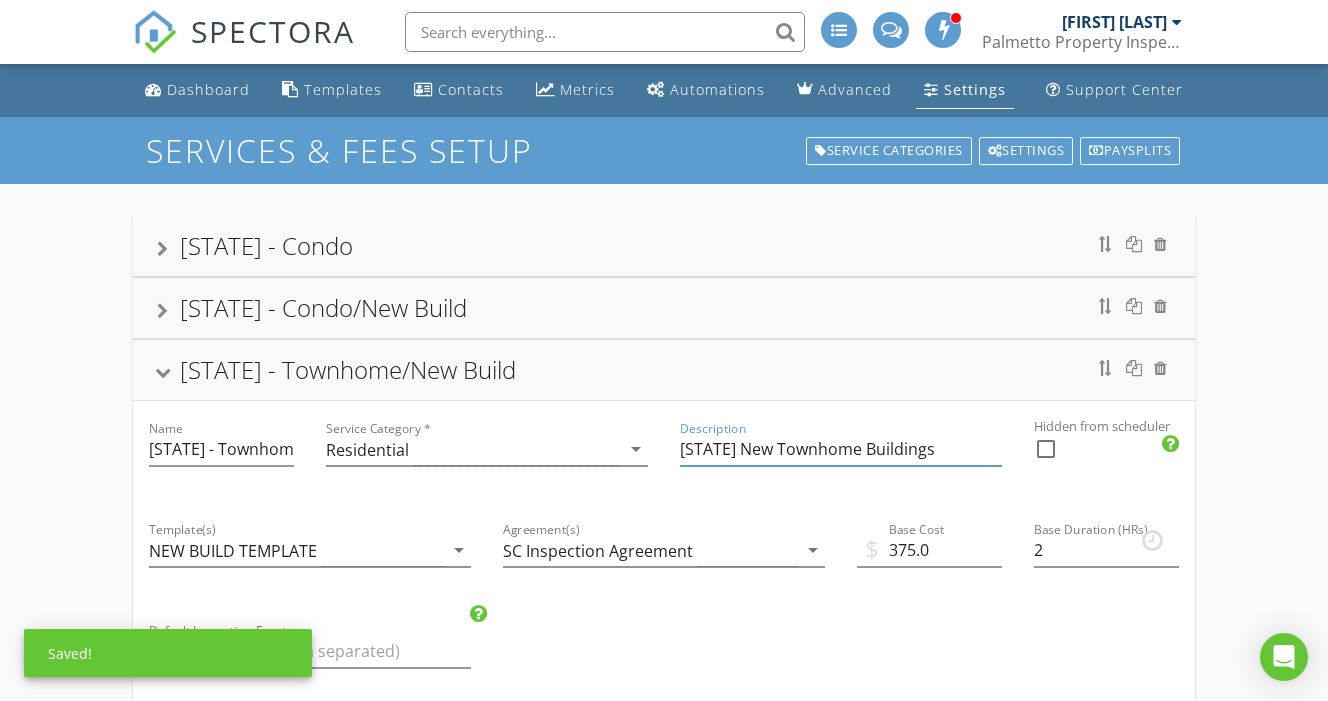 type on "[STATE] New Townhome Buildings" 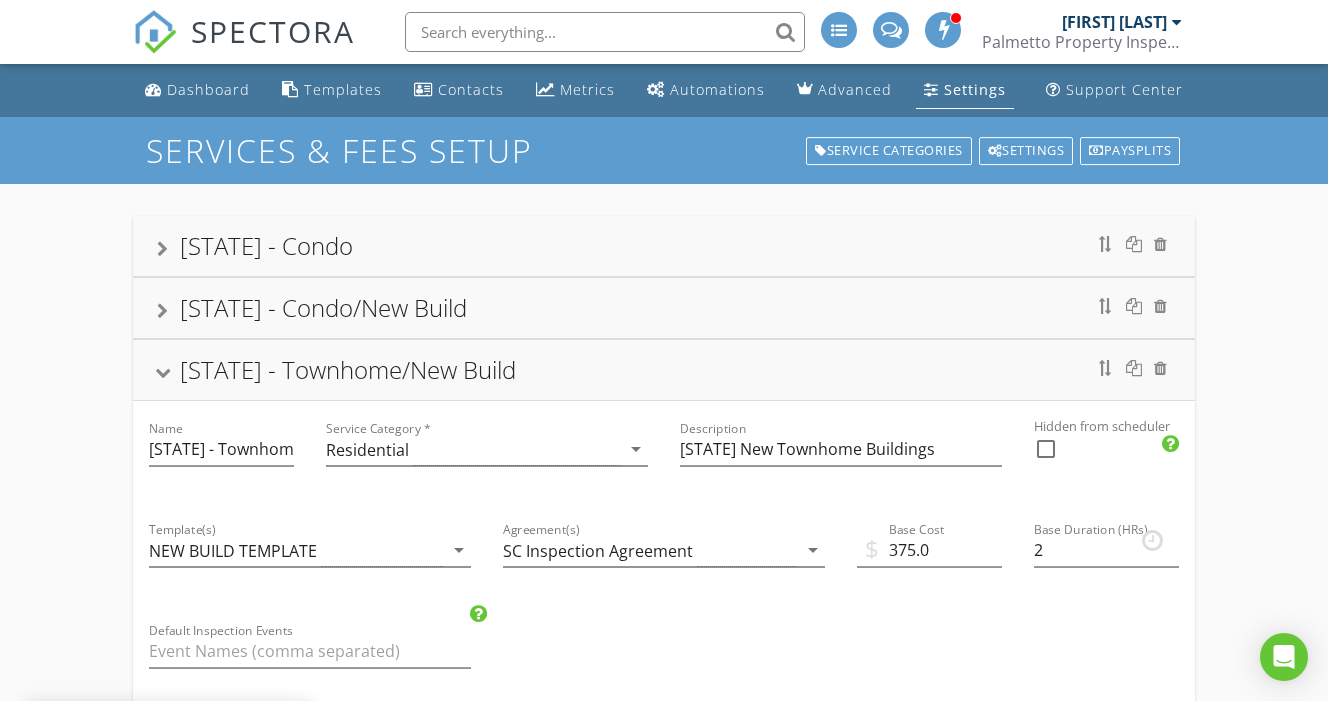 click on "[STATE] - Townhome/New Build" at bounding box center (664, 370) 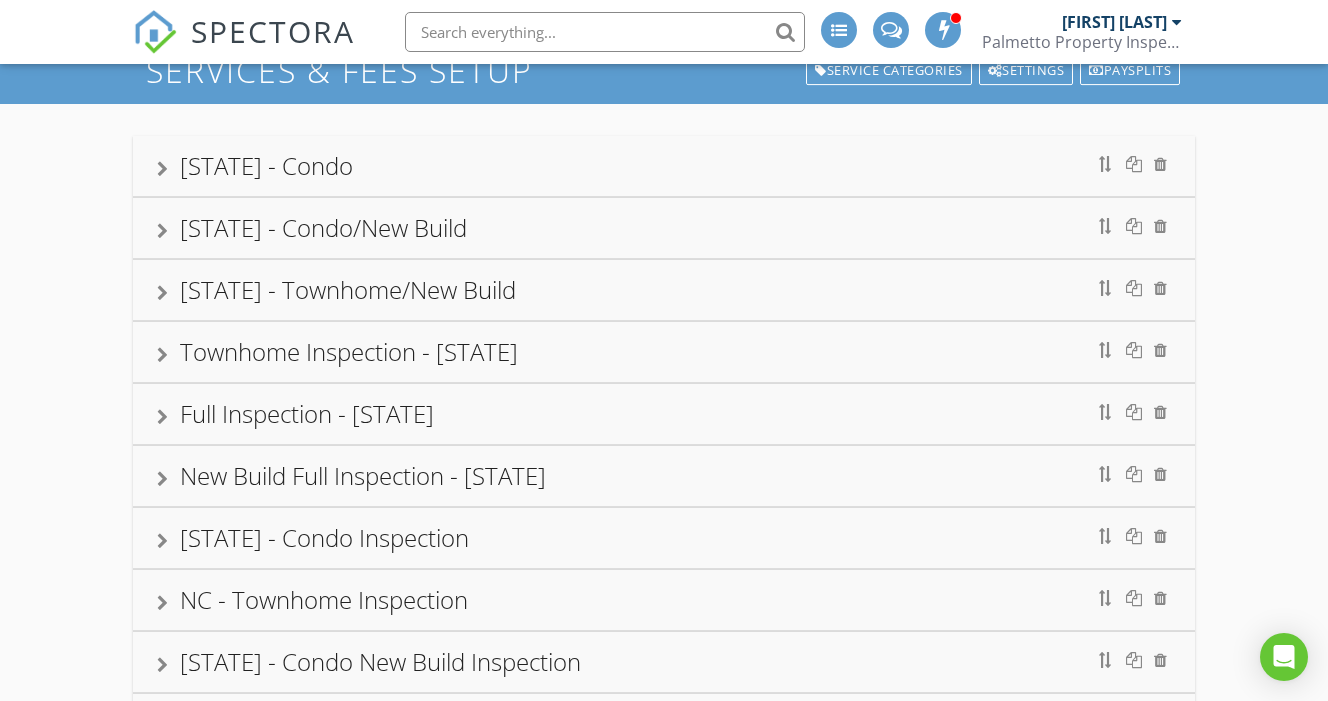 scroll, scrollTop: 100, scrollLeft: 0, axis: vertical 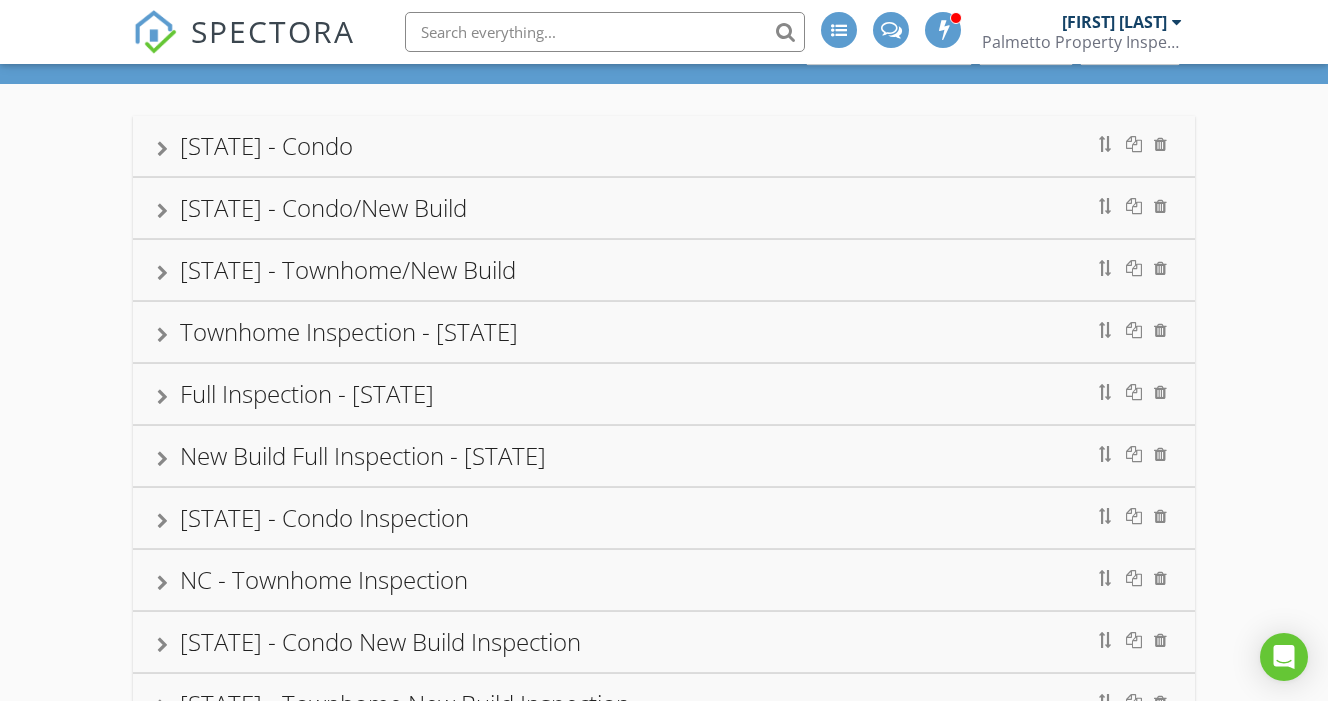 click on "Townhome Inspection - [STATE]" at bounding box center (664, 332) 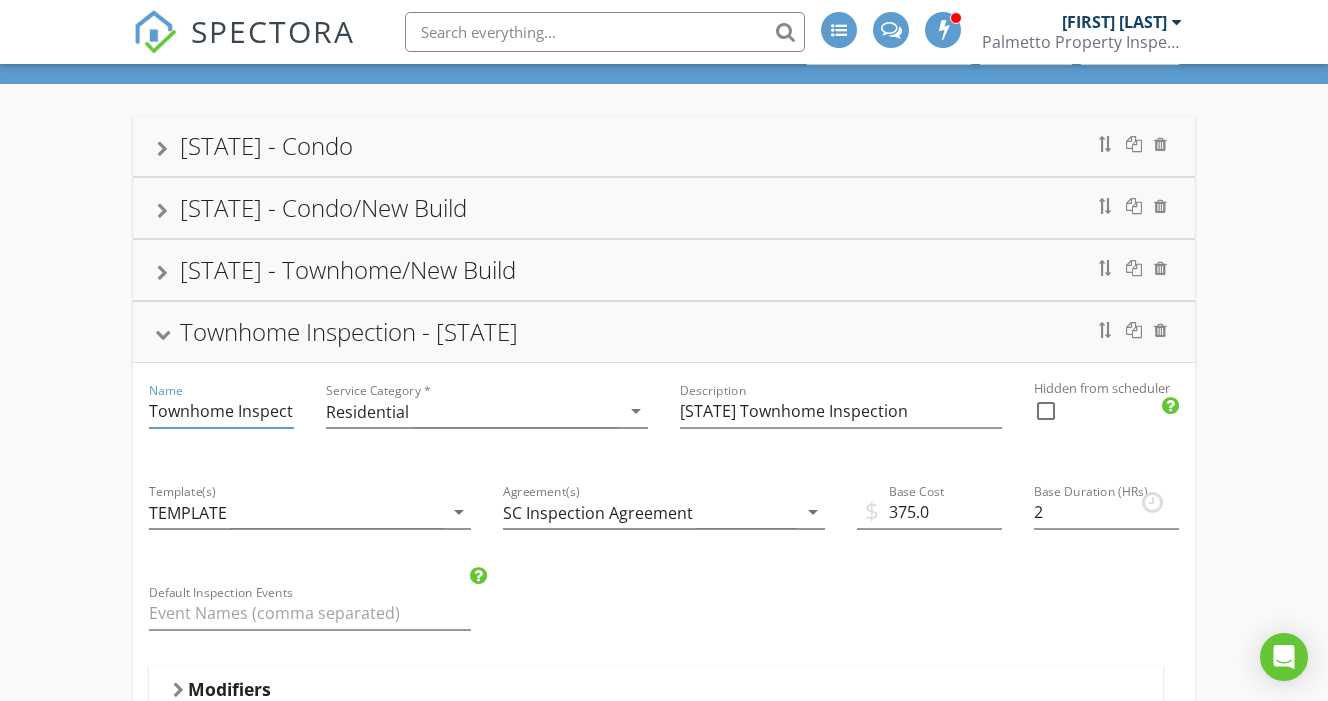 click on "Townhome Inspection - [STATE]" at bounding box center [221, 411] 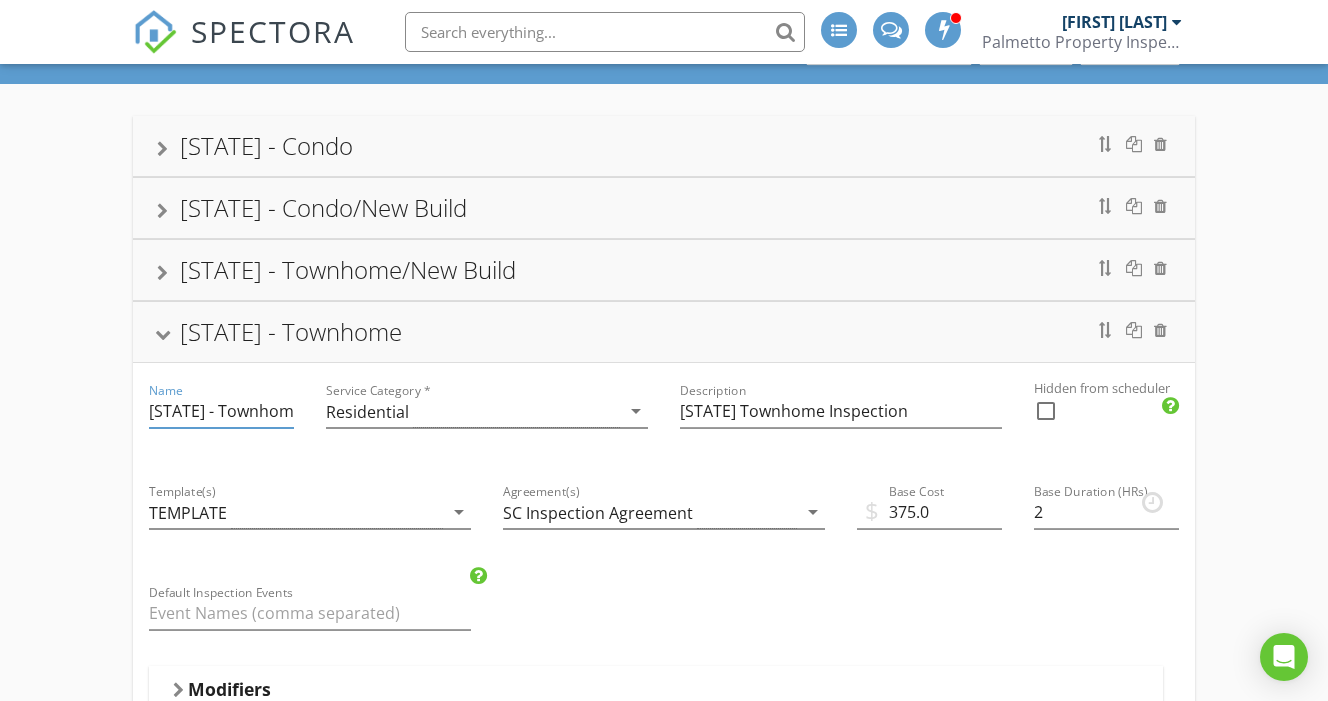 type on "[STATE] - Townhome" 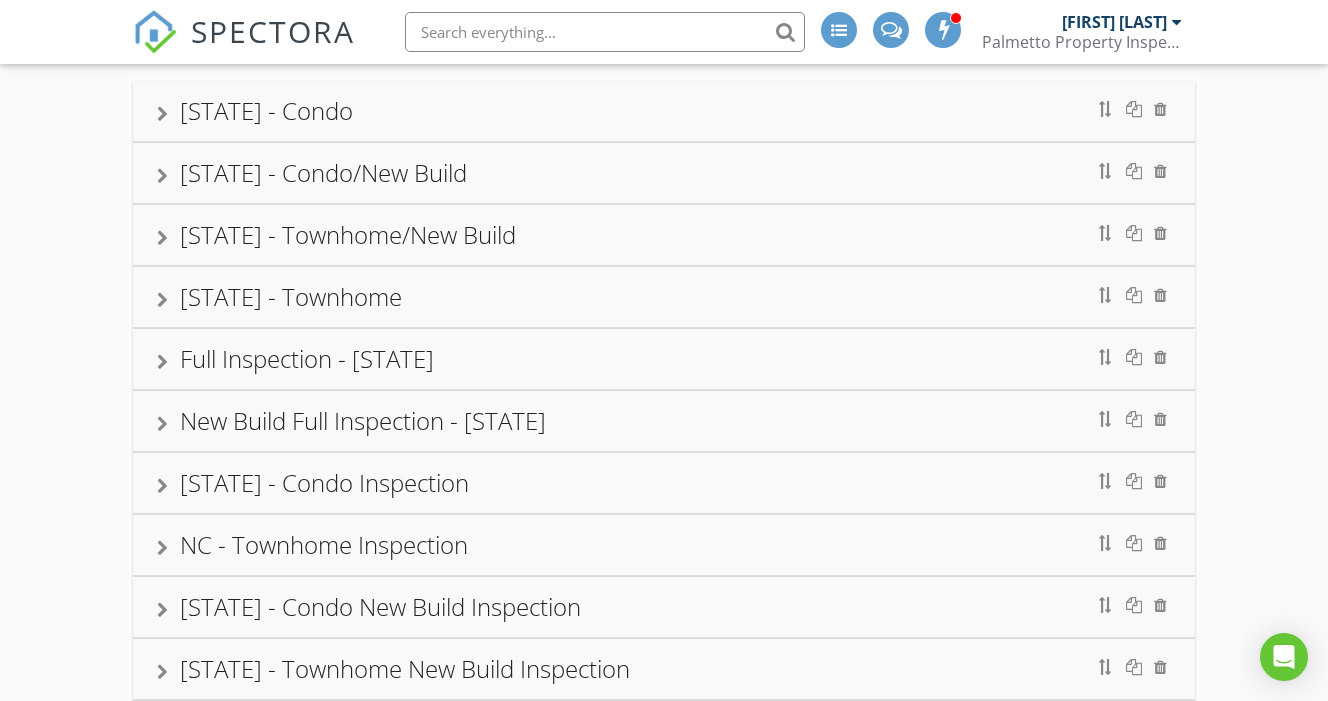 scroll, scrollTop: 135, scrollLeft: 0, axis: vertical 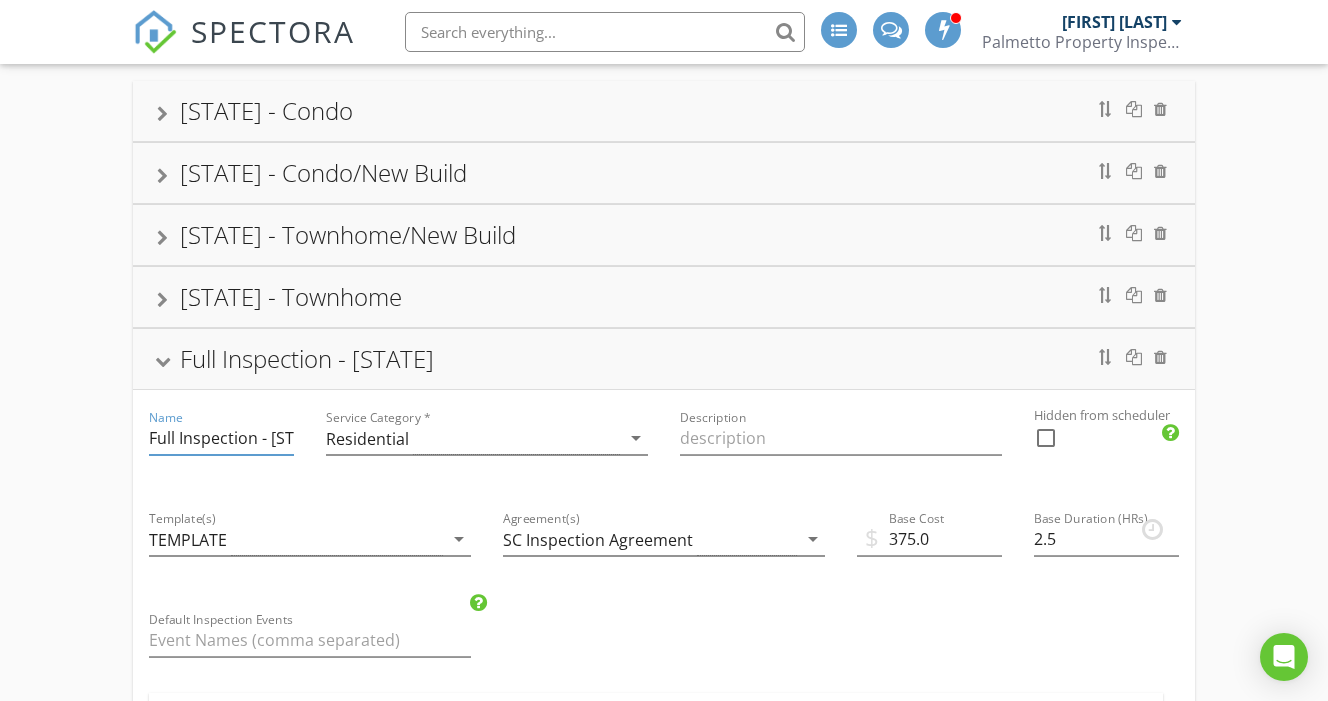 click on "Full Inspection - [STATE]" at bounding box center [221, 438] 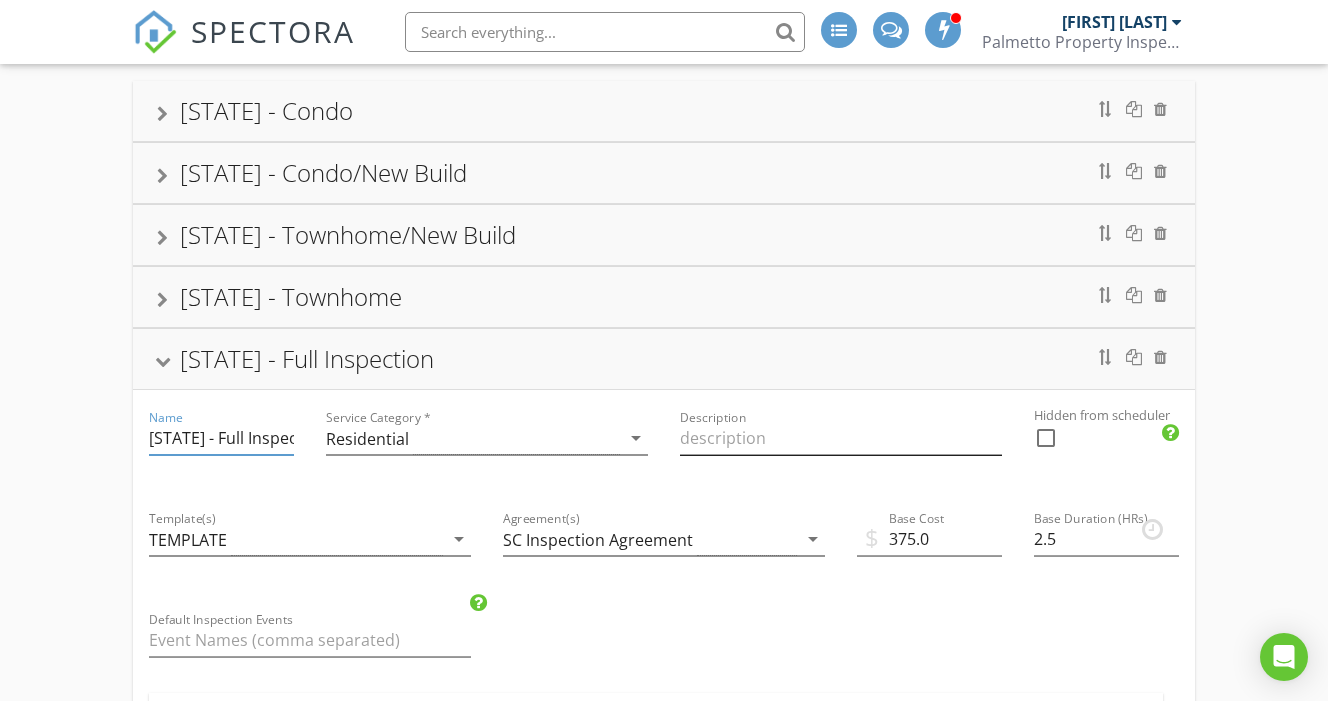 type on "[STATE] - Full Inspection" 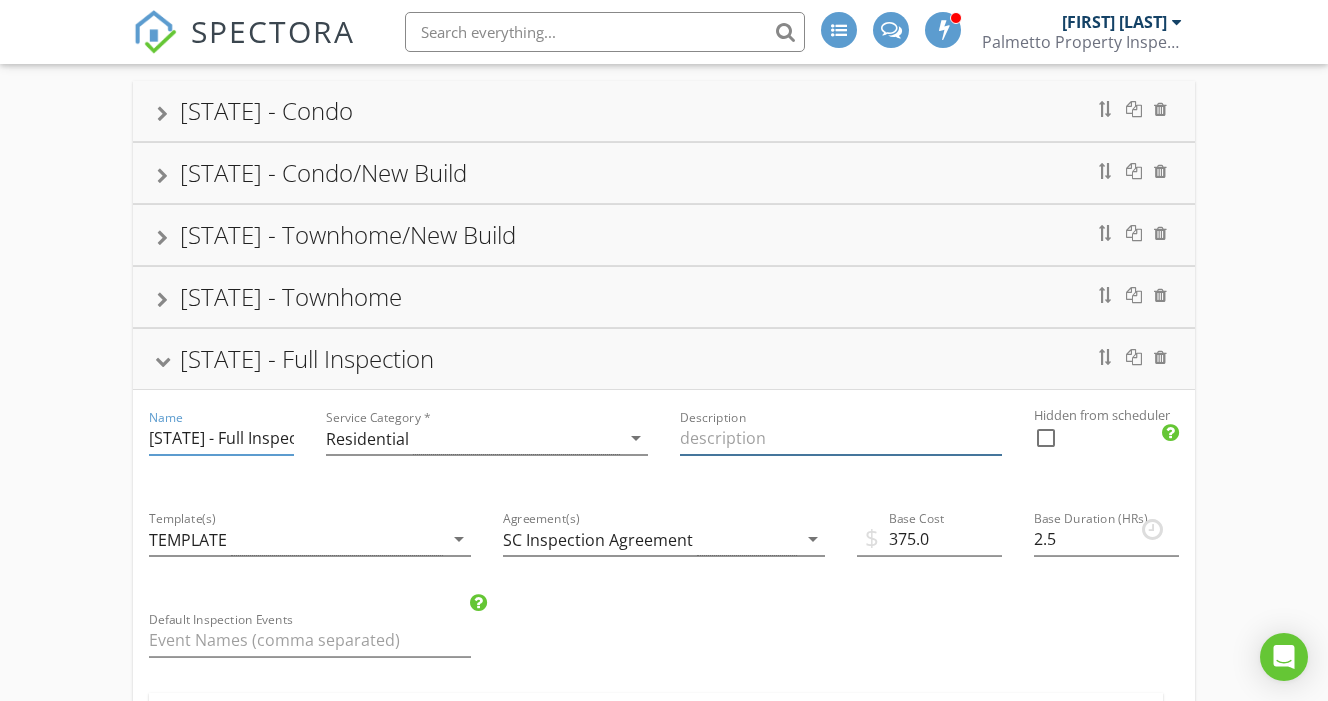 click at bounding box center [841, 438] 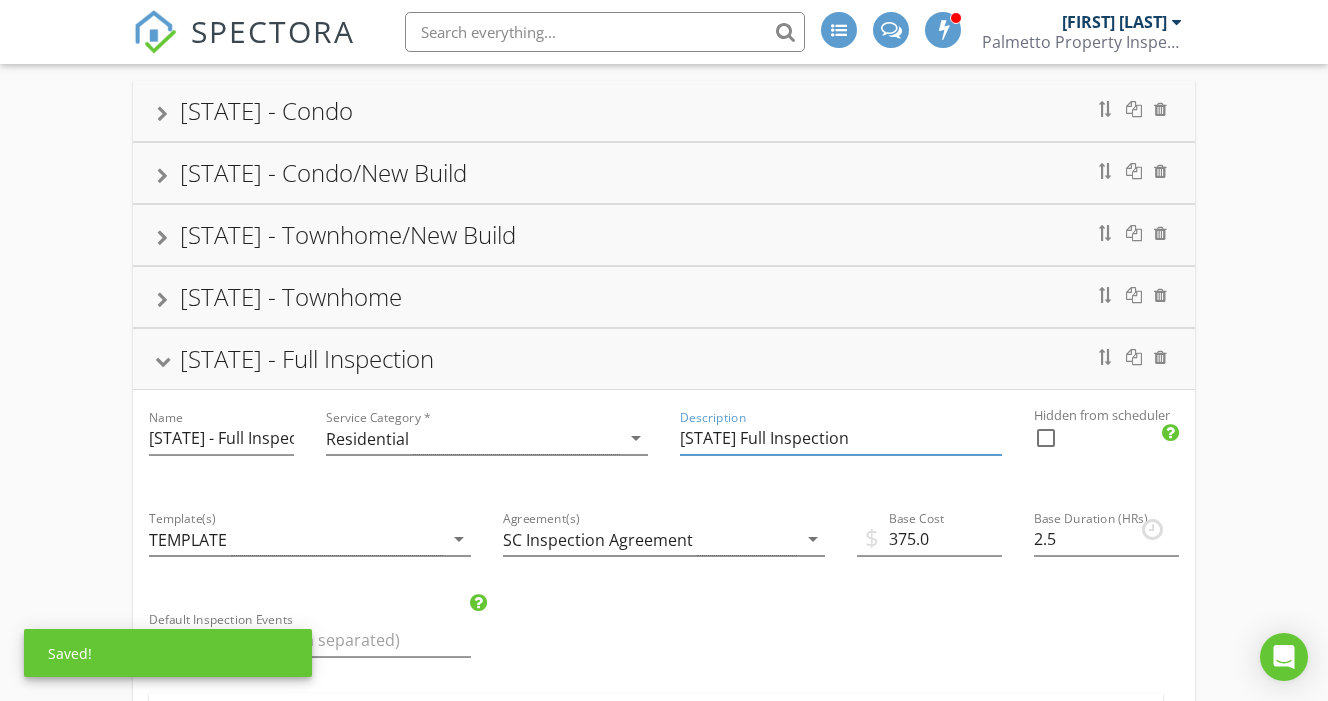 type on "[STATE] Full Inspection" 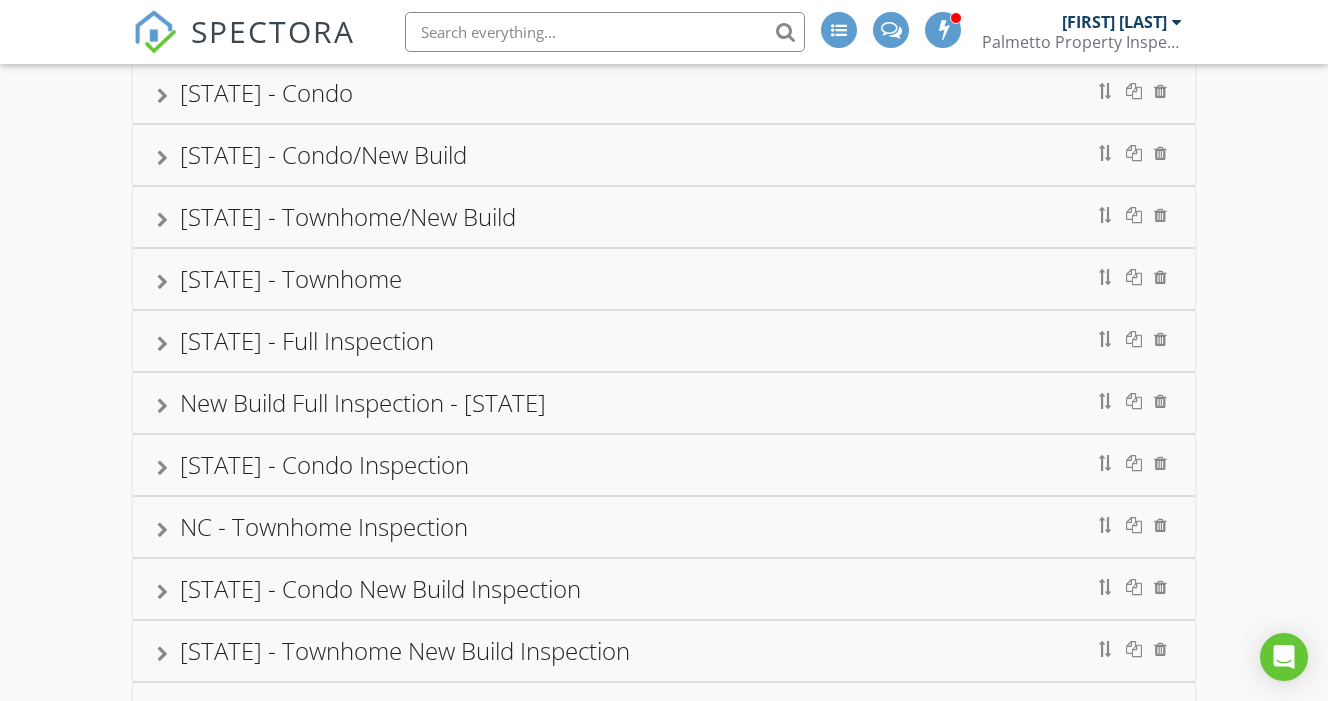 scroll, scrollTop: 153, scrollLeft: 0, axis: vertical 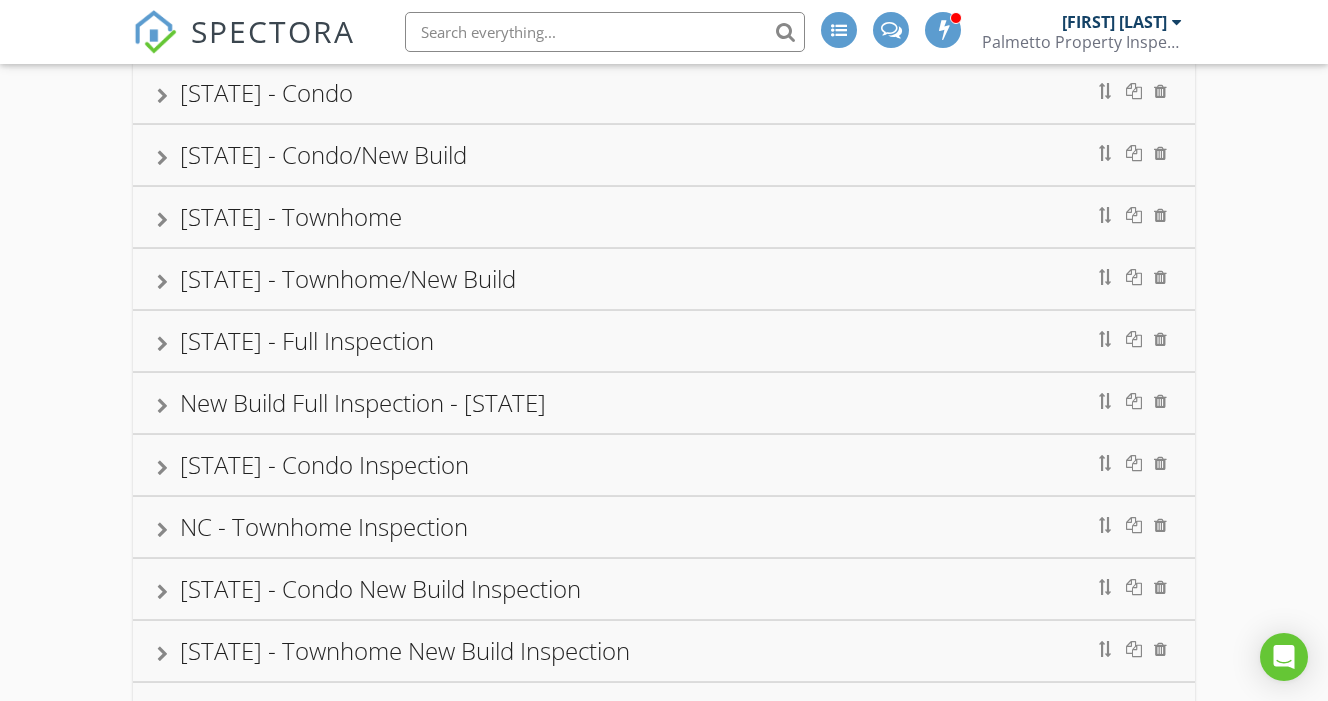 click on "[STATE] - Condo    Name [STATE] - Condo   Service Category * Residential arrow_drop_down   Description [STATE] Condo Inspection   Hidden from scheduler   check_box_outline_blank             [STATE] - Condo/New Build    Name [STATE] - Condo/New Build   Service Category * Residential arrow_drop_down   Description [STATE] New Condo Building   Hidden from scheduler   check_box_outline_blank             [STATE] - Townhome    Name [STATE] - Townhome   Service Category * Residential arrow_drop_down   Description [STATE] Townhome Inspection   Hidden from scheduler   check_box_outline_blank             [STATE] - Townhome/New Build   Name [STATE] - Townhome/New Build   Service Category * Residential arrow_drop_down   Description [STATE] New Townhome Buildings   Hidden from scheduler   check_box_outline_blank             [STATE] - Full Inspection   Name [STATE] - Full Inspection   Service Category * Residential arrow_drop_down   Description [STATE] Full Inspection   Hidden from scheduler   check_box_outline_blank" at bounding box center [664, 1127] 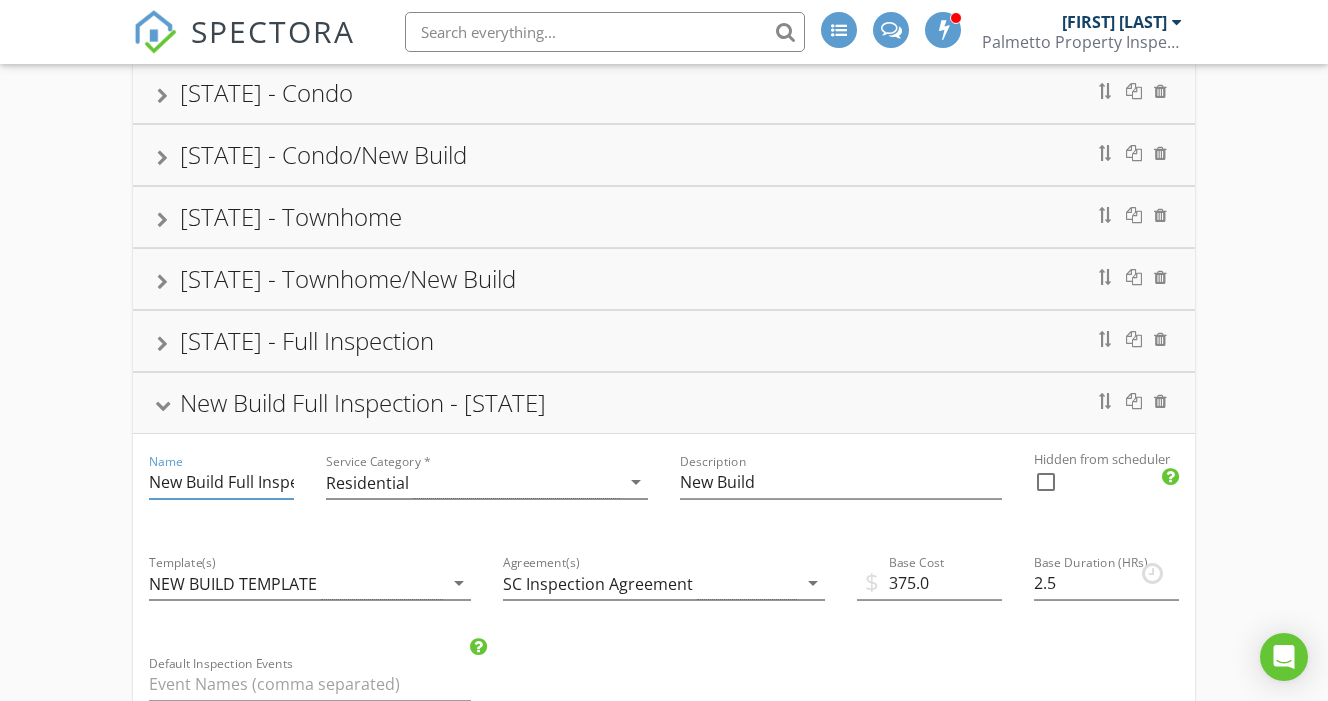click on "New Build Full Inspection - [STATE]" at bounding box center (221, 482) 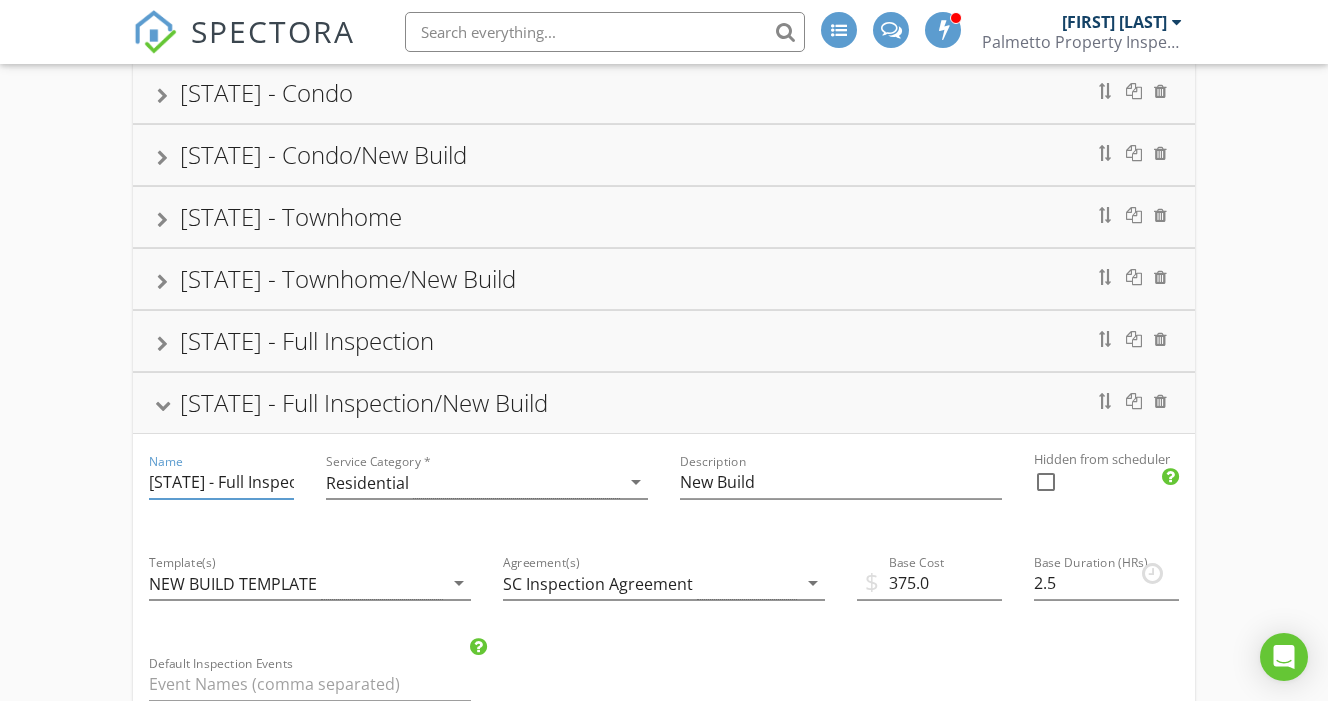 type on "[STATE] - Full Inspection/New Build" 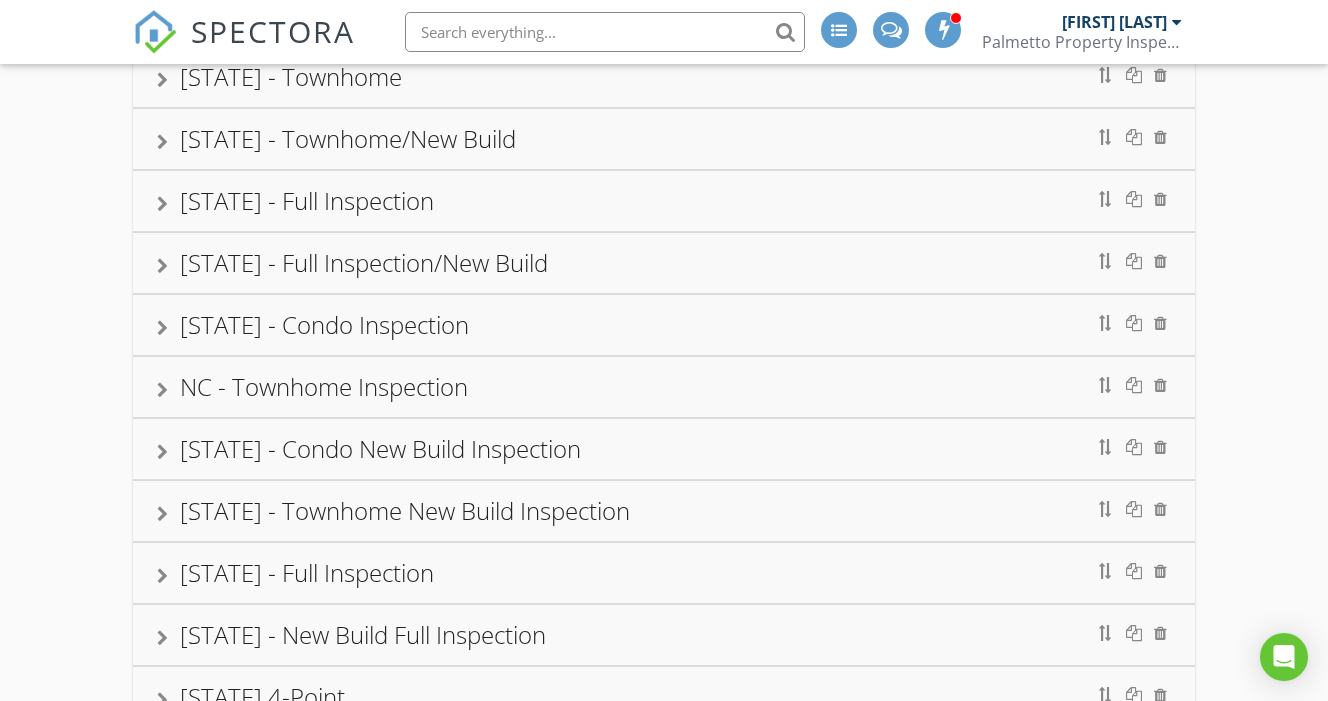 scroll, scrollTop: 295, scrollLeft: 0, axis: vertical 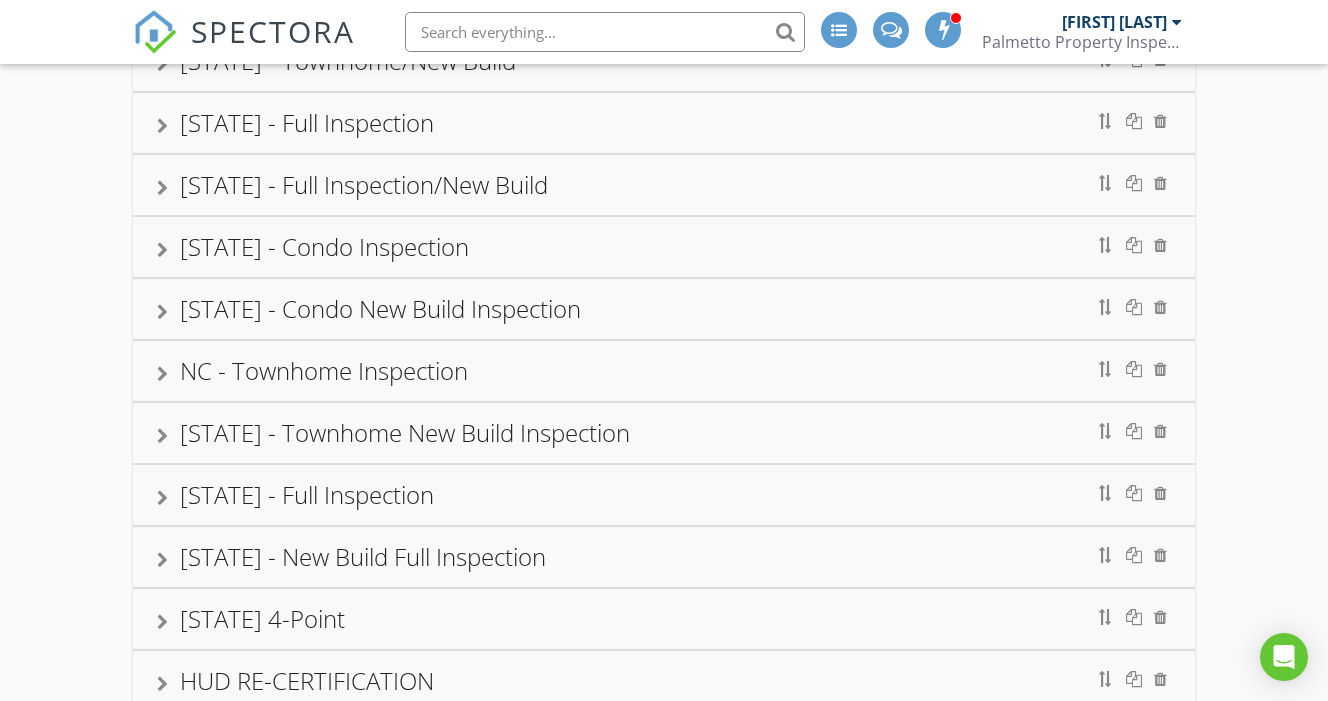 click on "[STATE] - Condo Inspection" at bounding box center [664, 247] 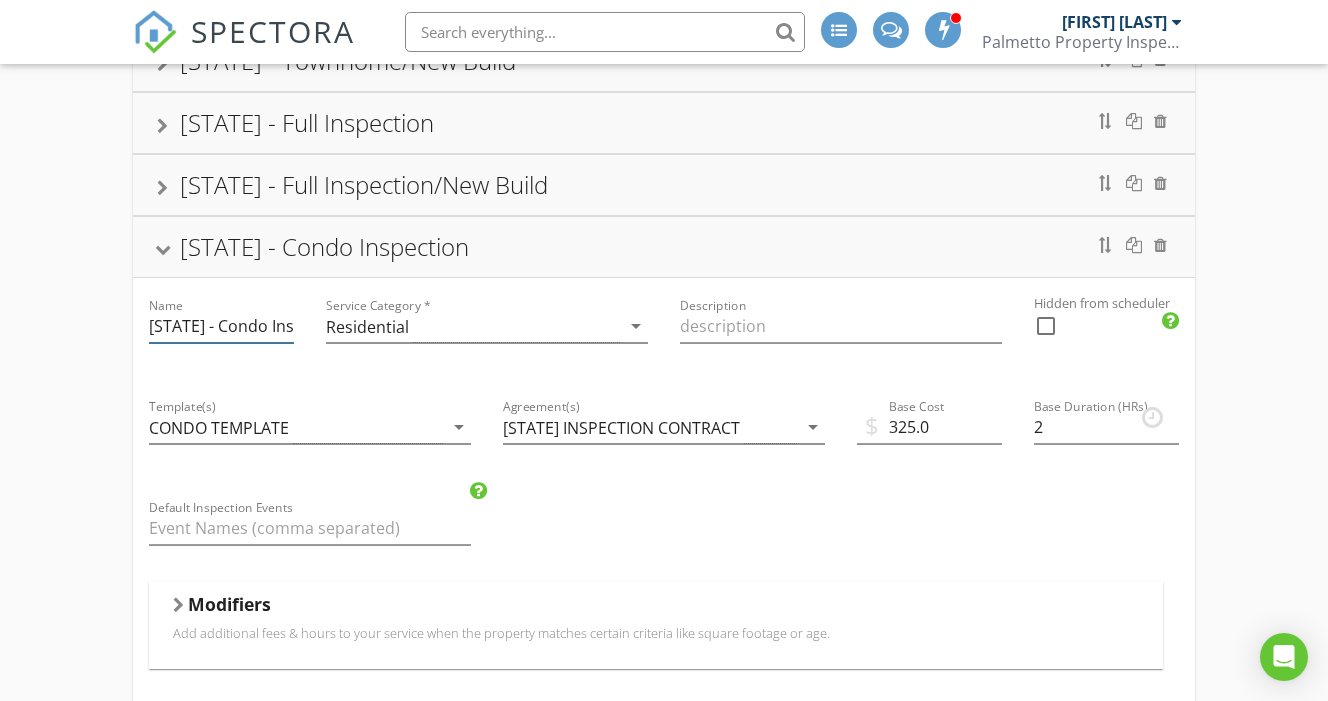 click on "[STATE] - Condo Inspection" at bounding box center [221, 326] 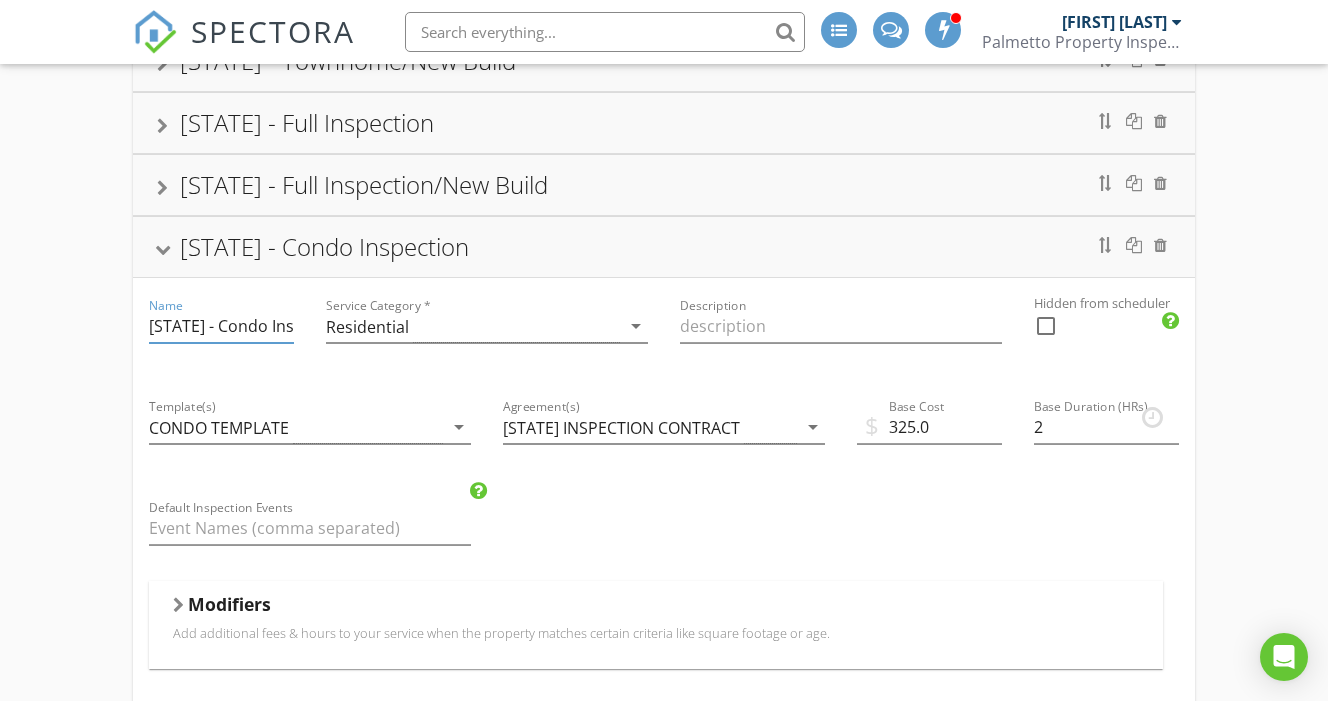 click on "[STATE] - Condo Inspection" at bounding box center (221, 326) 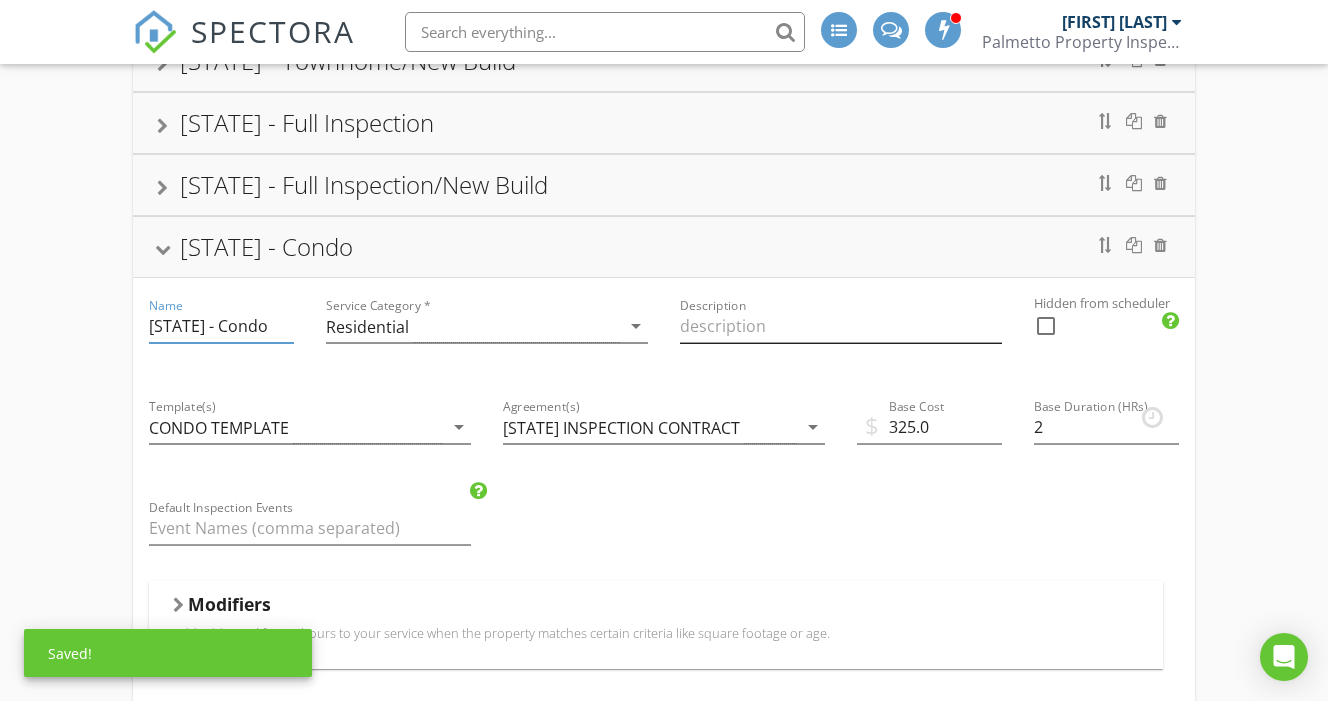 type on "[STATE] - Condo" 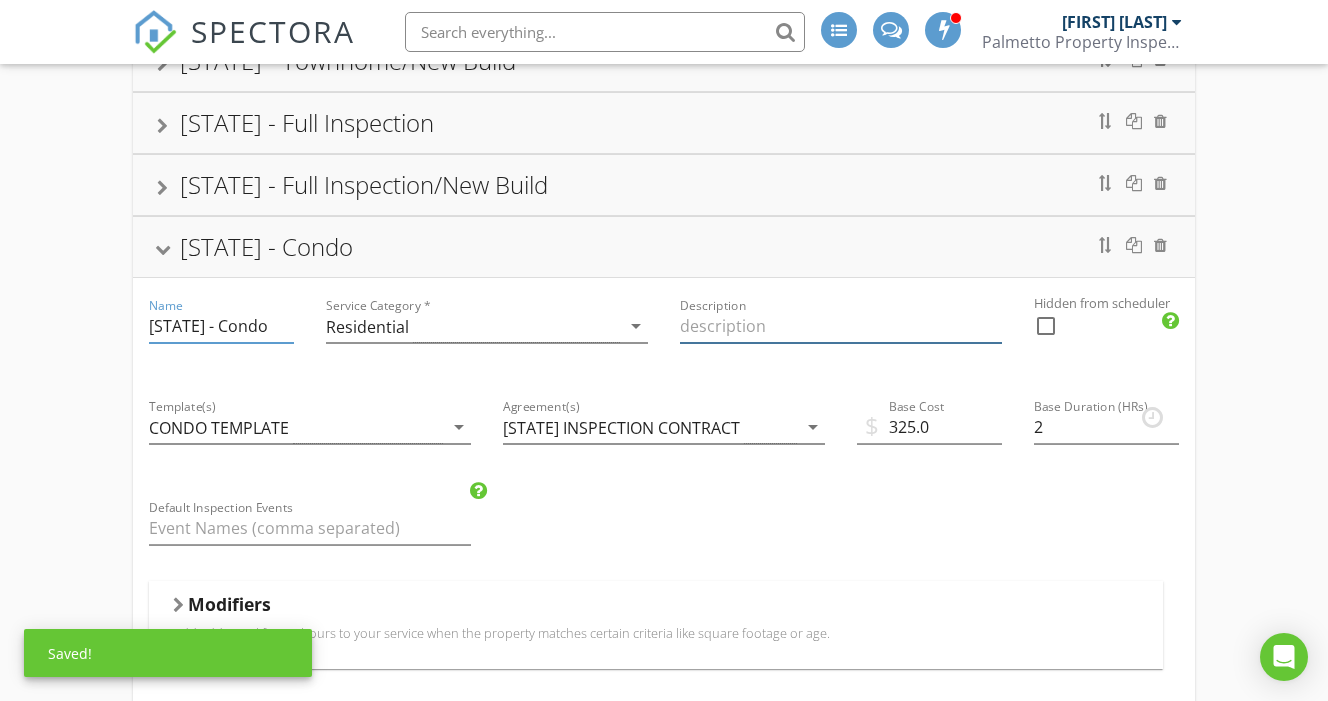 click at bounding box center (841, 326) 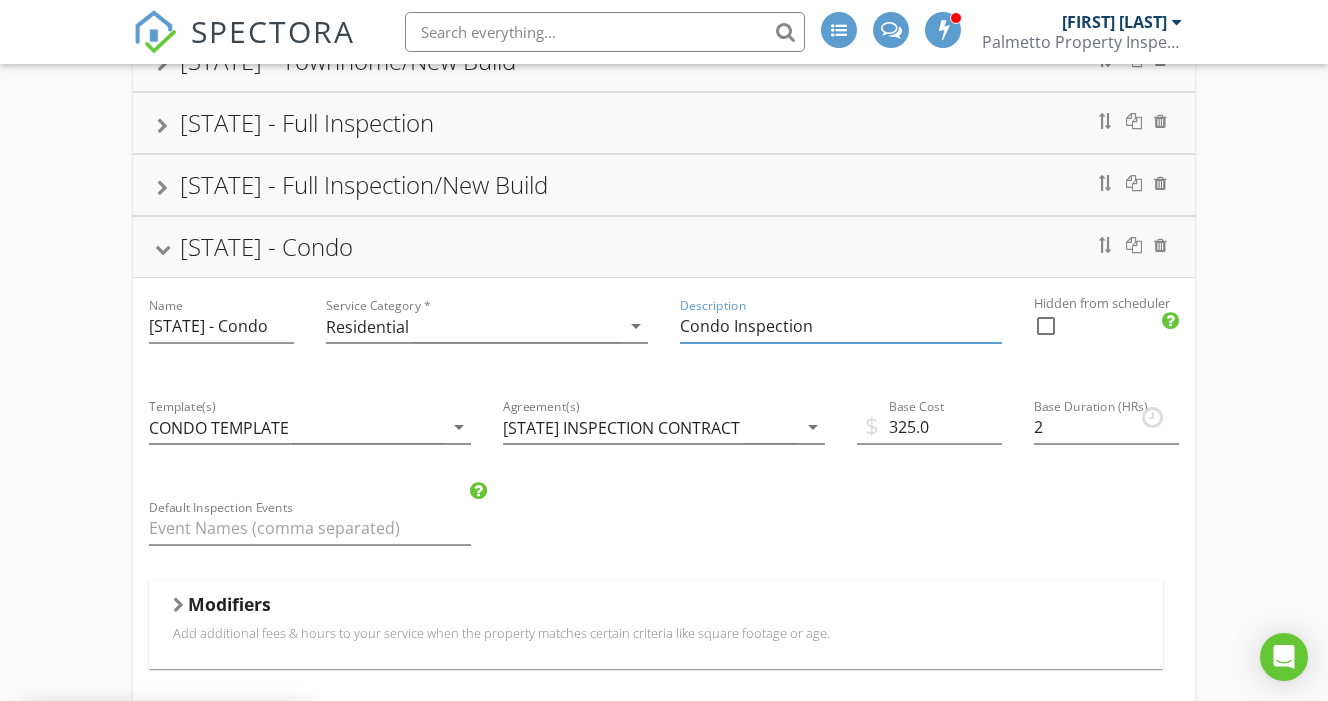 type on "Condo Inspection" 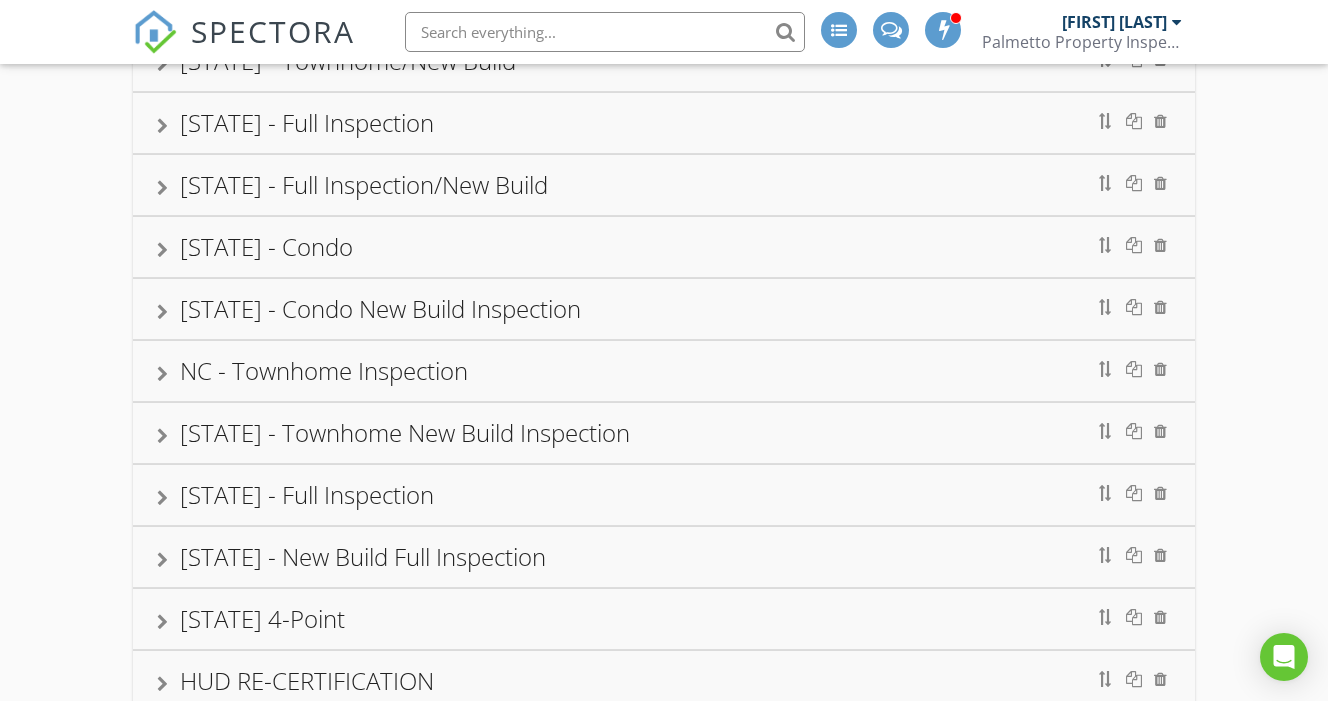 click on "[STATE] - Condo" at bounding box center (664, 247) 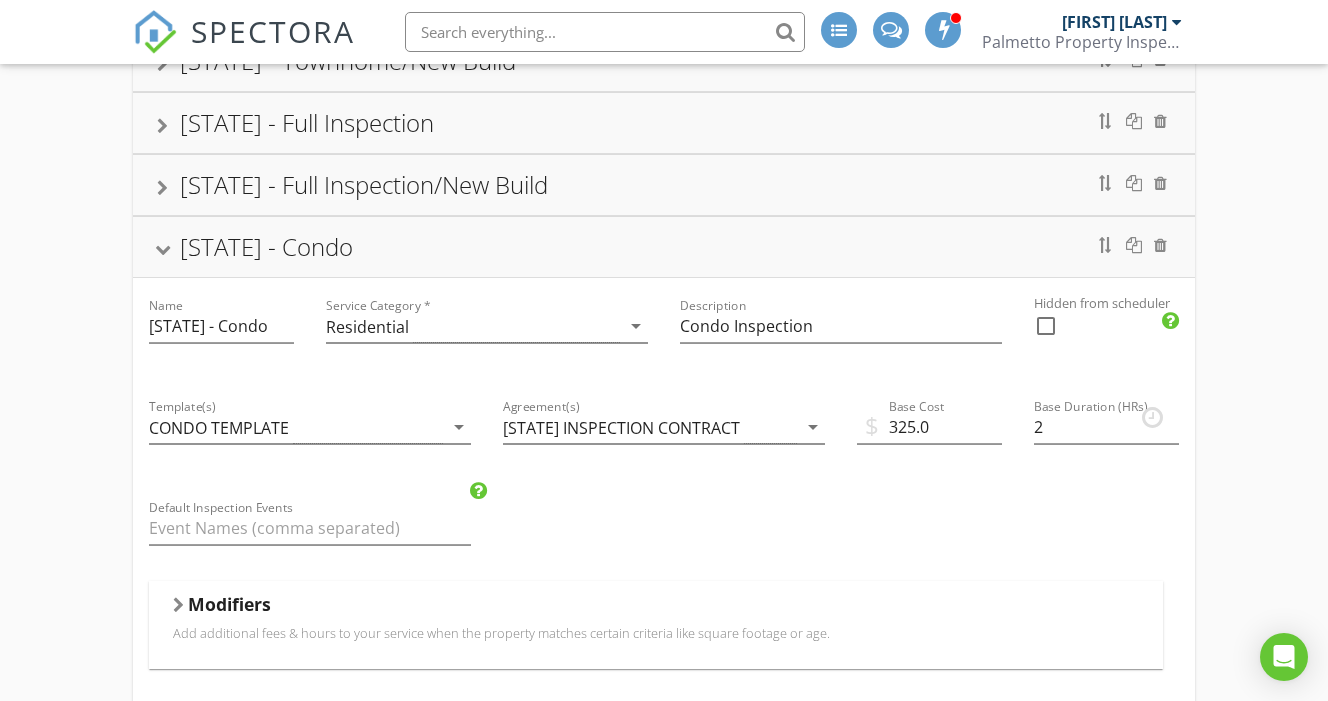 click on "[STATE] - Condo" at bounding box center (664, 247) 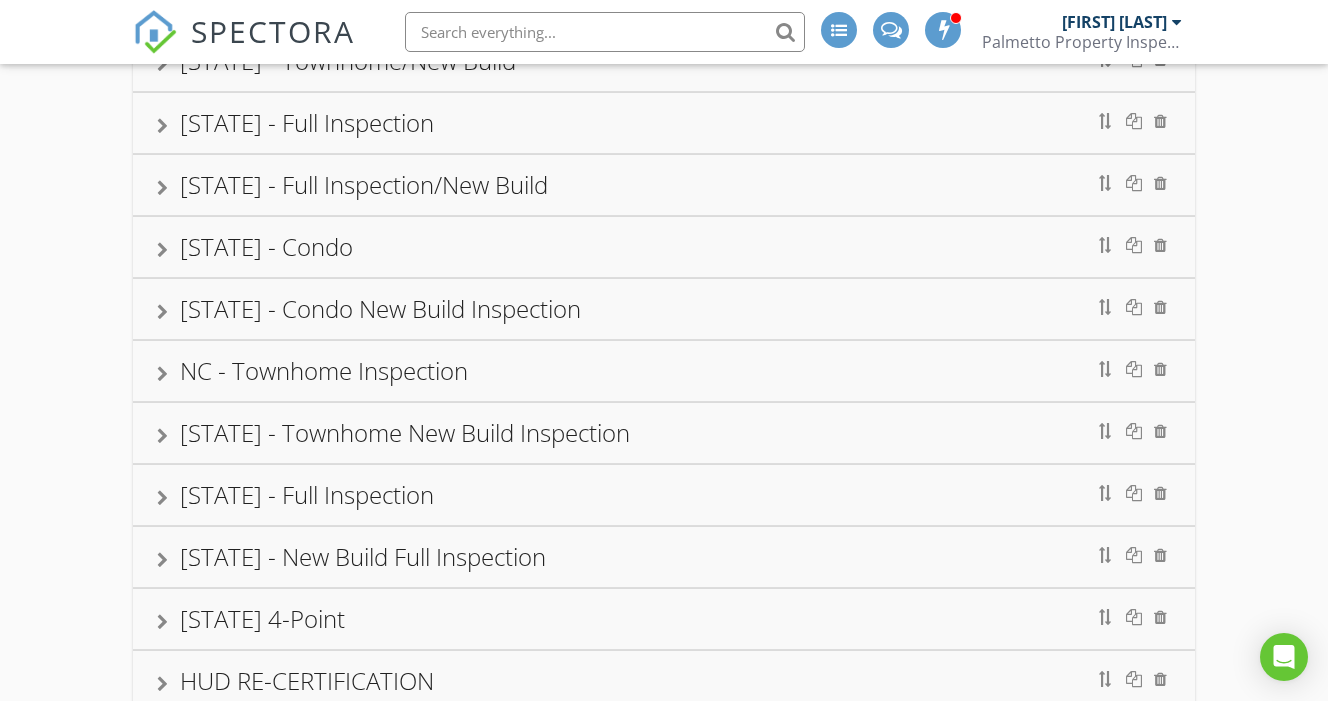 click on "[STATE] - Condo New Build Inspection" at bounding box center (664, 309) 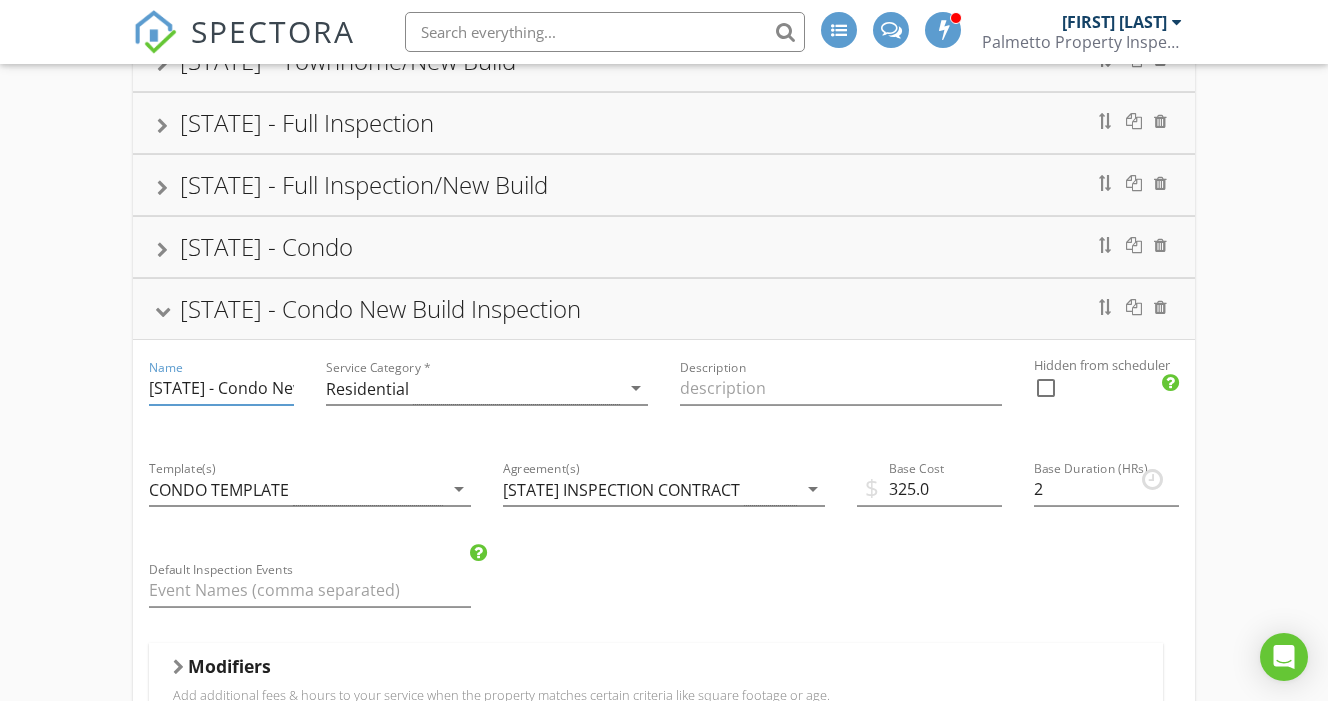 click on "[STATE] - Condo New Build Inspection" at bounding box center [221, 388] 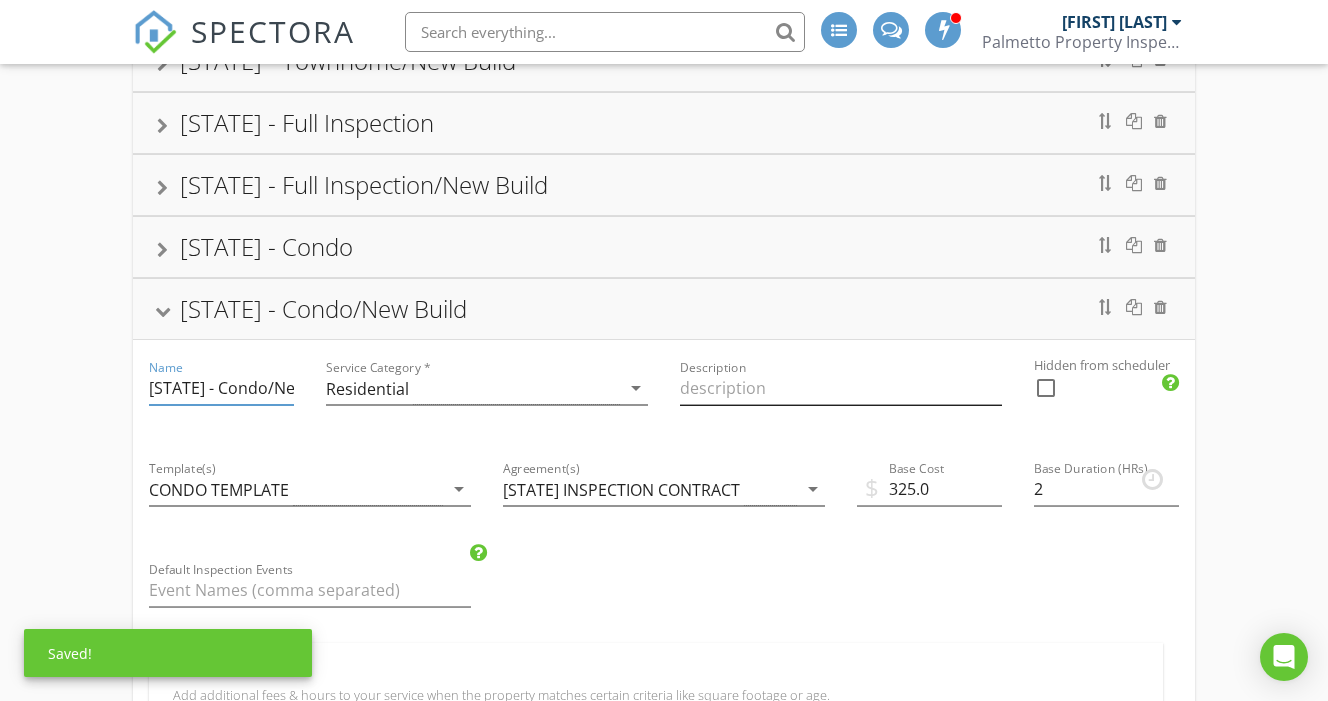 type on "[STATE] - Condo/New Build" 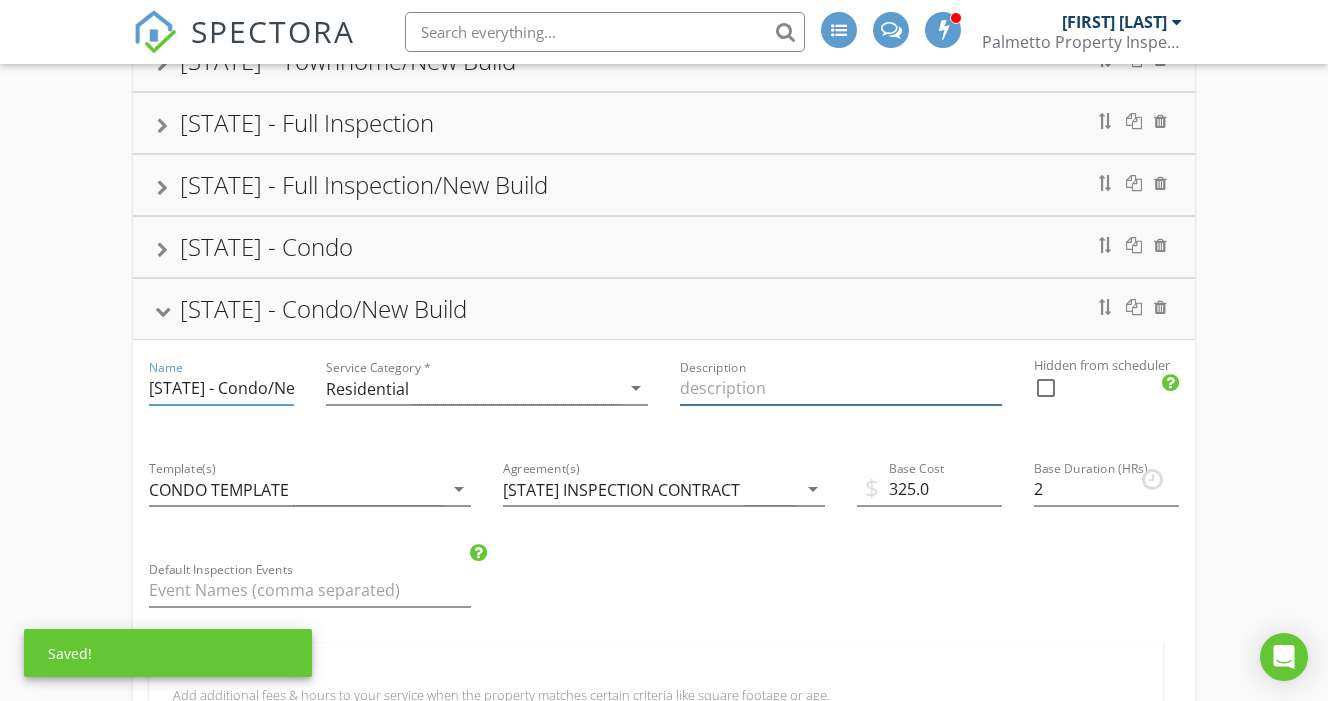 click at bounding box center (841, 388) 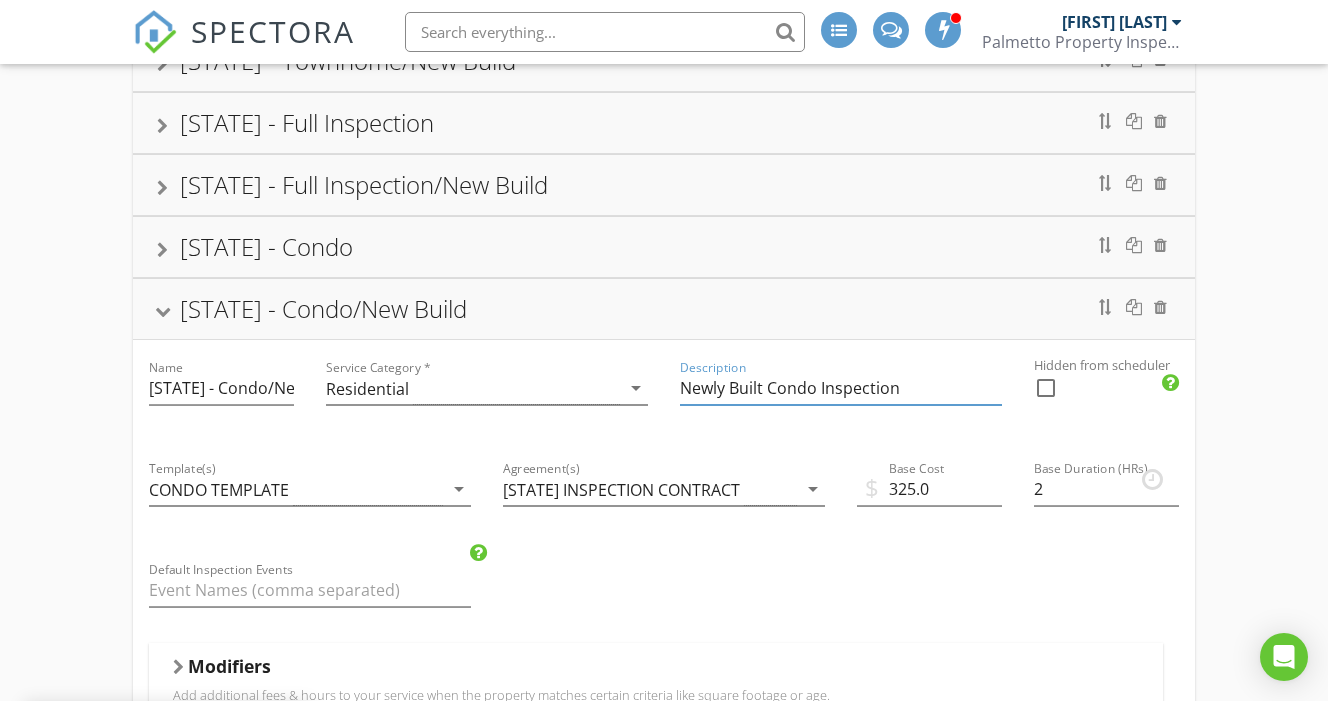 type on "Newly Built Condo Inspection" 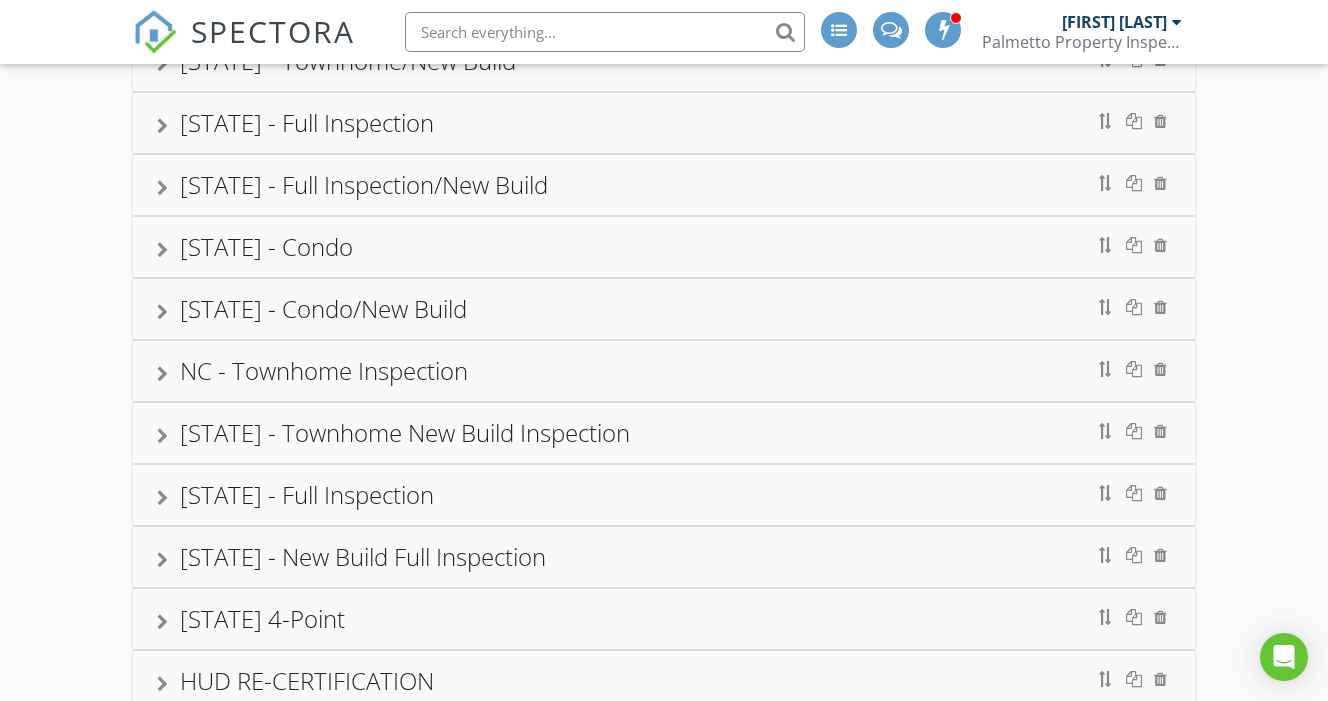 click on "[STATE] - Condo/New Build" at bounding box center (664, 309) 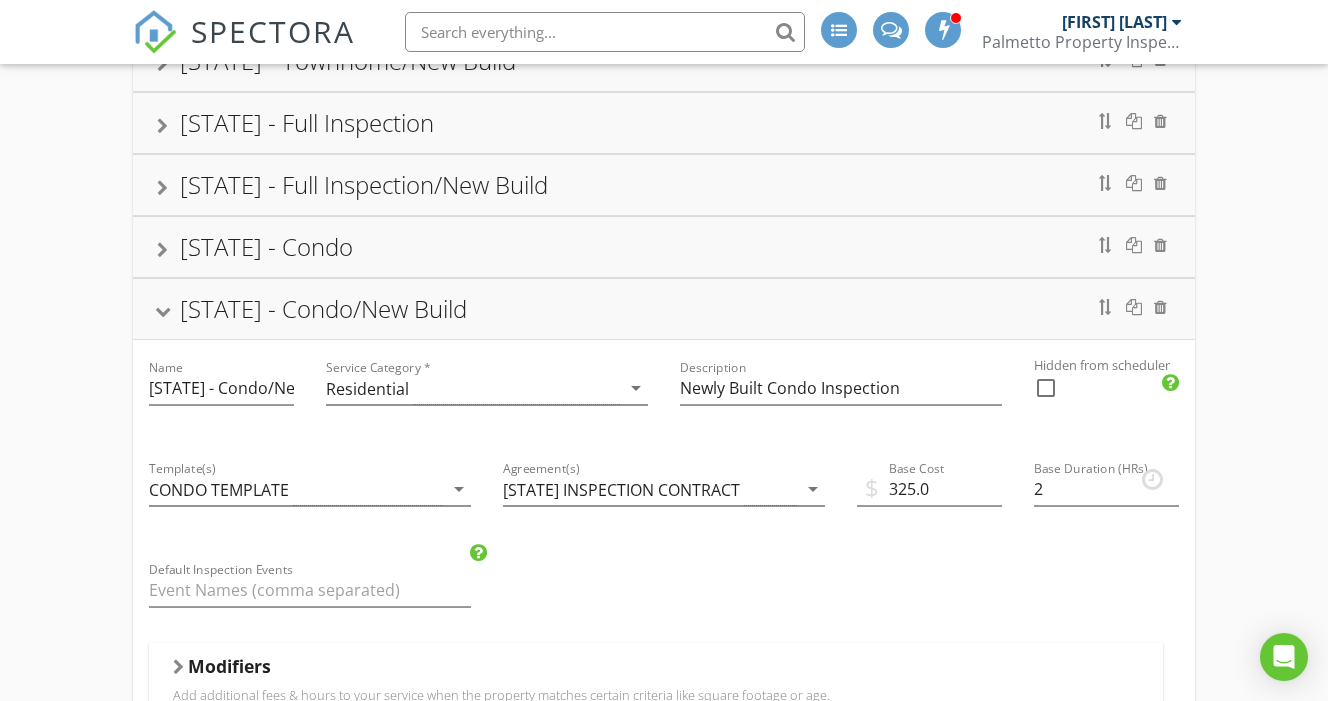 click on "[STATE] - Condo/New Build" at bounding box center [664, 309] 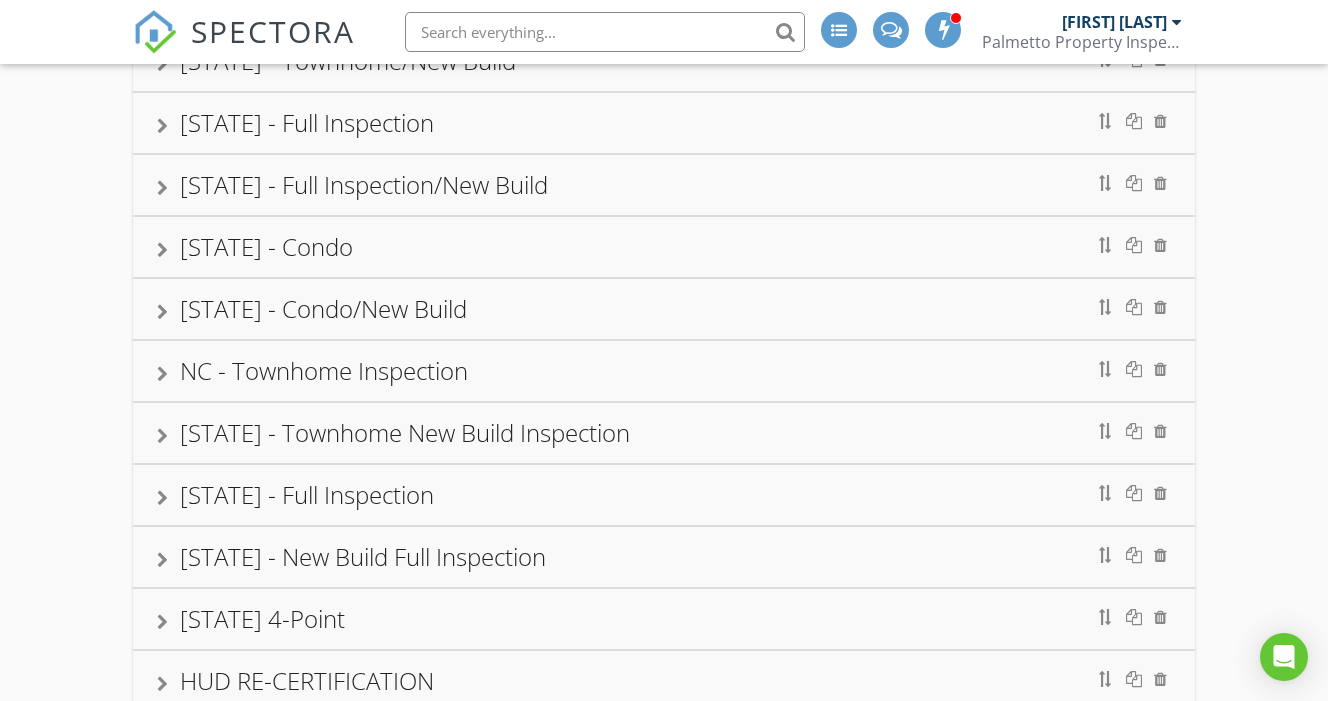 click on "NC - Townhome Inspection" at bounding box center [664, 371] 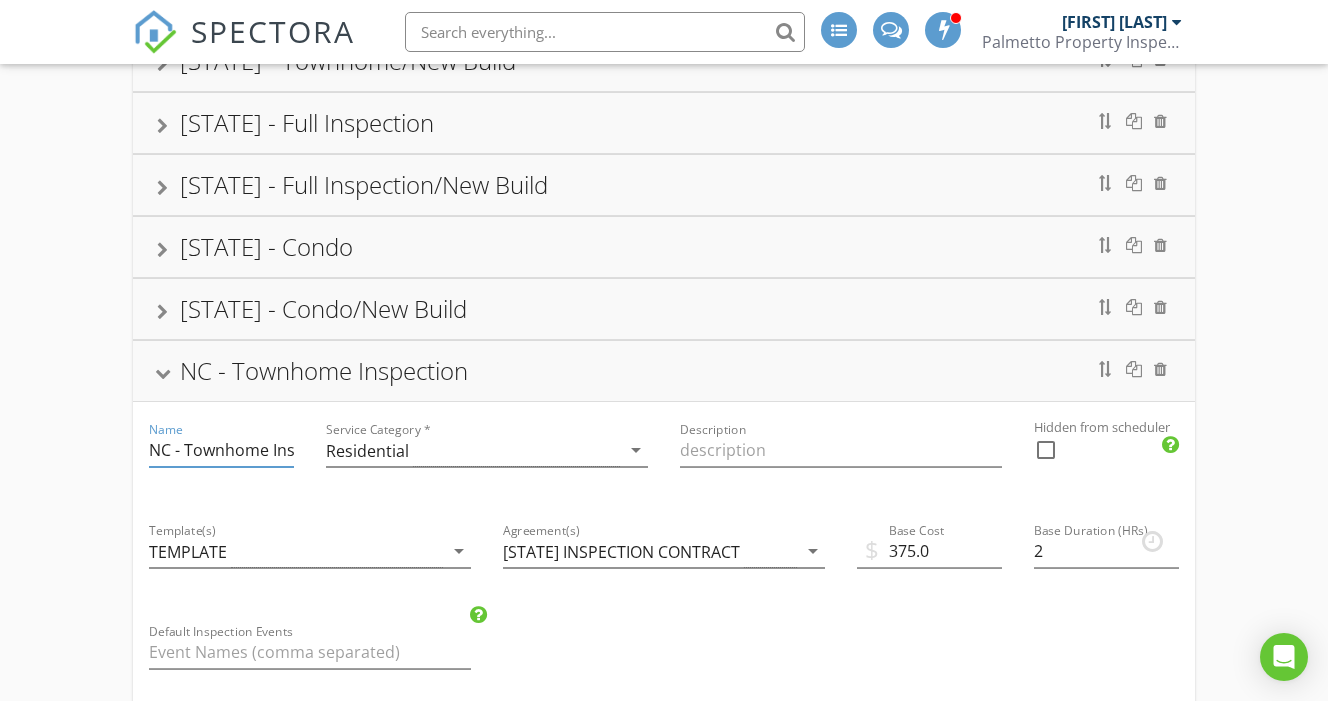 click on "NC - Townhome Inspection" at bounding box center (221, 450) 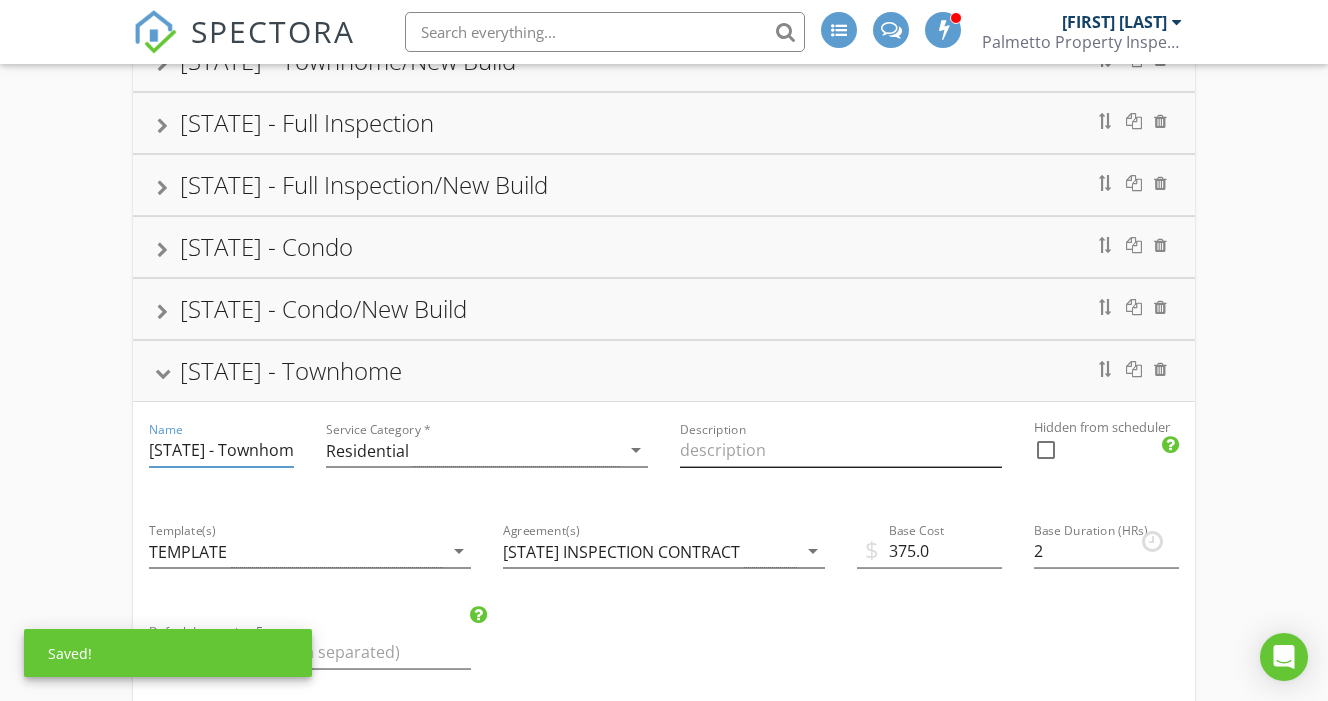 type on "[STATE] - Townhome" 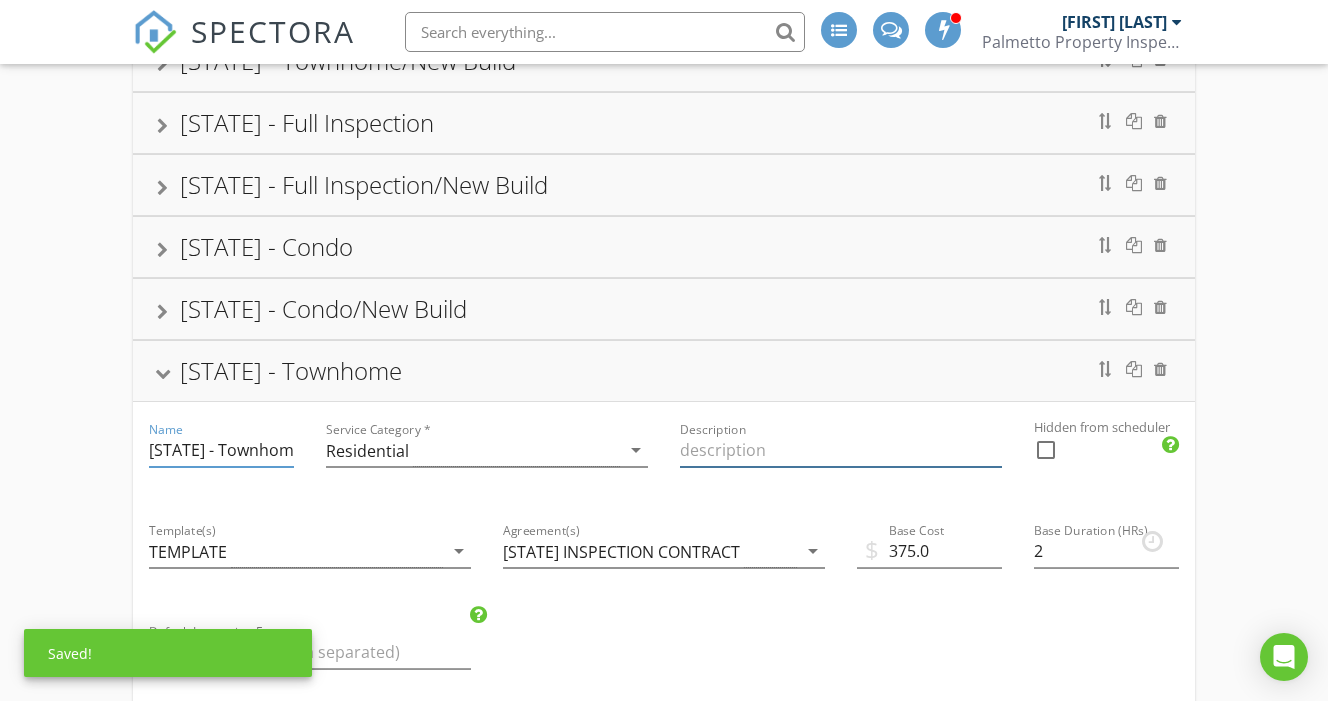 click at bounding box center [841, 450] 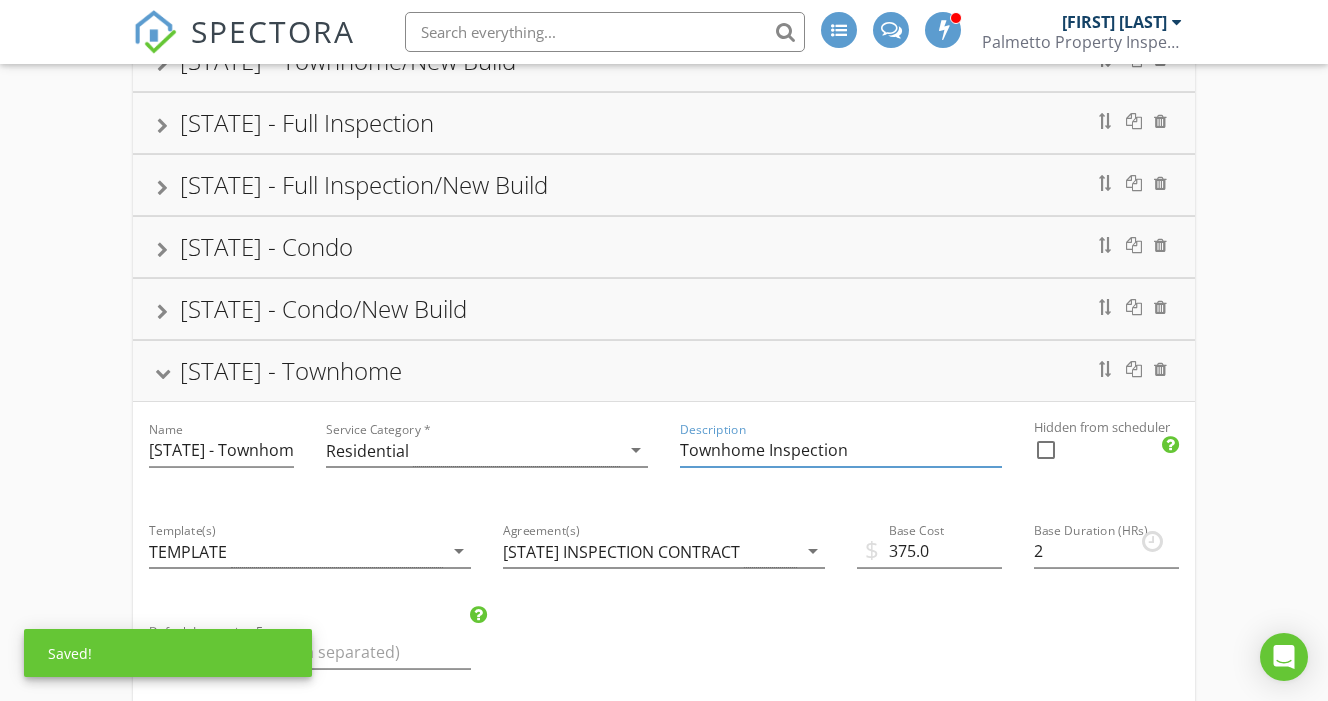 type on "Townhome Inspection" 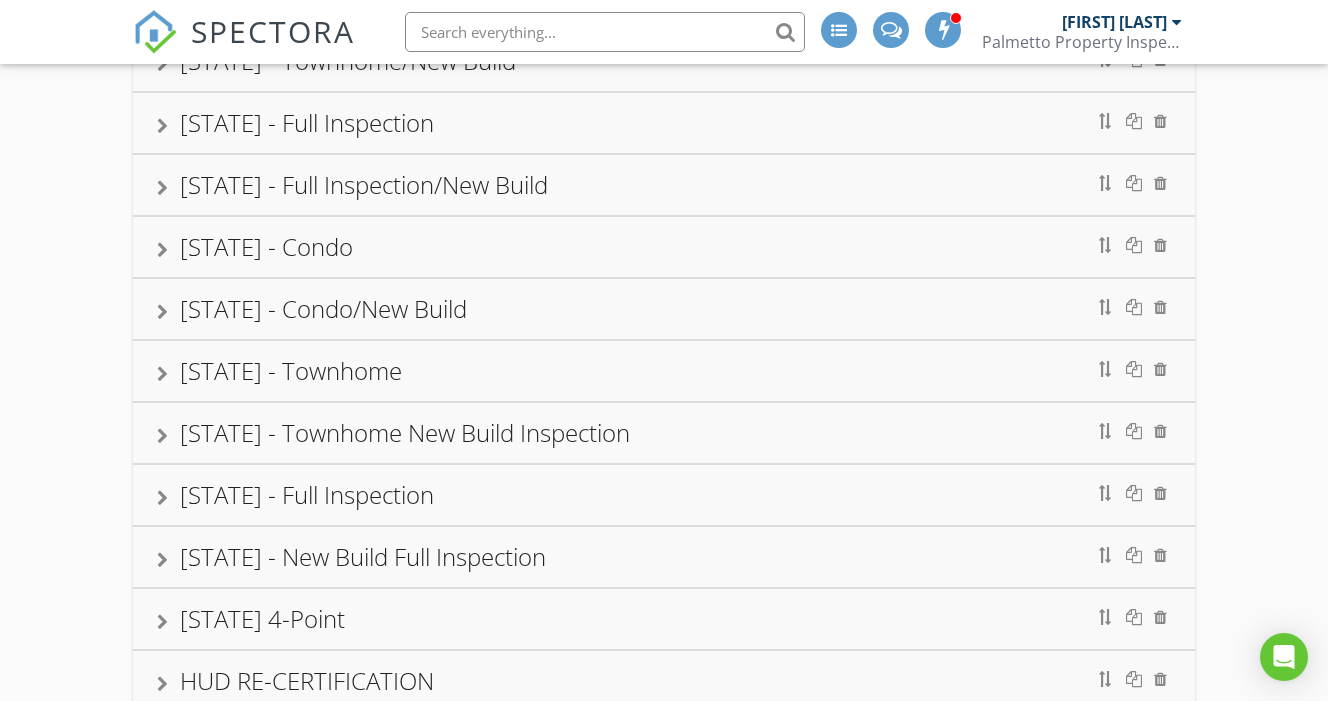 click on "[STATE] - Townhome New Build Inspection" at bounding box center (664, 433) 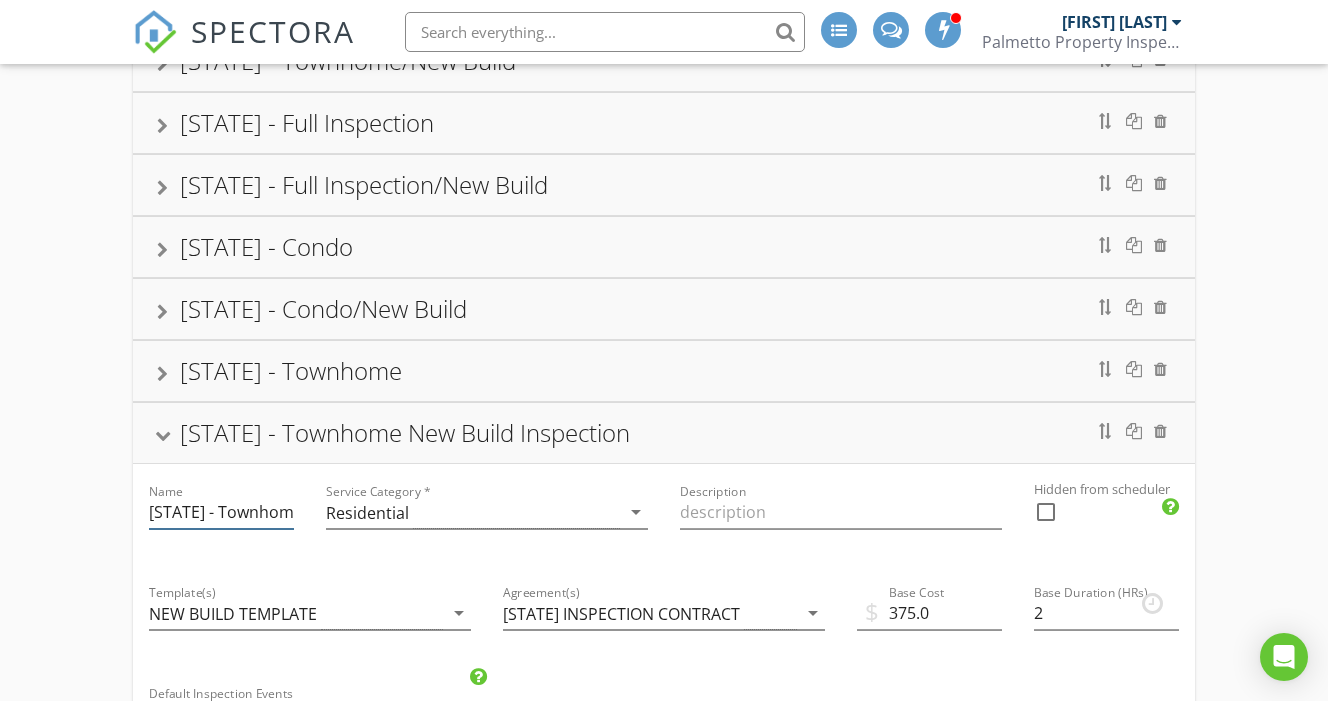 click on "[STATE] - Townhome New Build Inspection" at bounding box center (221, 512) 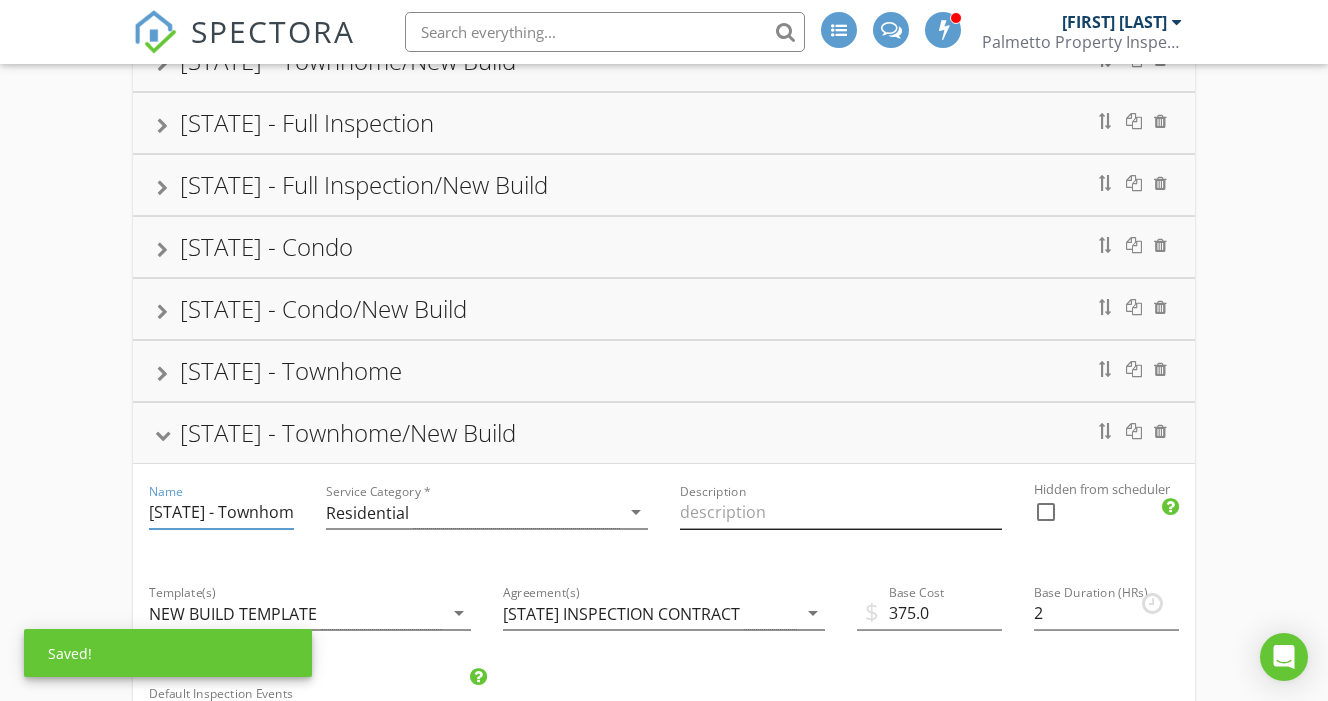 type on "[STATE] - Townhome/New Build" 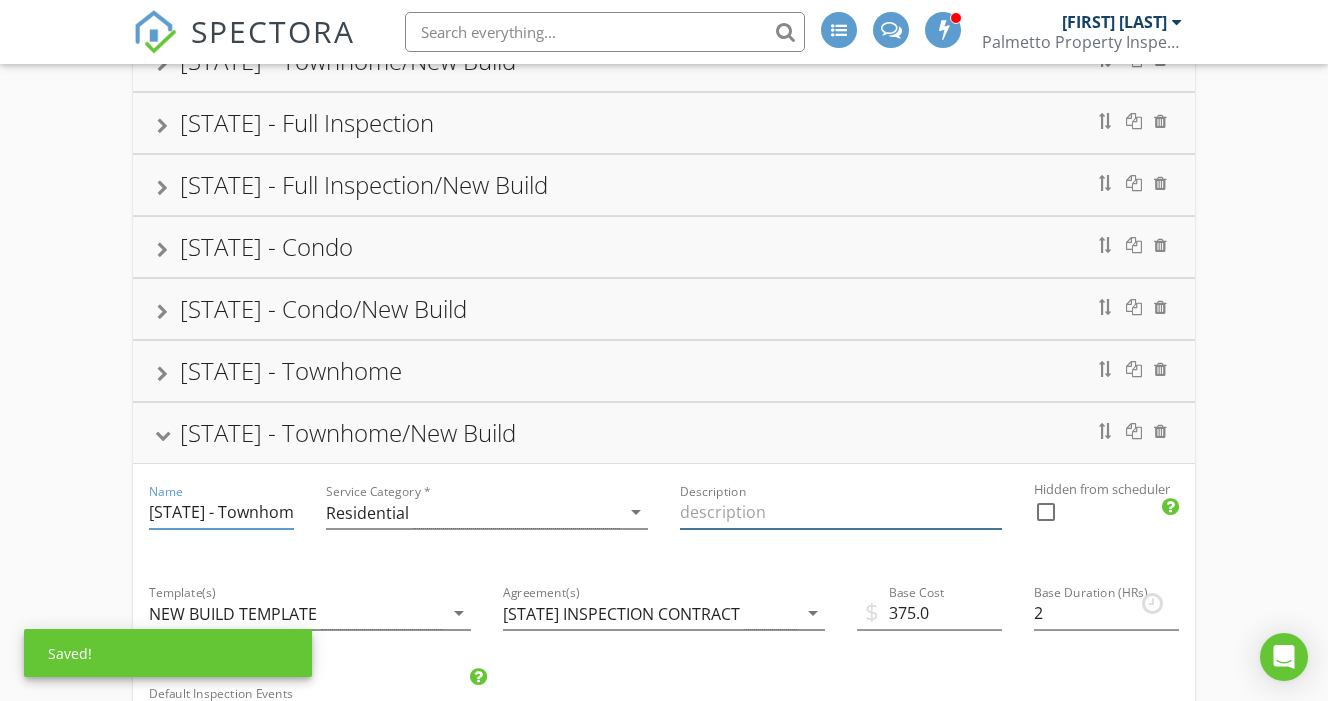 click at bounding box center [841, 512] 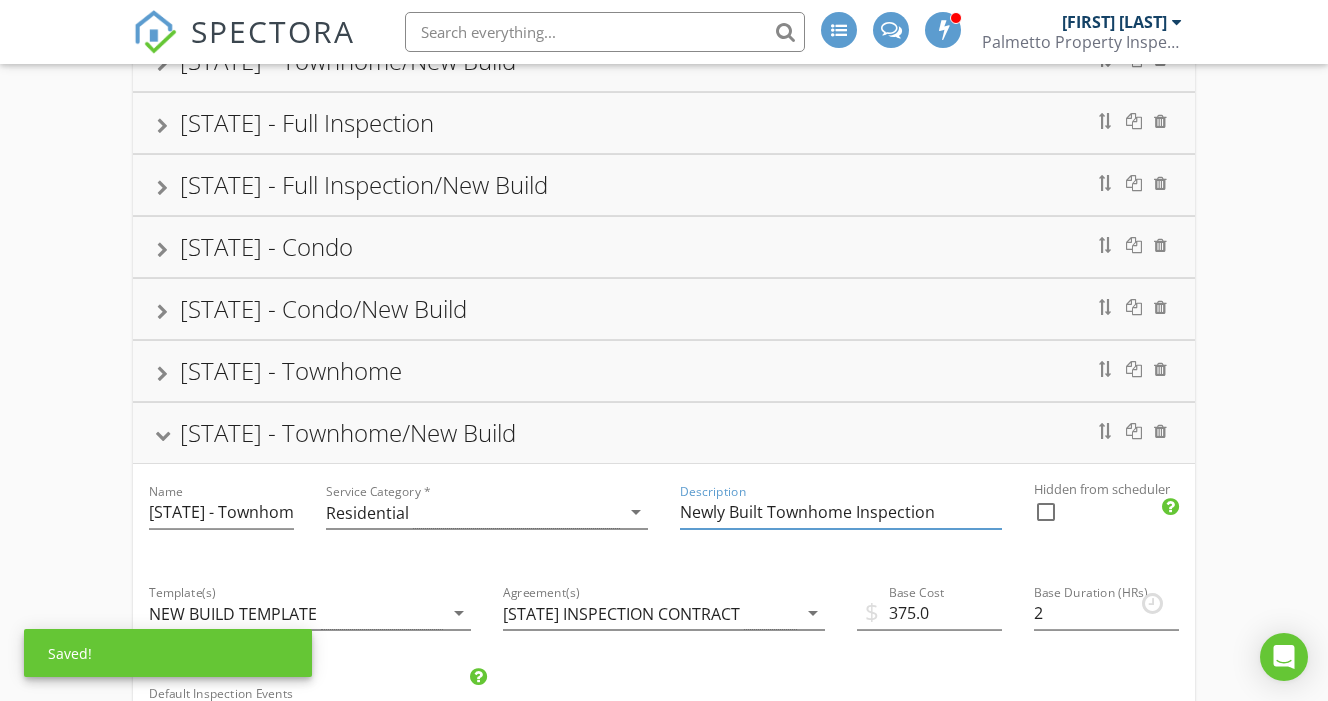 type on "Newly Built Townhome Inspection" 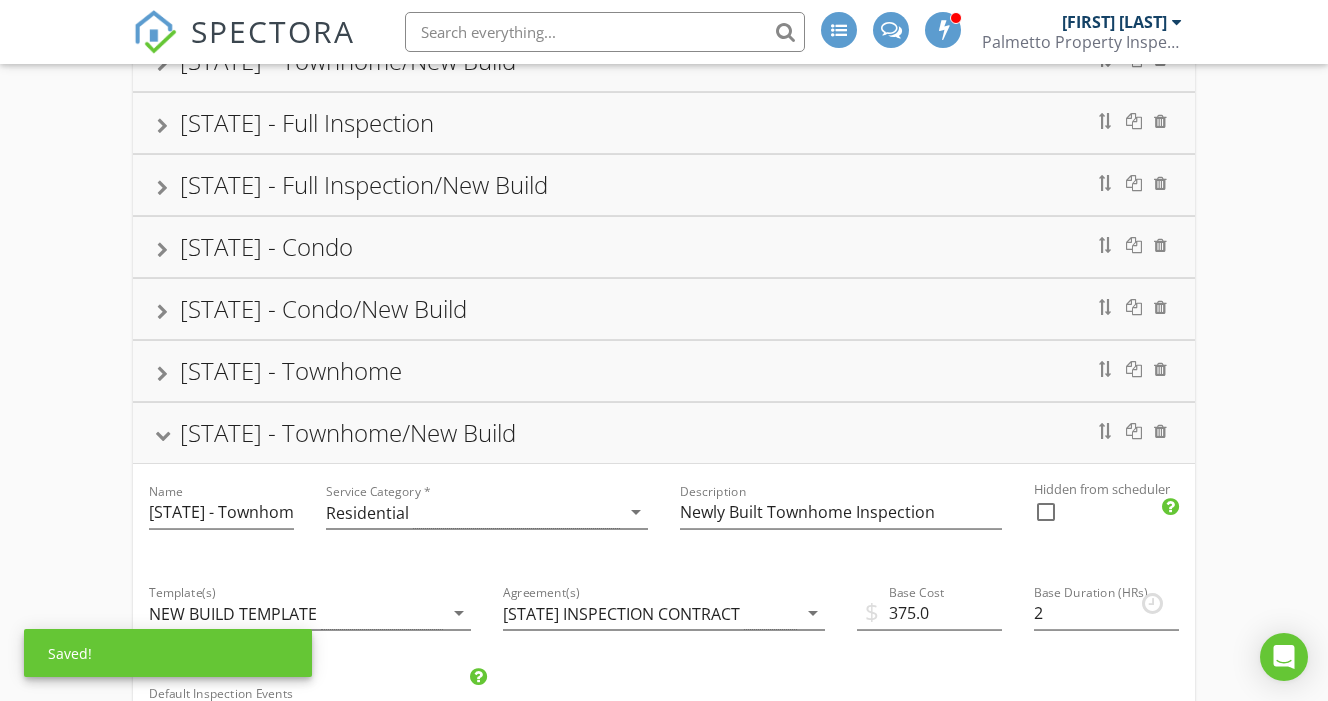 click on "[STATE] - Townhome/New Build" at bounding box center [664, 433] 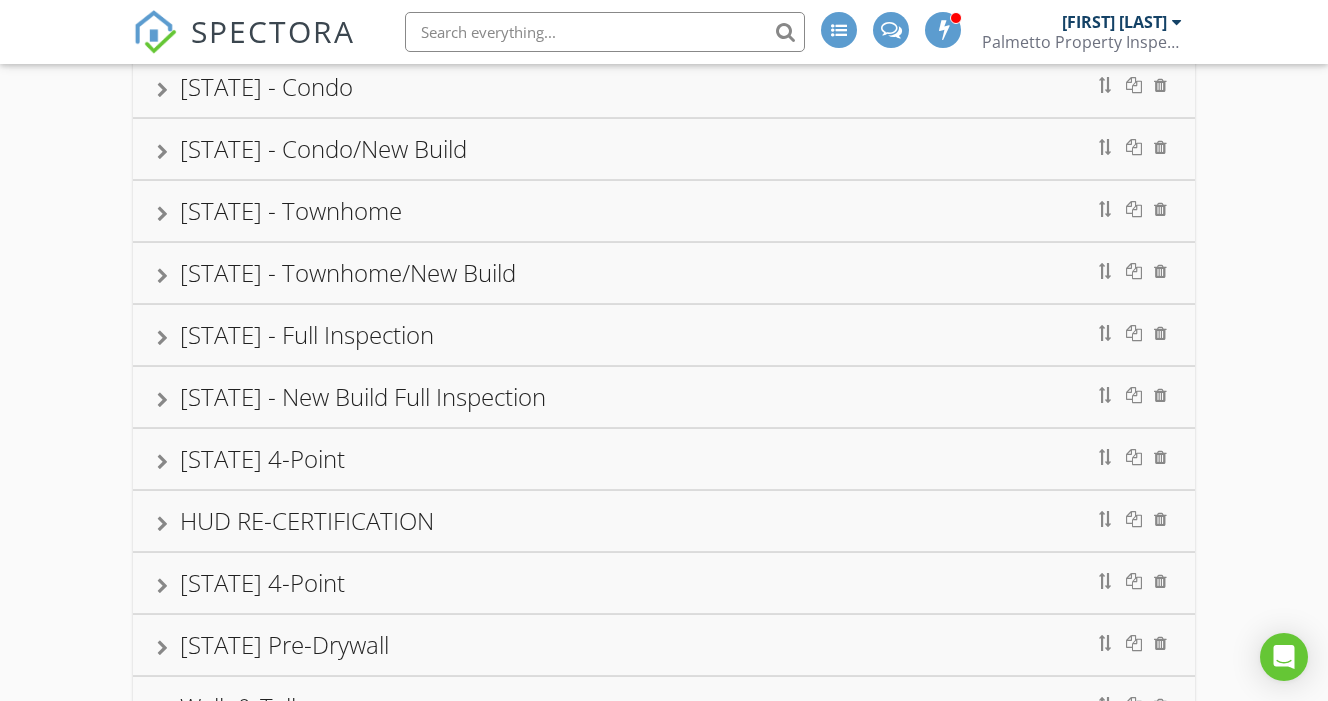 scroll, scrollTop: 531, scrollLeft: 0, axis: vertical 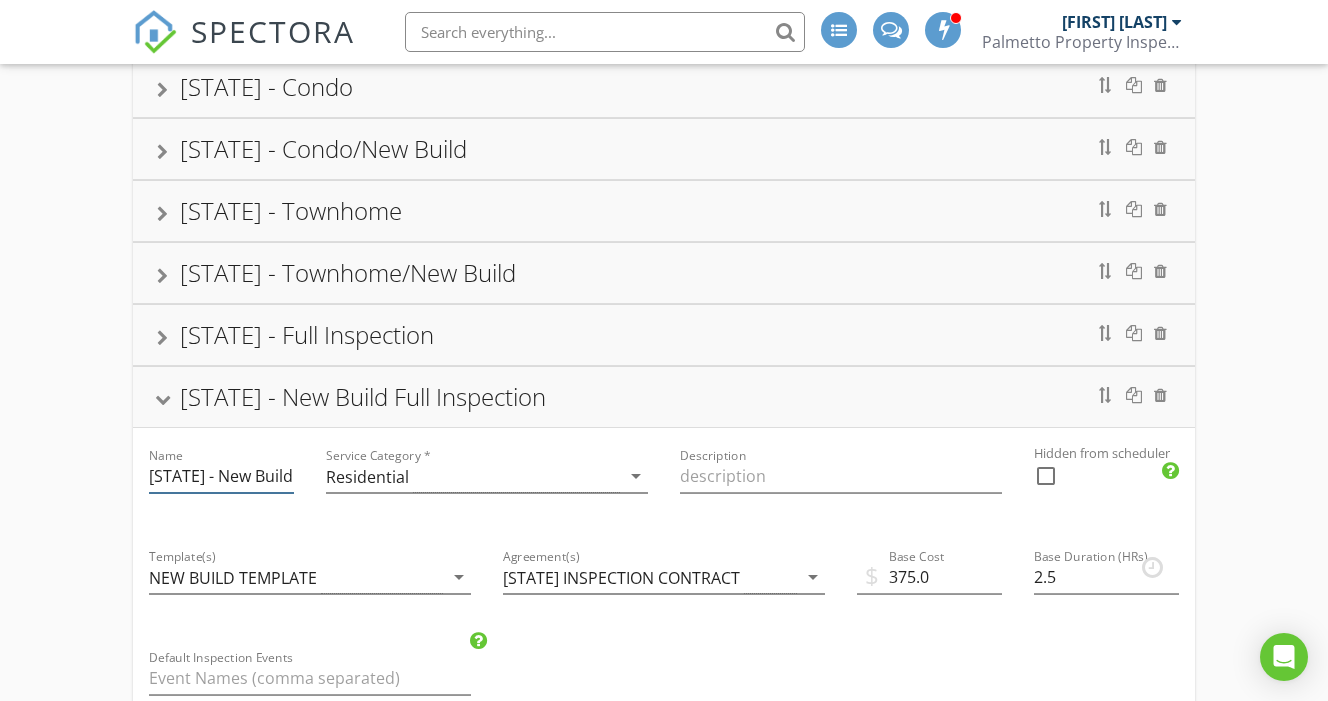 click on "[STATE] - New Build Full Inspection" at bounding box center (221, 476) 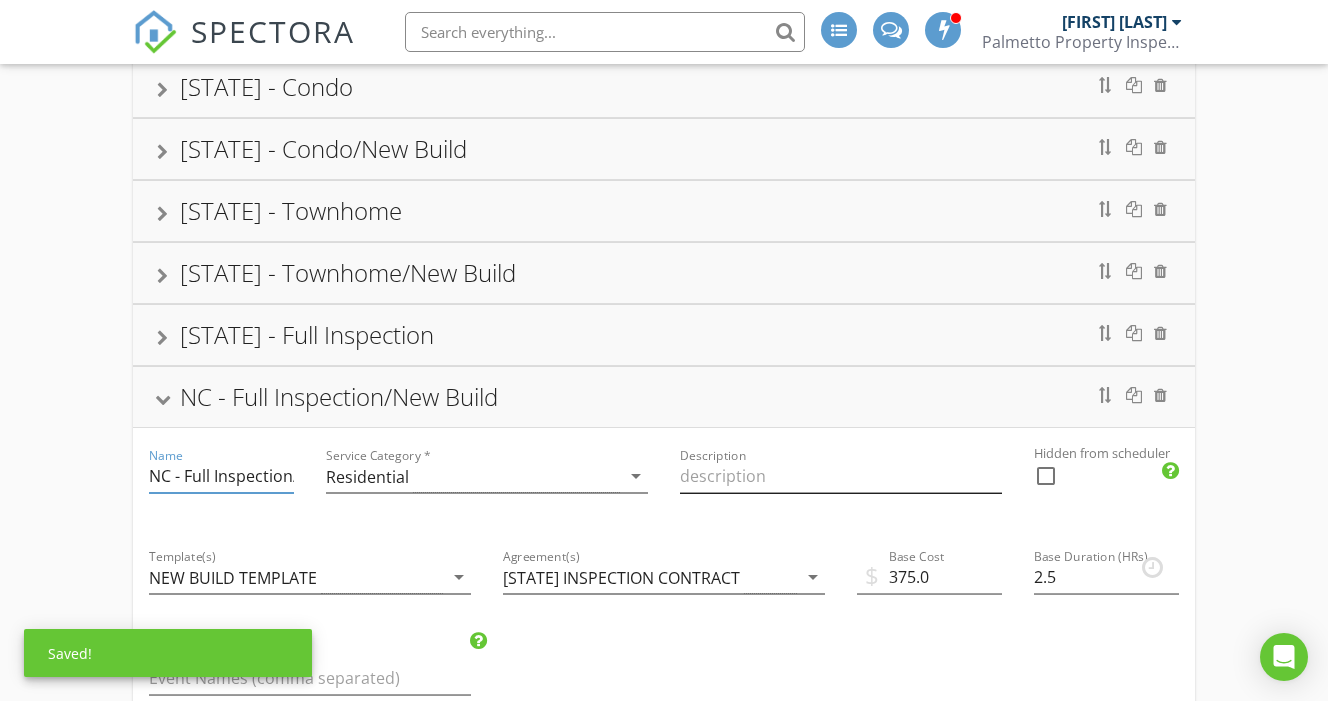 type on "NC - Full Inspection/New Build" 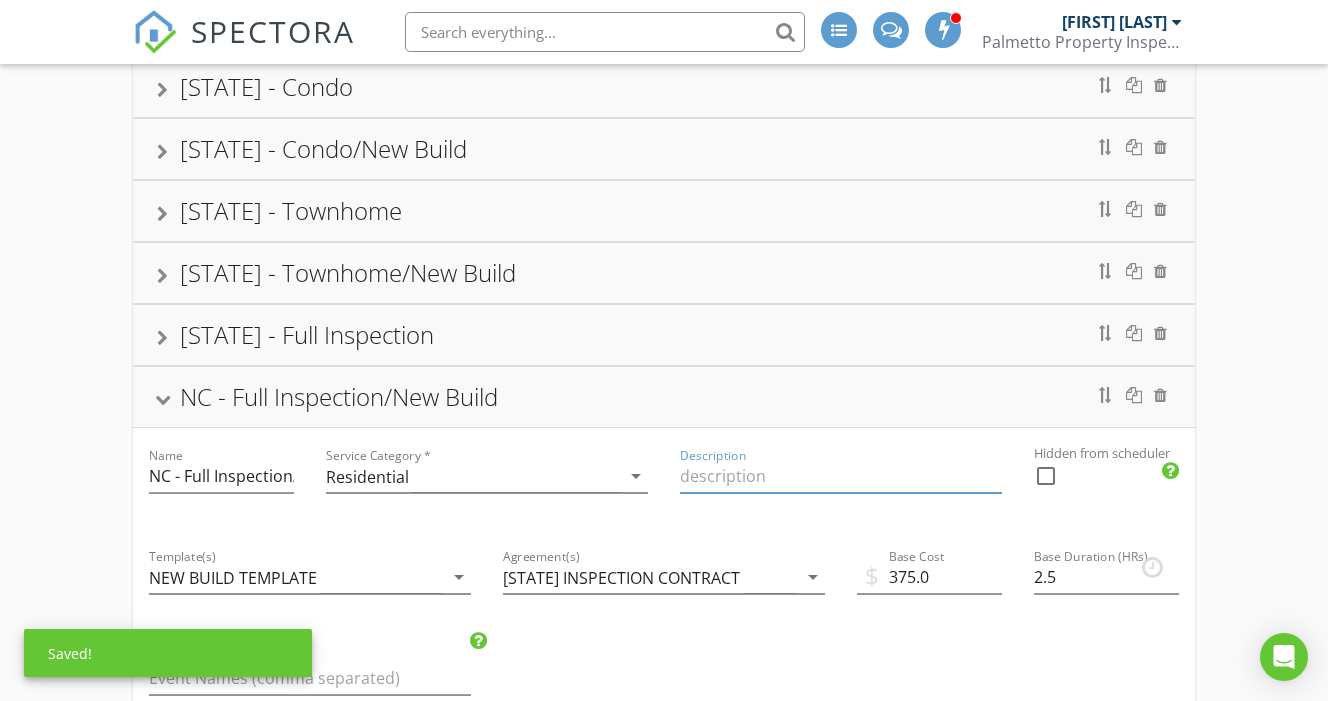 click at bounding box center [841, 476] 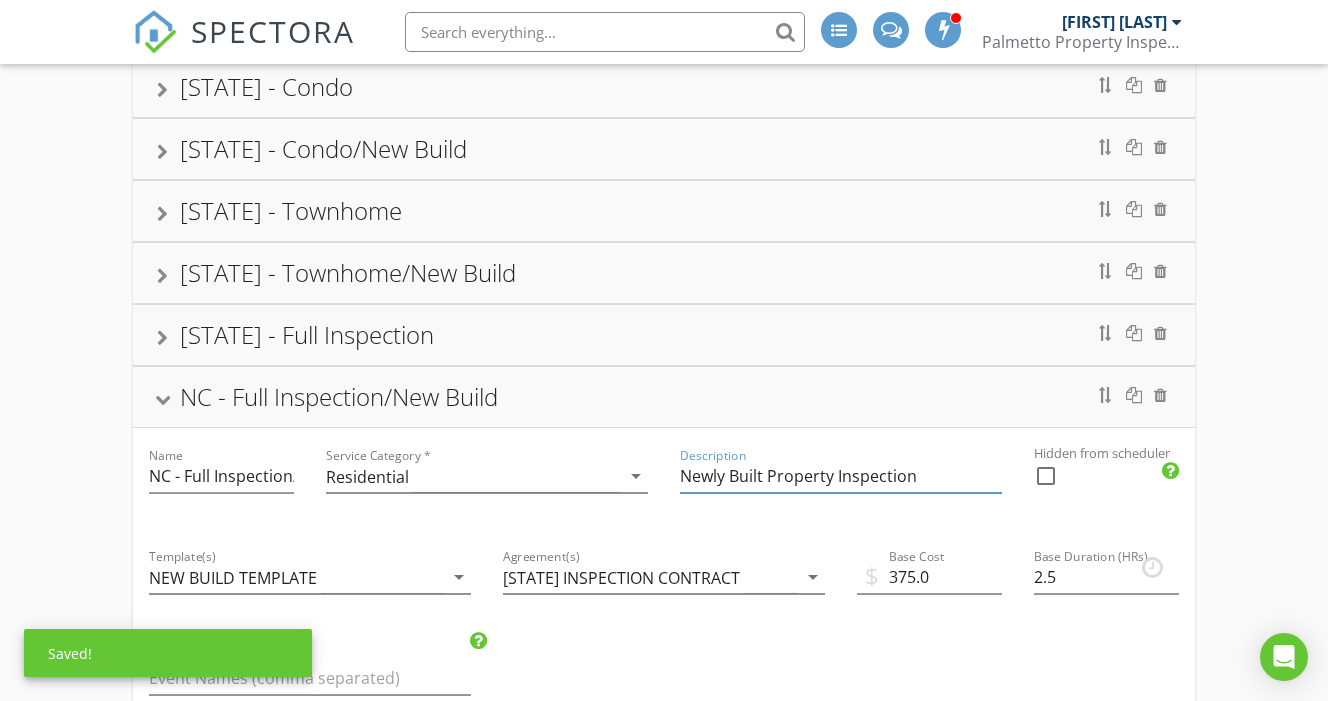 type on "Newly Built Property Inspection" 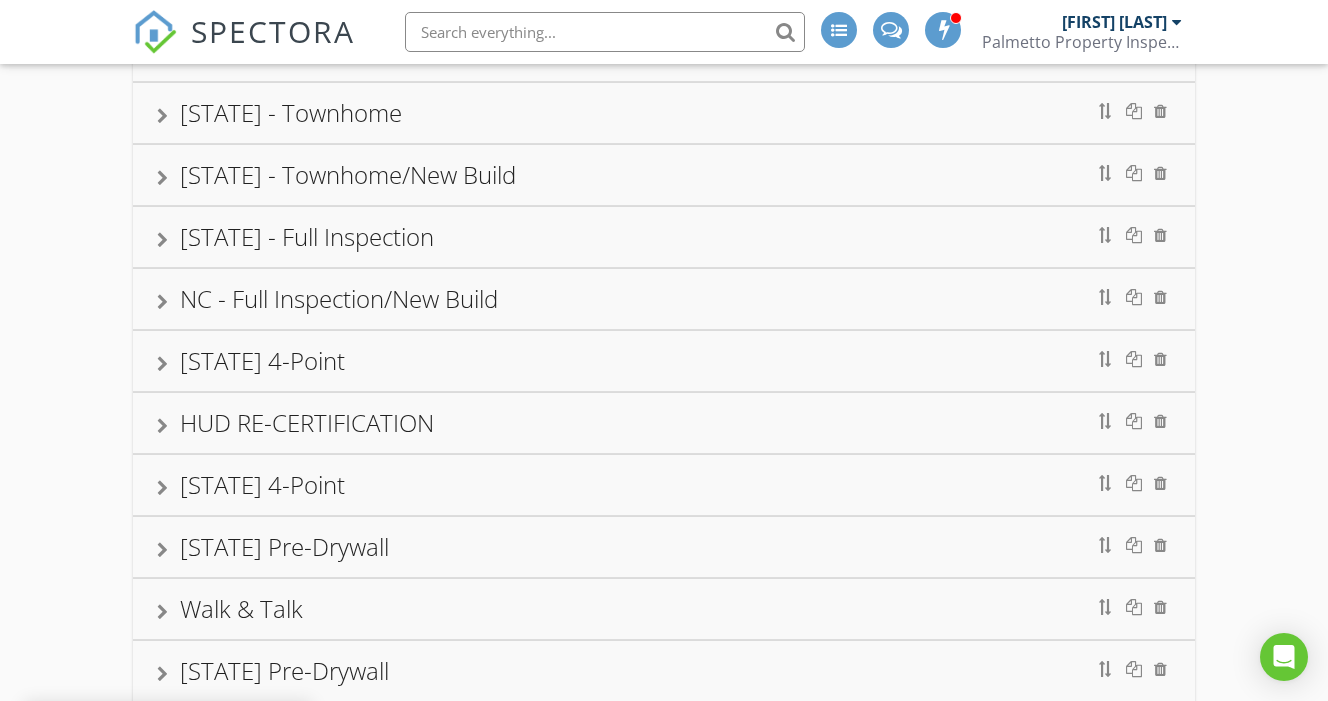 scroll, scrollTop: 636, scrollLeft: 0, axis: vertical 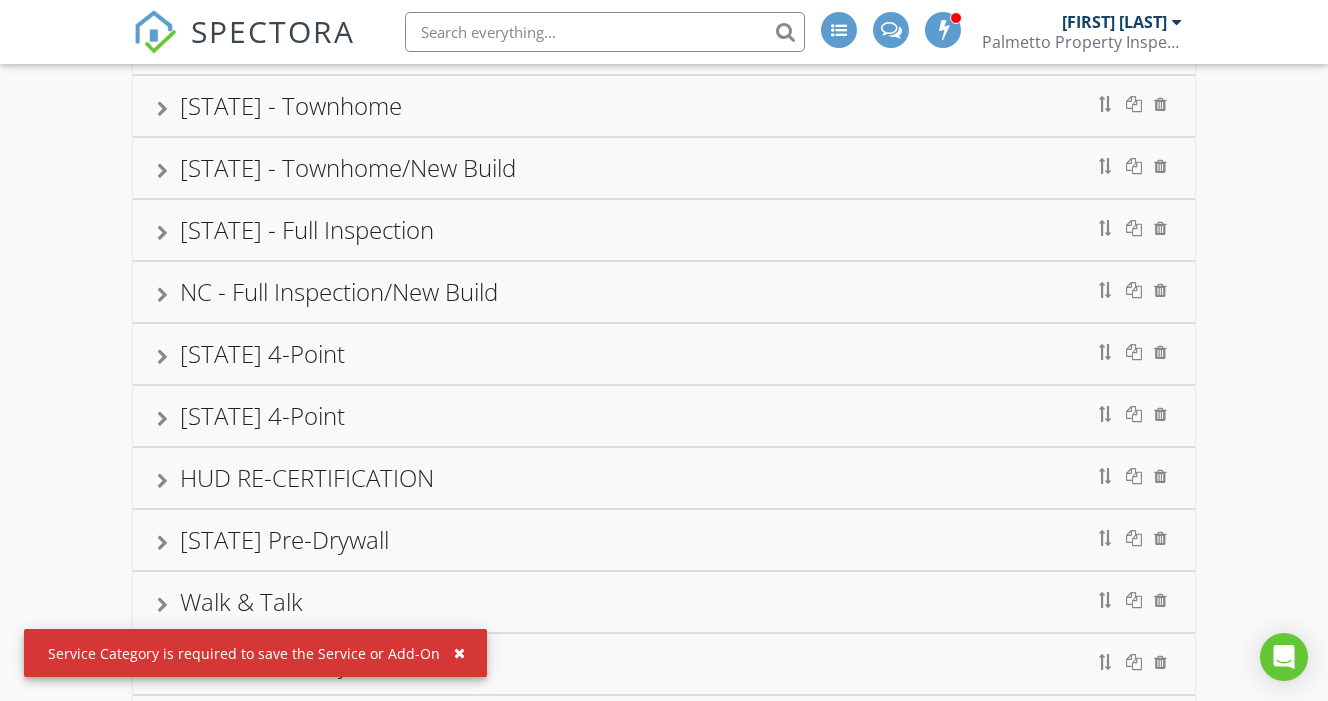 click at bounding box center (459, 653) 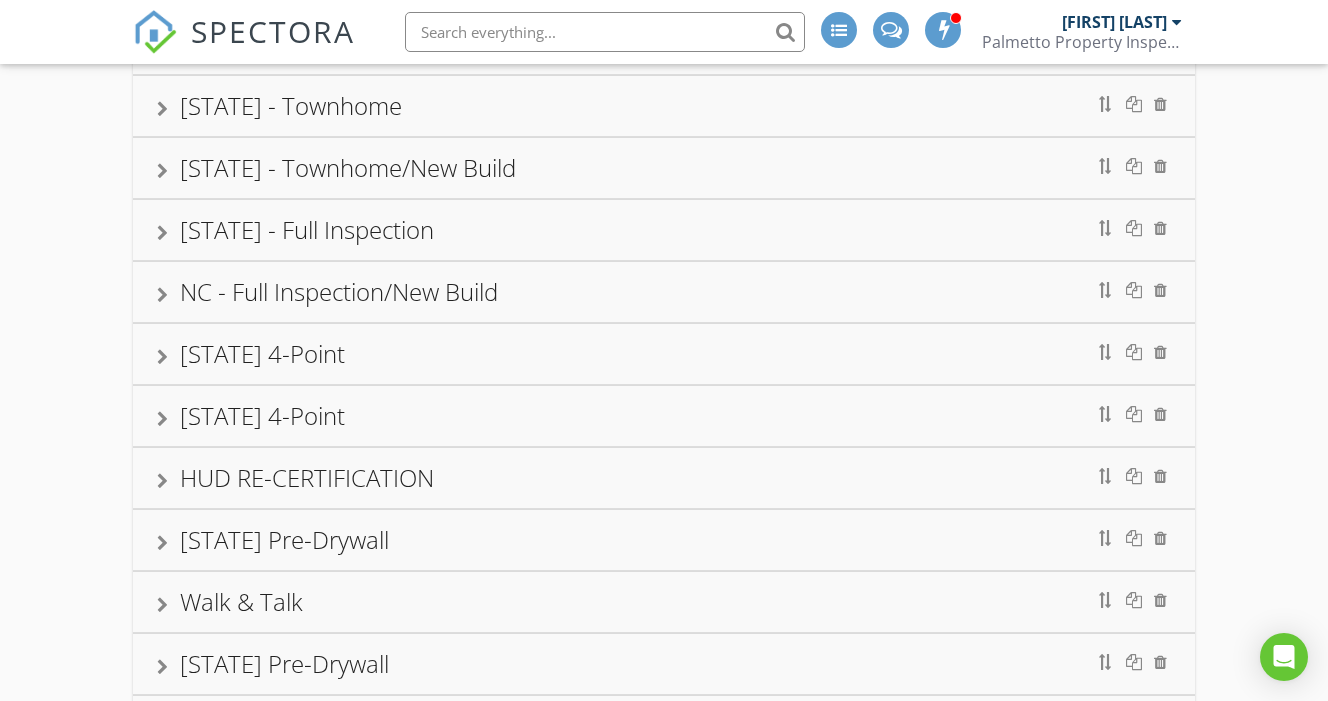 click on "[STATE] 4-Point" at bounding box center [664, 416] 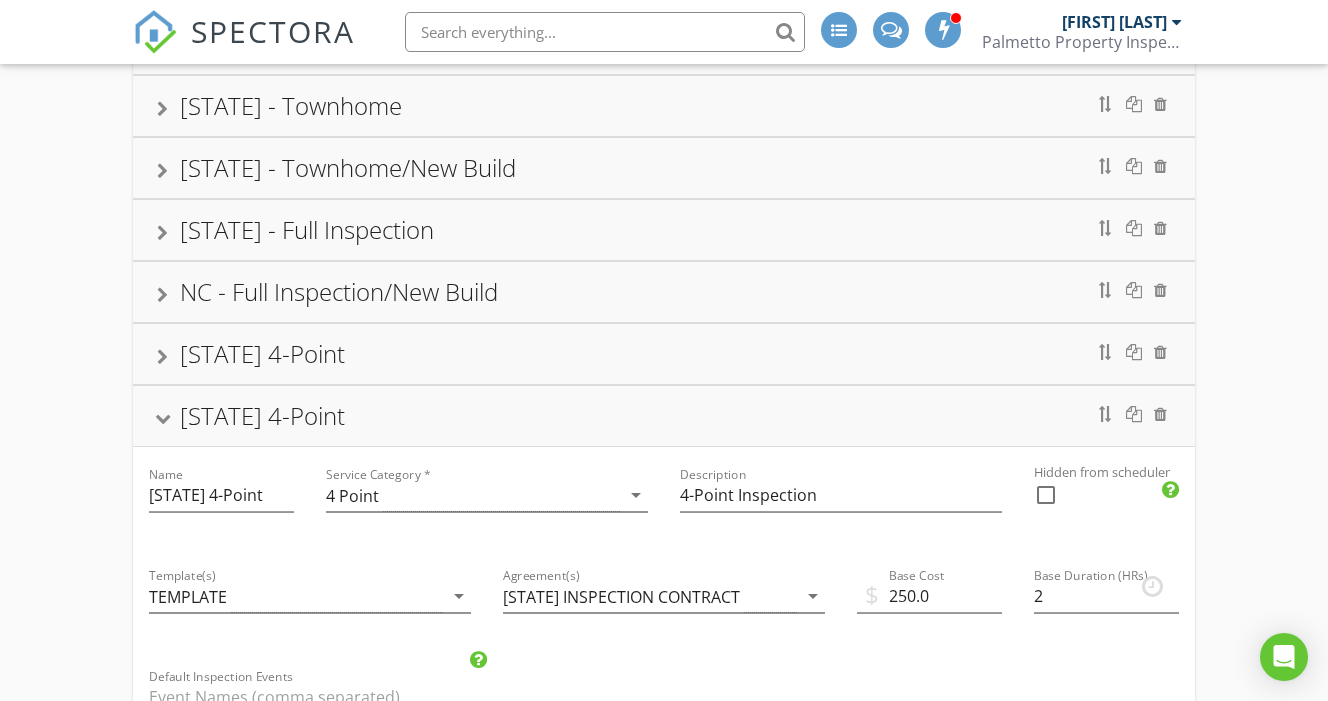 click on "[STATE] 4-Point" at bounding box center [664, 416] 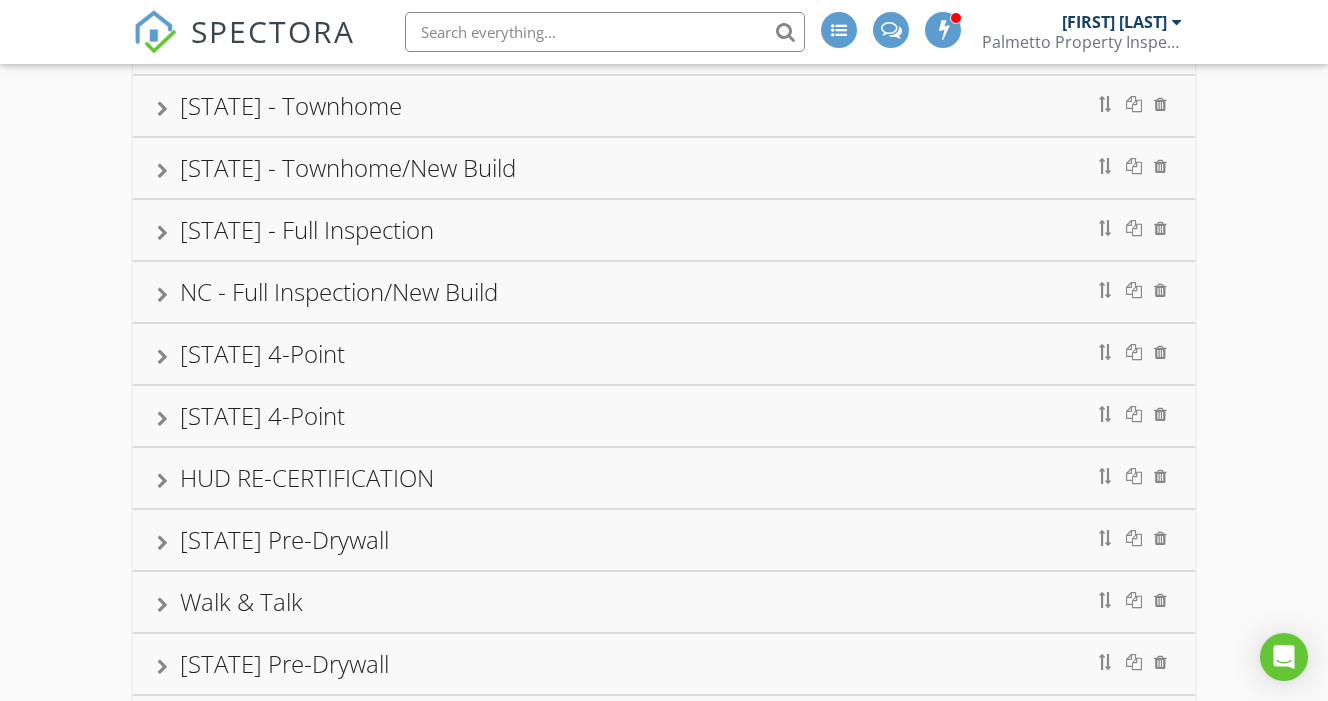 click on "[STATE] 4-Point" at bounding box center (664, 354) 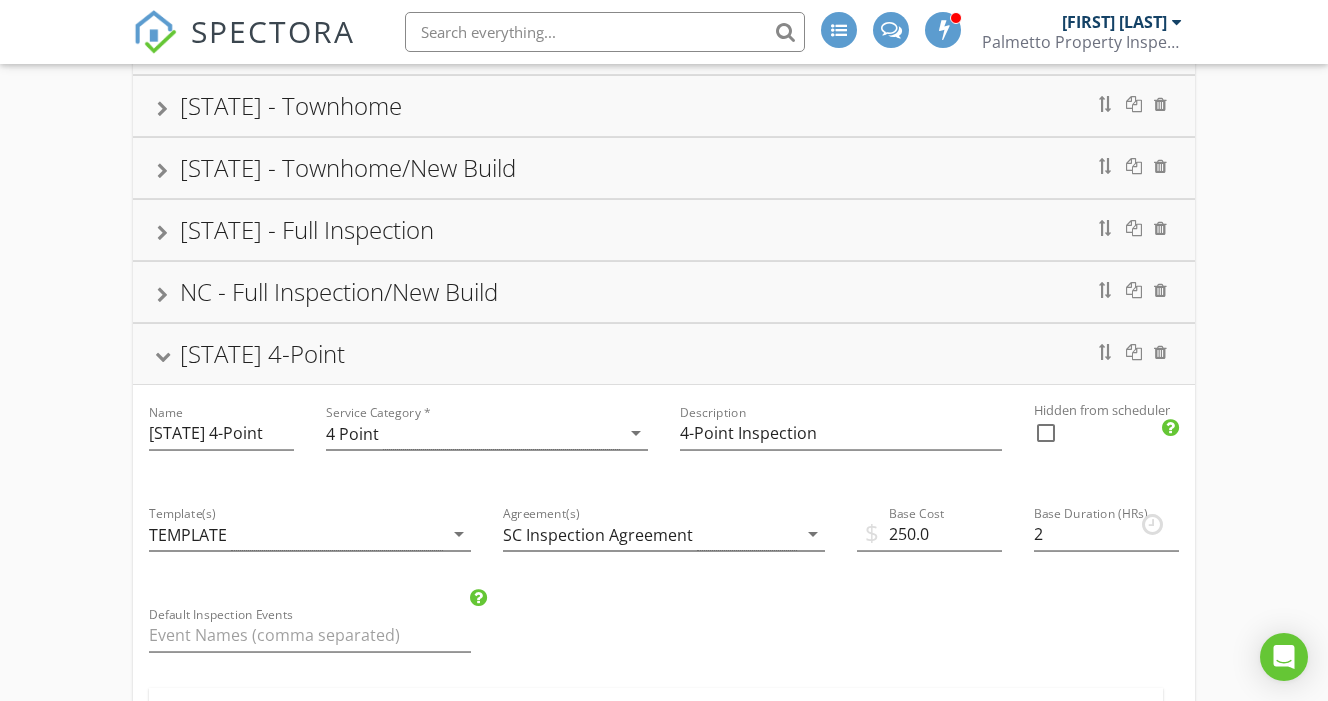 click on "[STATE] 4-Point" at bounding box center (664, 354) 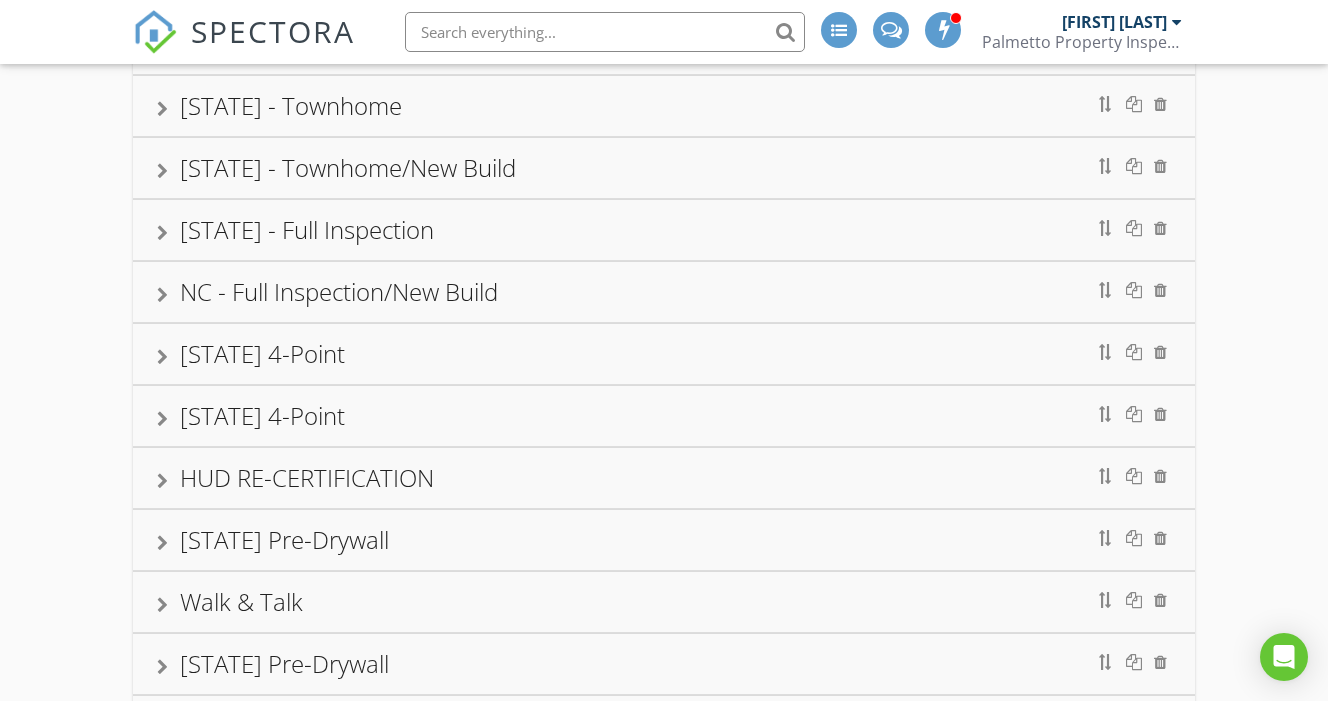 click on "[STATE] 4-Point" at bounding box center [664, 416] 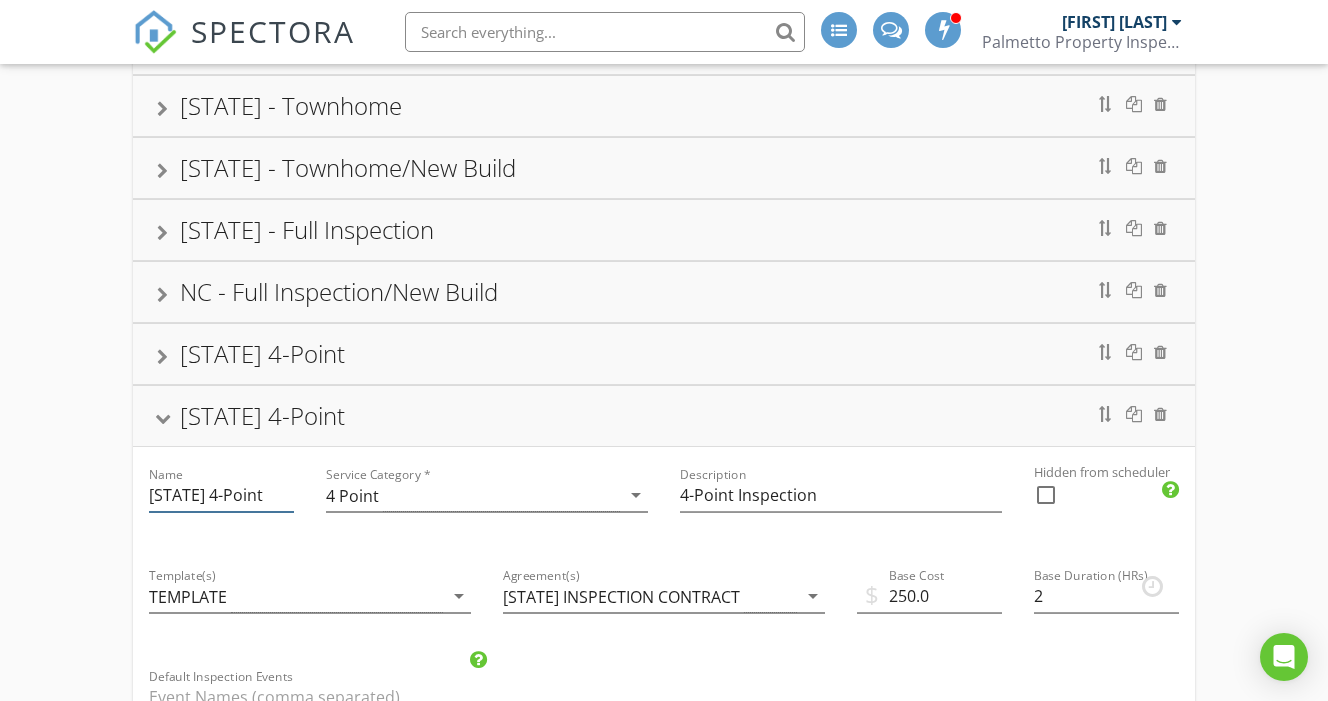 click on "[STATE] 4-Point" at bounding box center [221, 495] 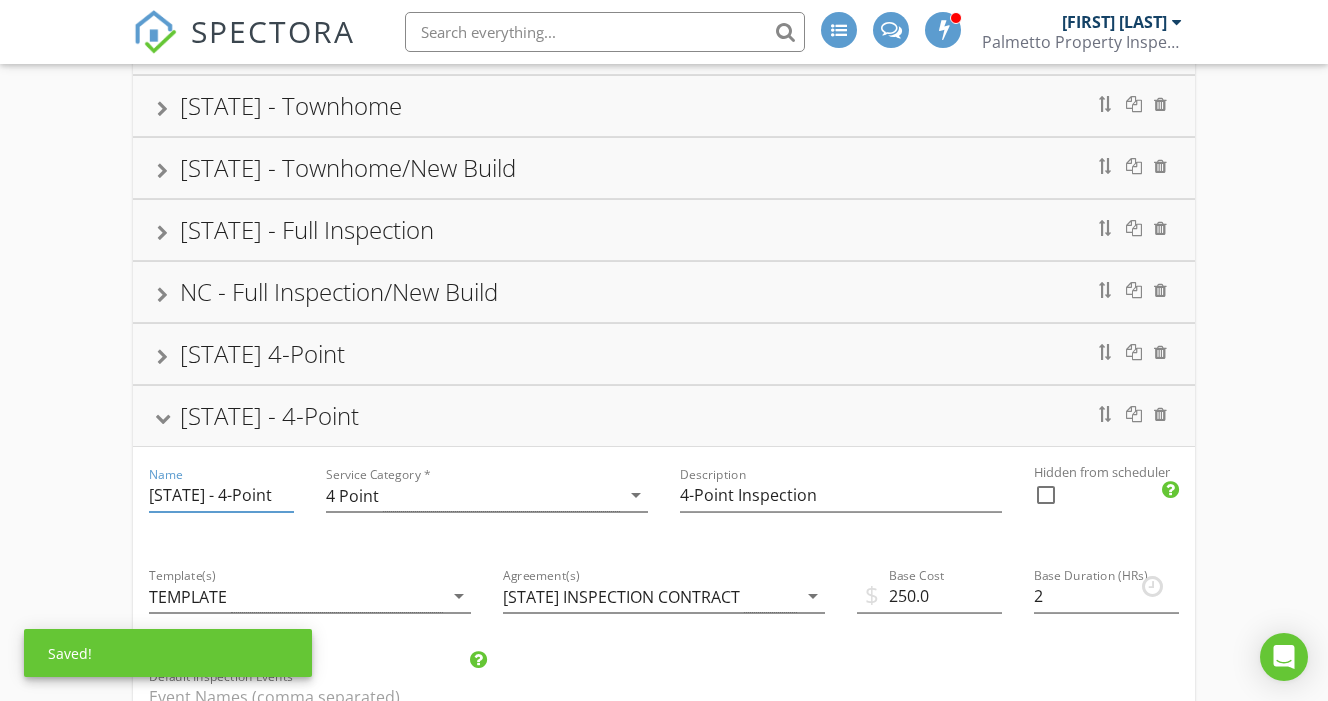 type on "[STATE] - 4-Point" 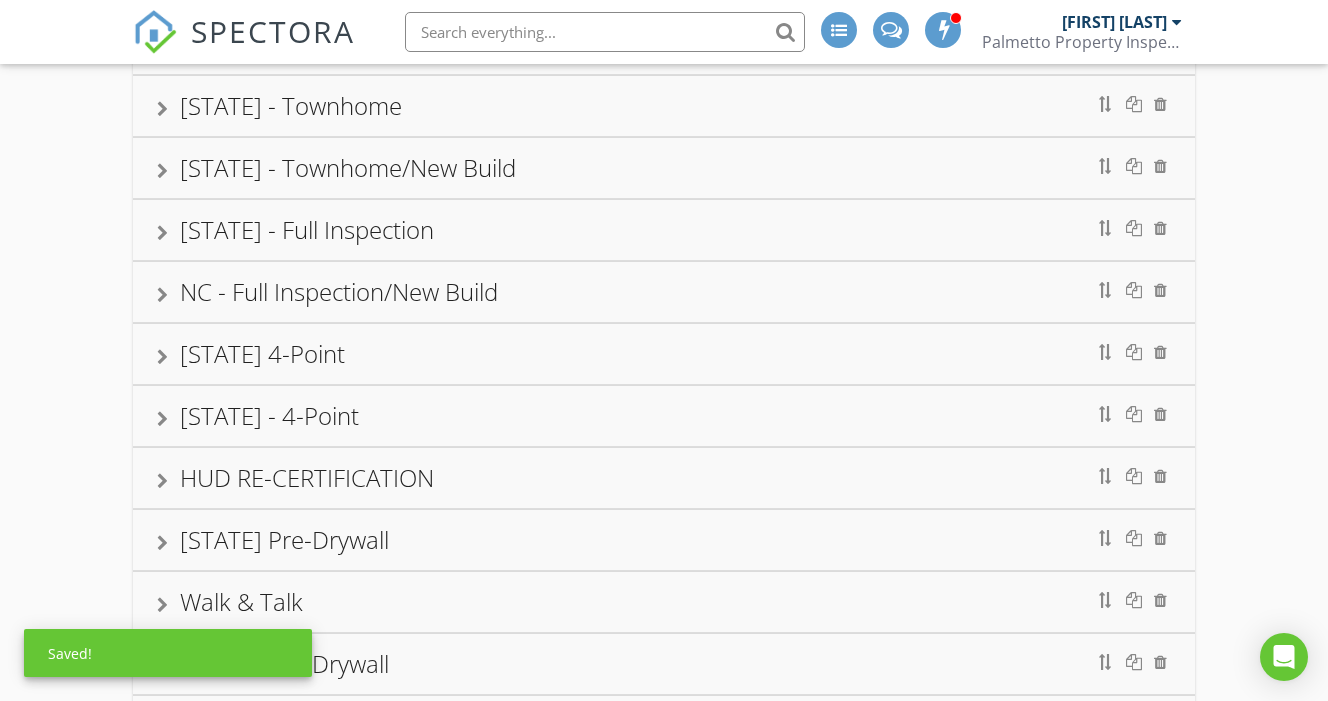 click on "[STATE] 4-Point" at bounding box center (664, 354) 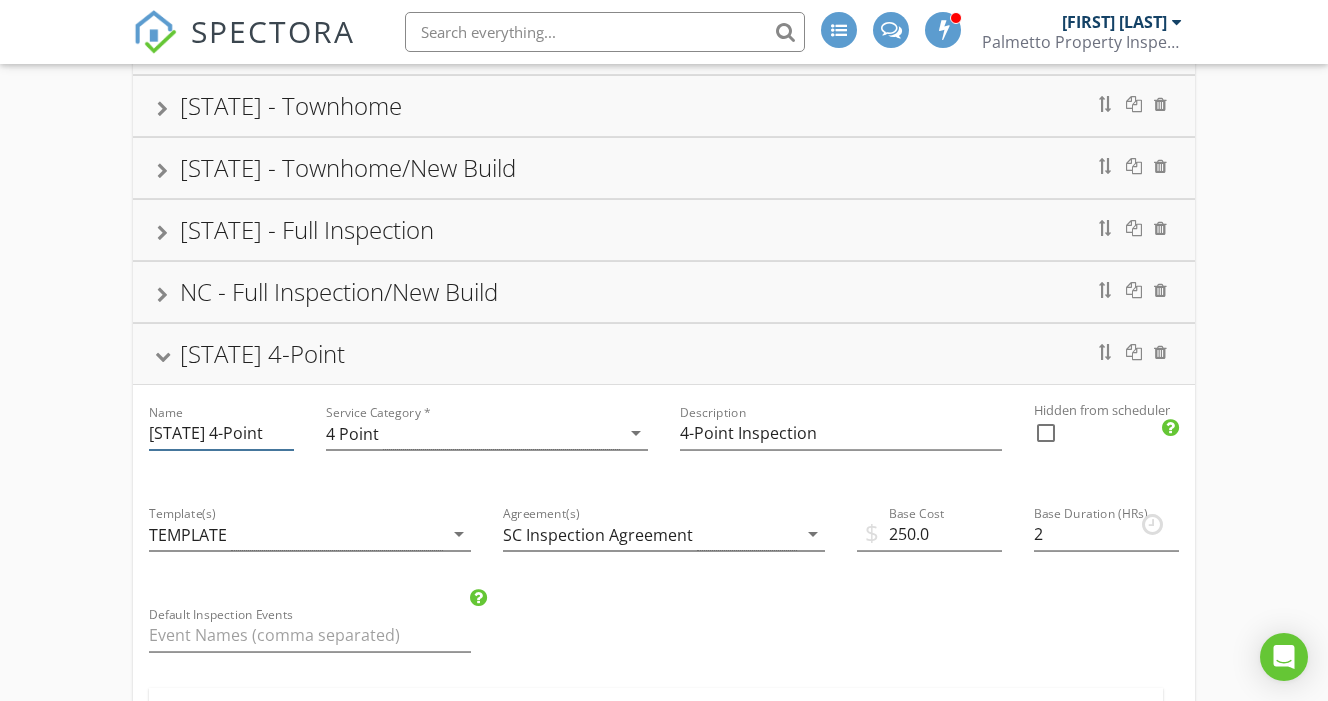 click on "[STATE] 4-Point" at bounding box center [221, 433] 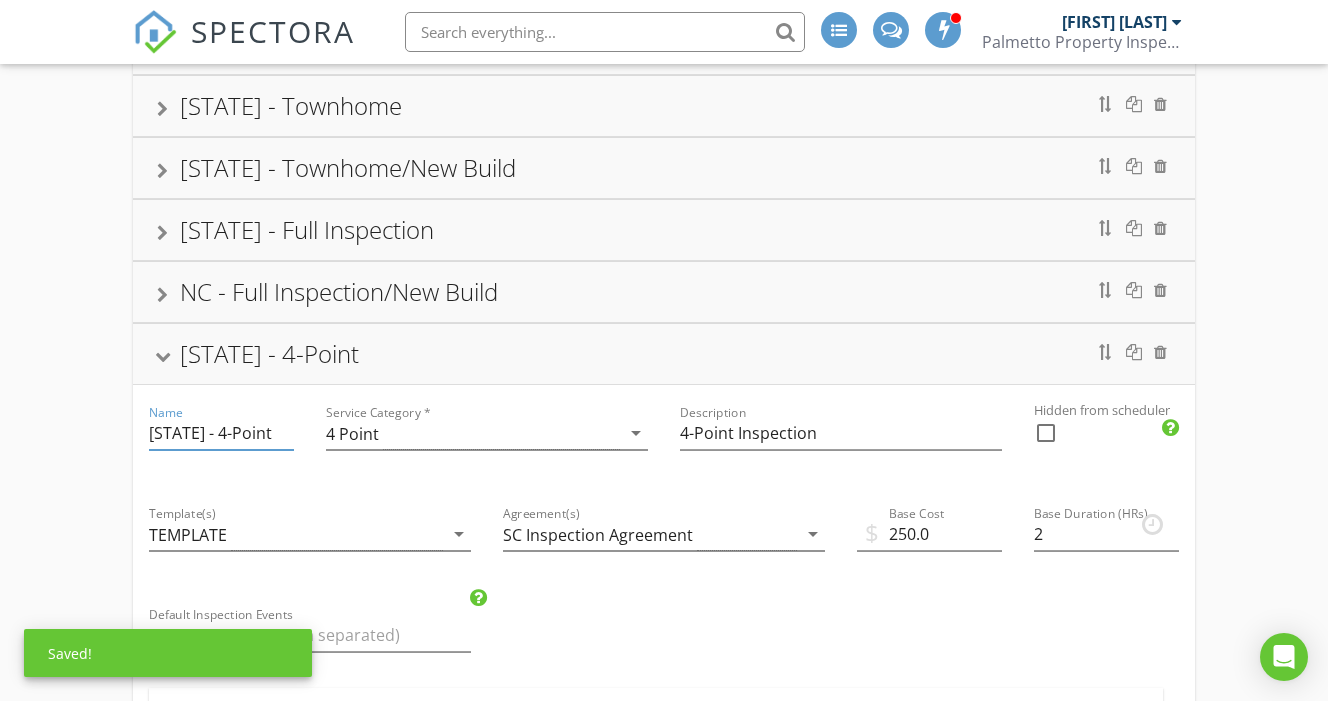 type on "[STATE] - 4-Point" 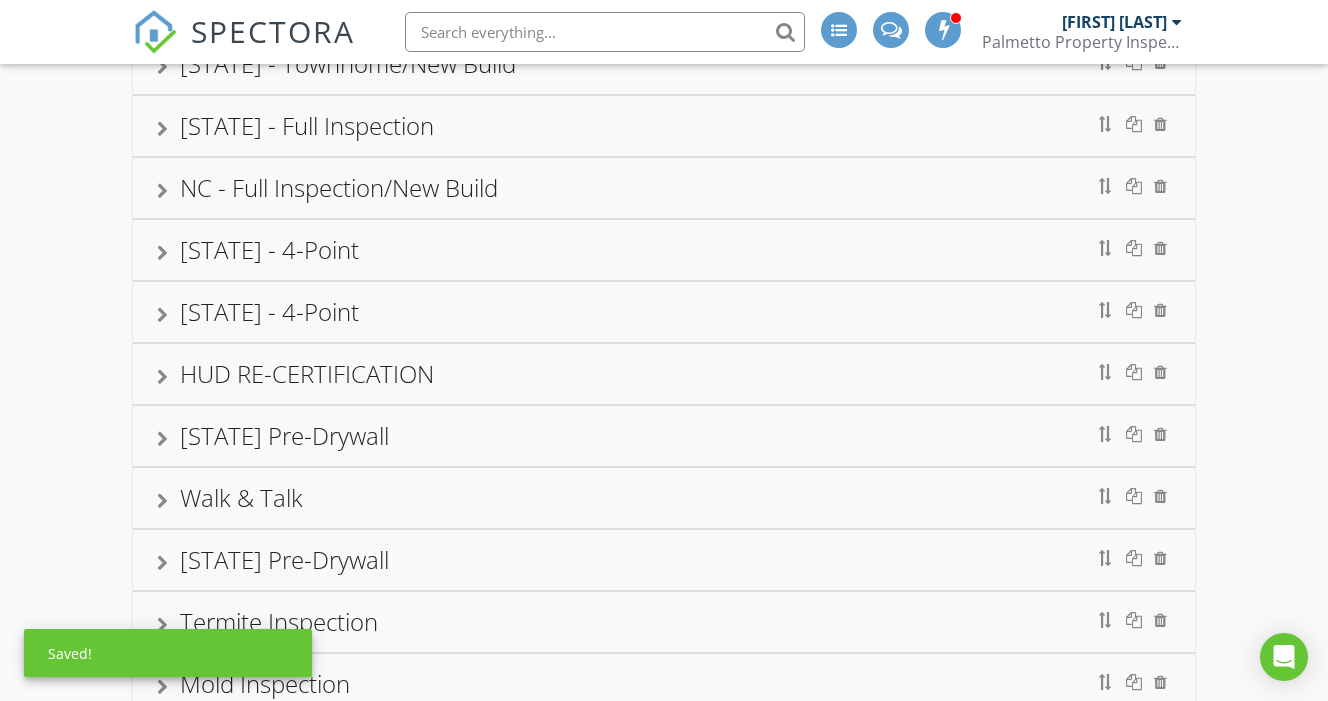 scroll, scrollTop: 745, scrollLeft: 0, axis: vertical 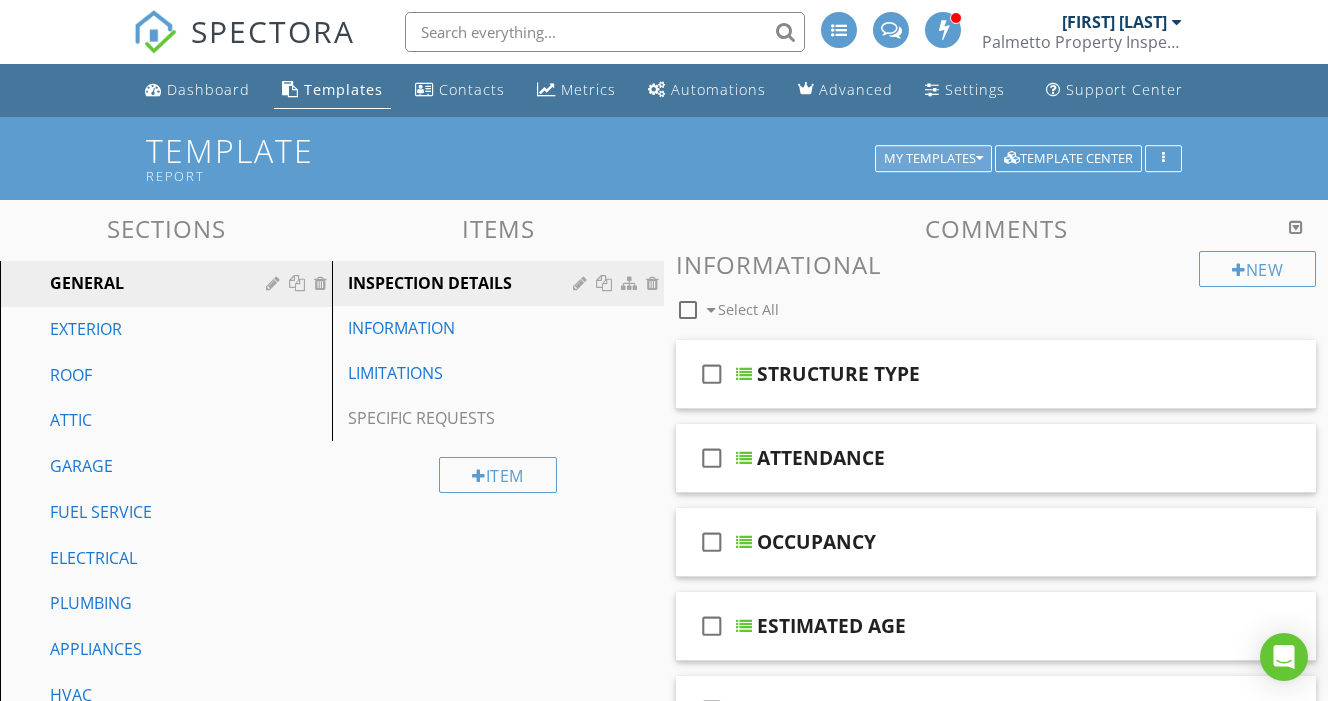 click on "My Templates" at bounding box center (933, 159) 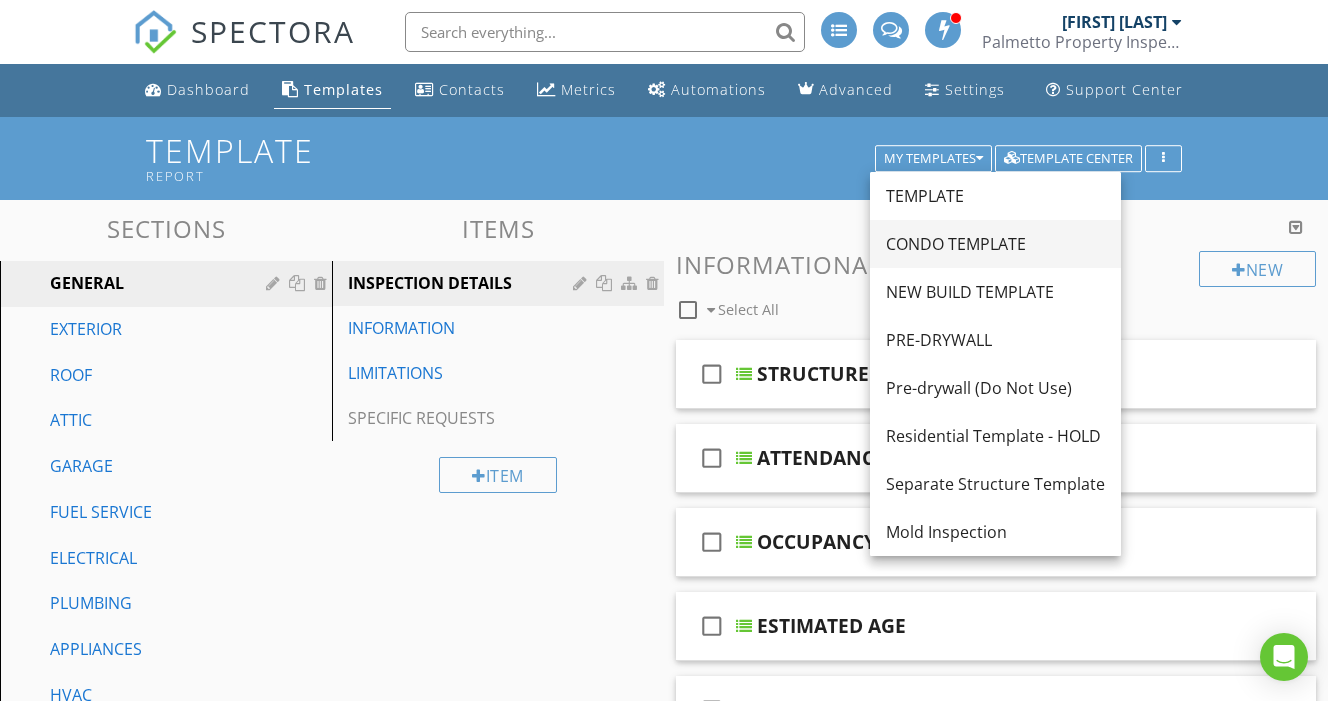 click on "CONDO TEMPLATE" at bounding box center (995, 244) 